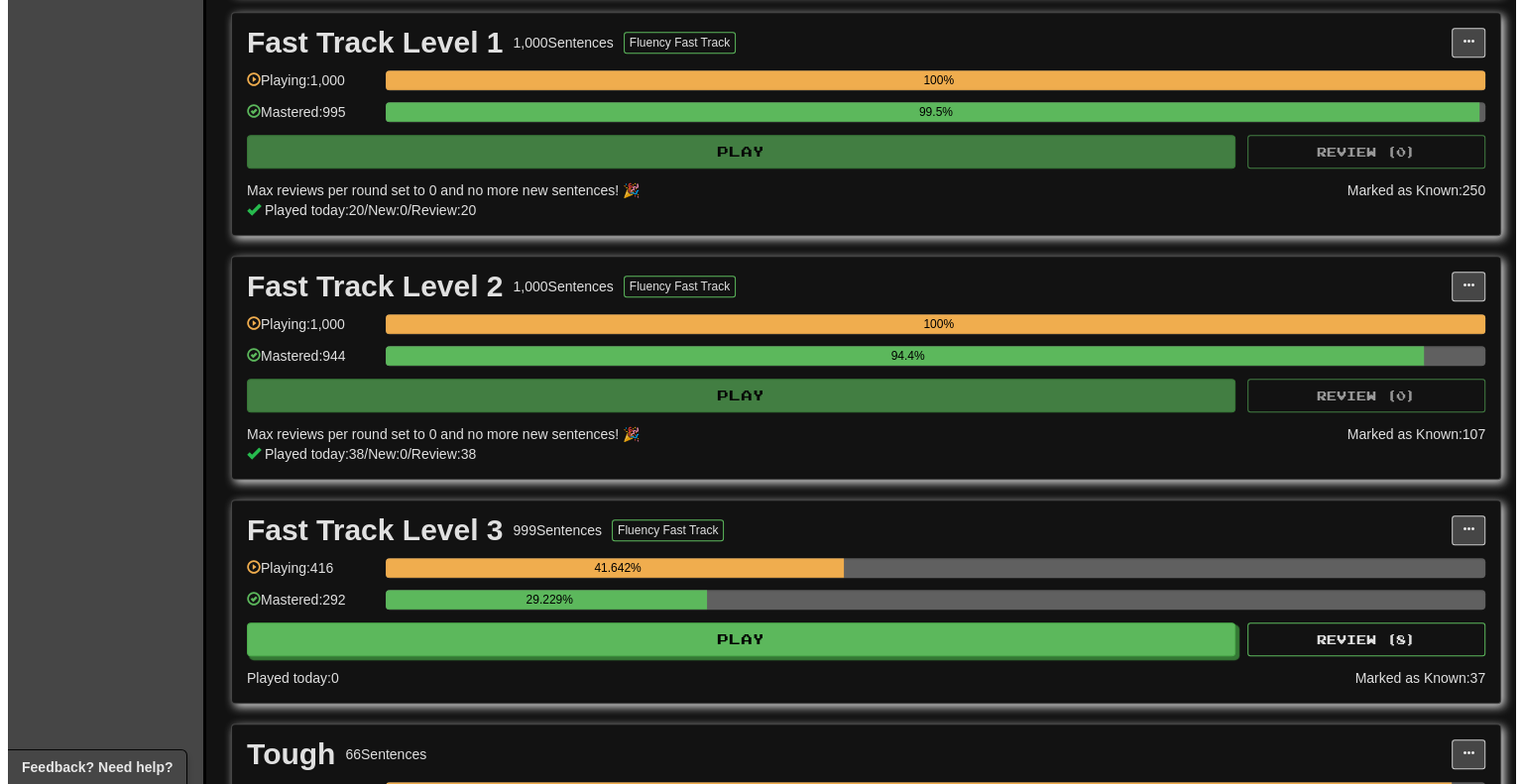 scroll, scrollTop: 1388, scrollLeft: 0, axis: vertical 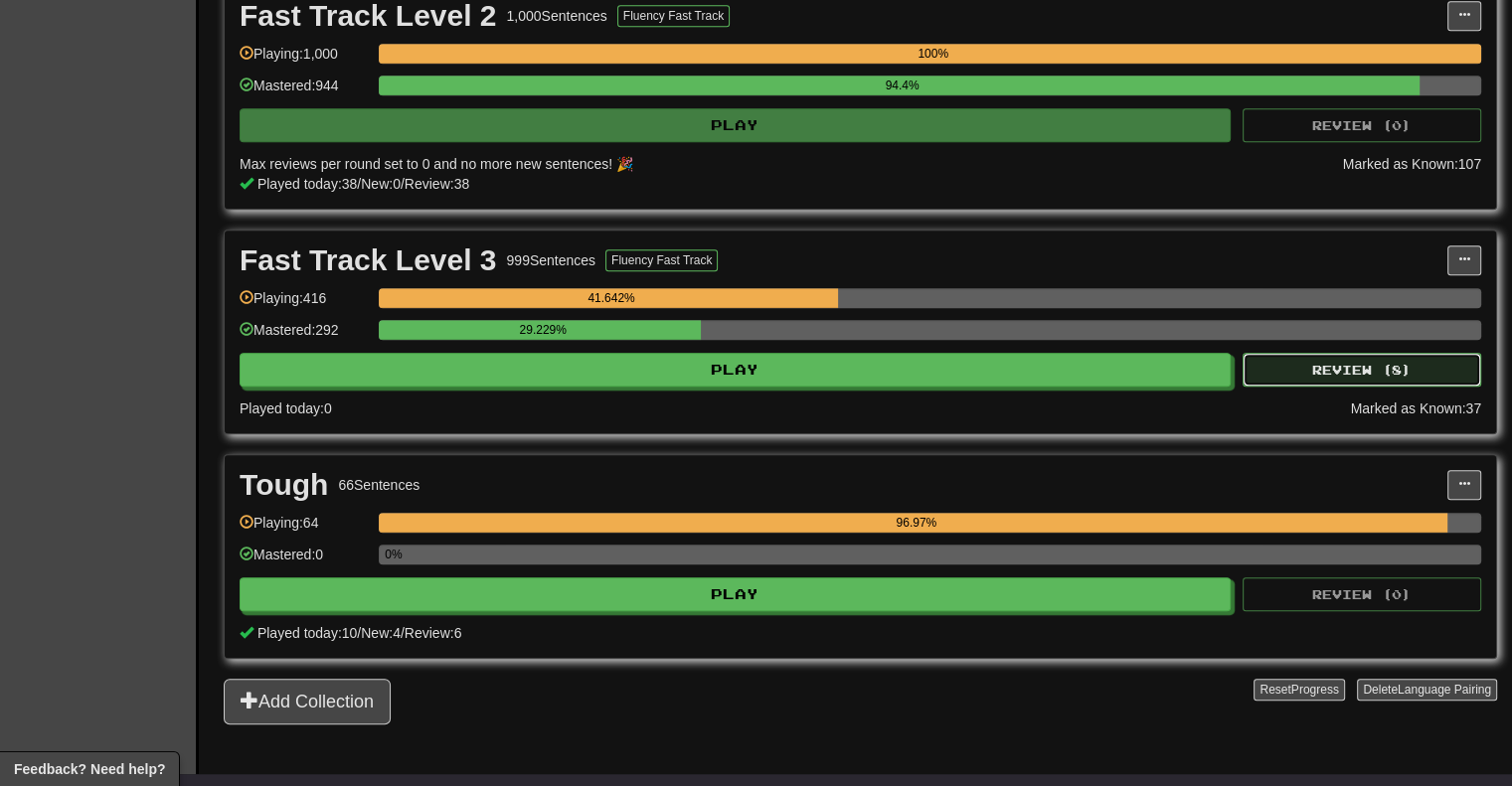 click on "Review ( 8 )" at bounding box center [1362, 370] 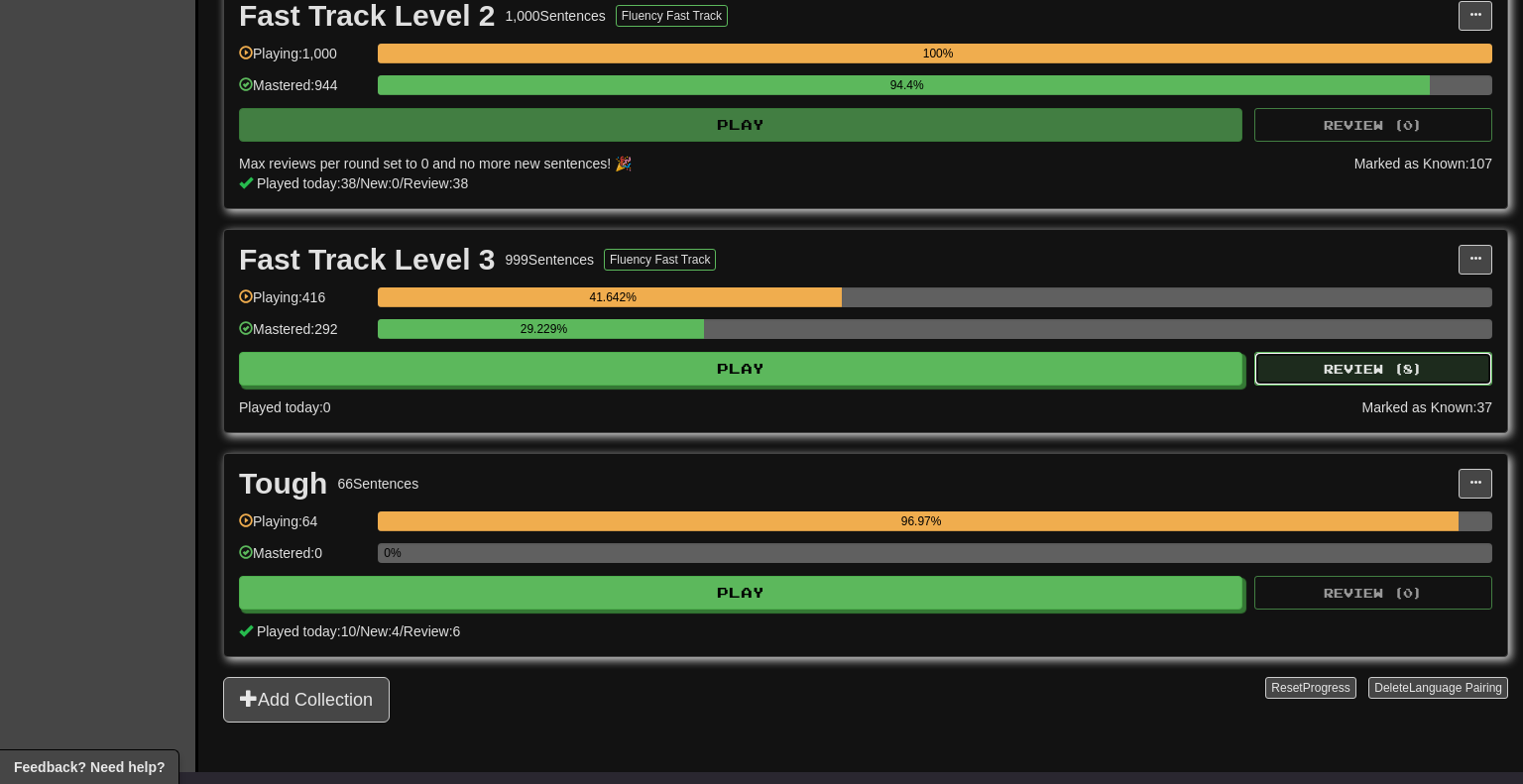 select on "********" 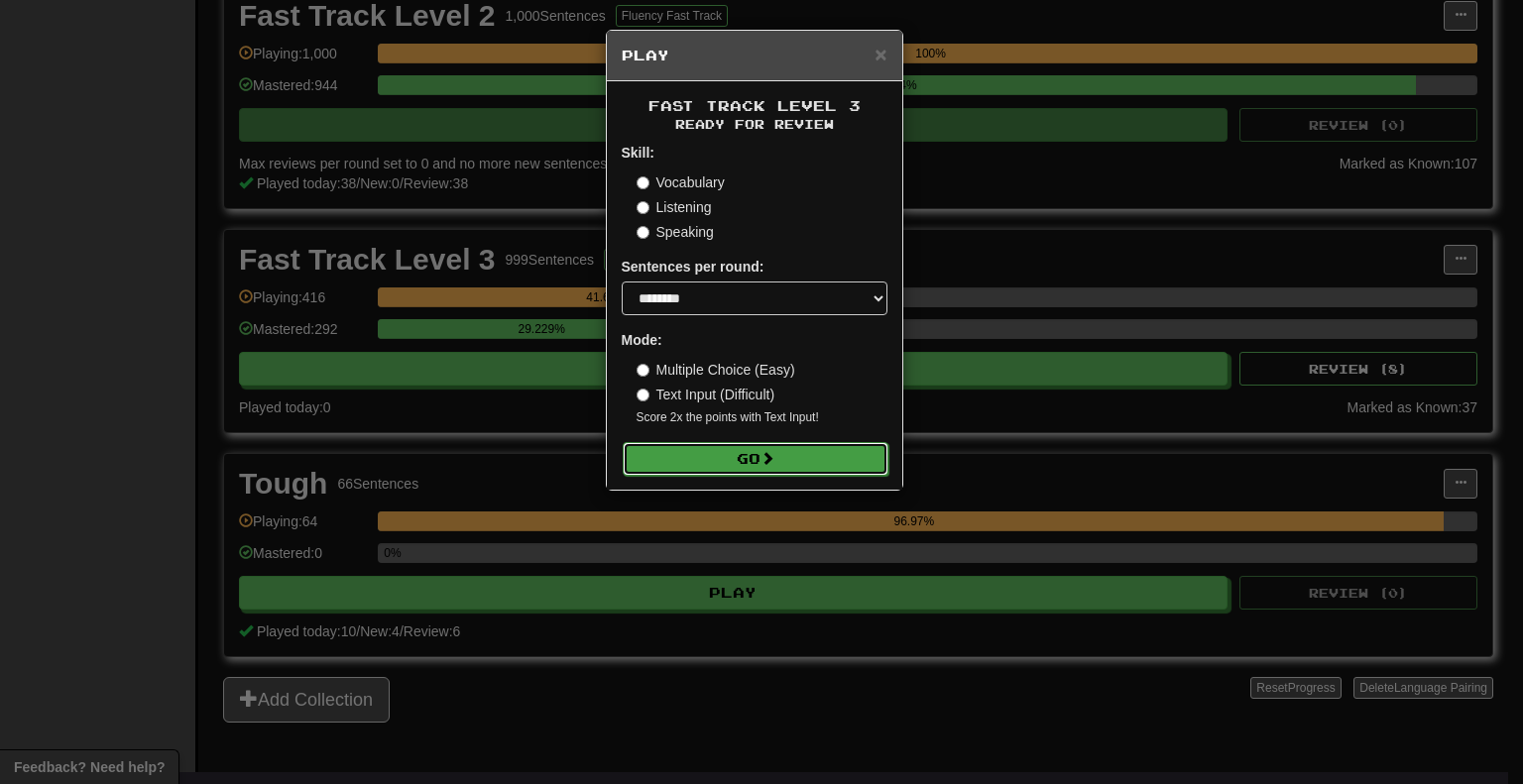 click on "Go" at bounding box center [756, 459] 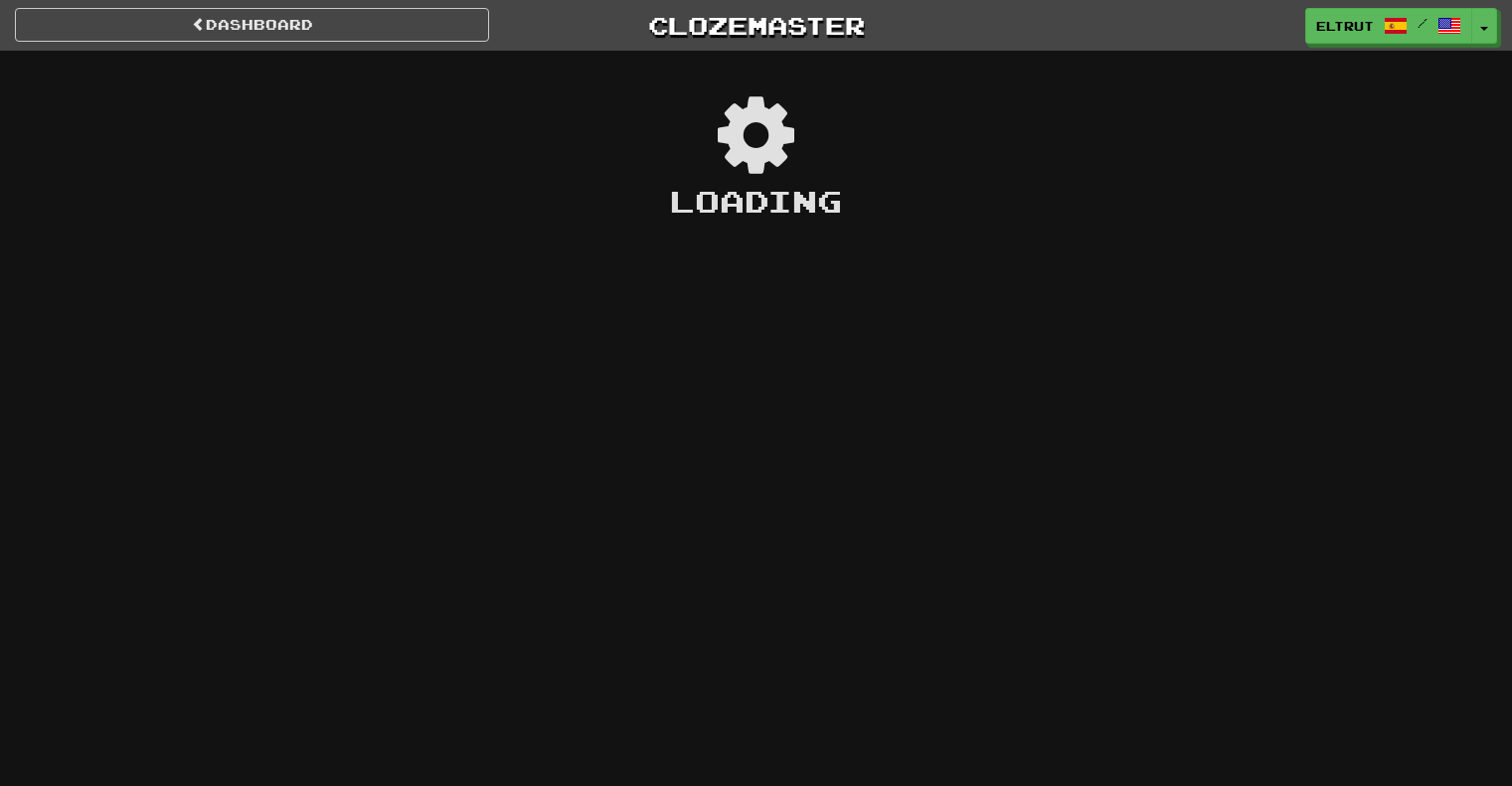 scroll, scrollTop: 0, scrollLeft: 0, axis: both 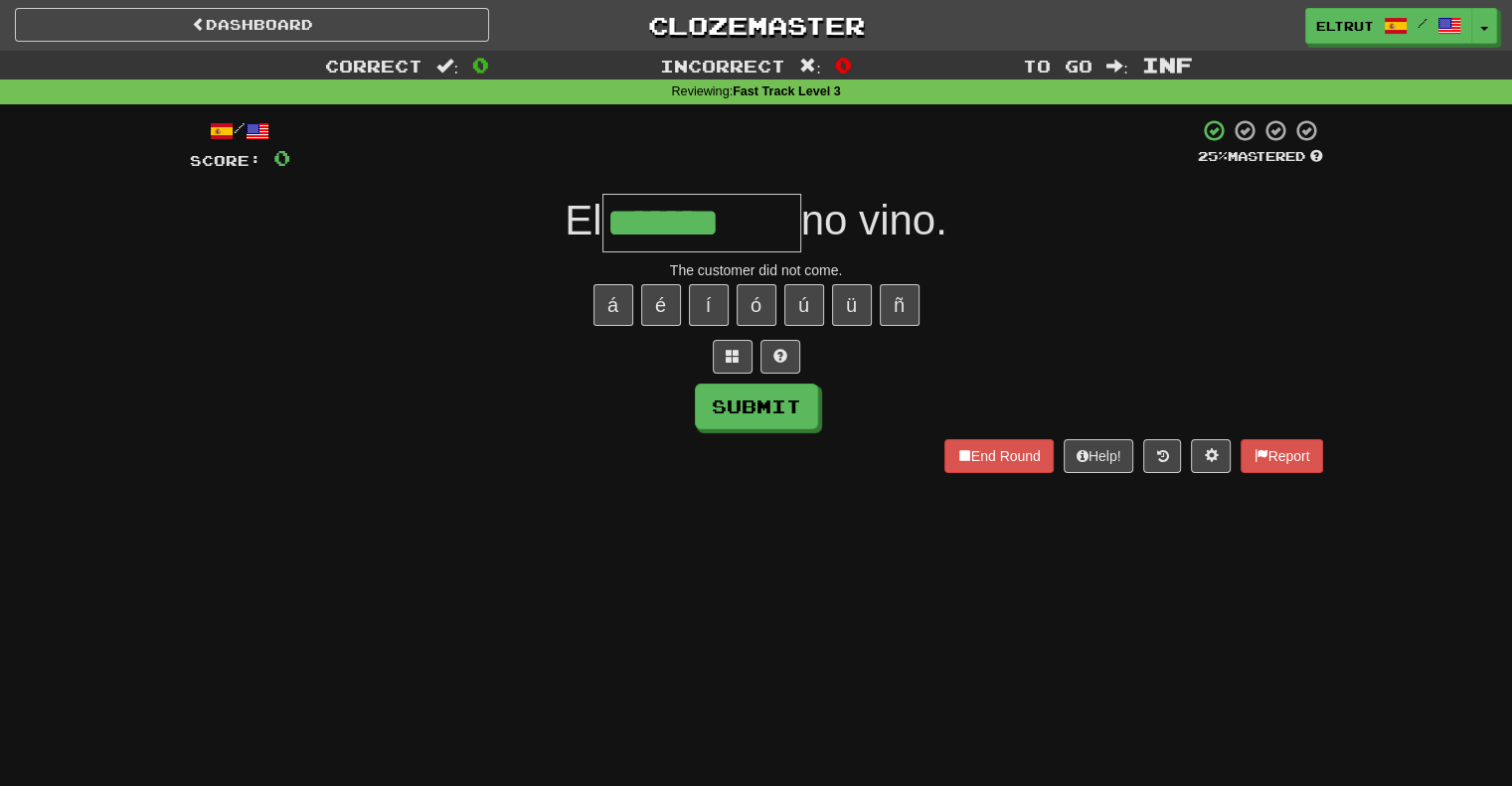type on "*******" 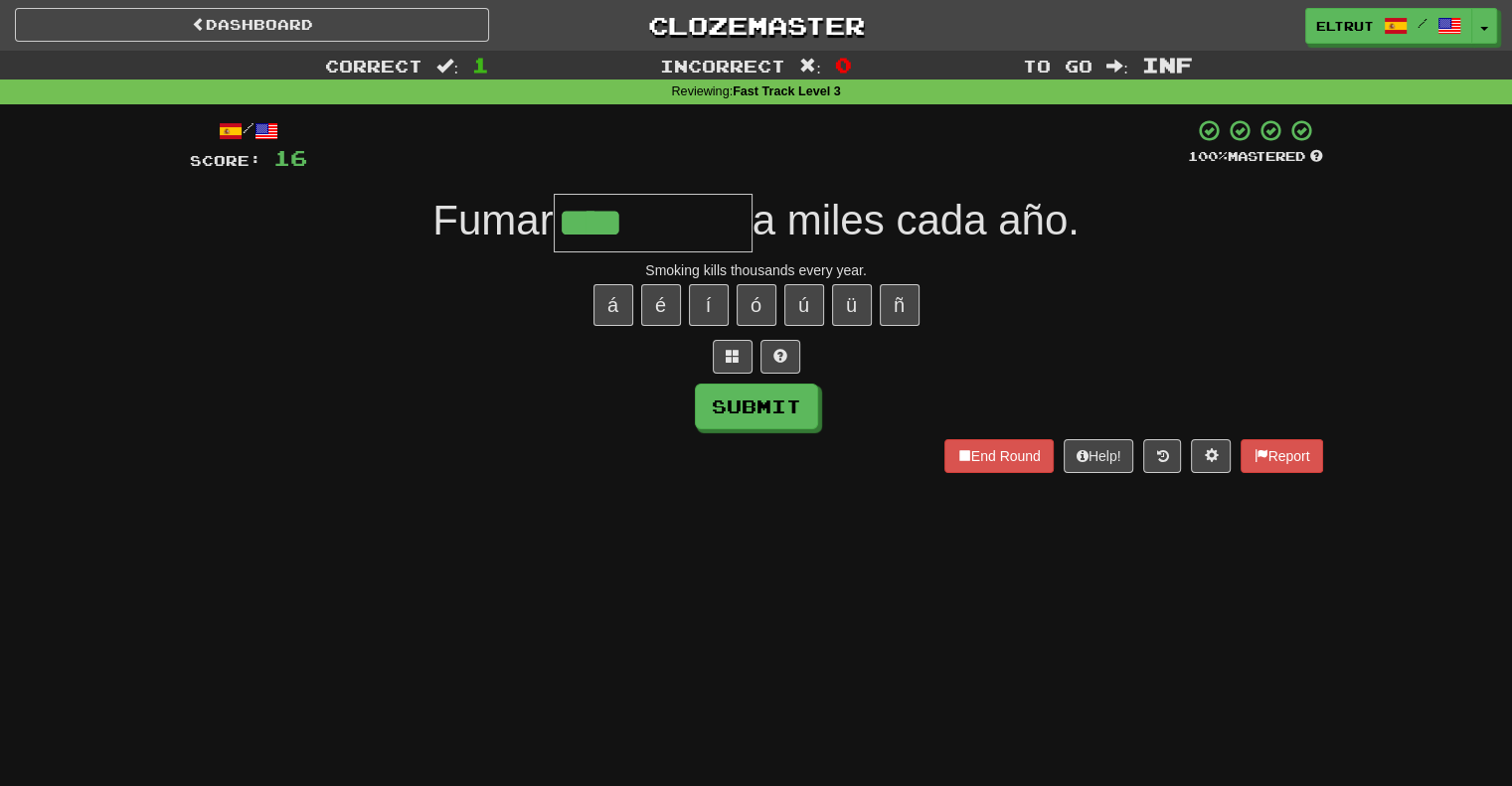 type on "****" 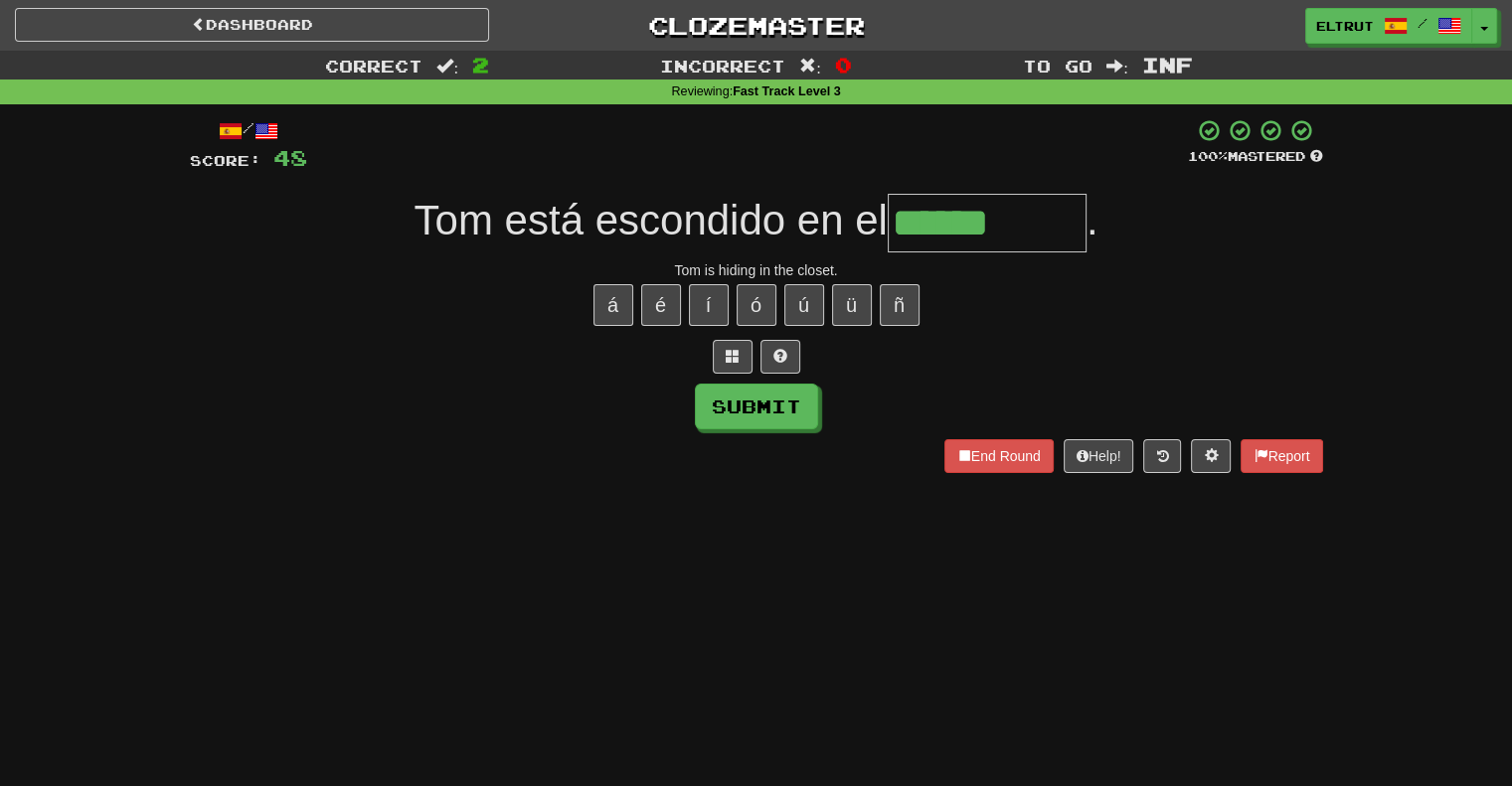 type on "*******" 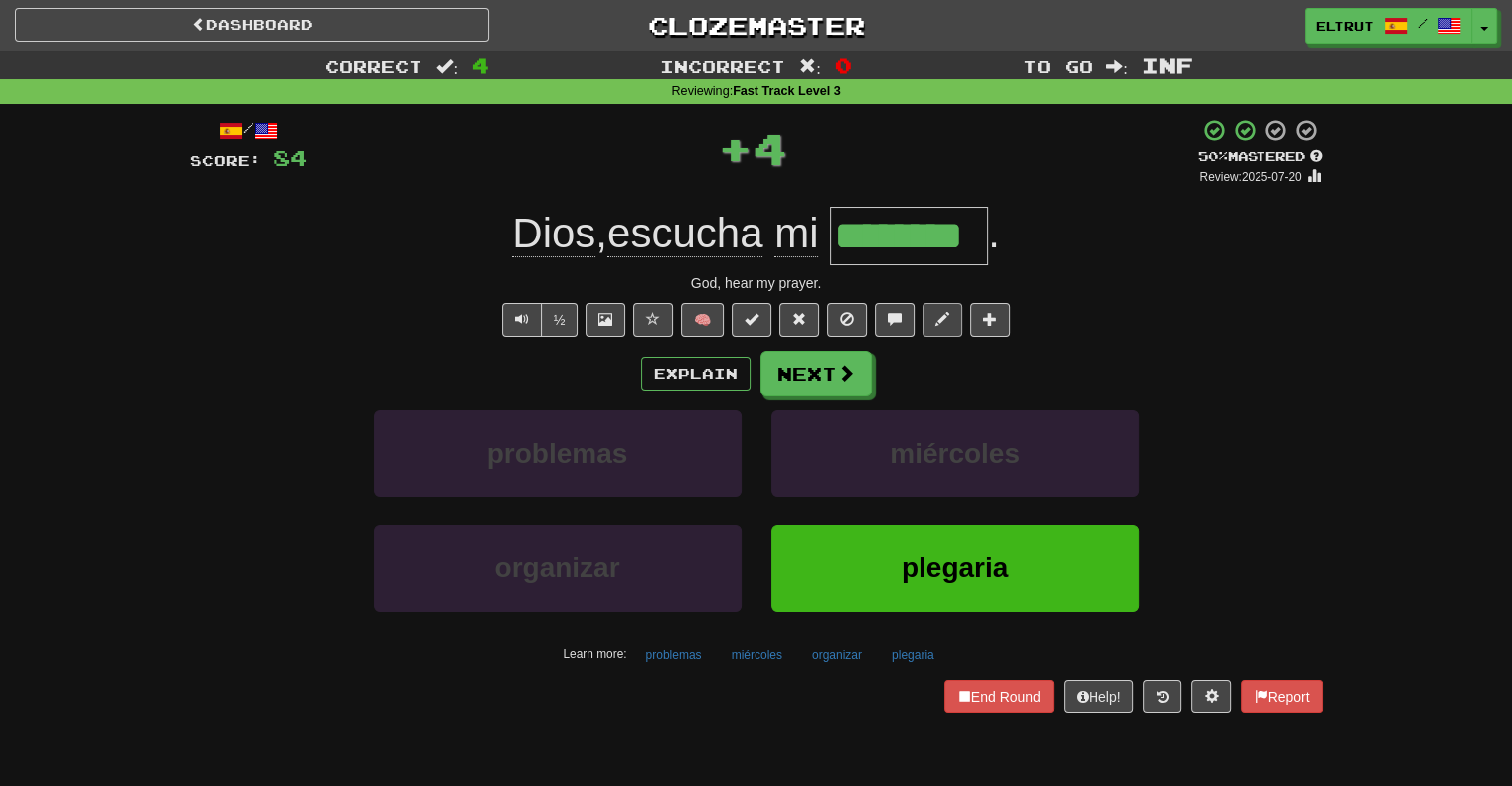 type on "********" 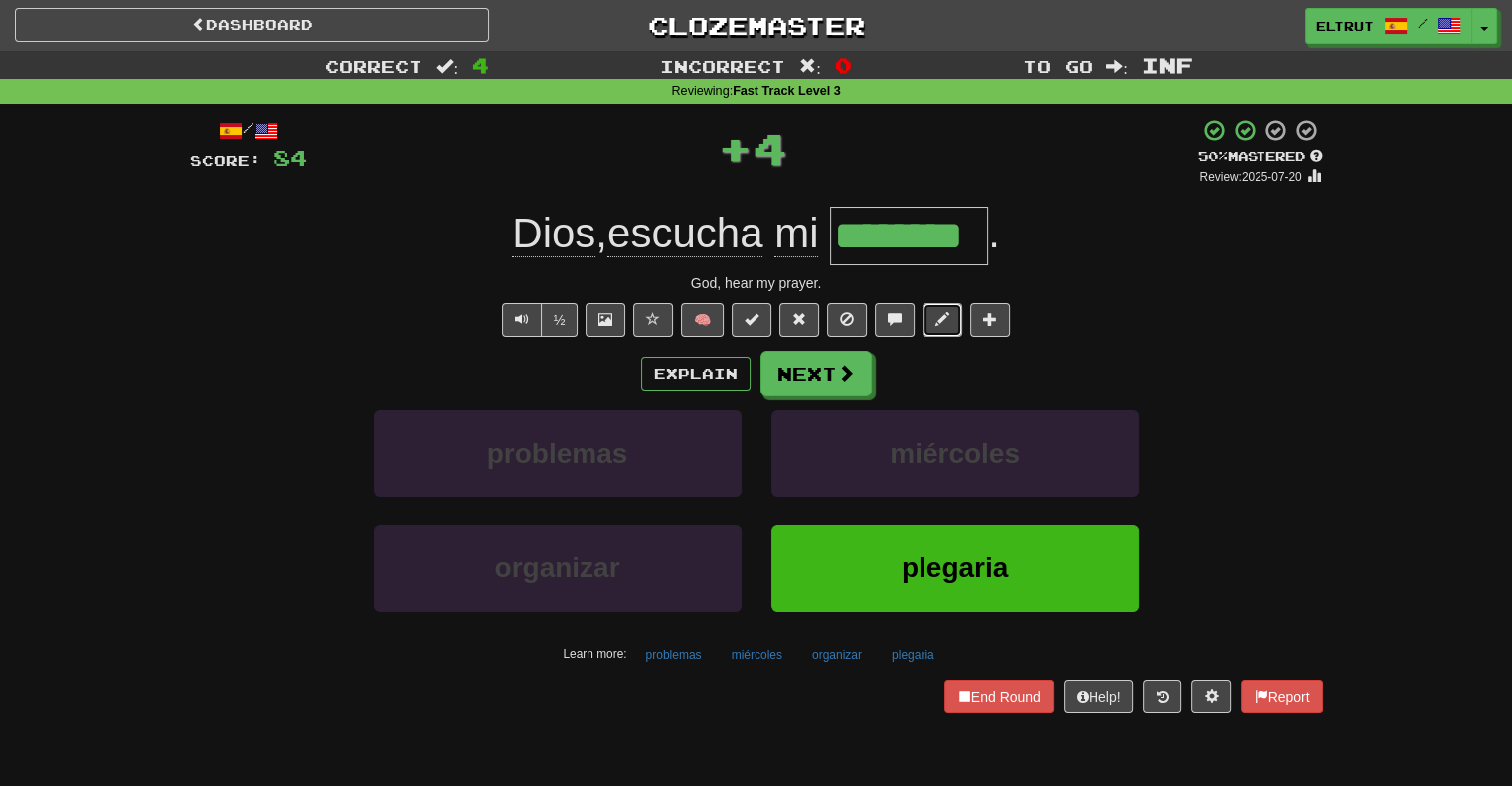 click at bounding box center [942, 320] 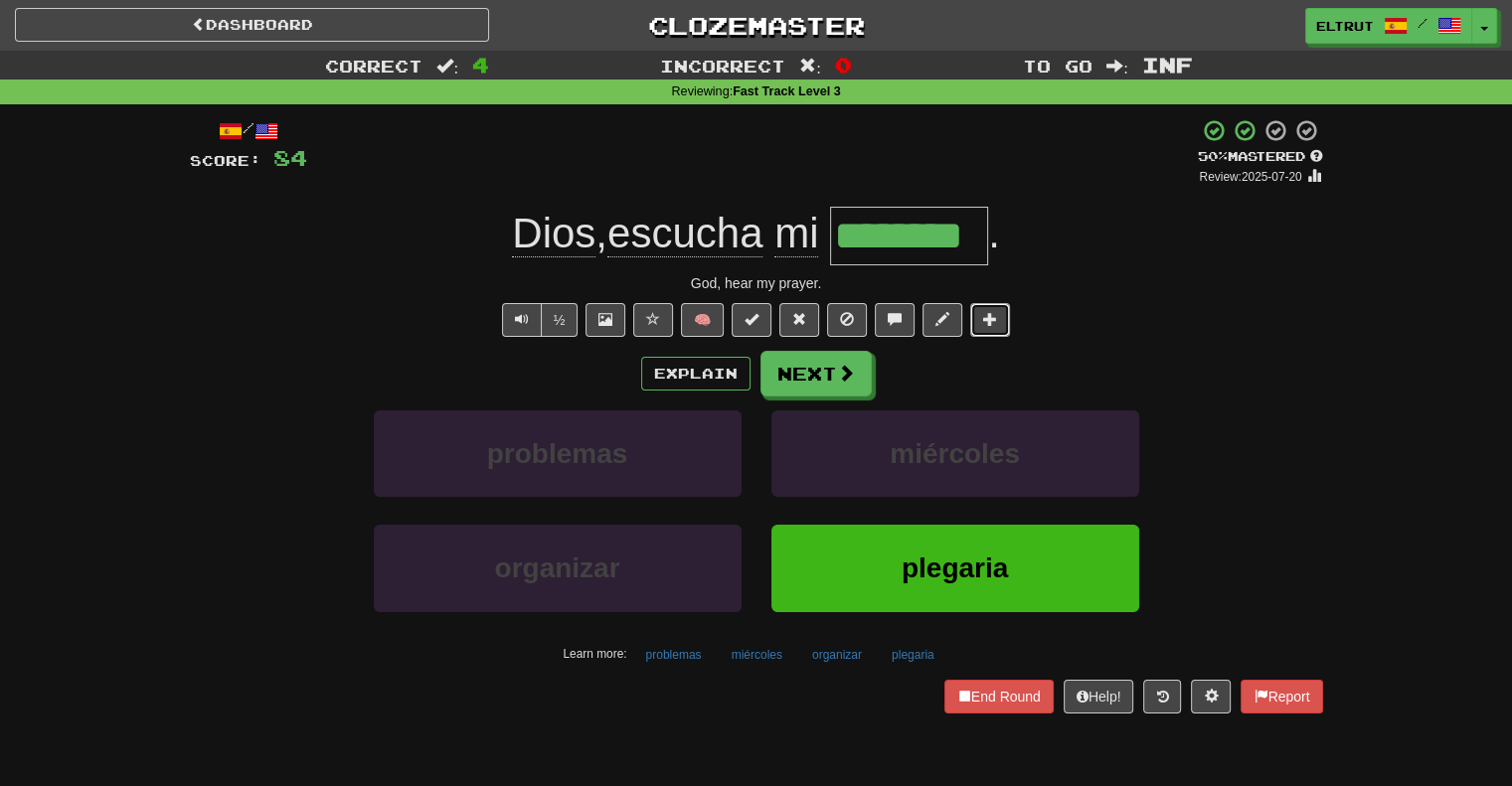 click at bounding box center (990, 319) 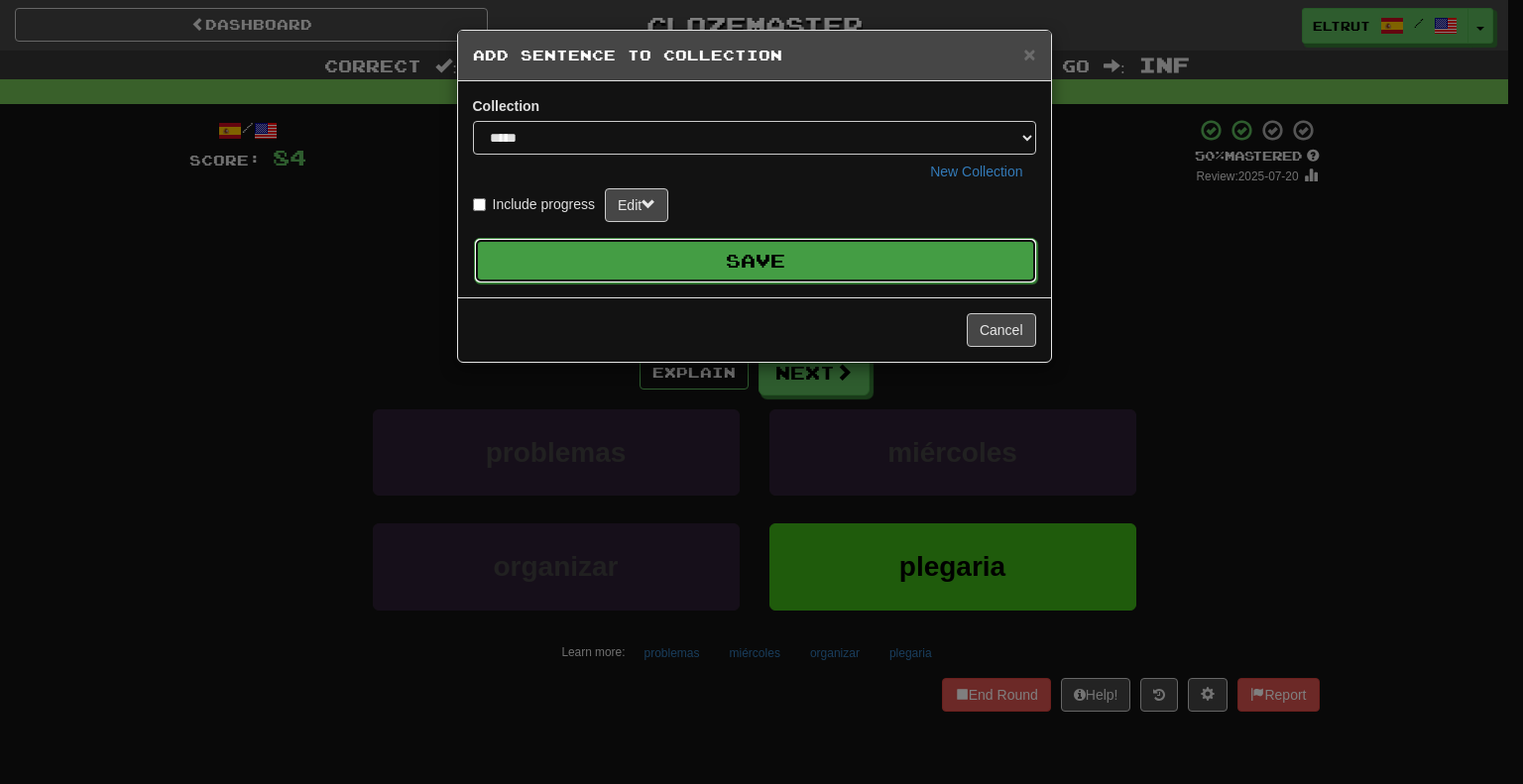 click on "Save" at bounding box center (756, 261) 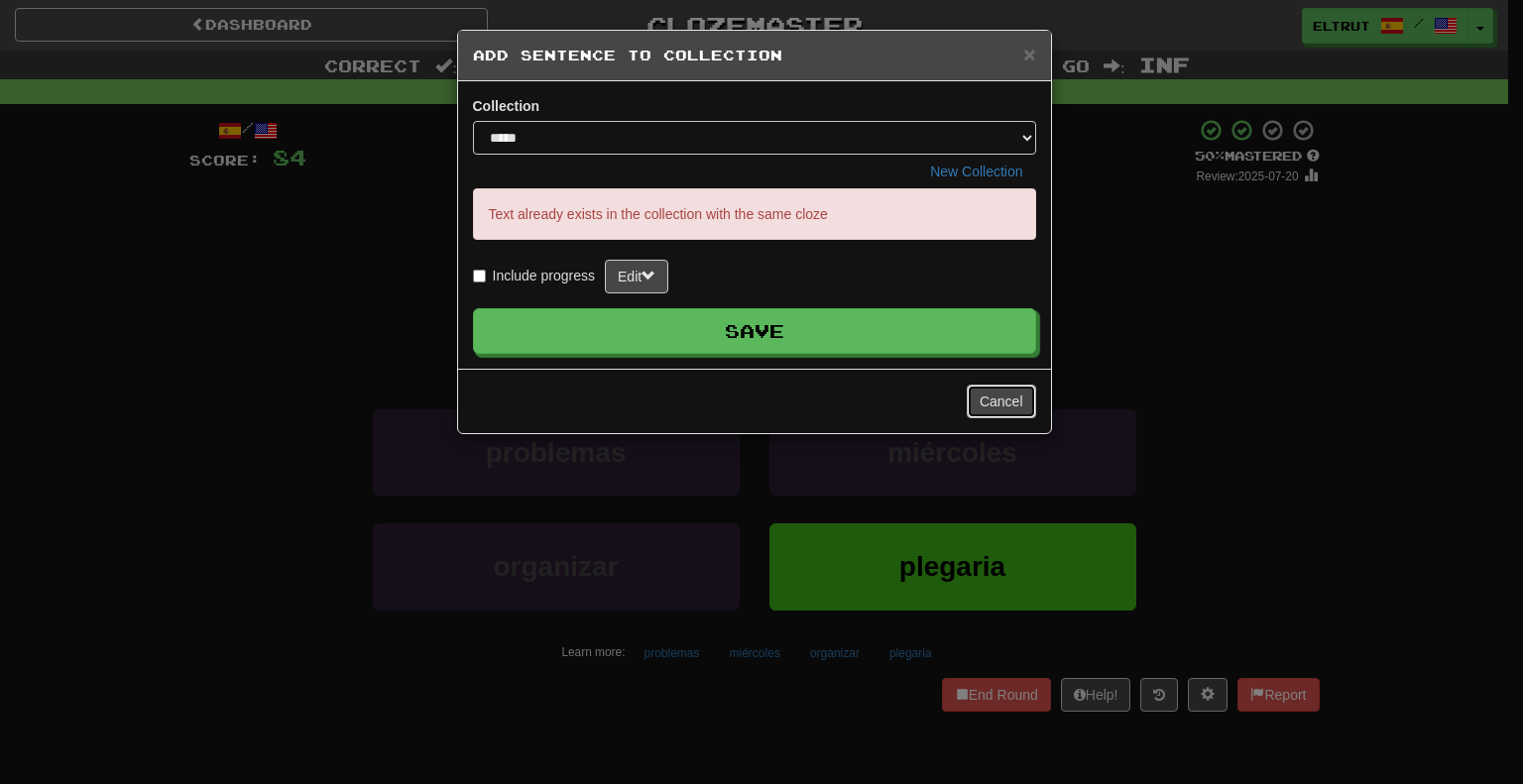 click on "Cancel" at bounding box center [1001, 401] 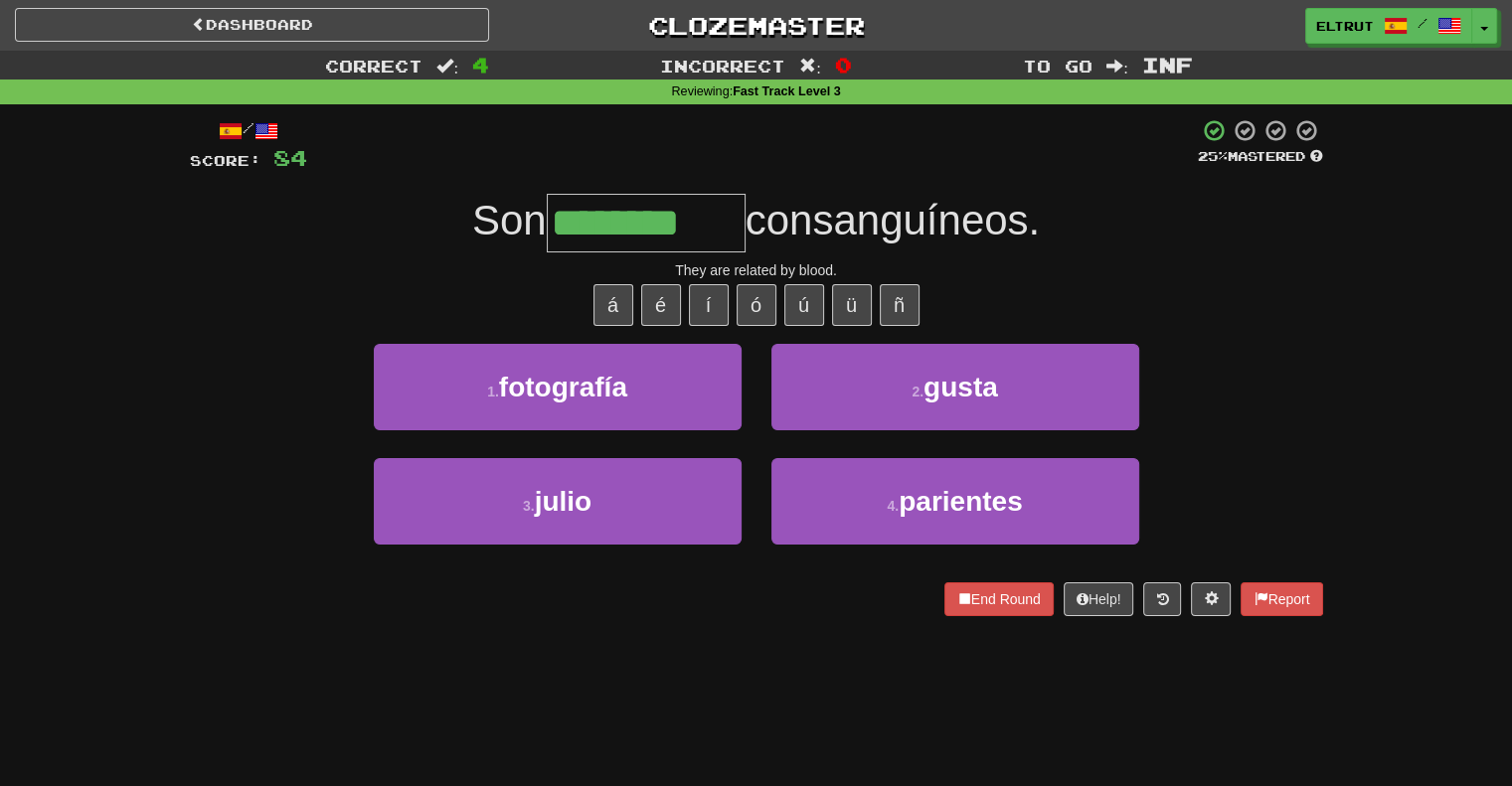 type on "*********" 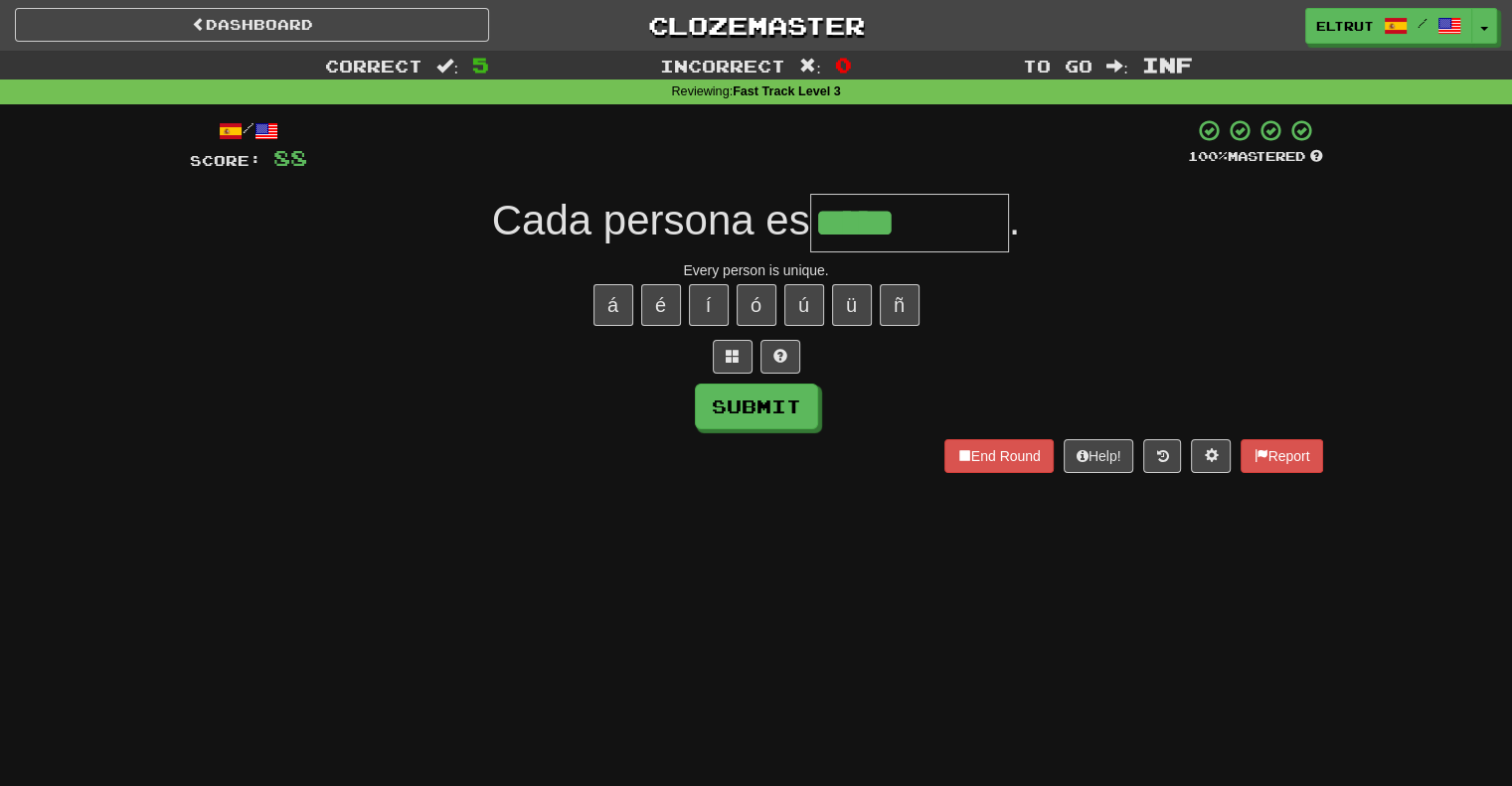 type on "*****" 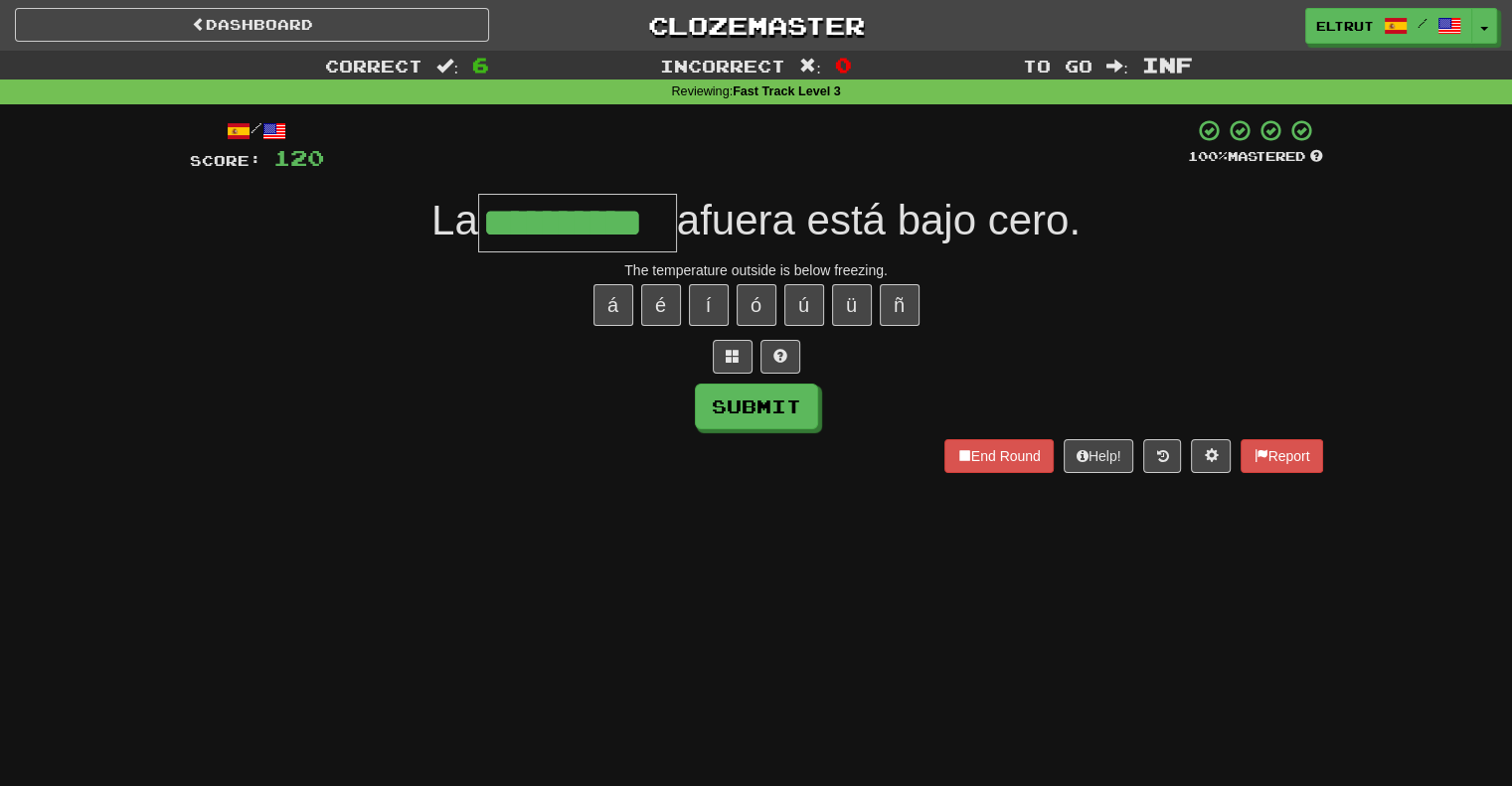 scroll, scrollTop: 0, scrollLeft: 33, axis: horizontal 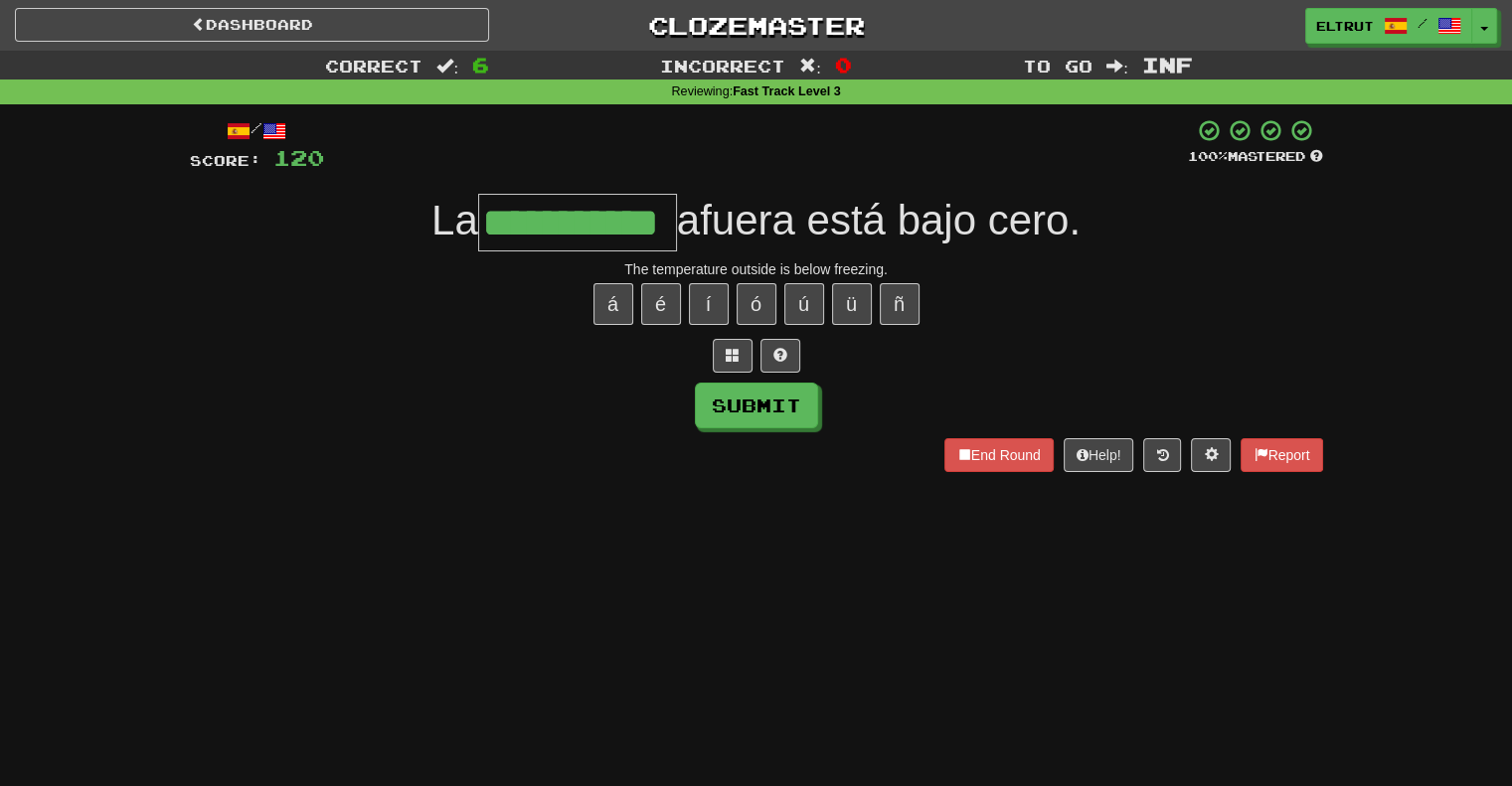 type on "**********" 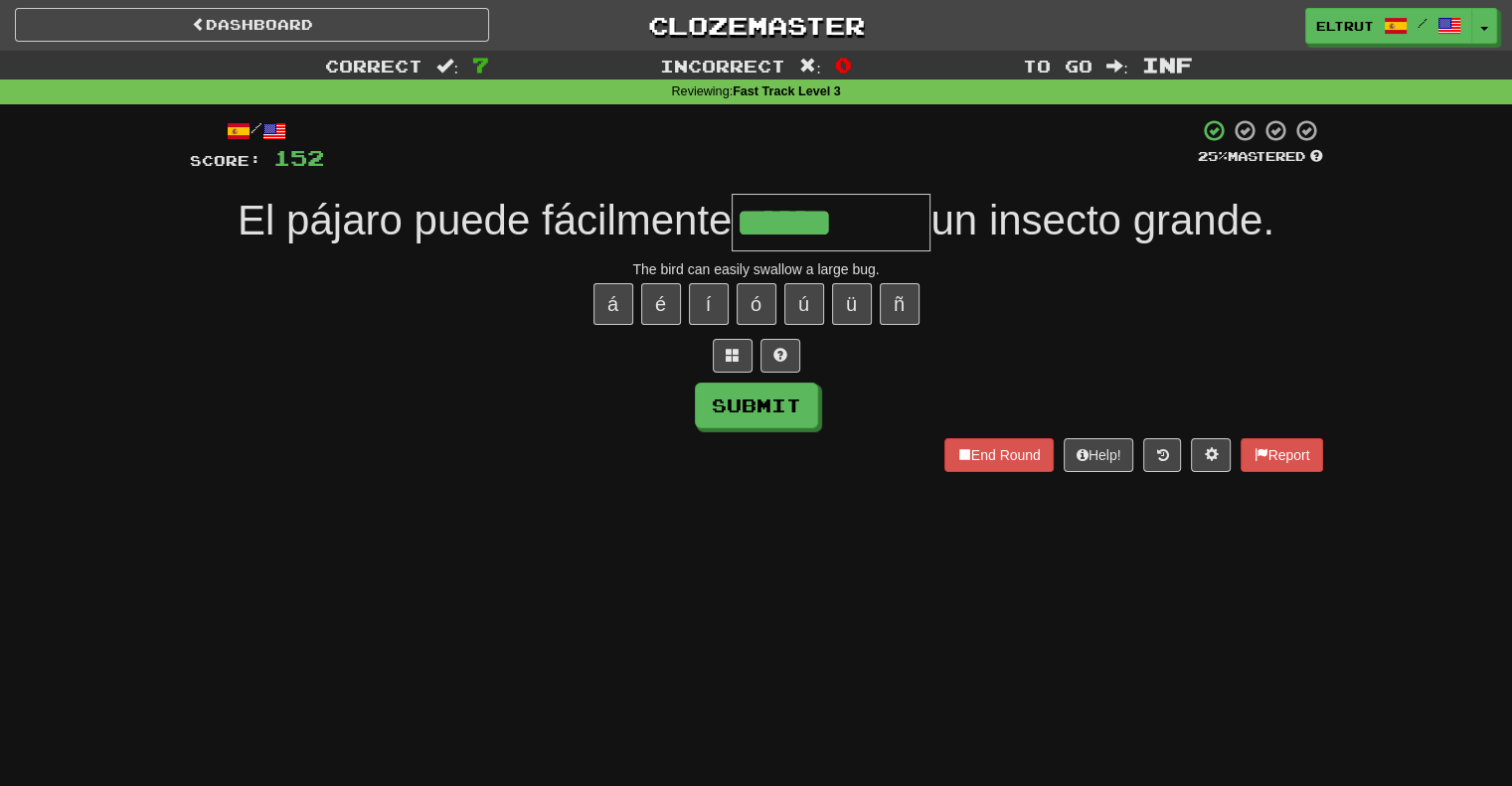 type on "******" 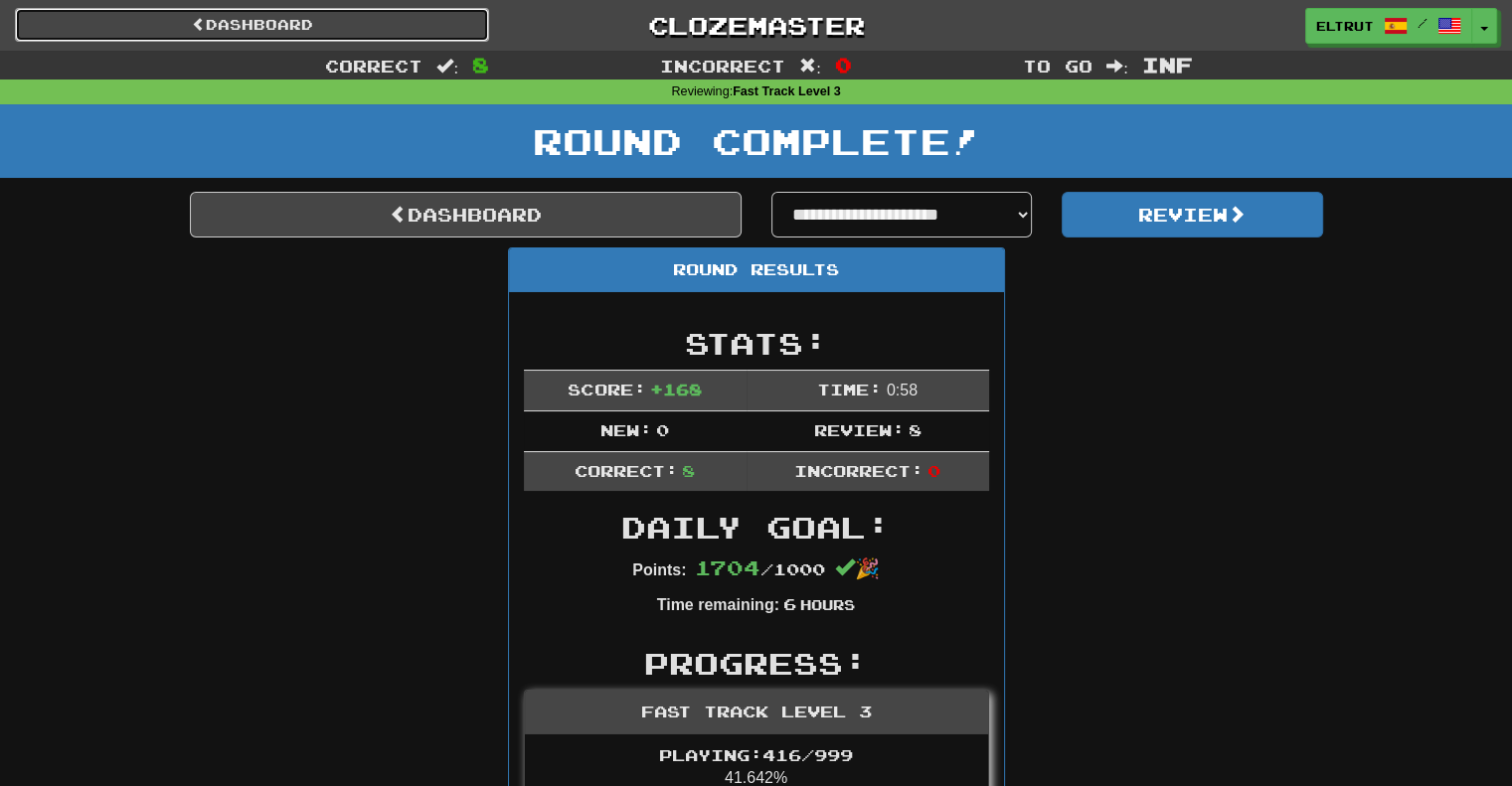 click on "Dashboard" at bounding box center [252, 25] 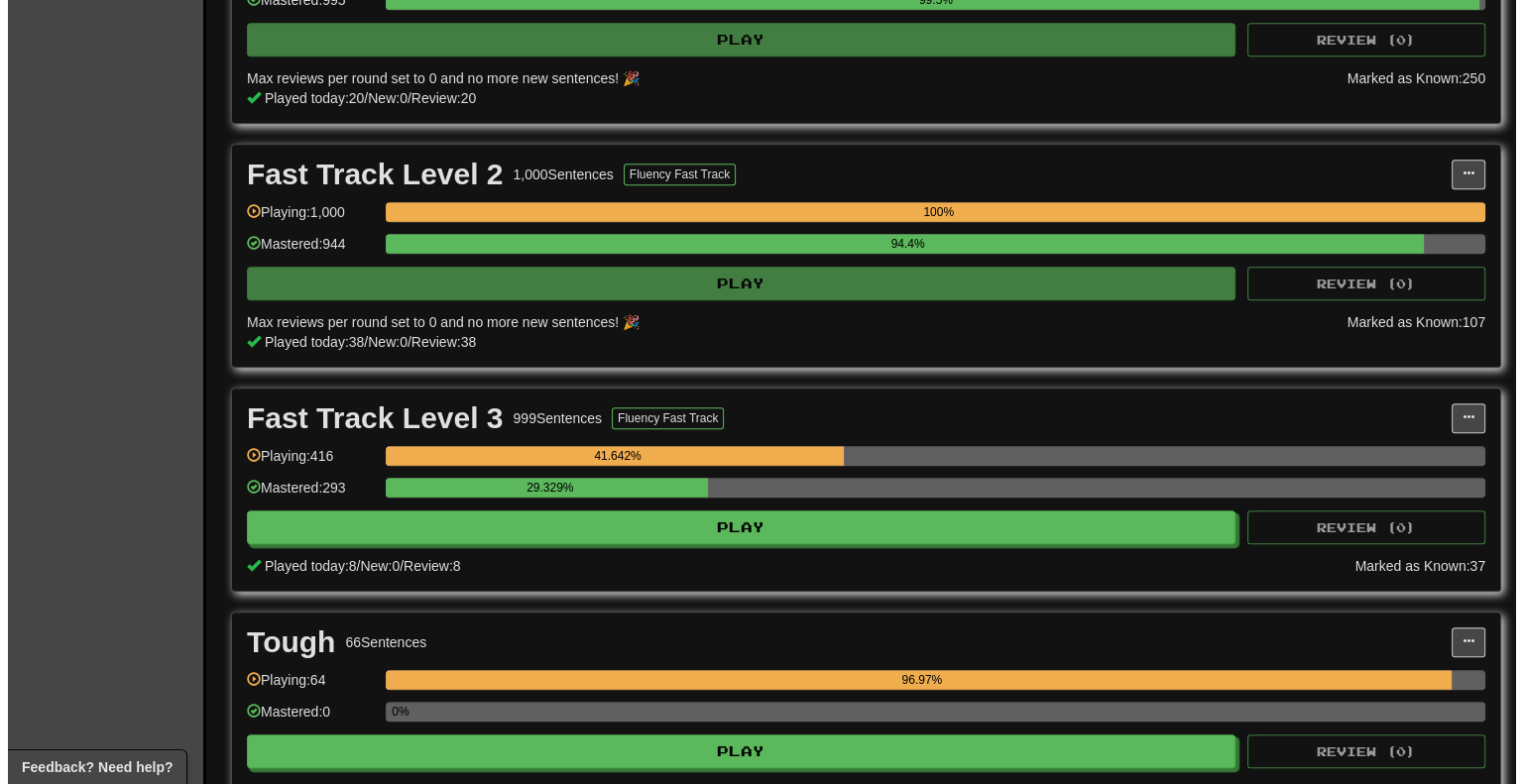 scroll, scrollTop: 1388, scrollLeft: 0, axis: vertical 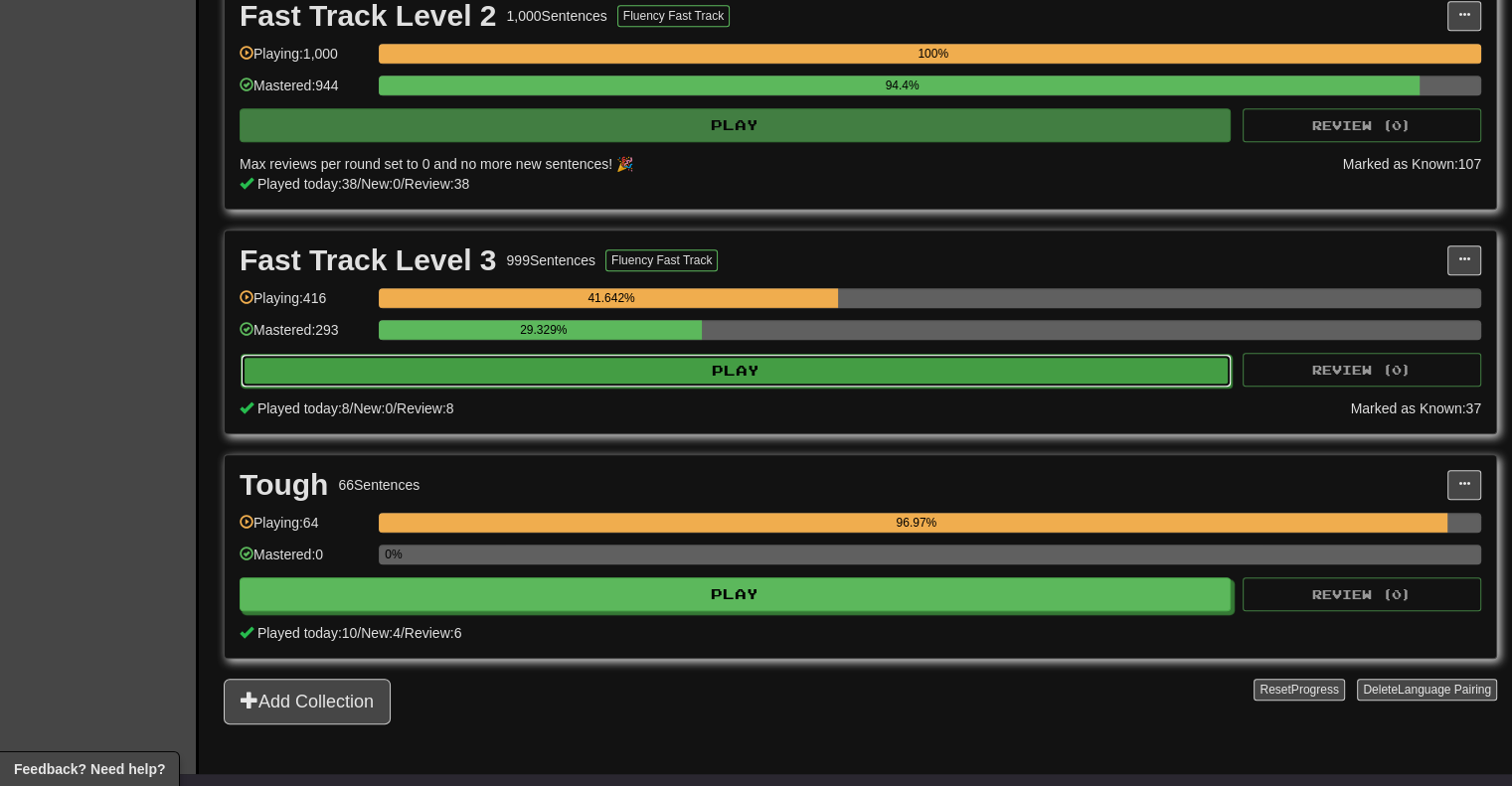 click on "Play" at bounding box center (736, 371) 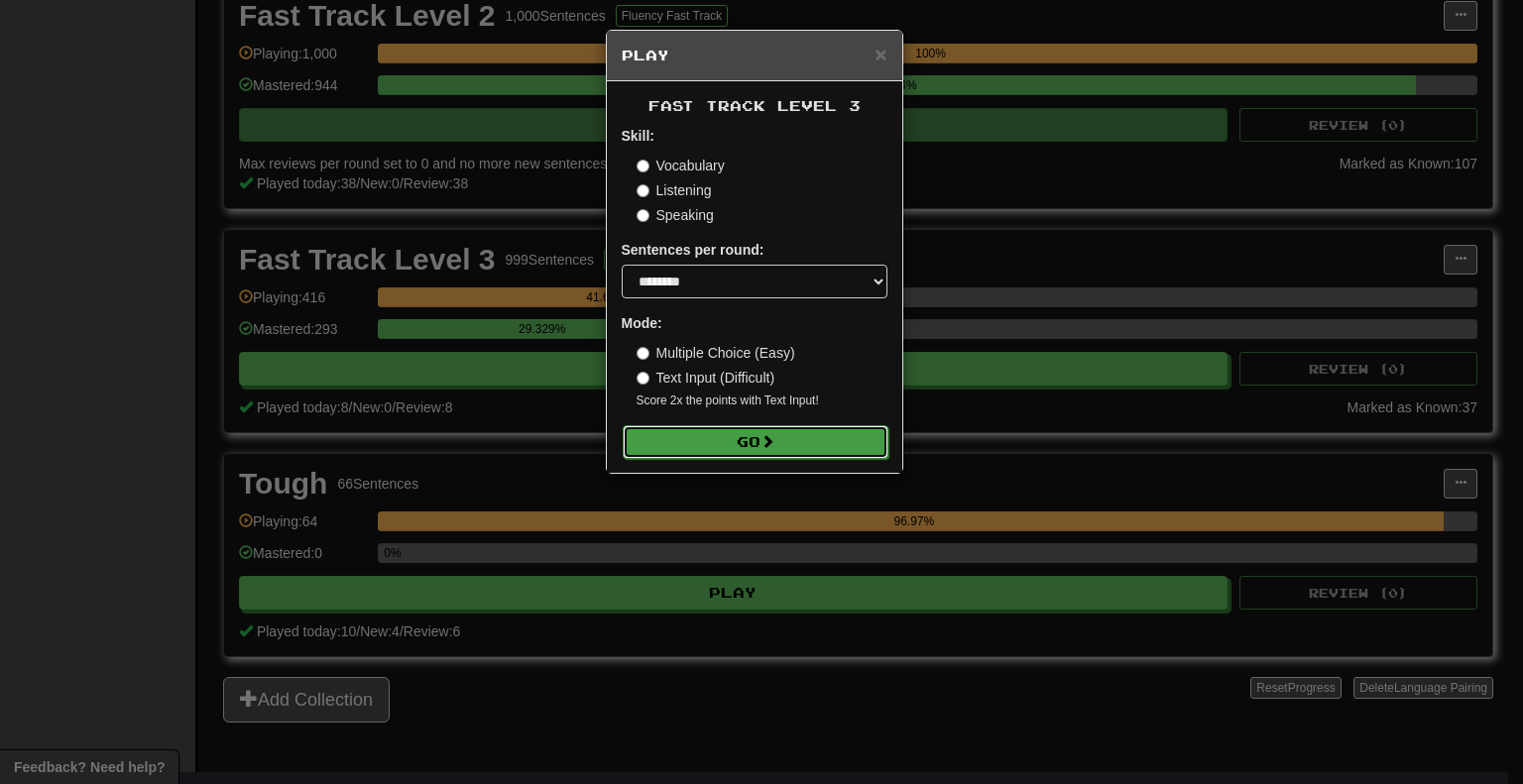 click on "Go" at bounding box center [756, 442] 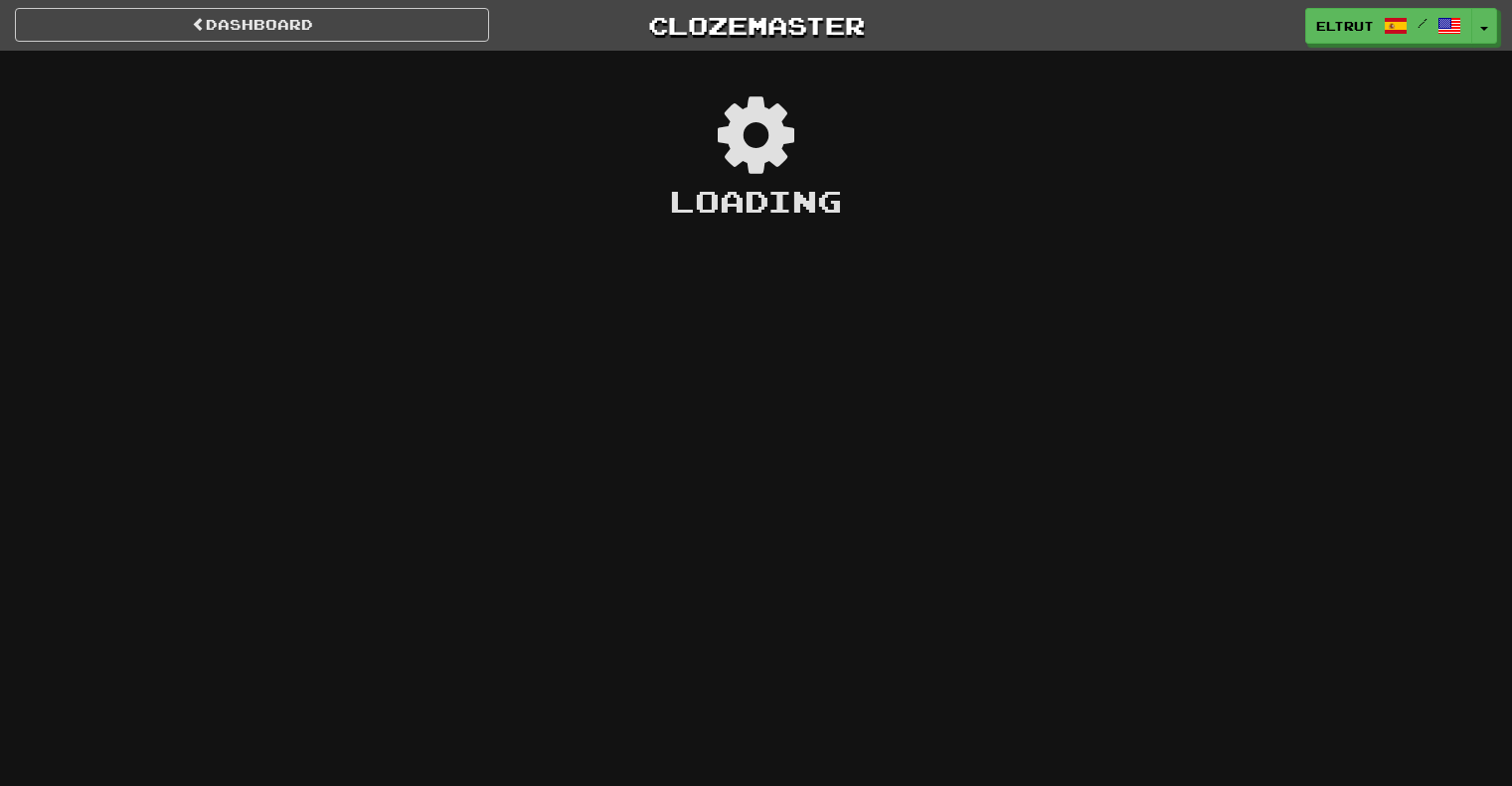 scroll, scrollTop: 0, scrollLeft: 0, axis: both 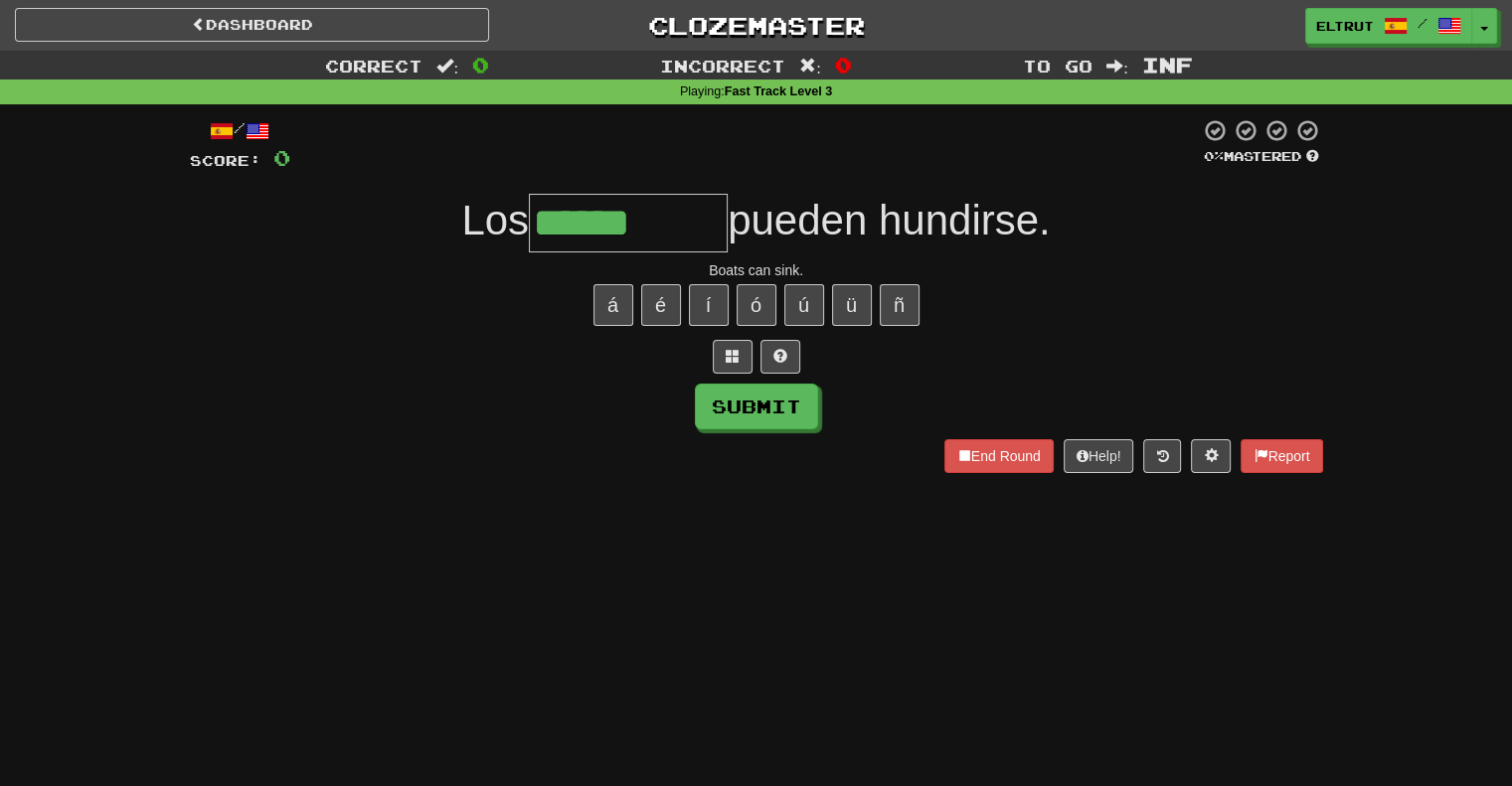 type on "******" 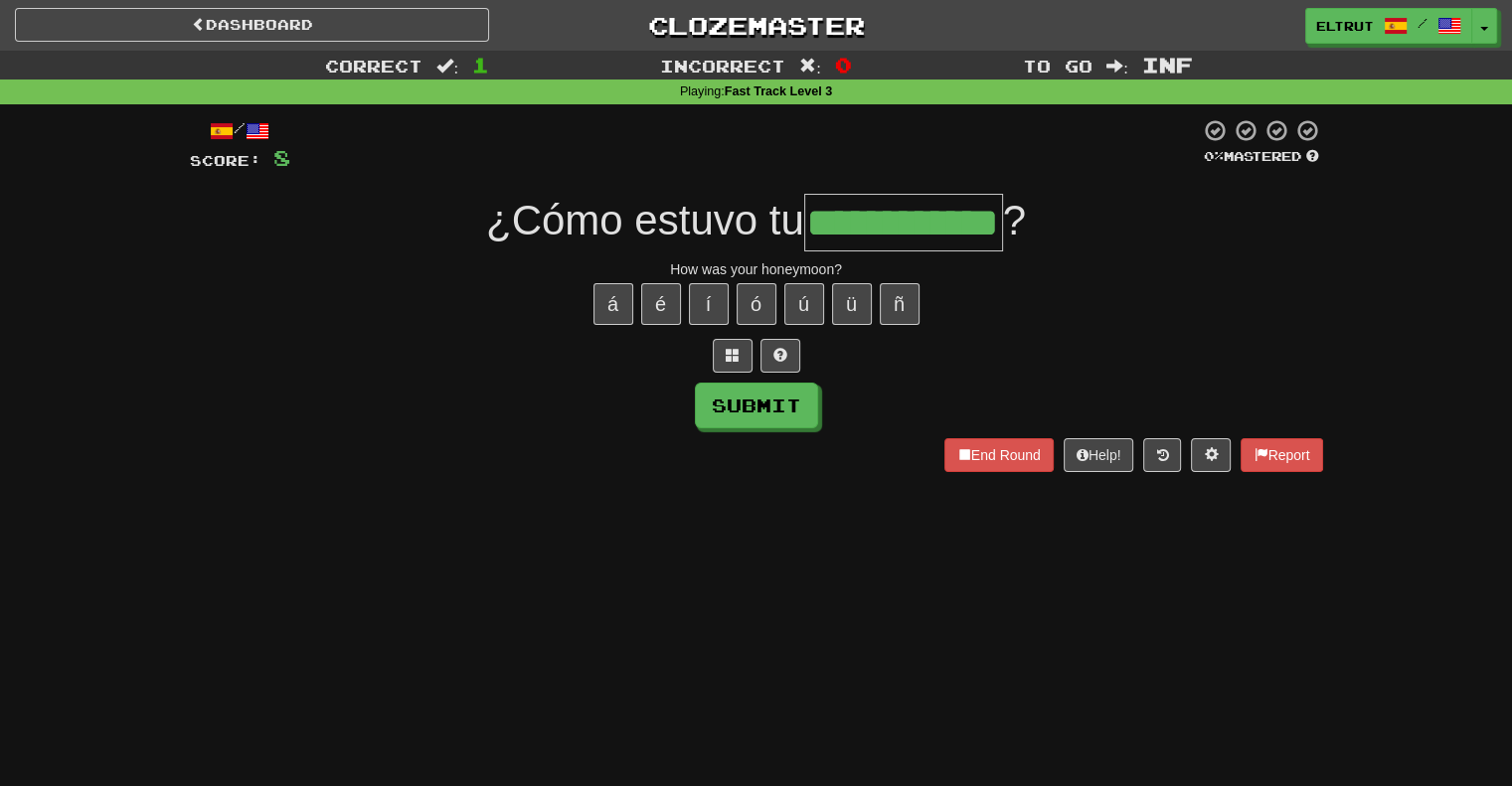 scroll, scrollTop: 0, scrollLeft: 33, axis: horizontal 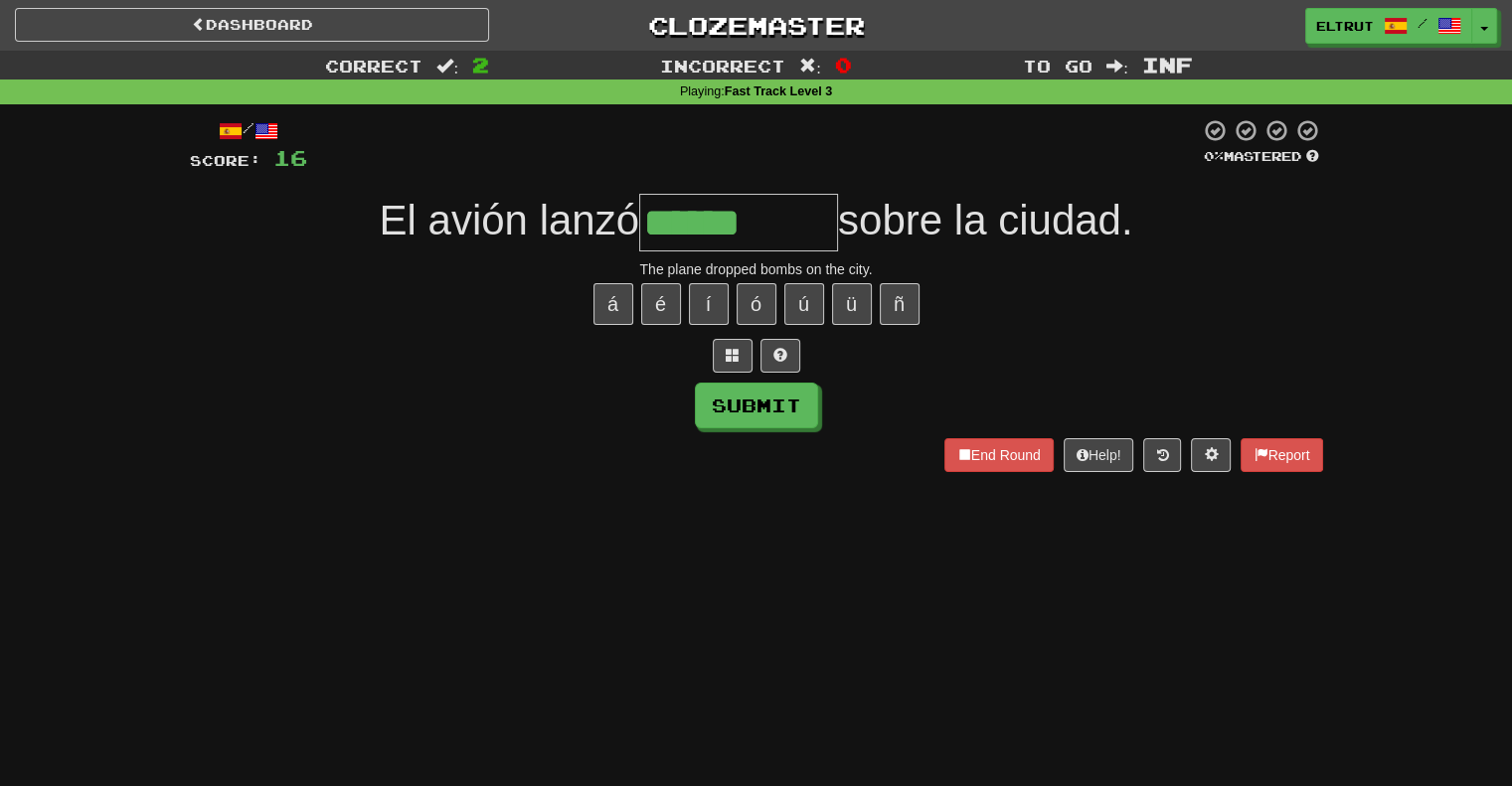 type on "******" 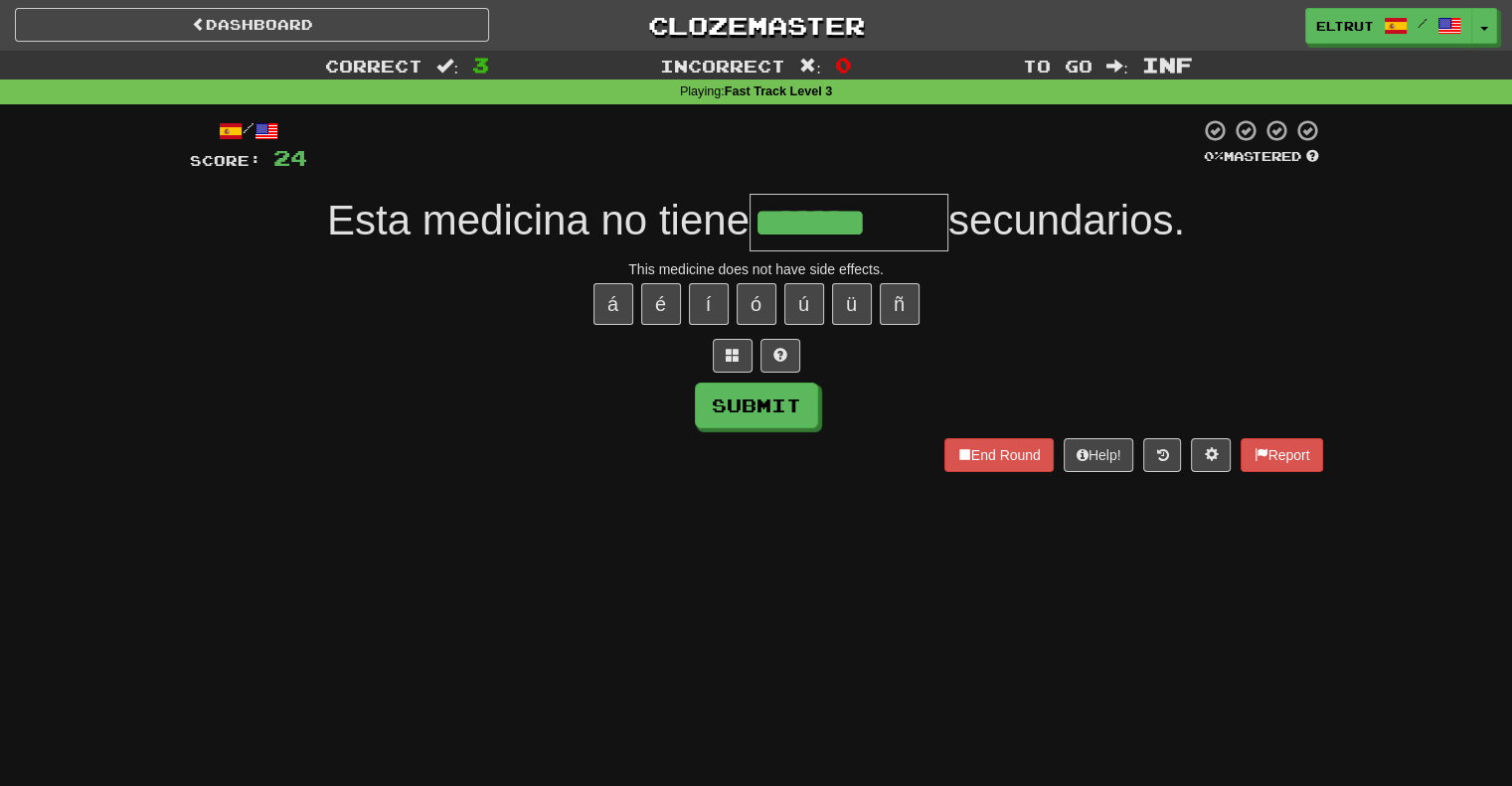 type on "*******" 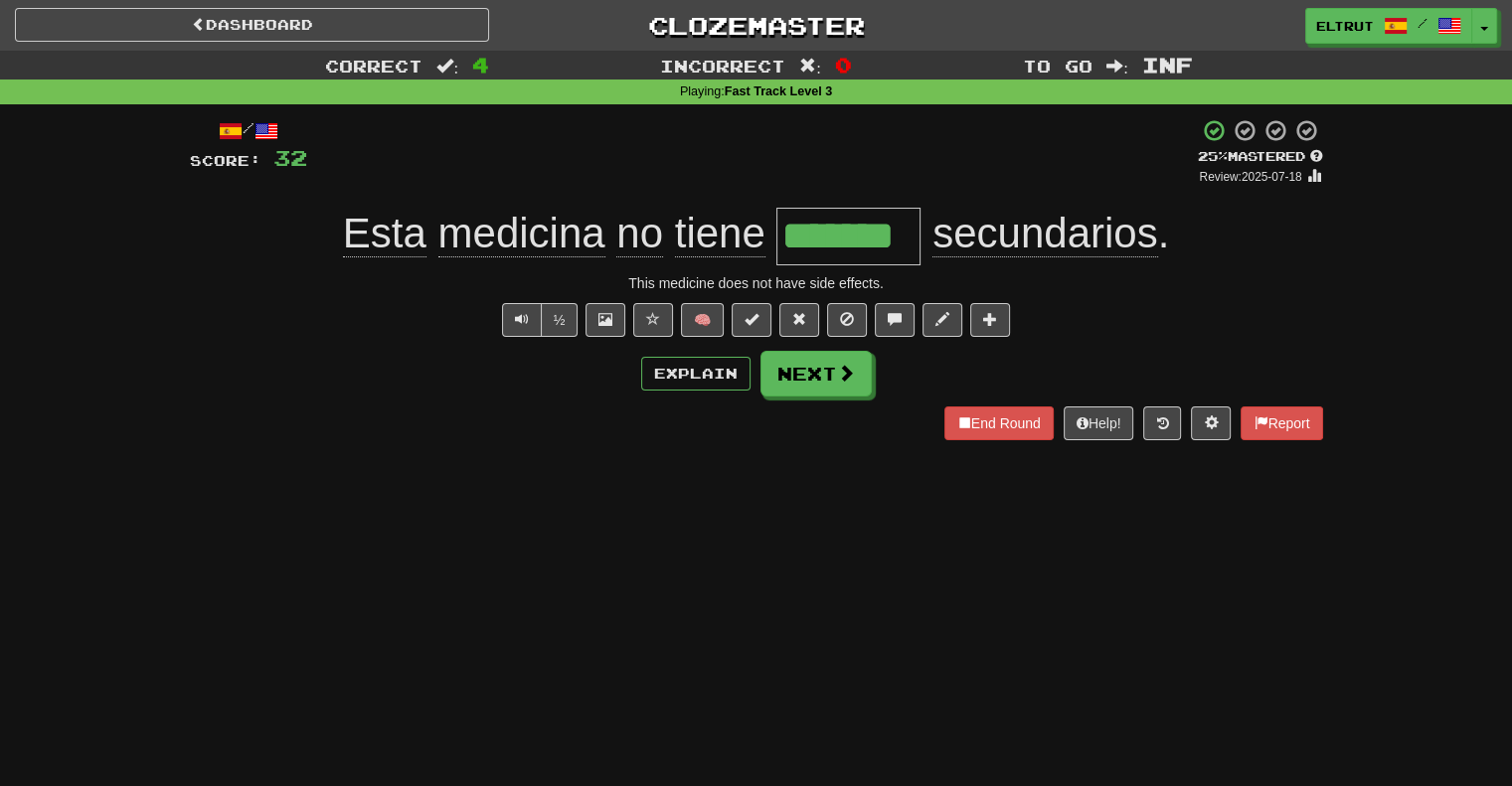 click on "End Round  Help!  Report" at bounding box center [756, 423] 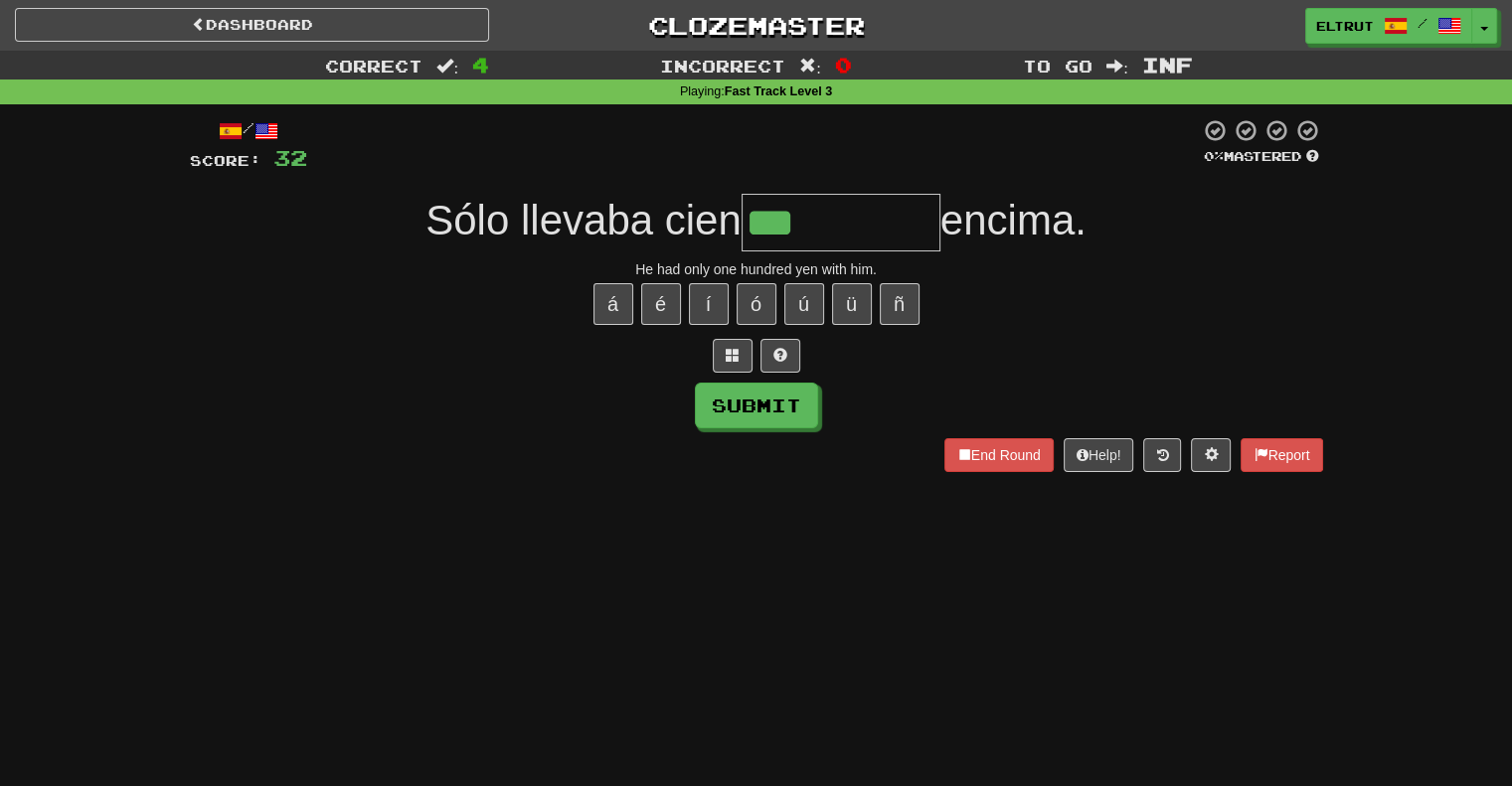 type on "***" 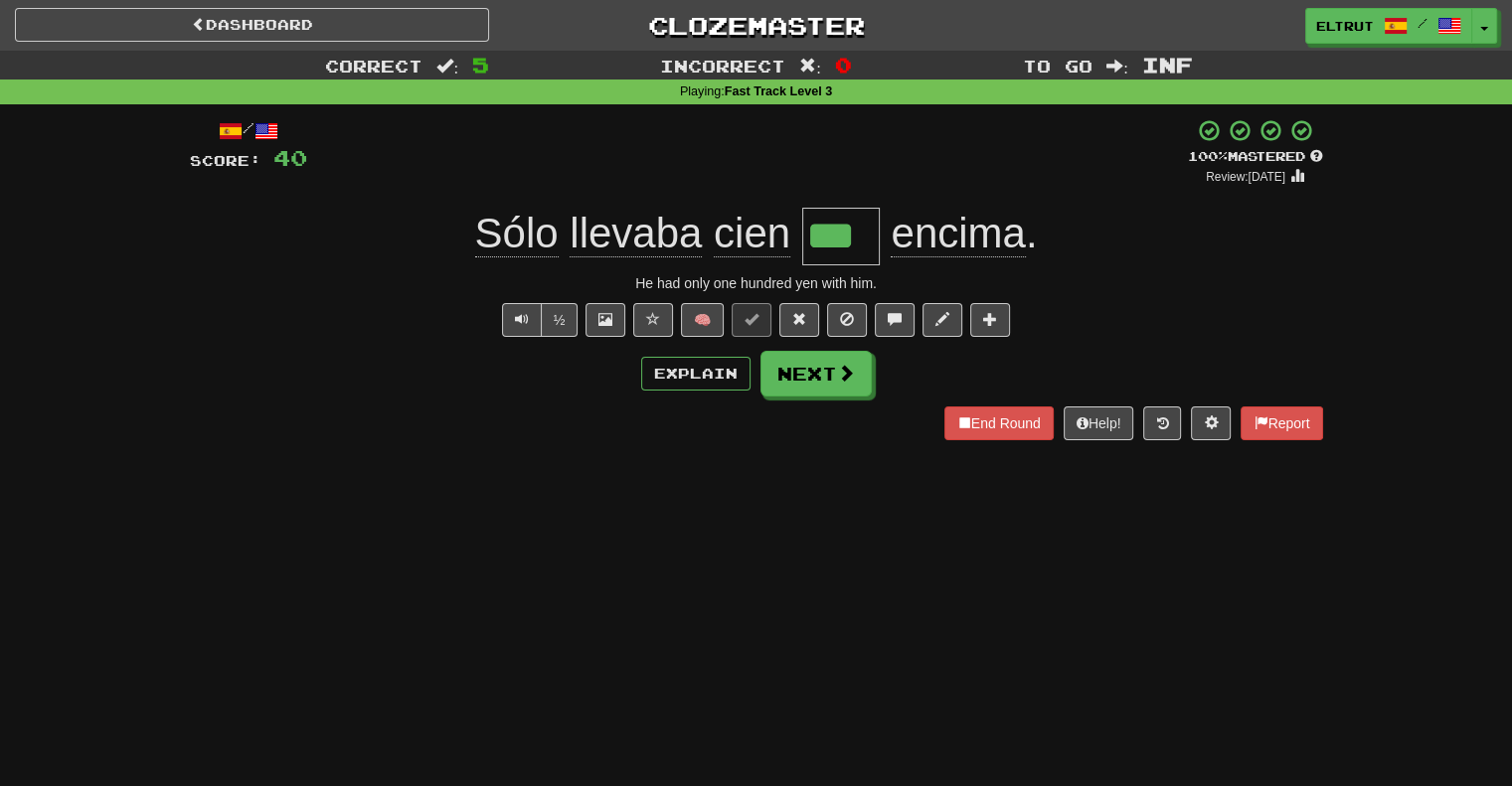 click on "/  Score:   40 + 8 100 %  Mastered Review:  2124-04-09 Sólo   llevaba   cien   ***   encima . He had only one hundred yen with him. ½ 🧠 Explain Next  End Round  Help!  Report" at bounding box center (756, 278) 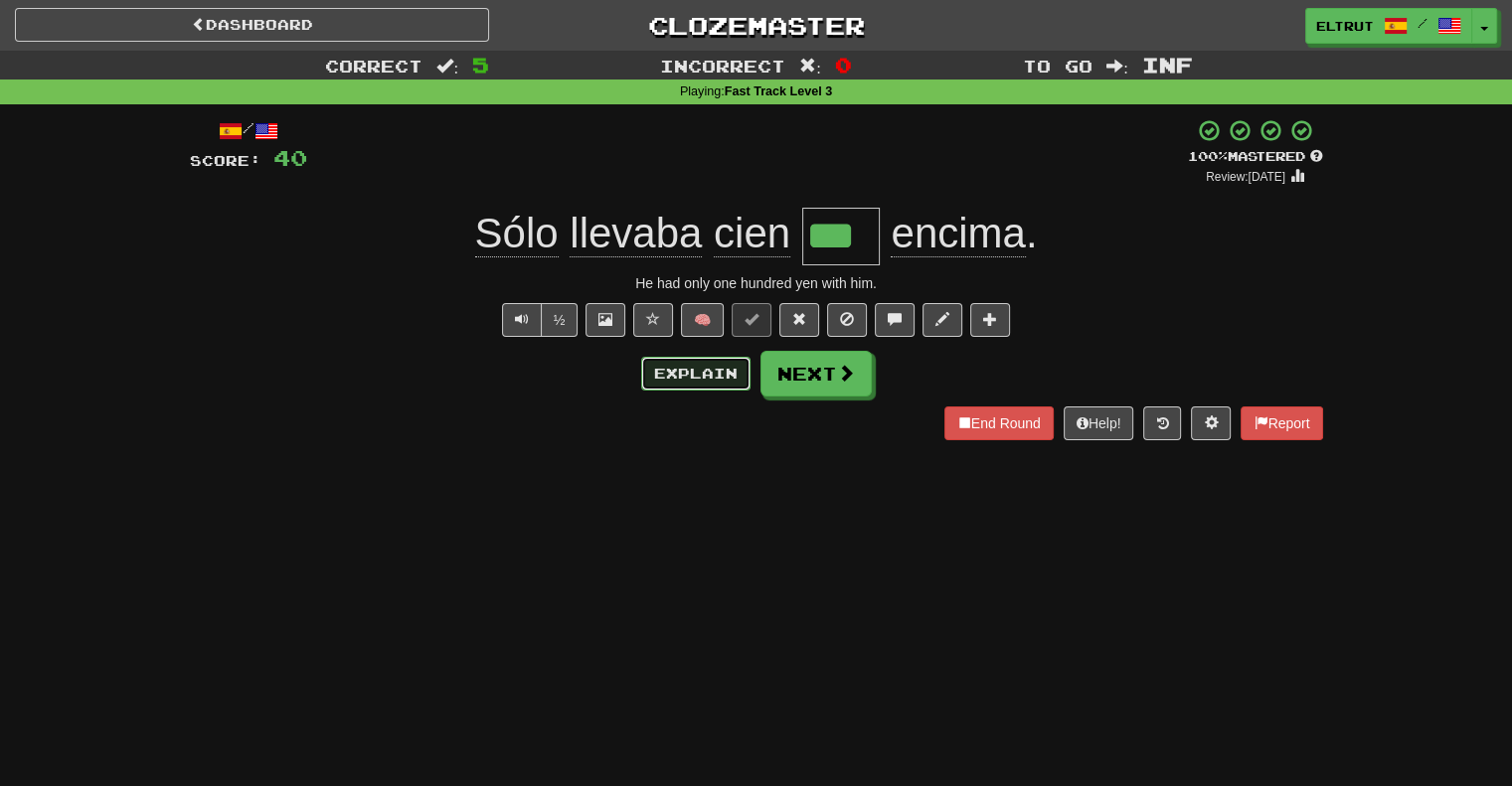 click on "Explain" at bounding box center [696, 374] 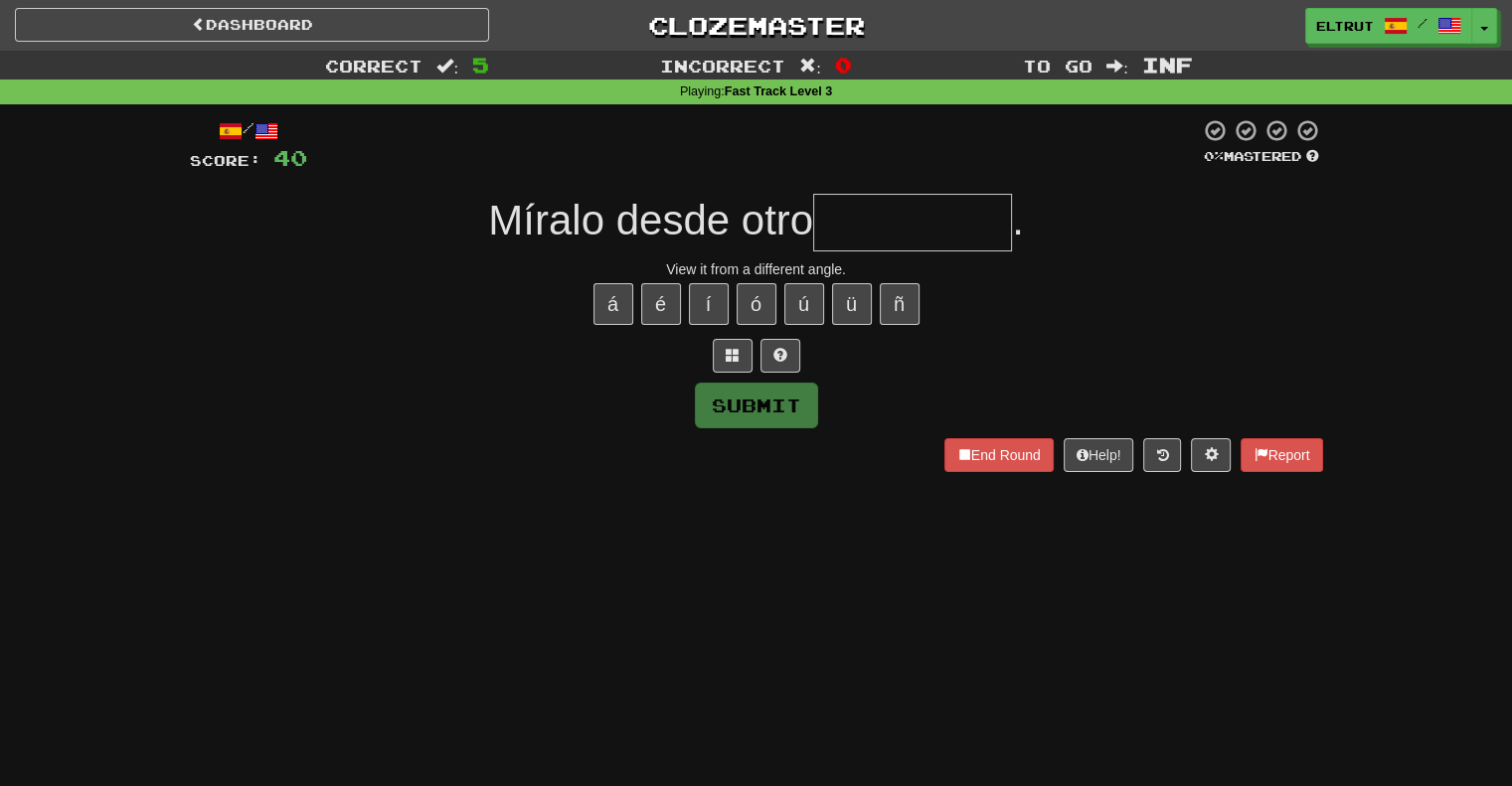 type on "*" 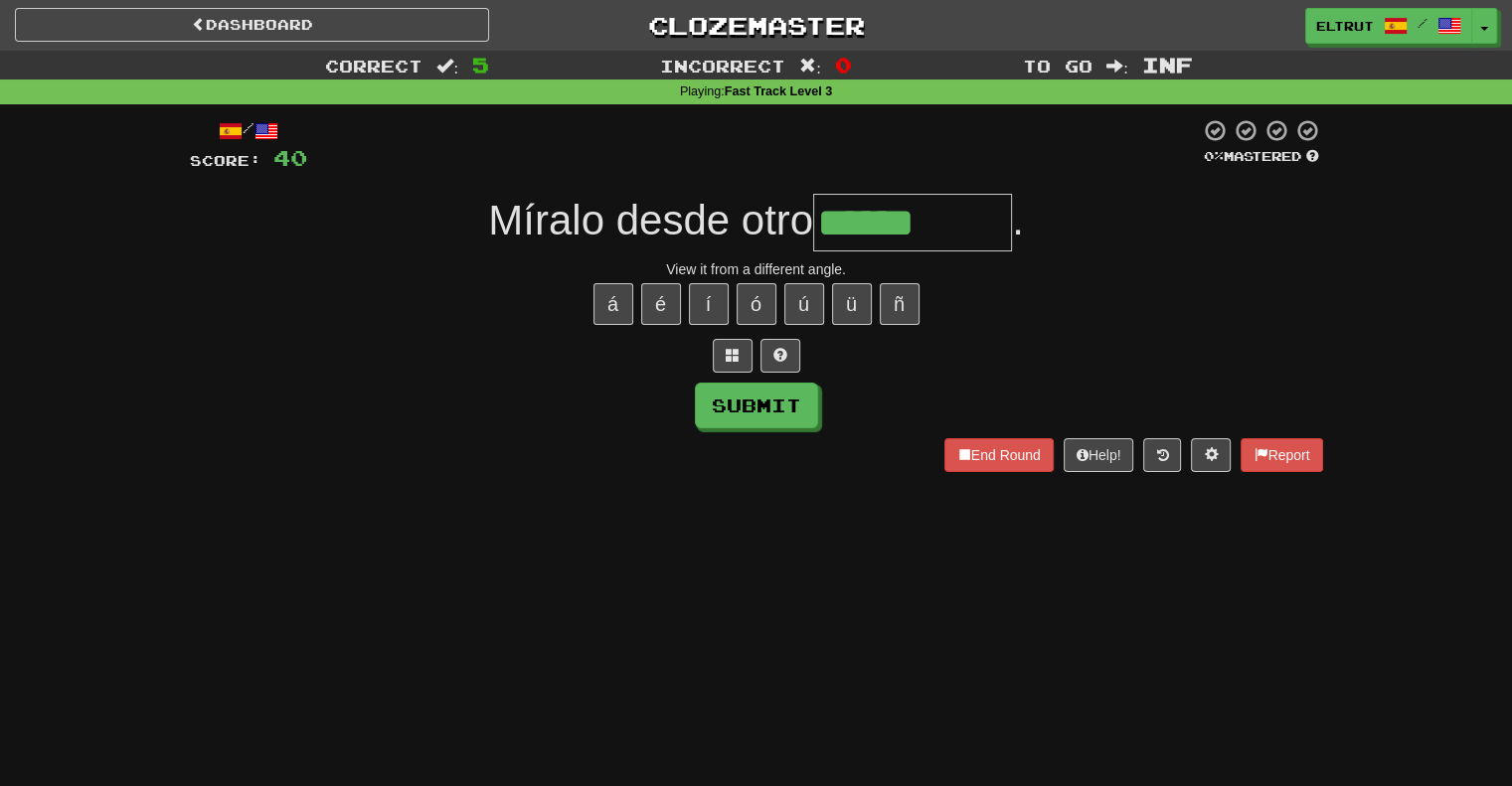 type on "******" 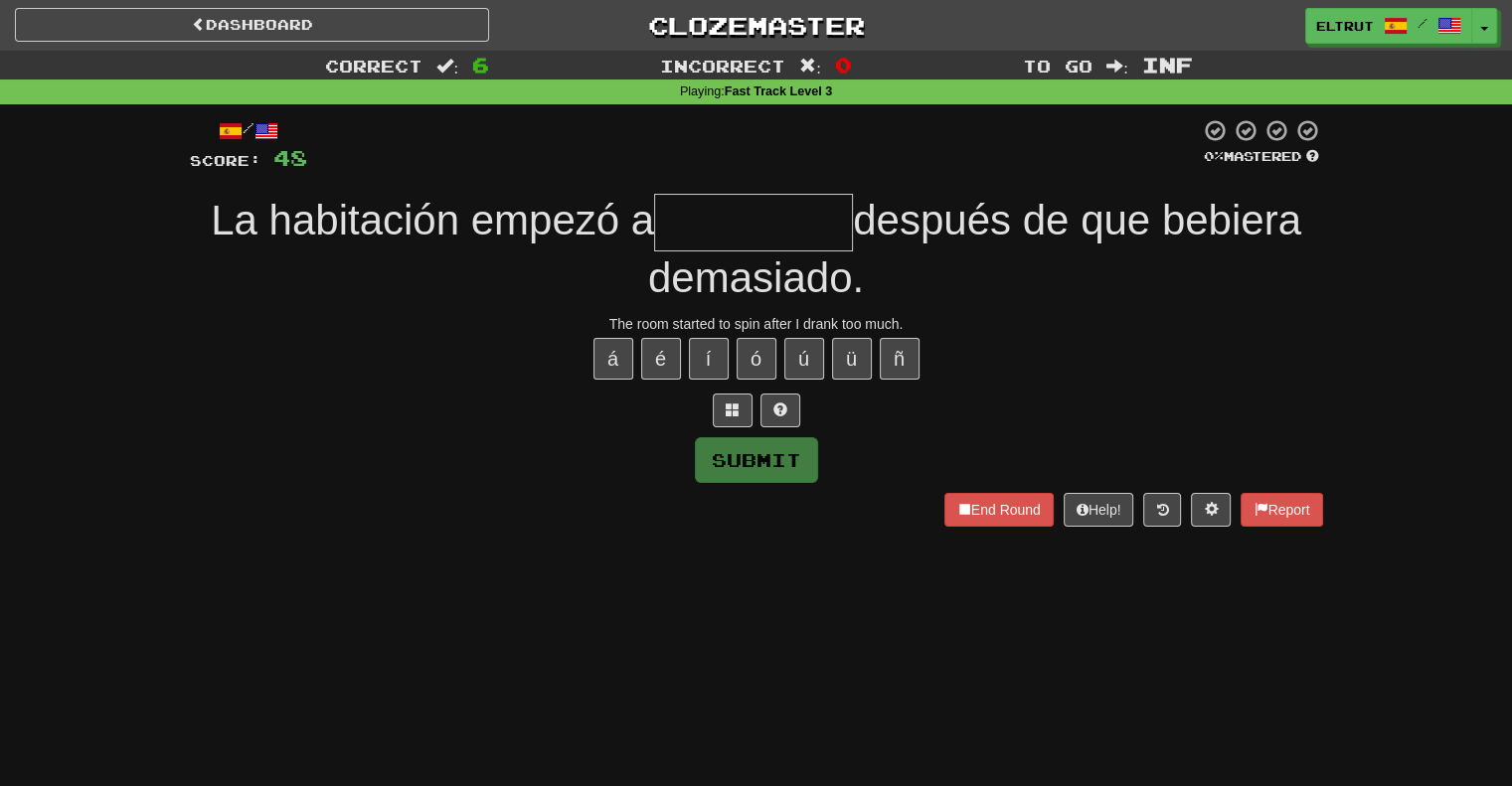 type on "*" 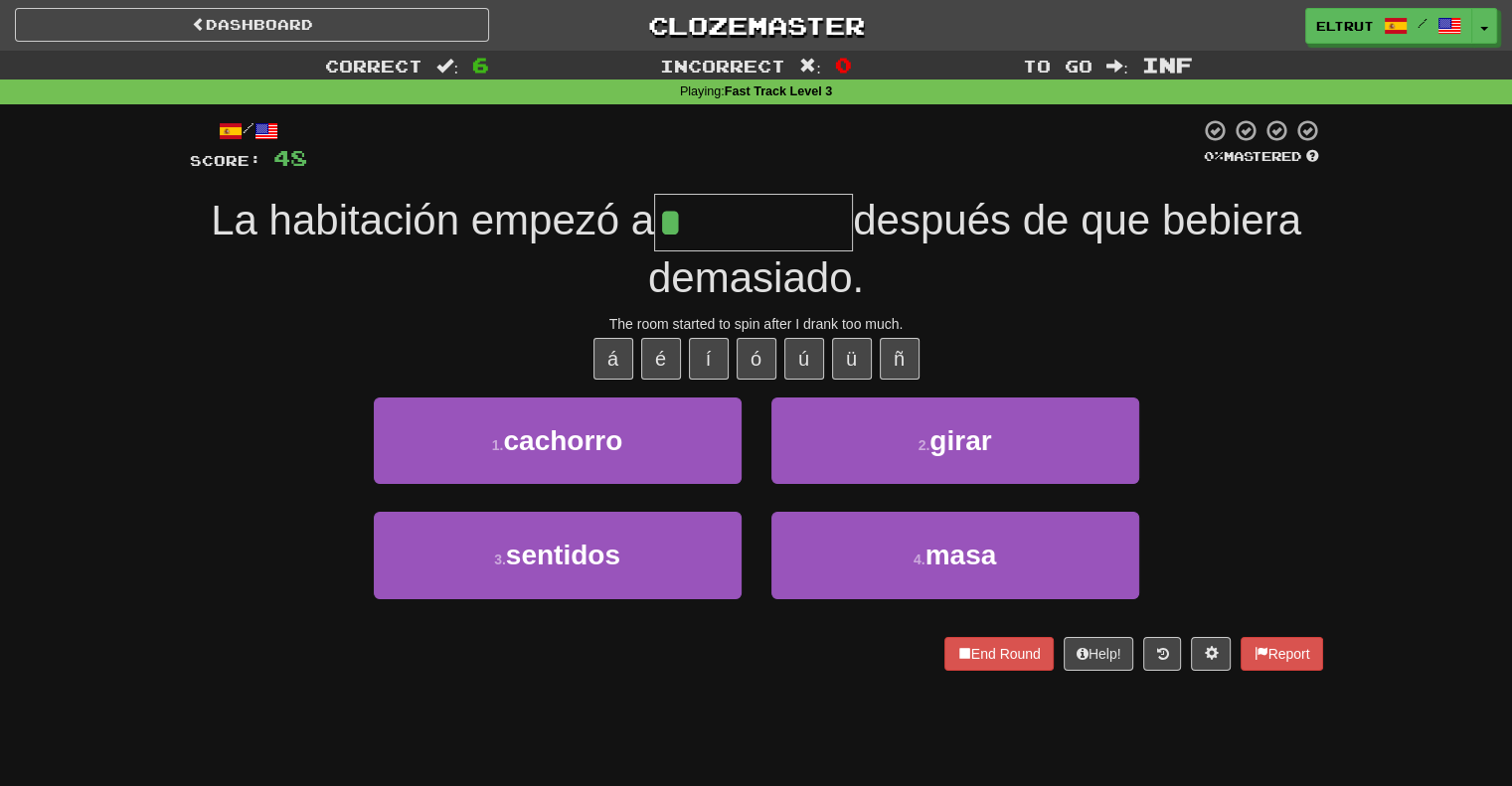 type on "*****" 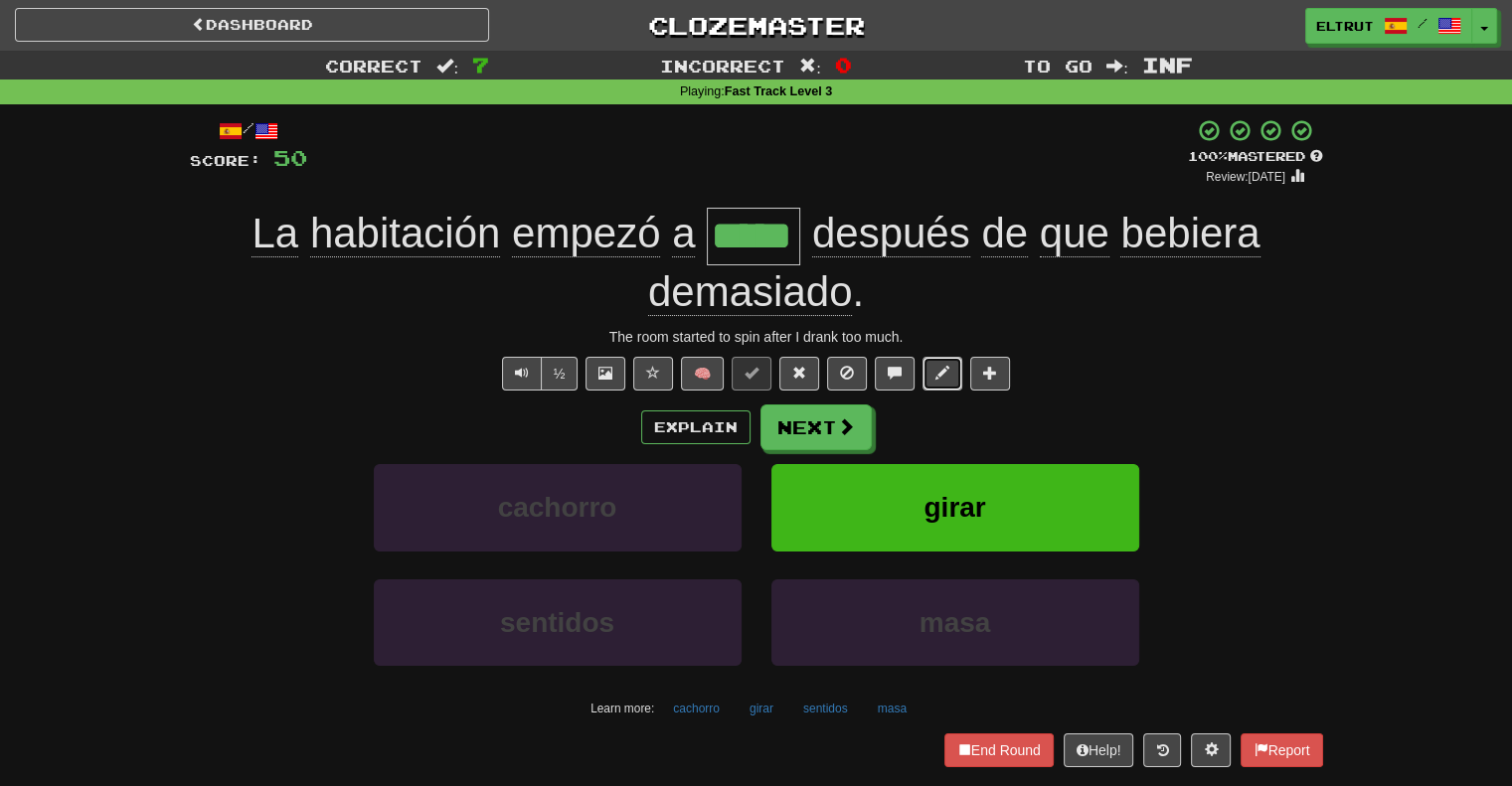 click at bounding box center [942, 373] 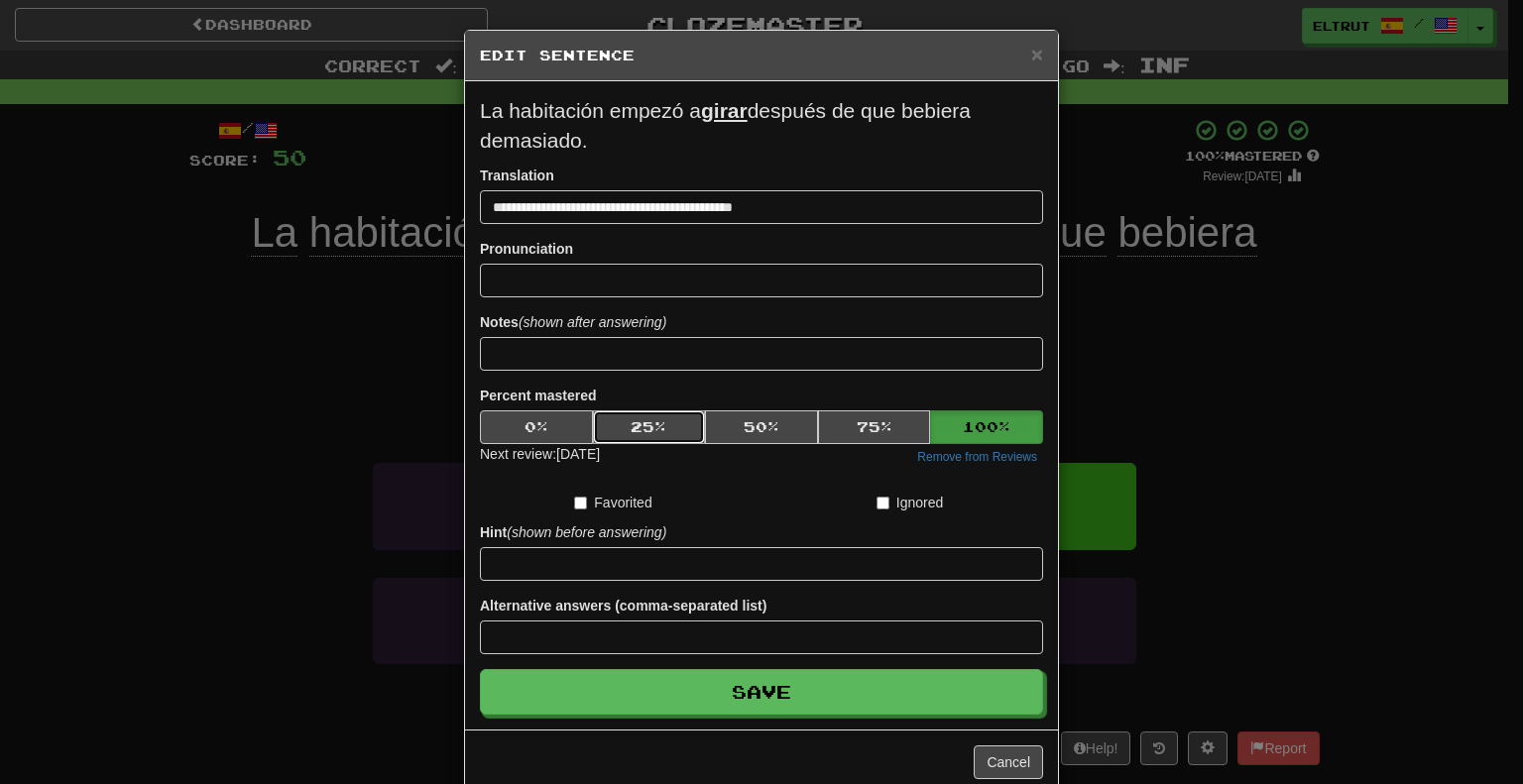 click on "25 %" at bounding box center [649, 427] 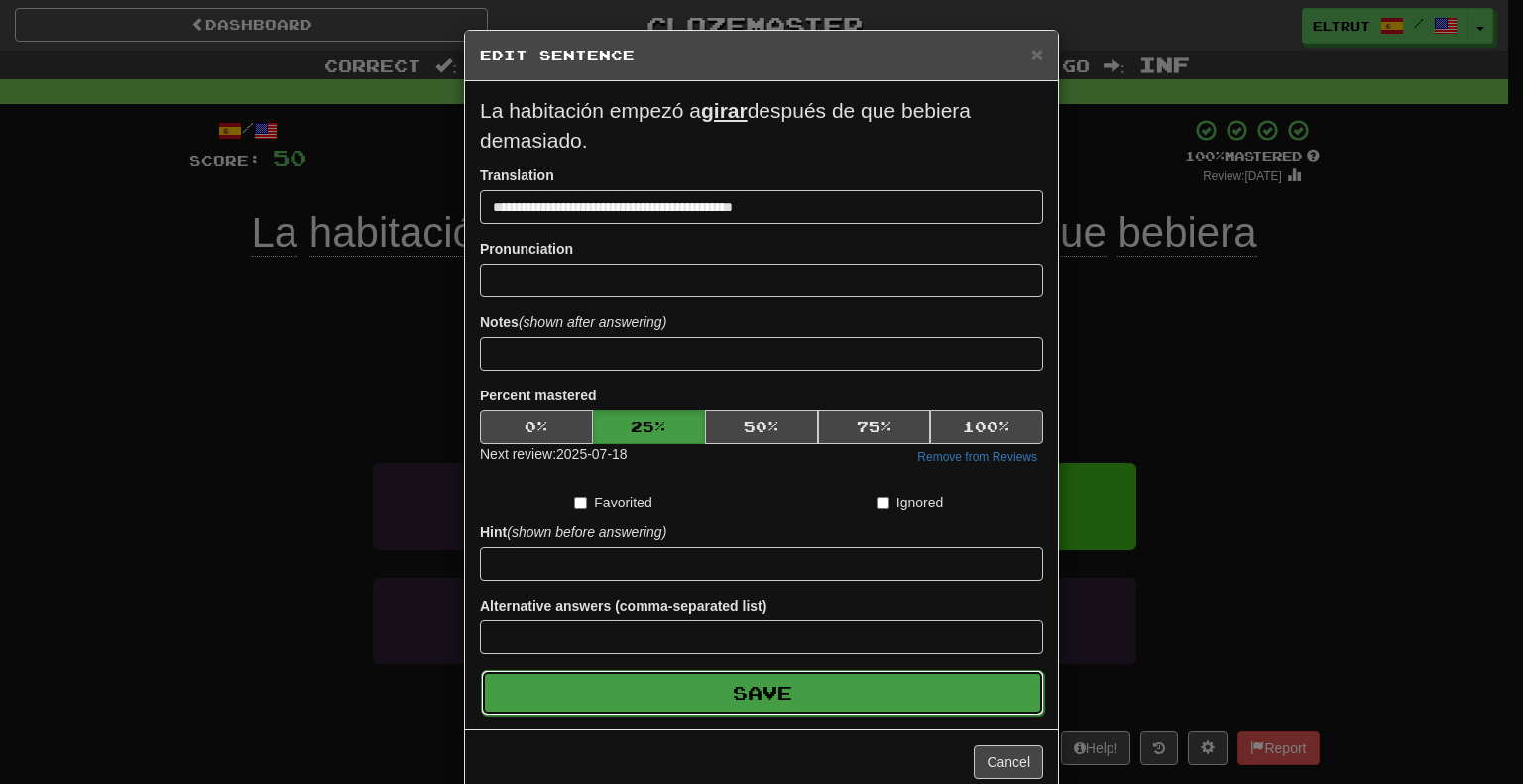 click on "Save" at bounding box center [762, 693] 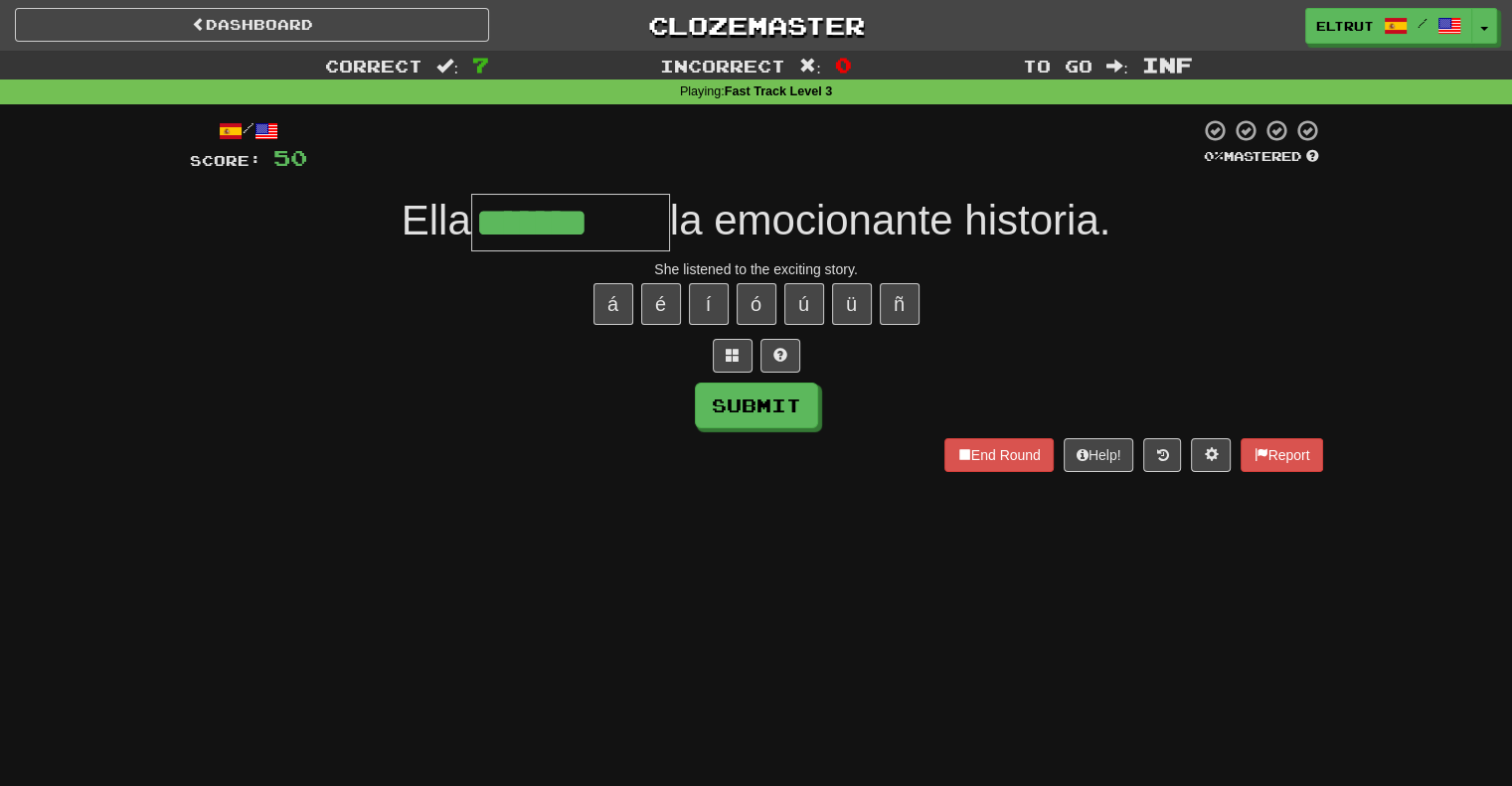 type on "*******" 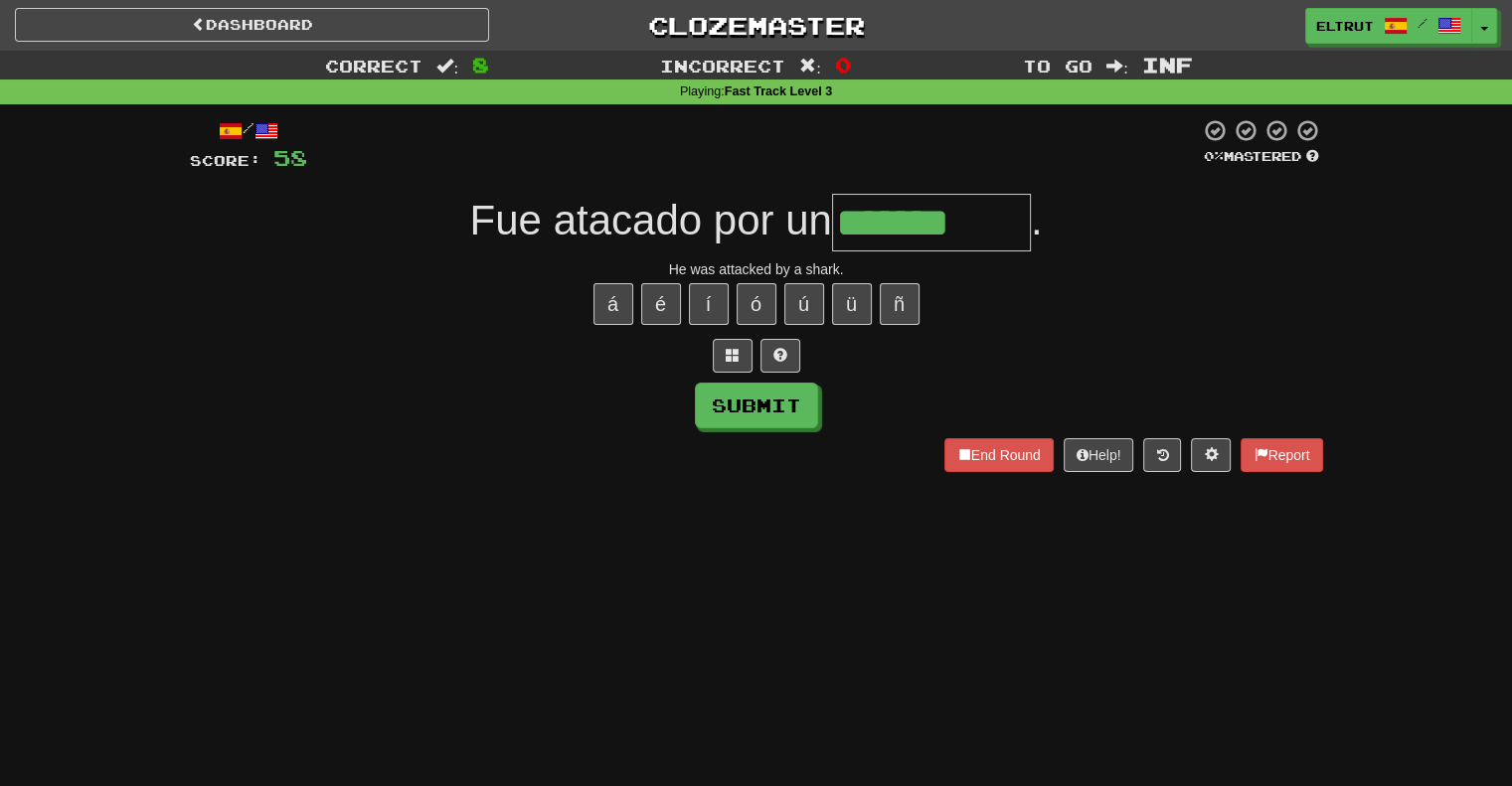 type on "*******" 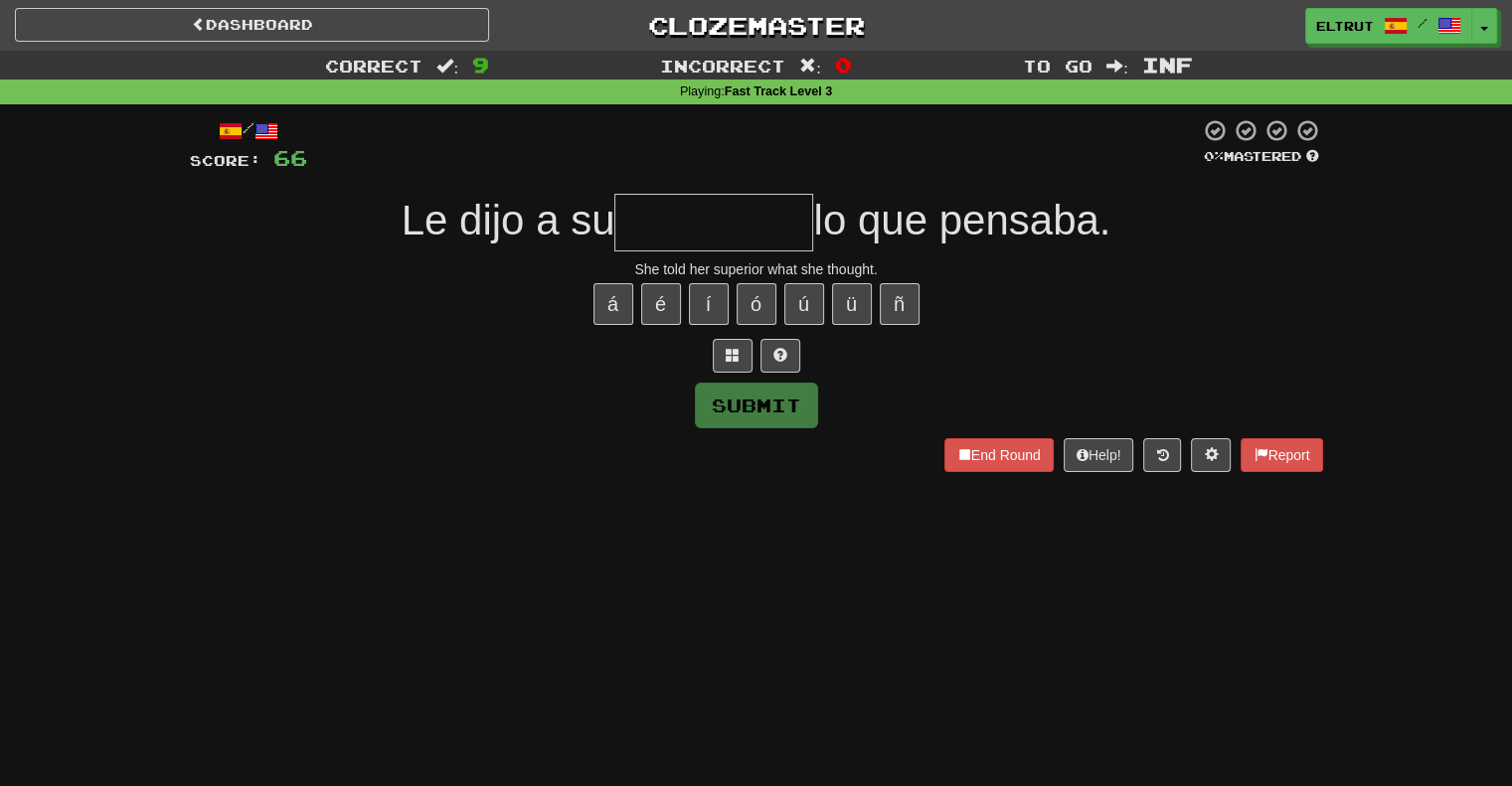 type on "*" 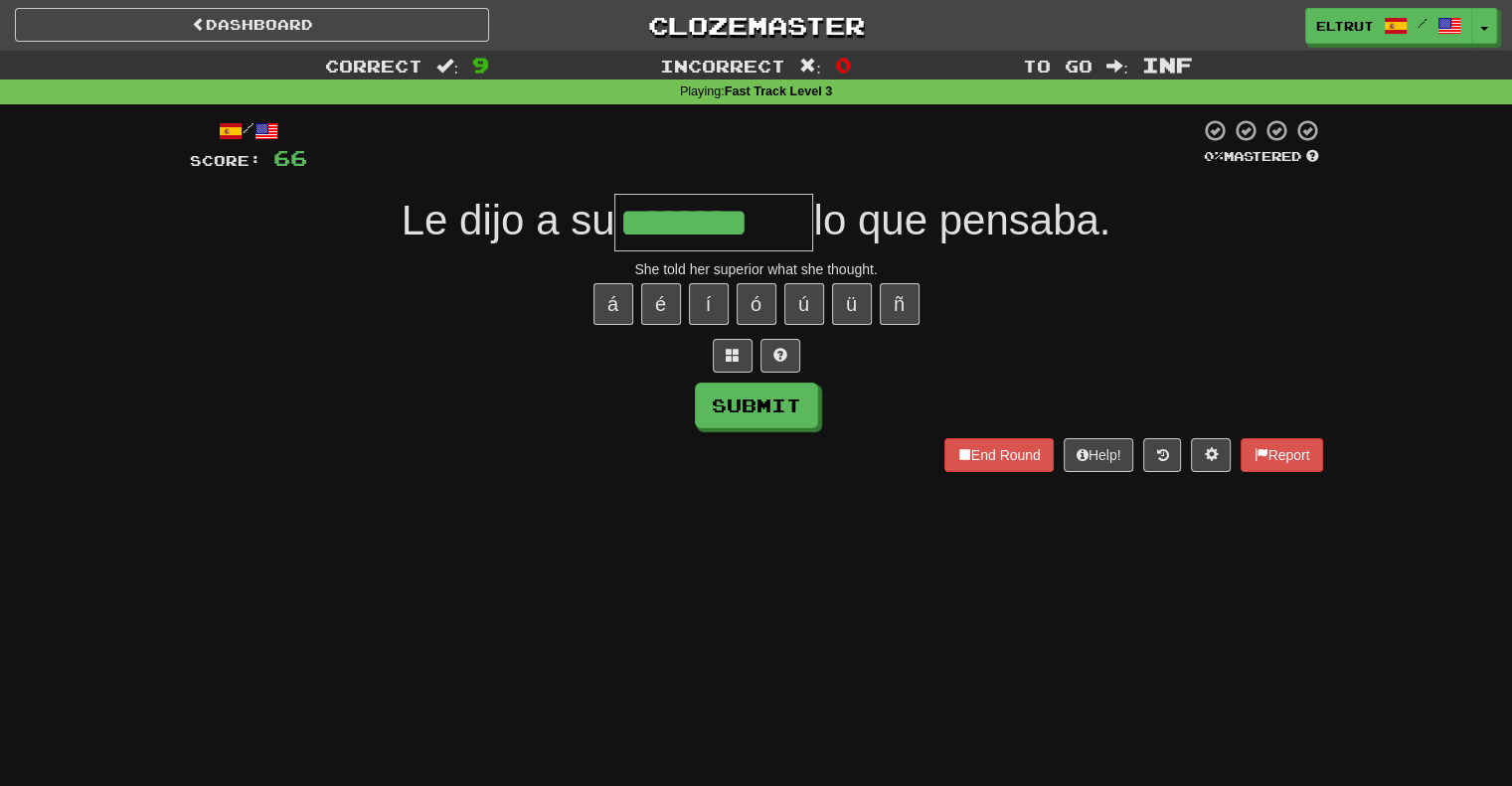 type on "********" 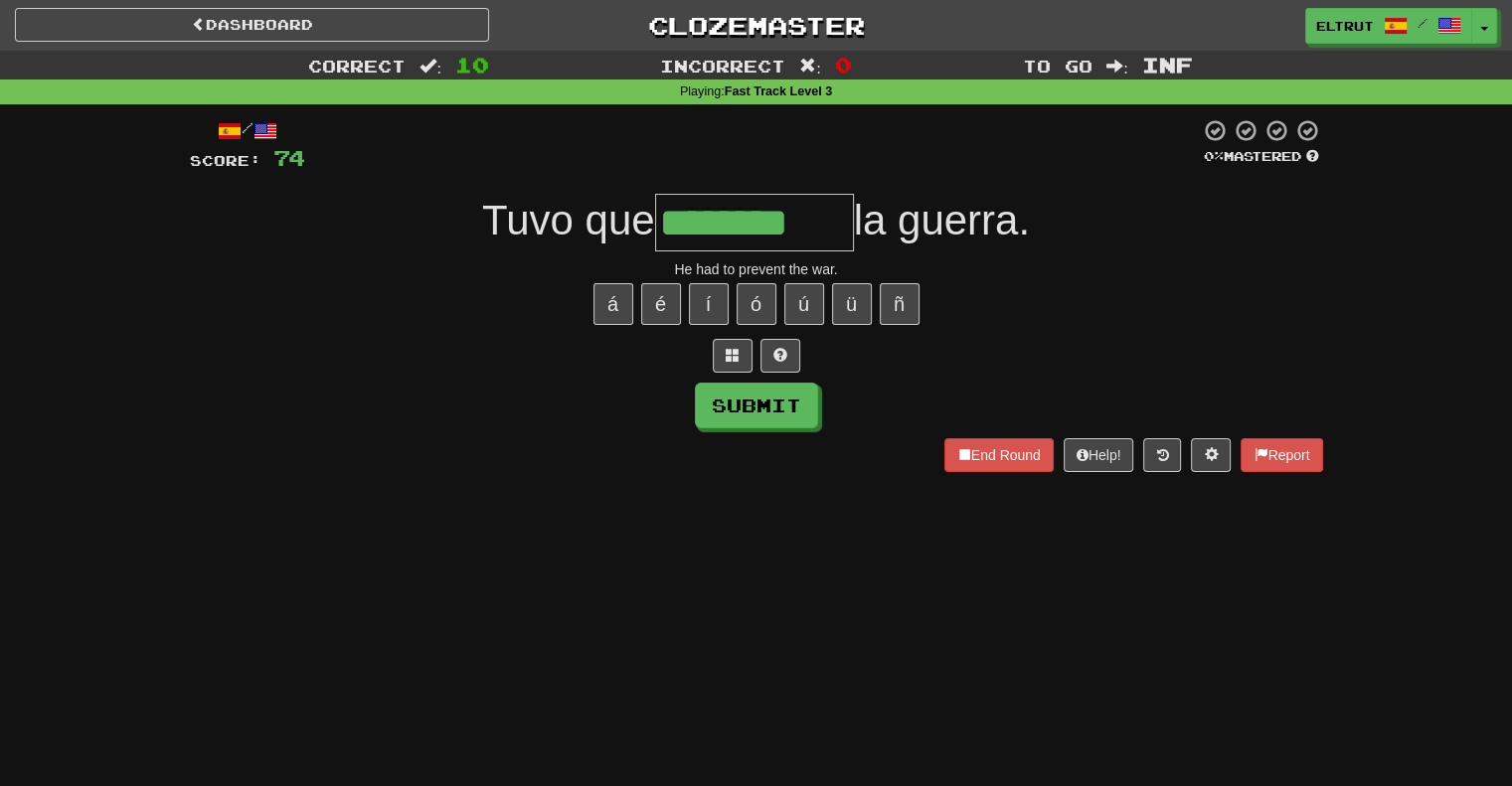 type on "********" 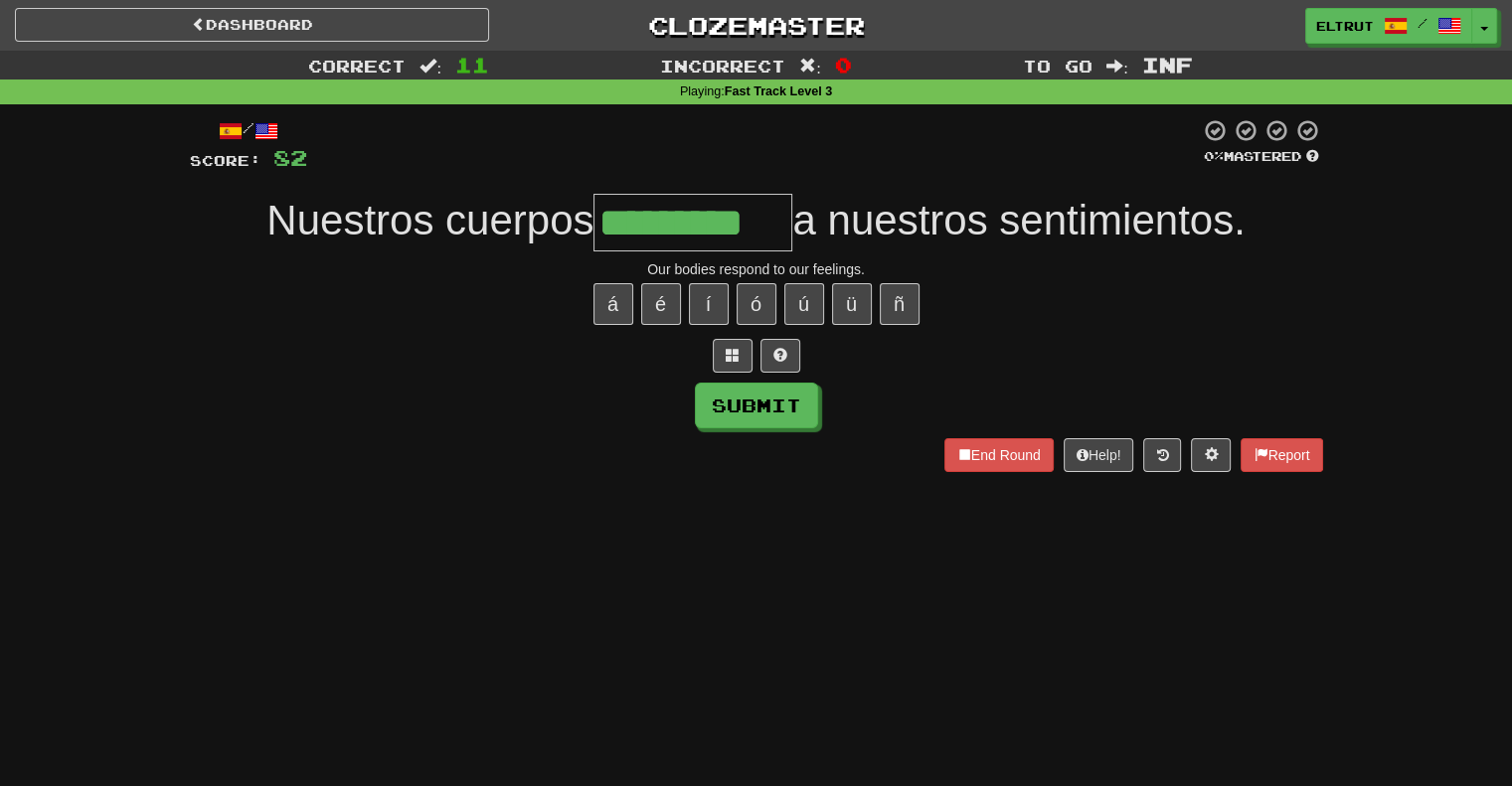scroll, scrollTop: 0, scrollLeft: 5, axis: horizontal 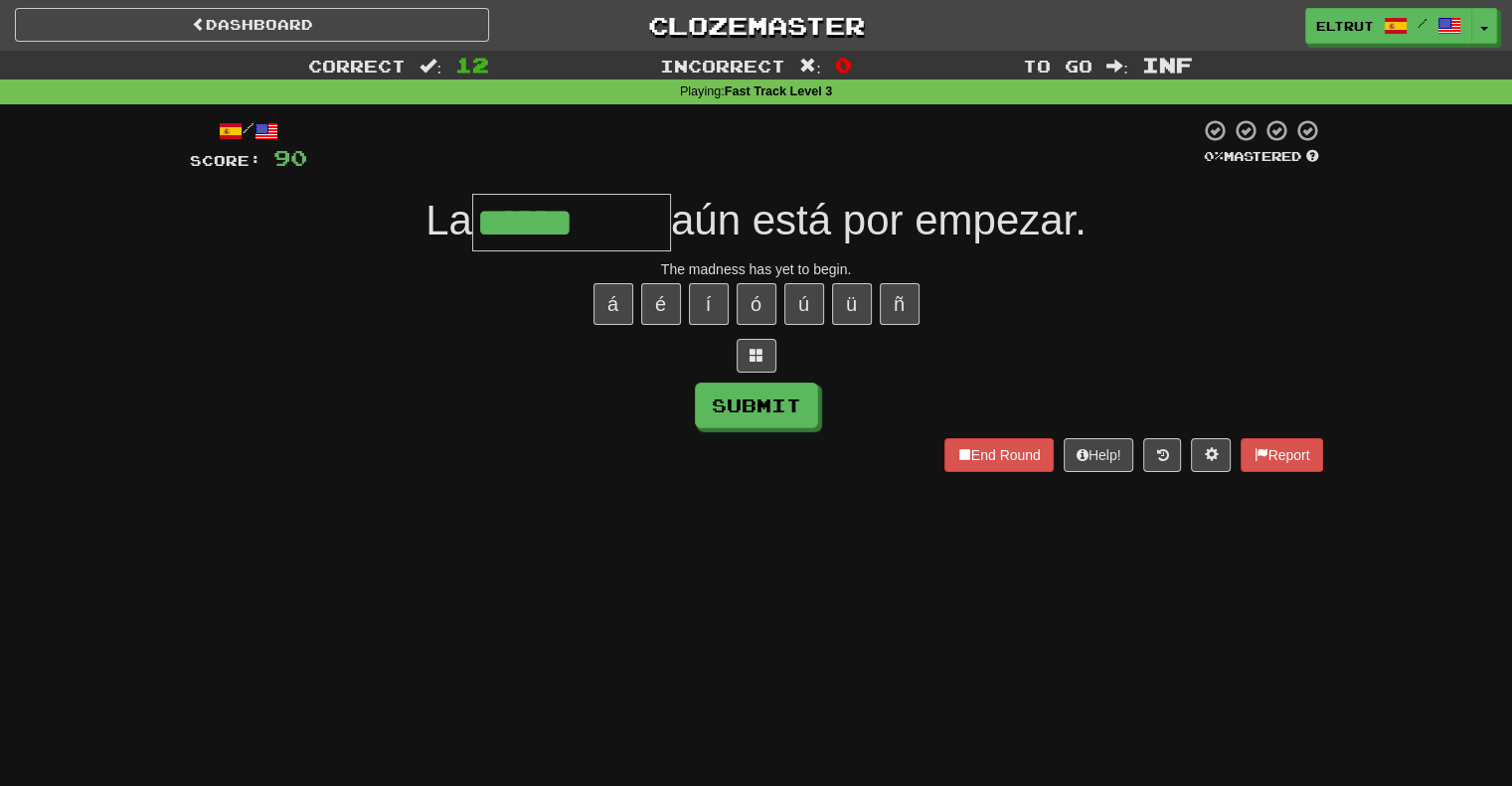 type on "******" 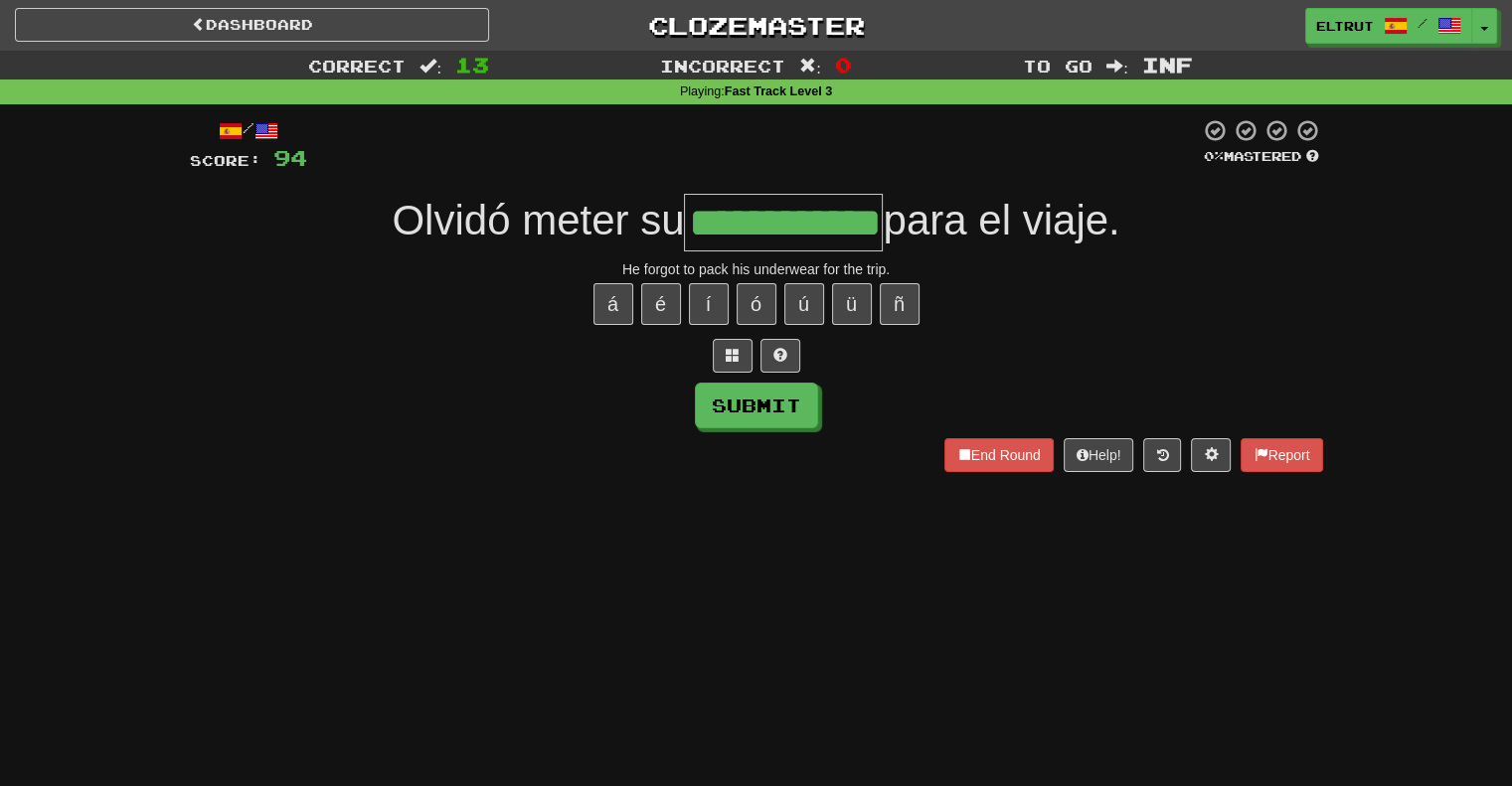 scroll, scrollTop: 0, scrollLeft: 31, axis: horizontal 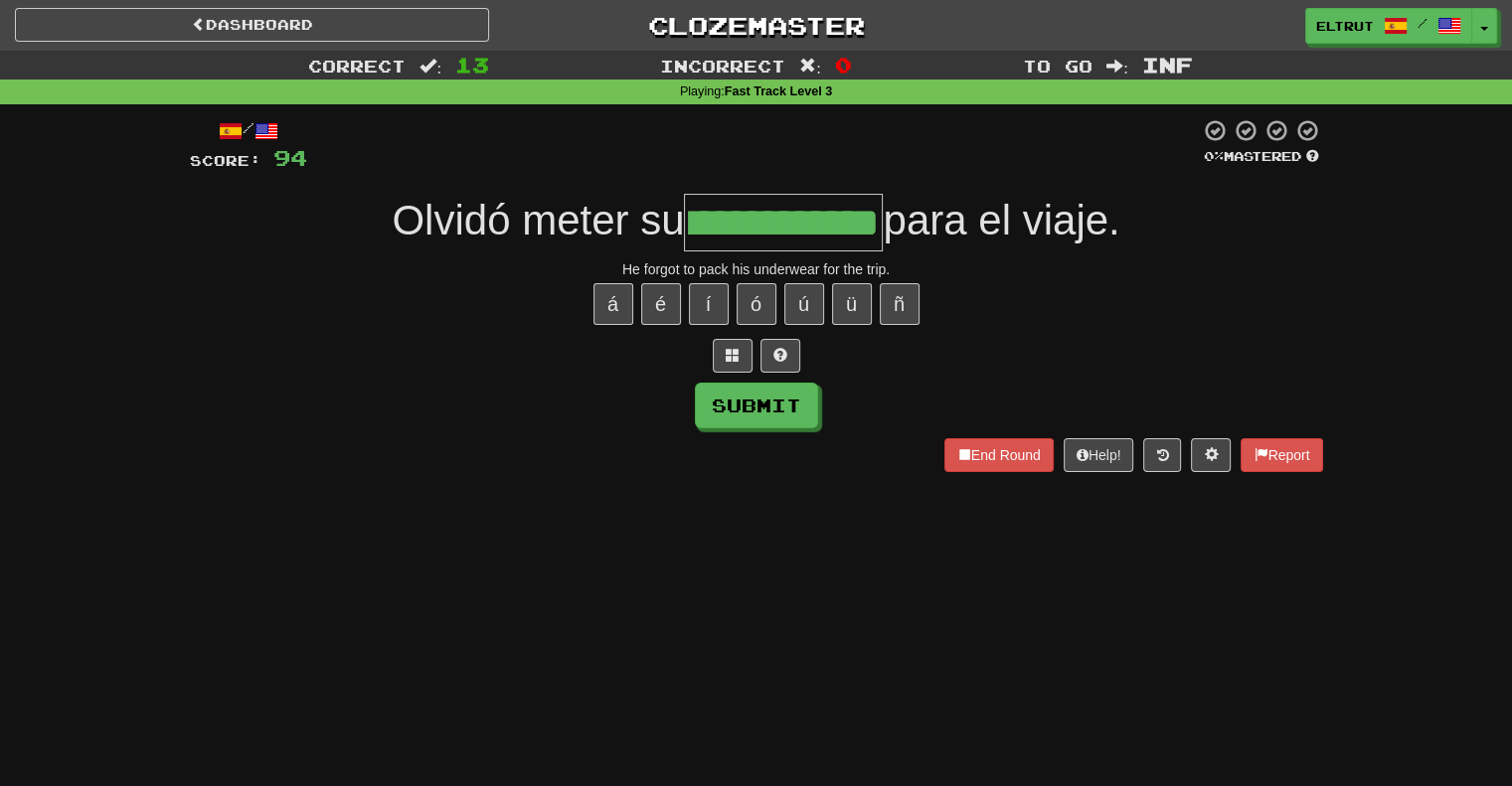type on "**********" 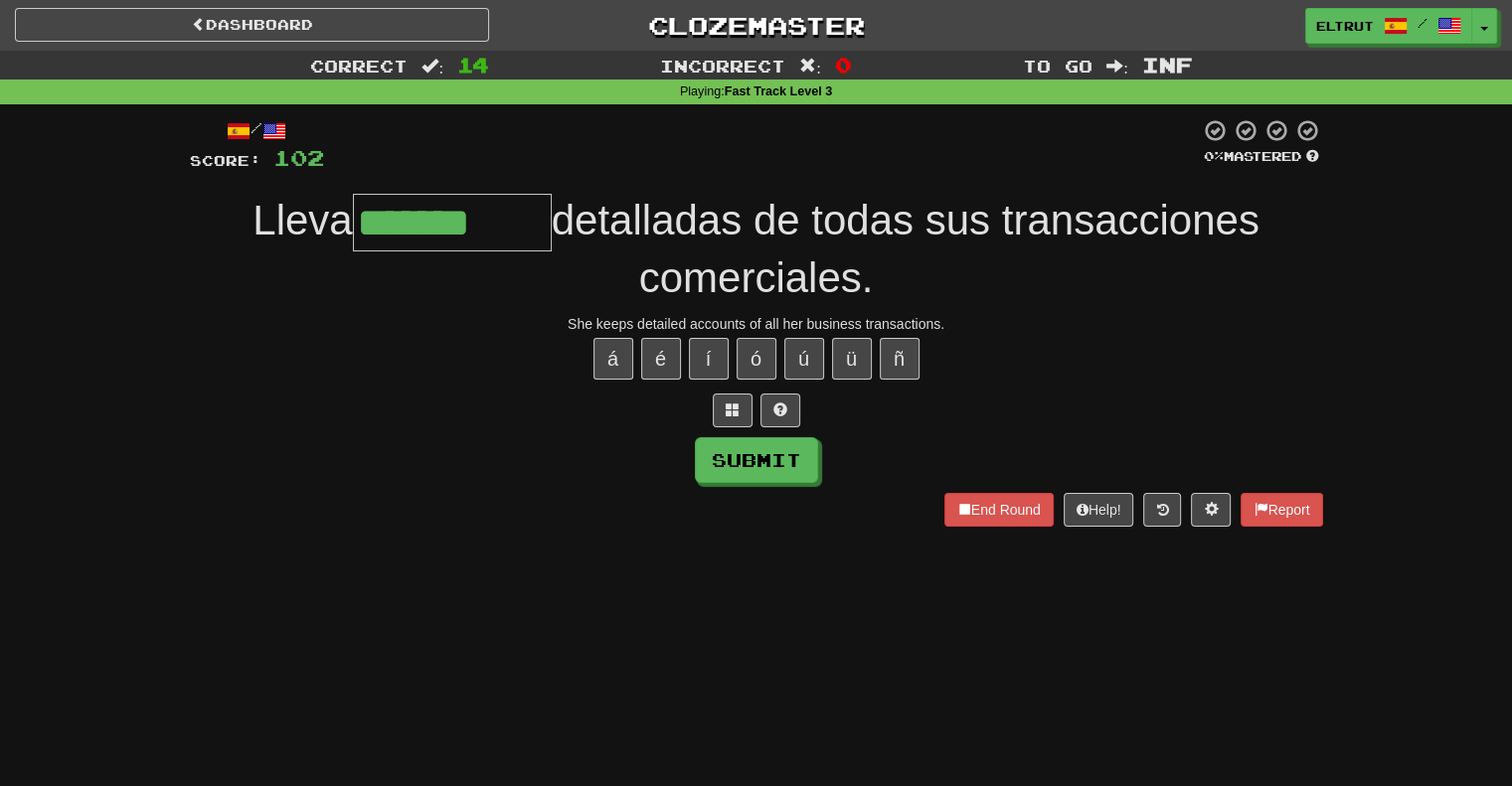 type on "*******" 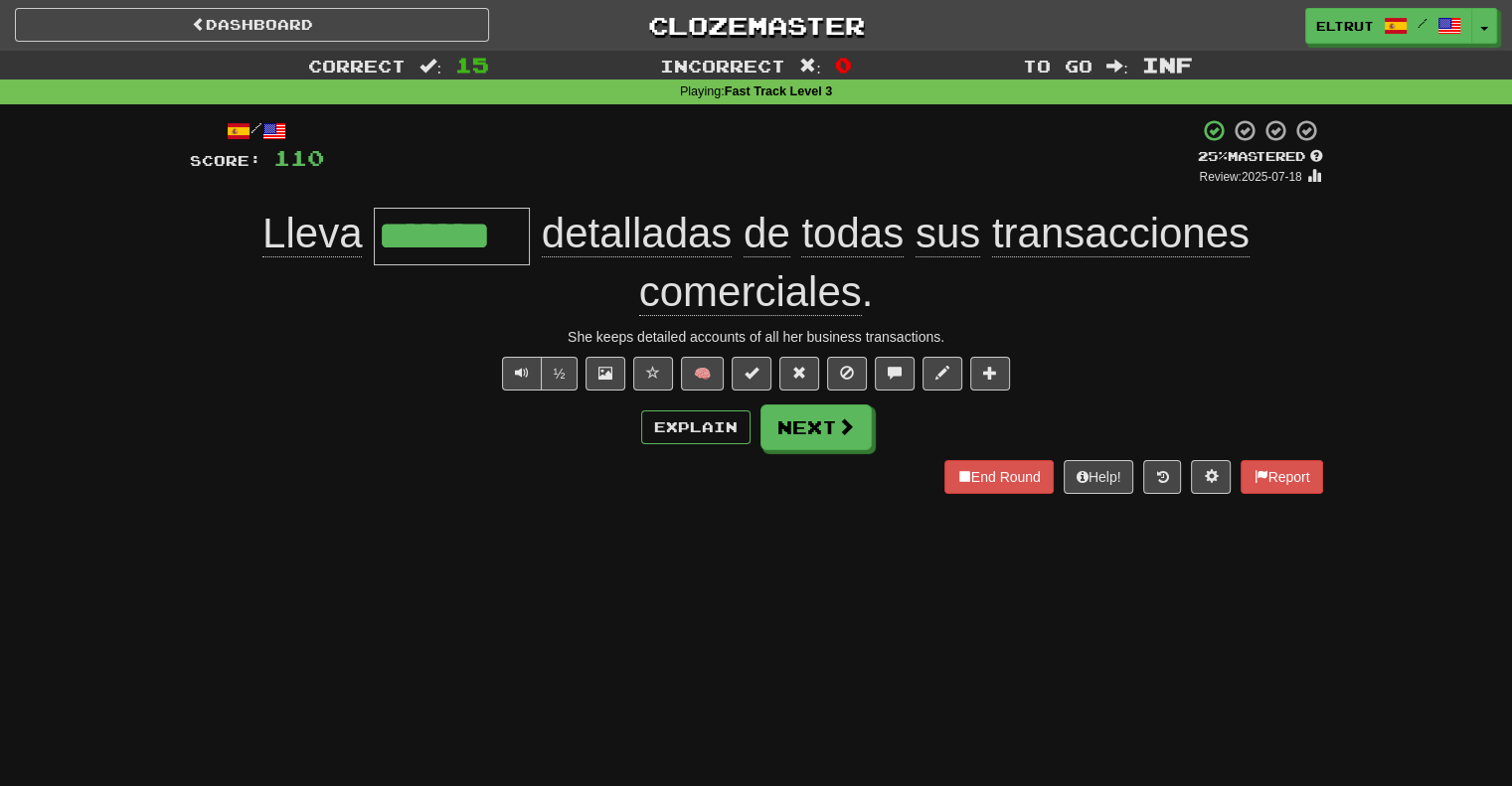 type 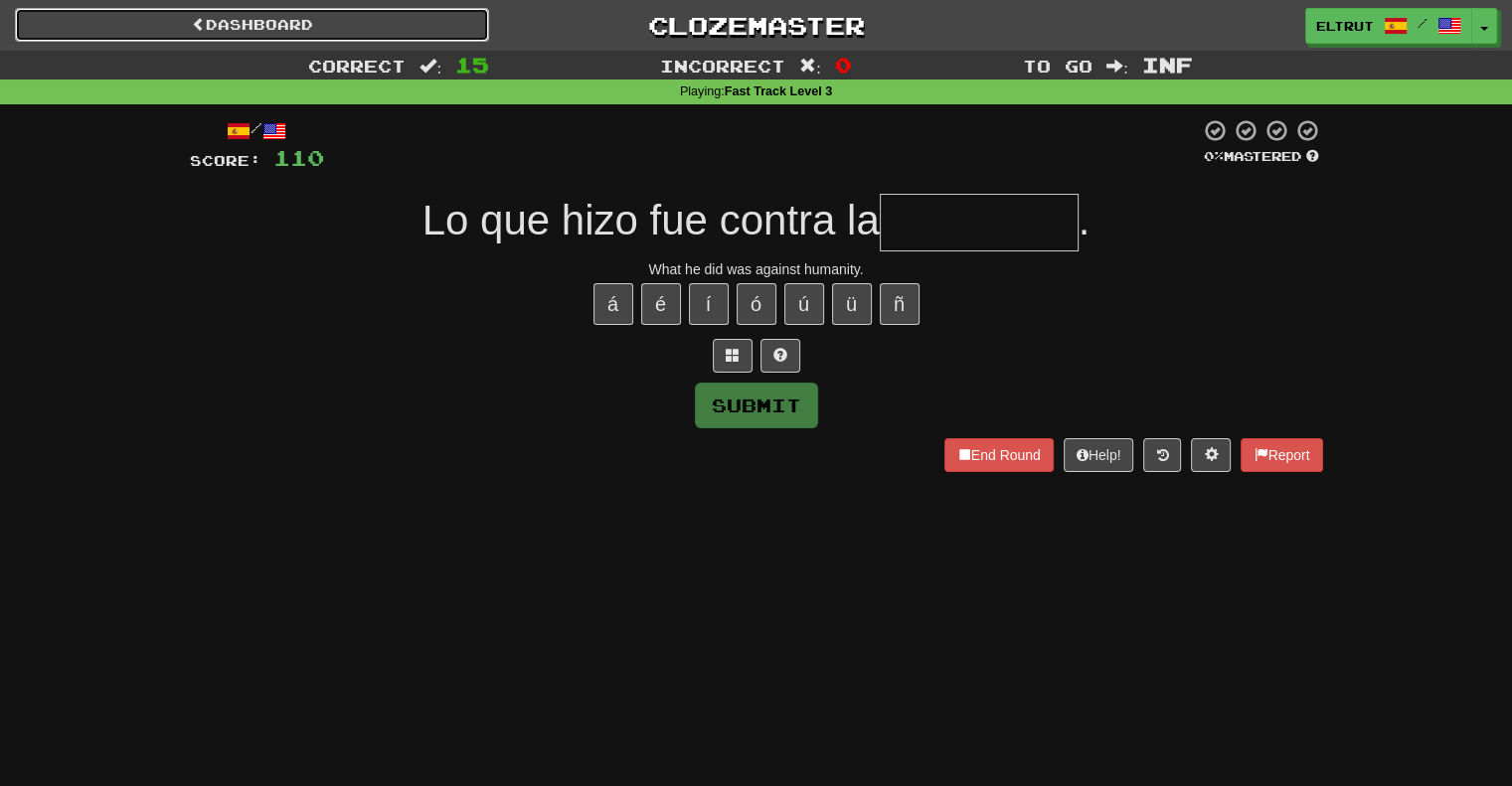 click on "Dashboard" at bounding box center [252, 25] 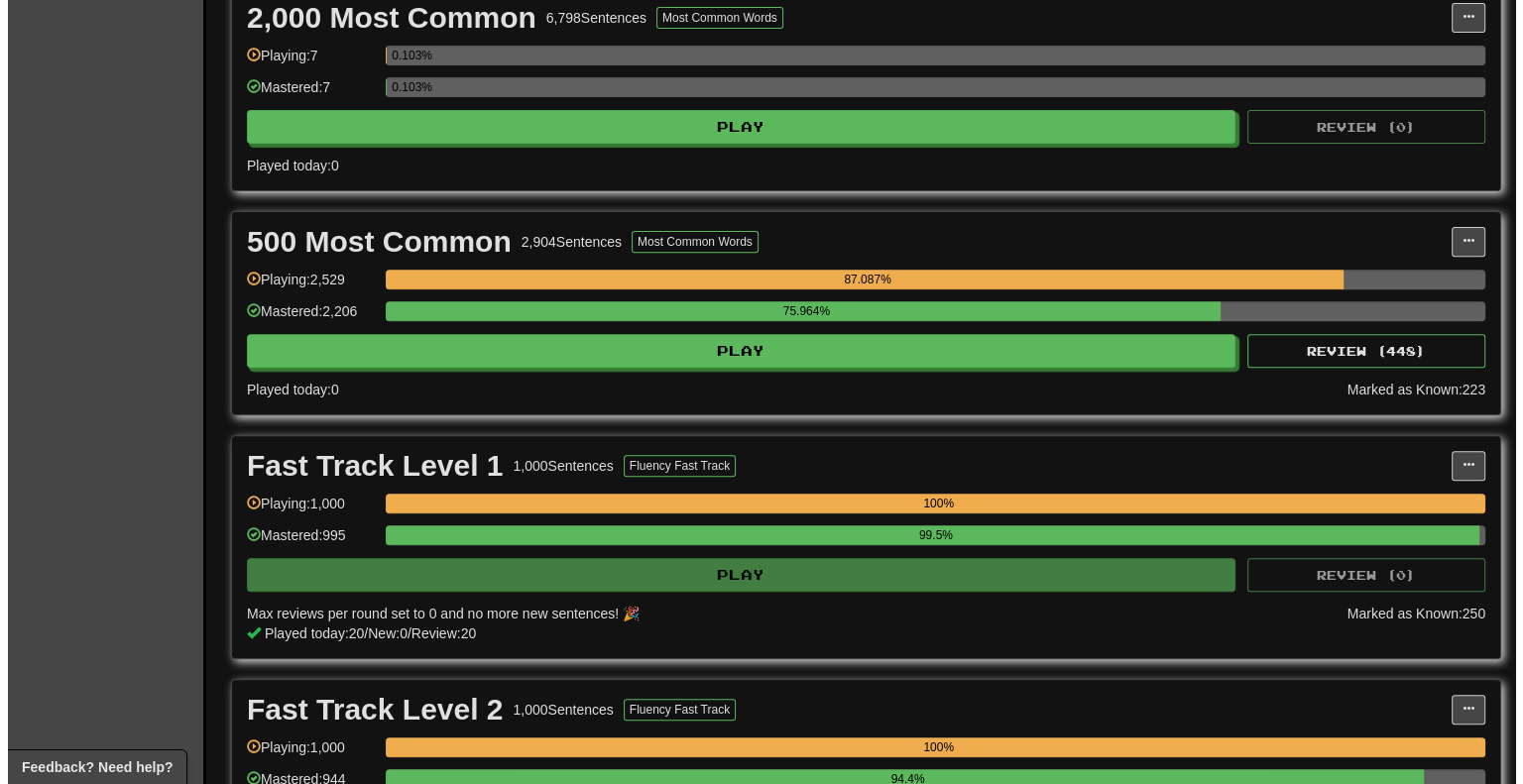 scroll, scrollTop: 1090, scrollLeft: 0, axis: vertical 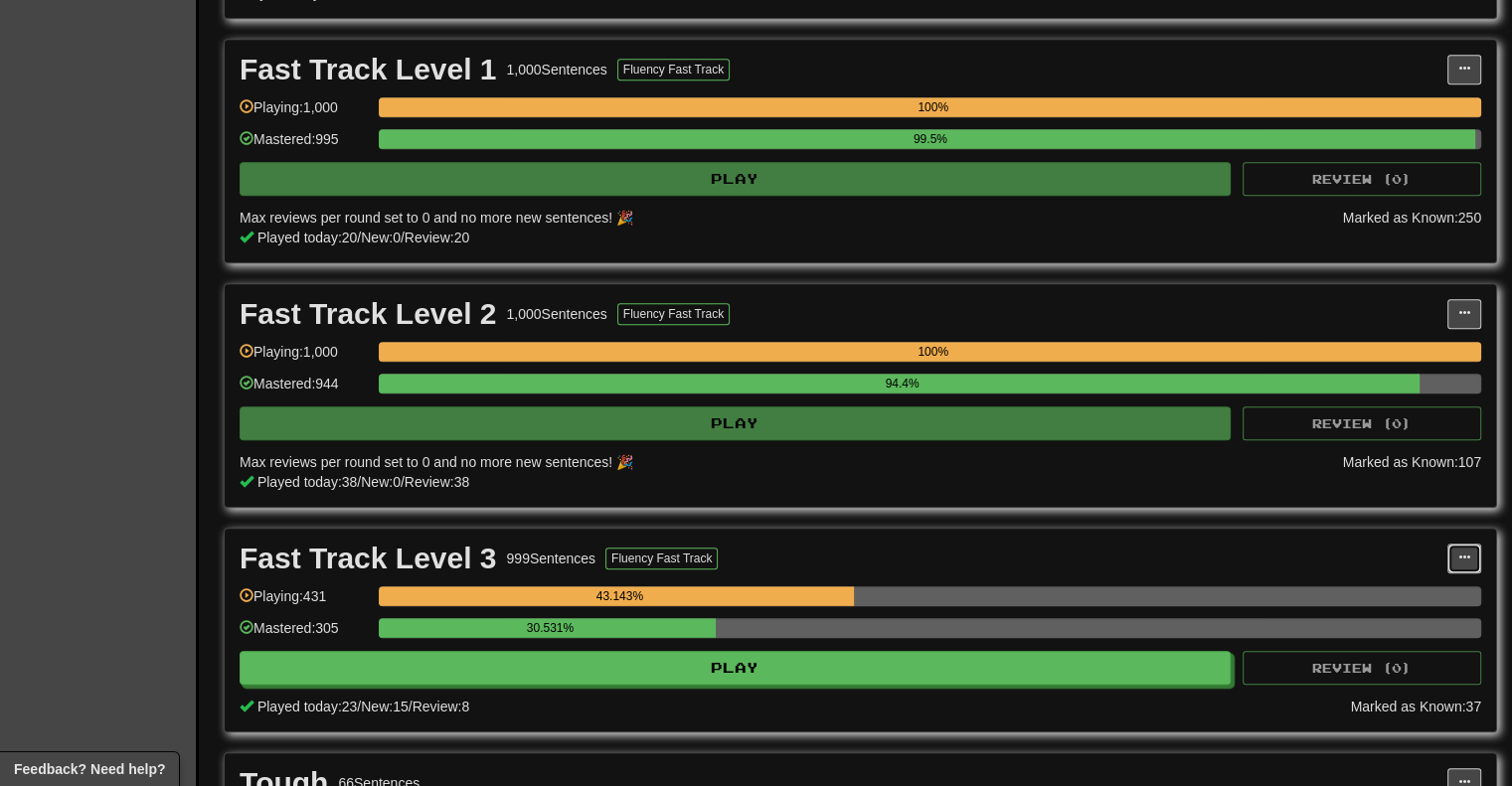 click at bounding box center [1464, 558] 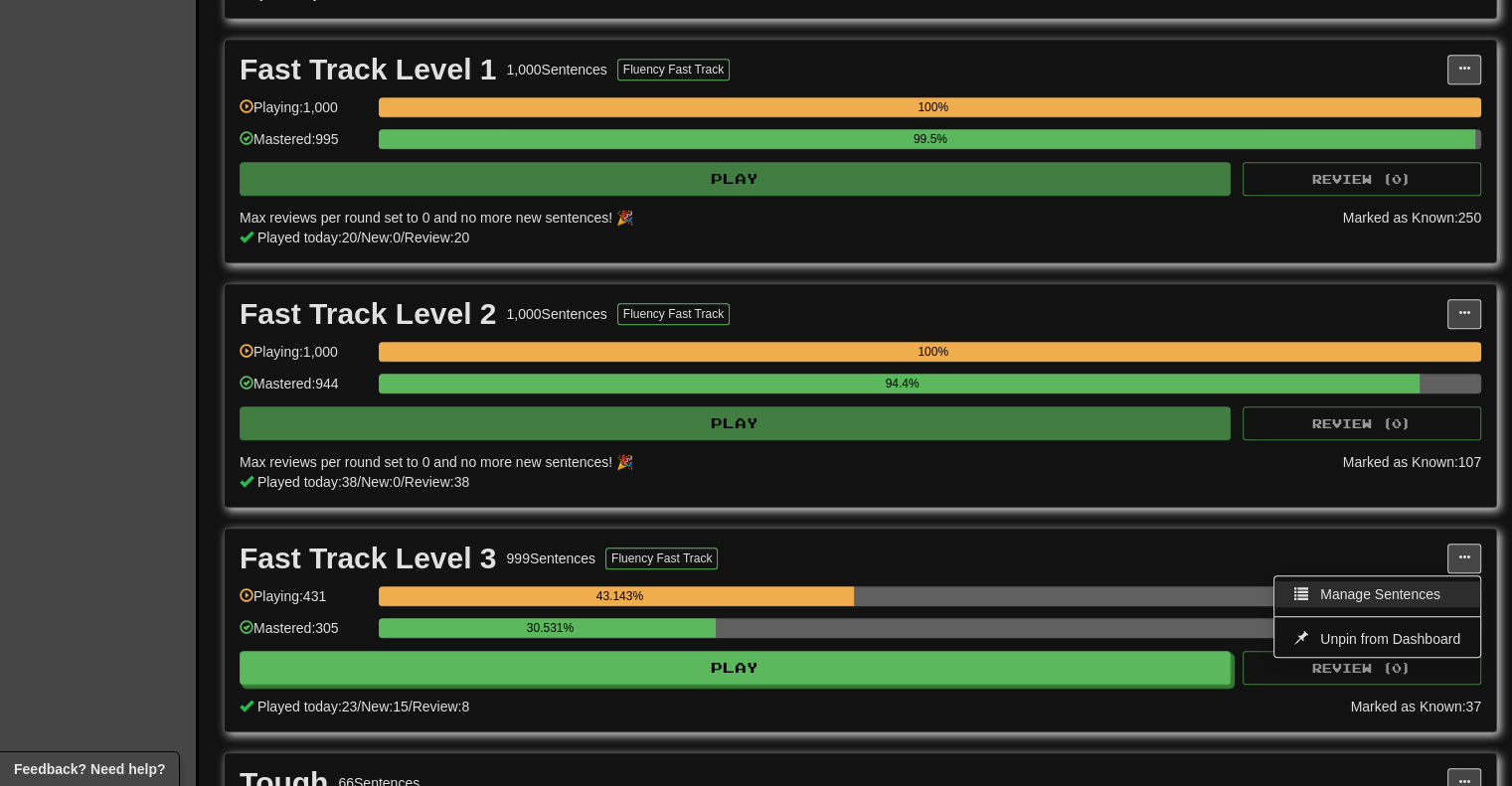 click on "Manage Sentences" at bounding box center (1380, 594) 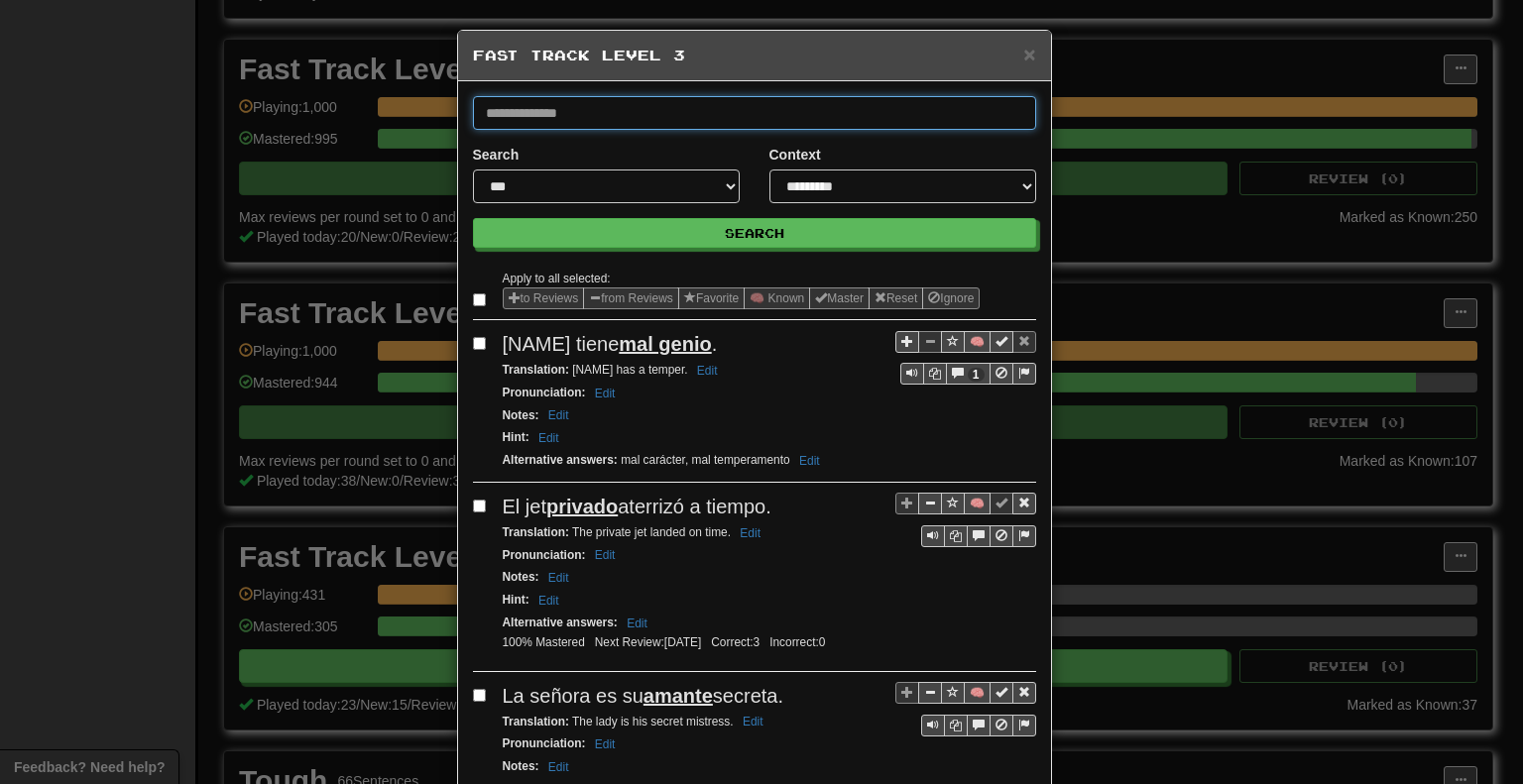 click at bounding box center (755, 113) 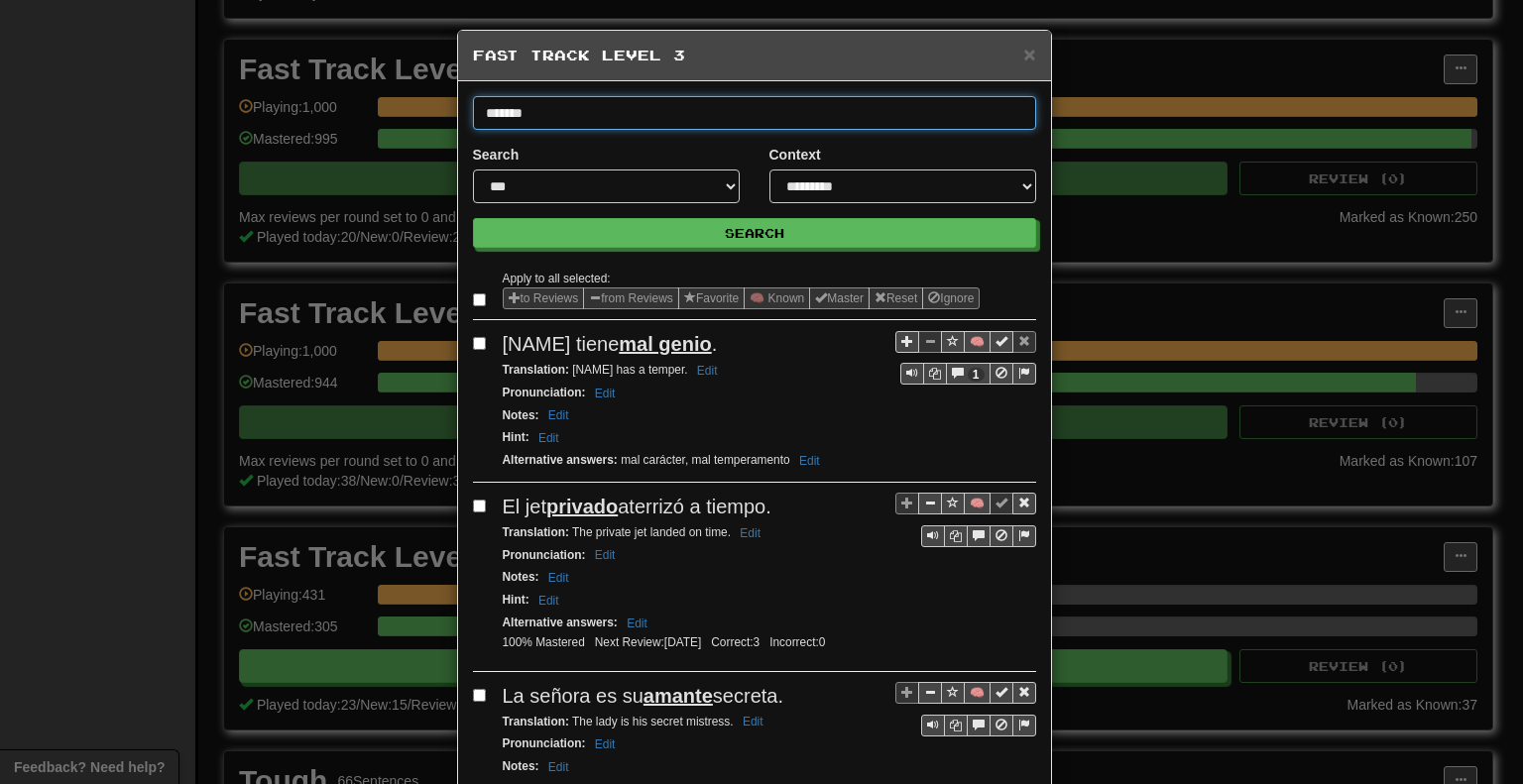type on "*******" 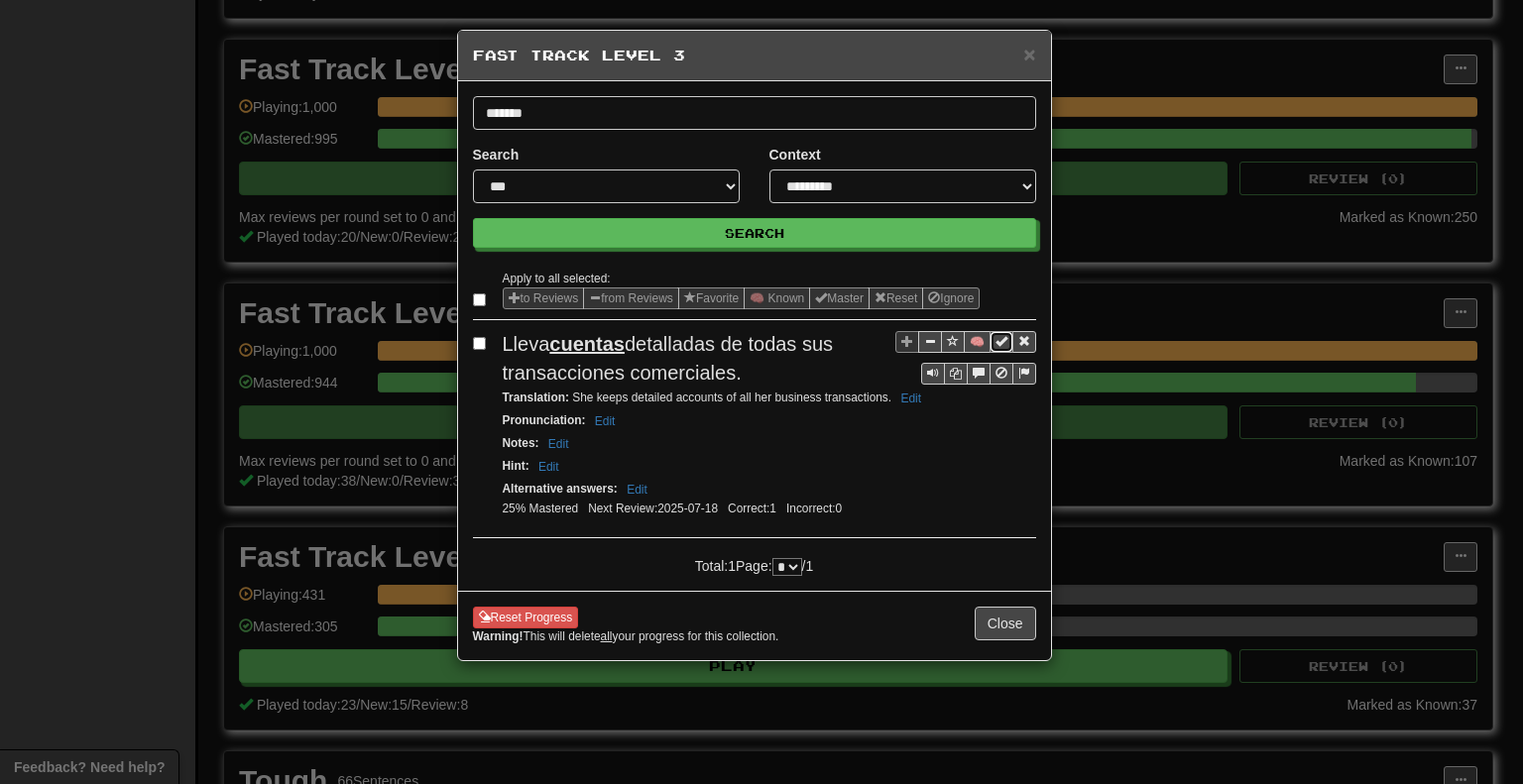 click at bounding box center [1001, 341] 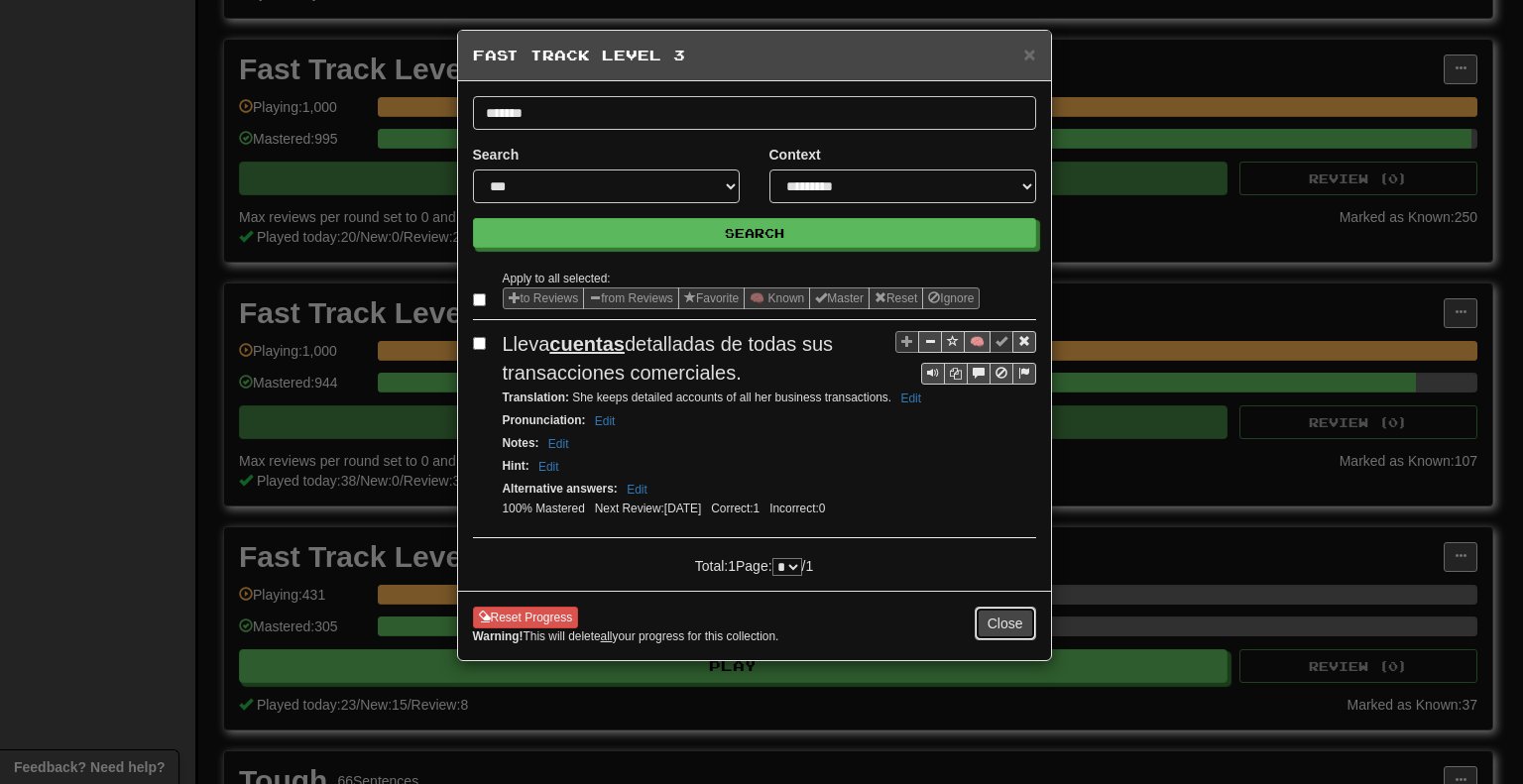 click on "Close" at bounding box center (1005, 623) 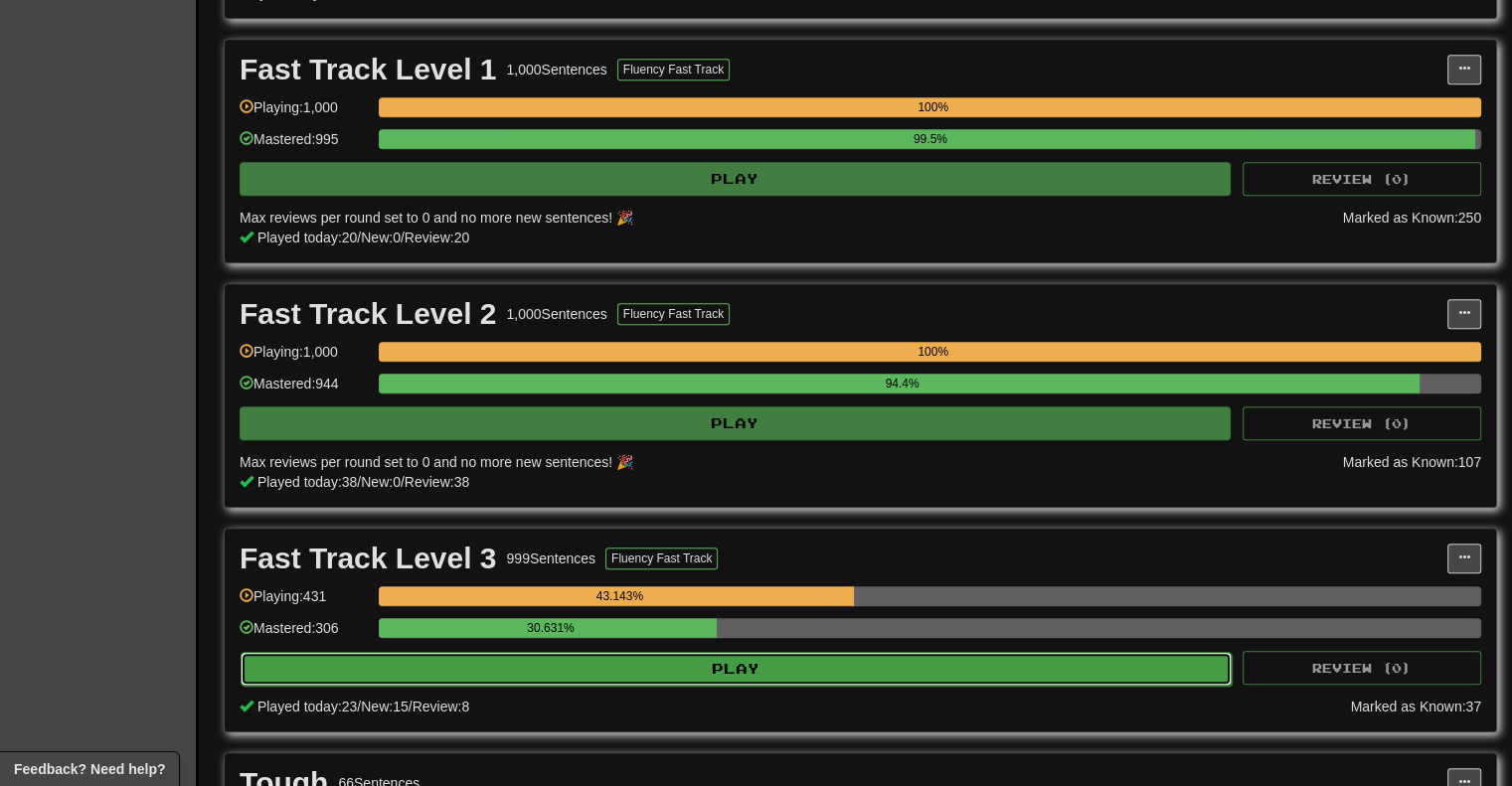 click on "Play" at bounding box center [736, 669] 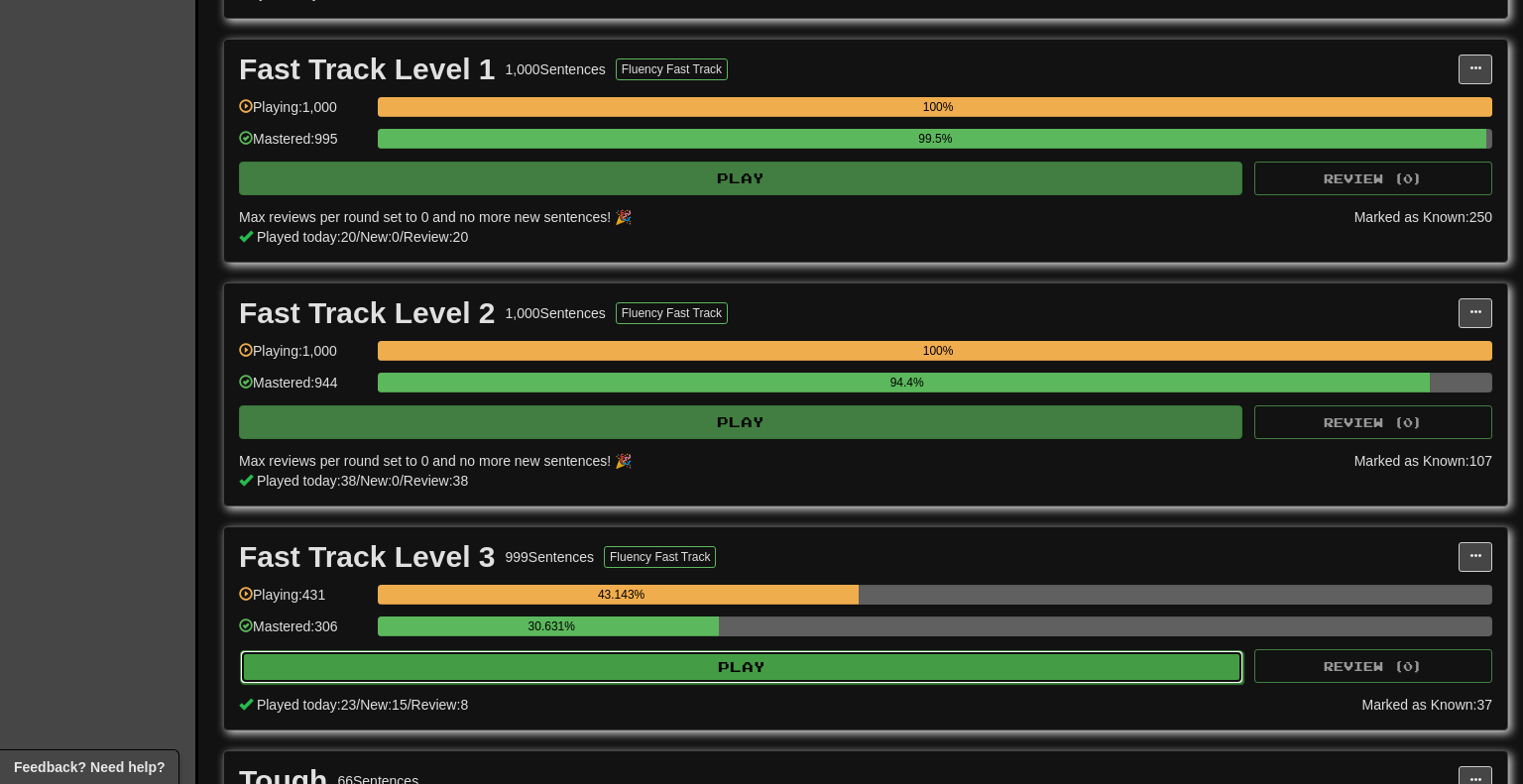 select on "********" 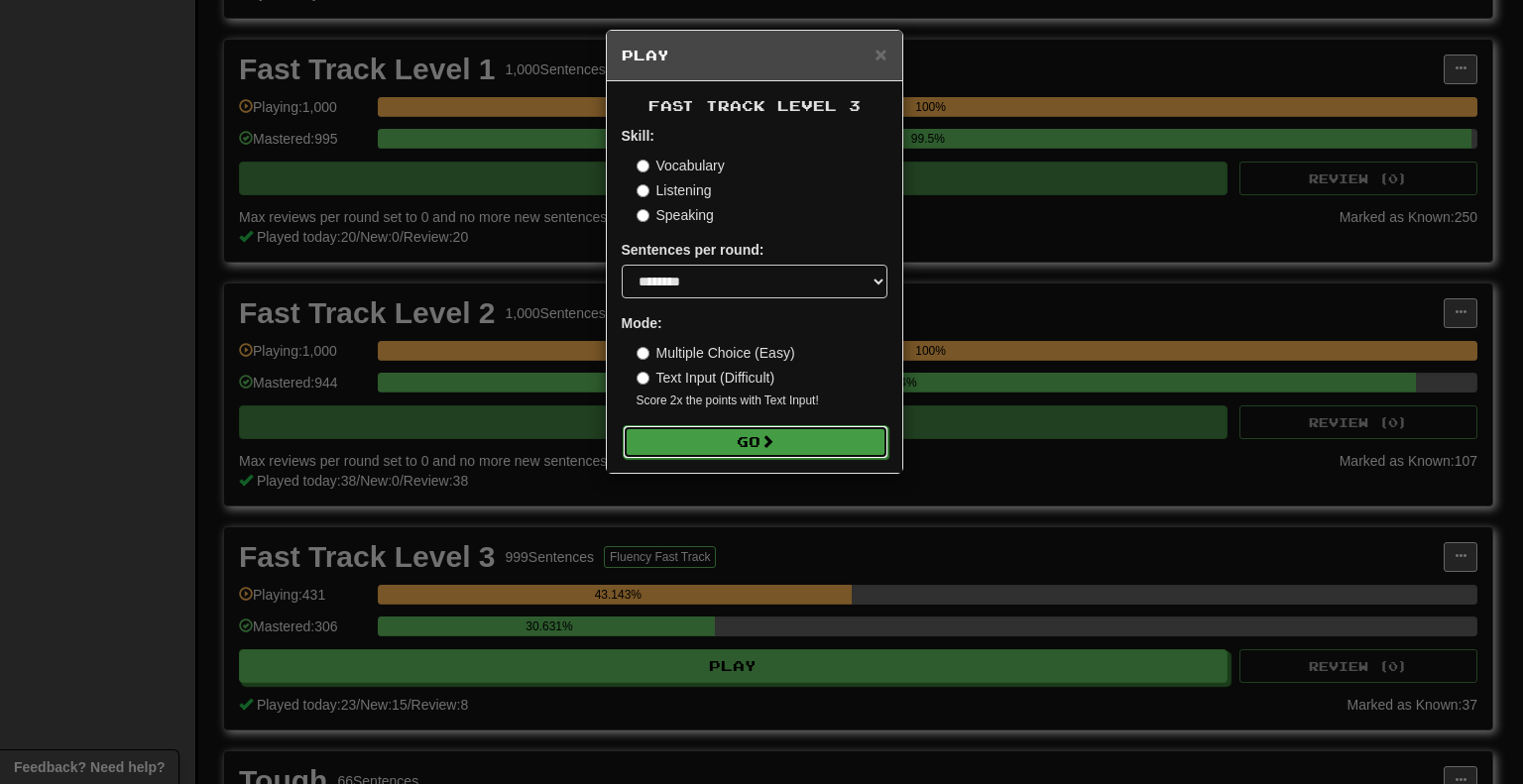 click at bounding box center [767, 441] 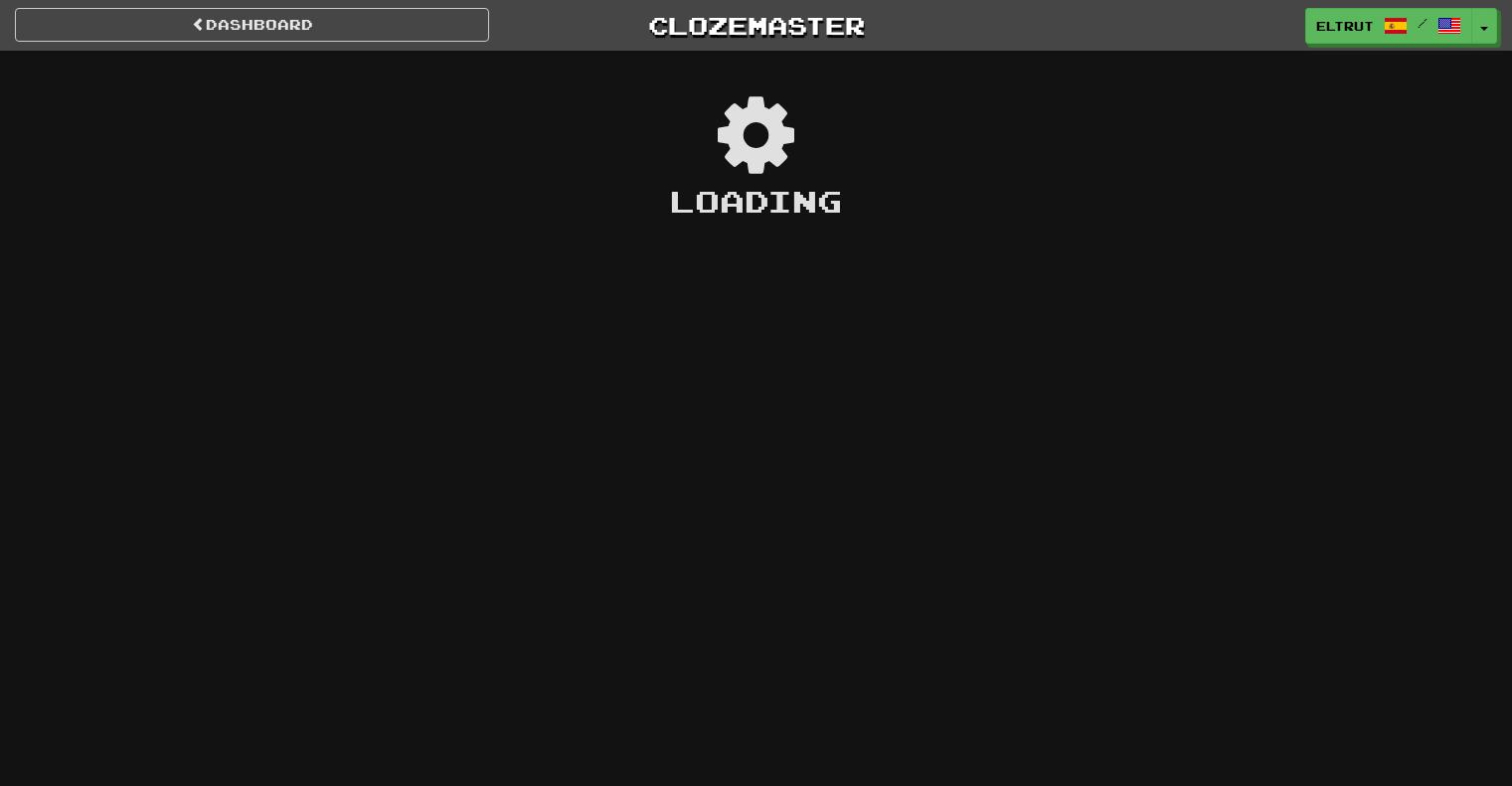 scroll, scrollTop: 0, scrollLeft: 0, axis: both 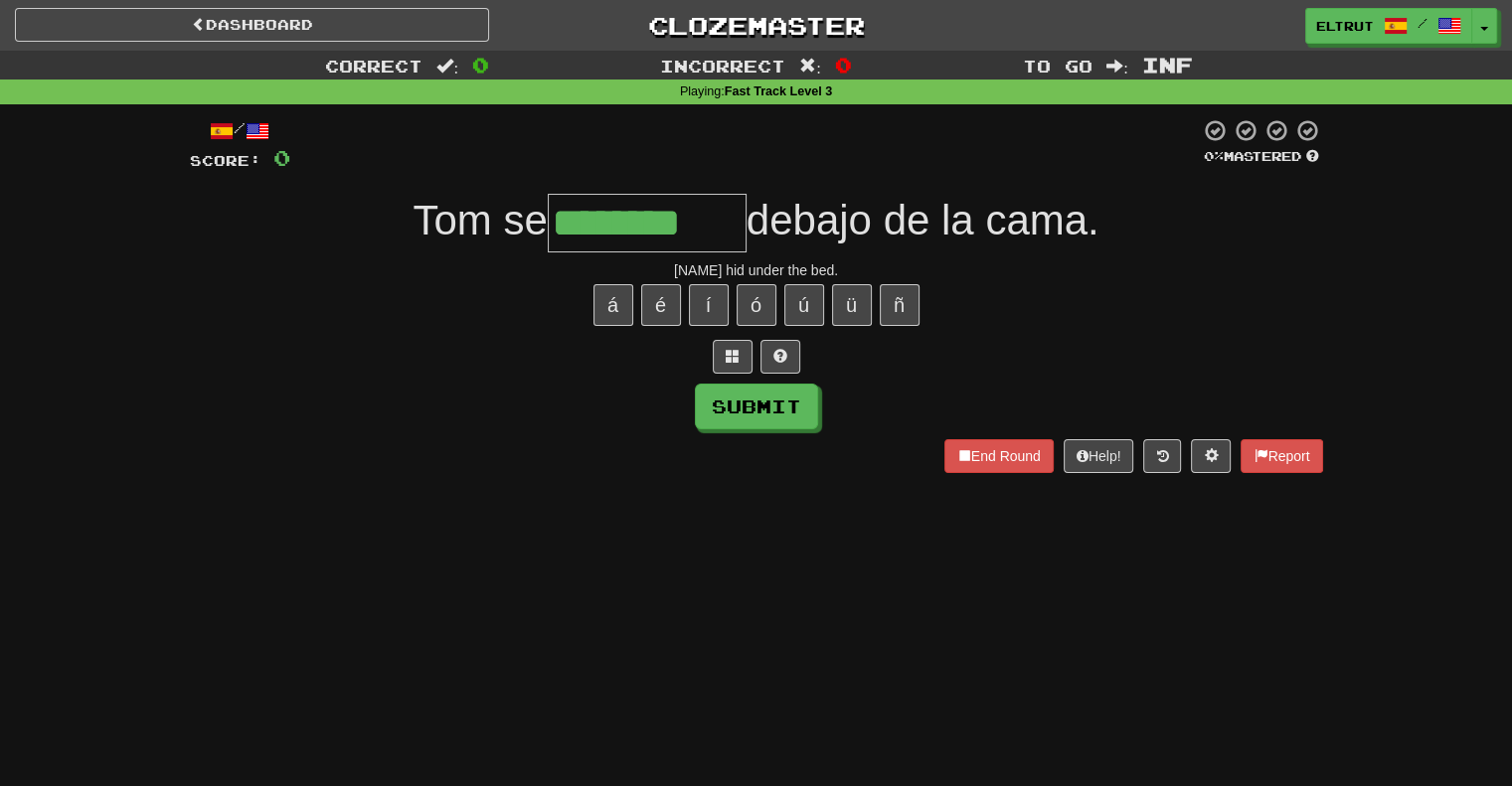 type on "********" 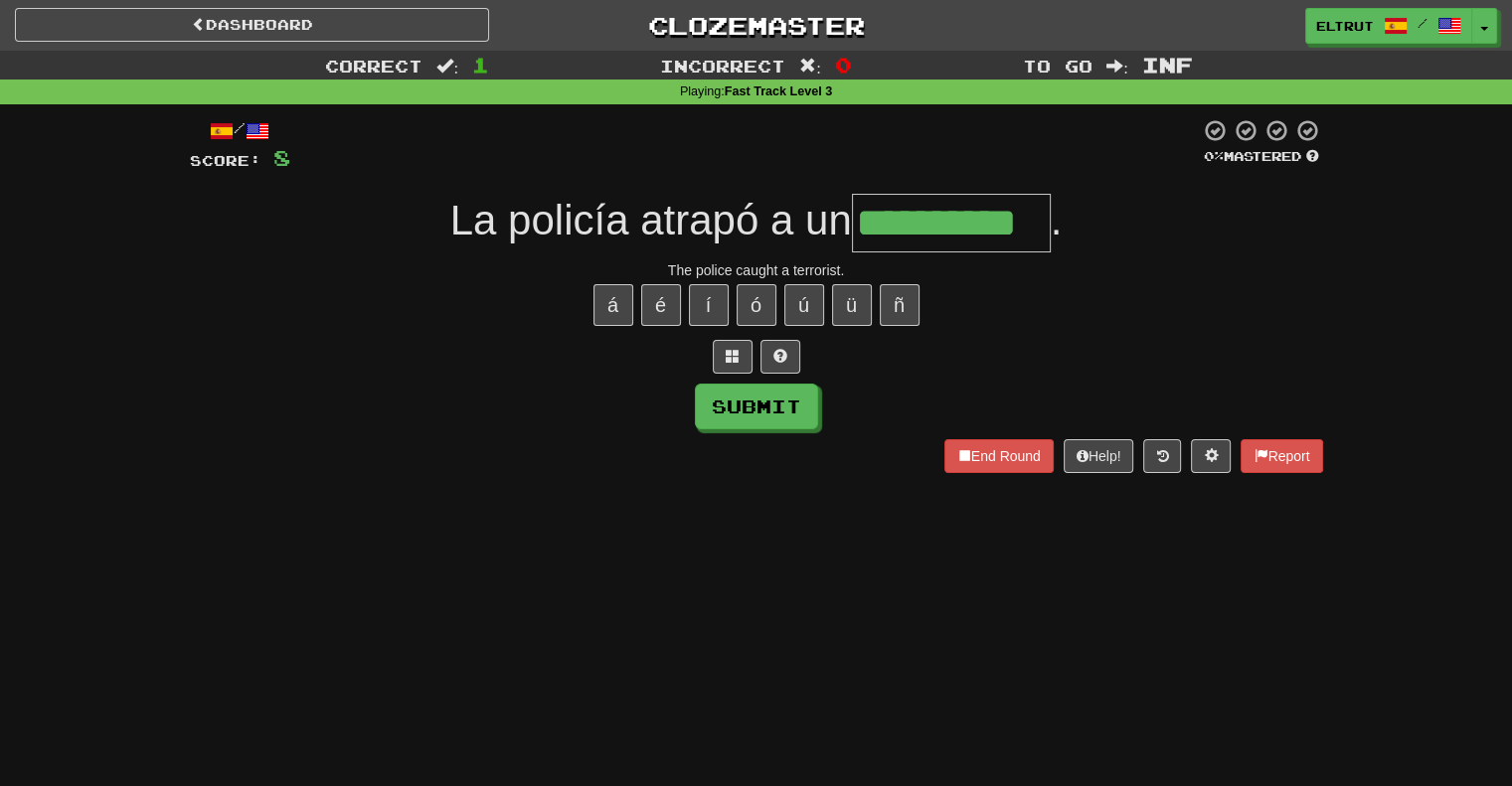 type on "**********" 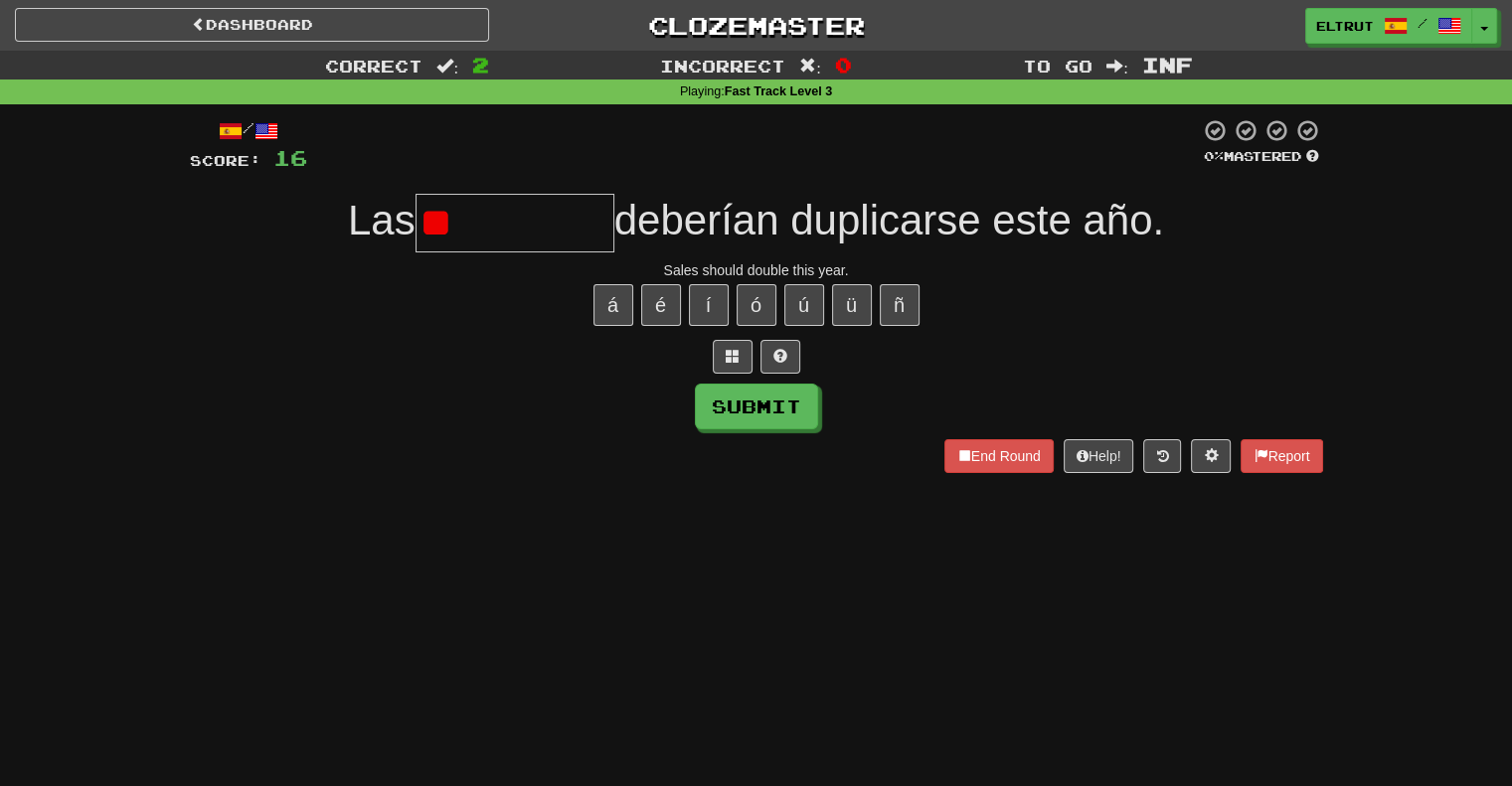 type on "*" 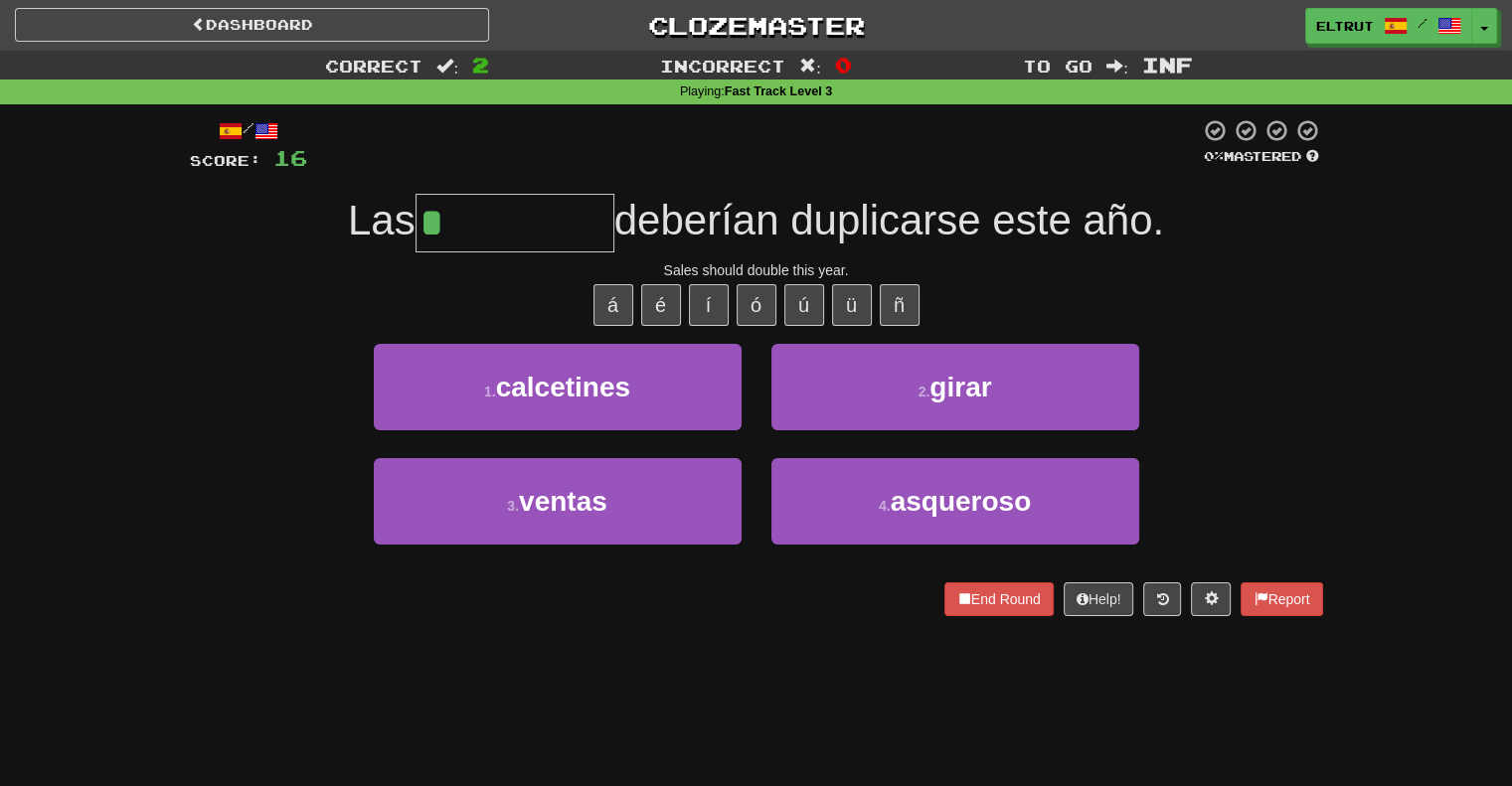 type on "******" 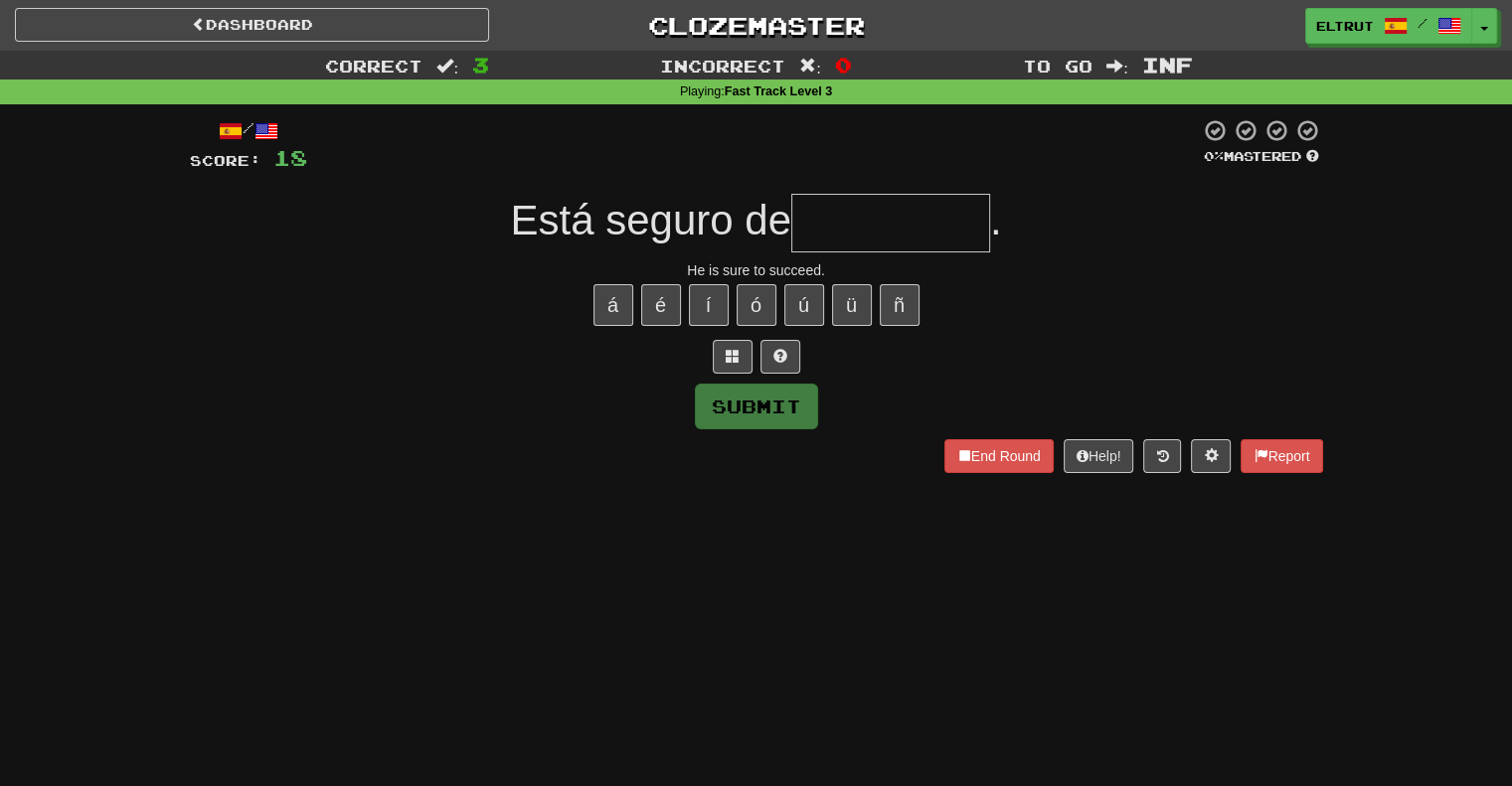 type on "*" 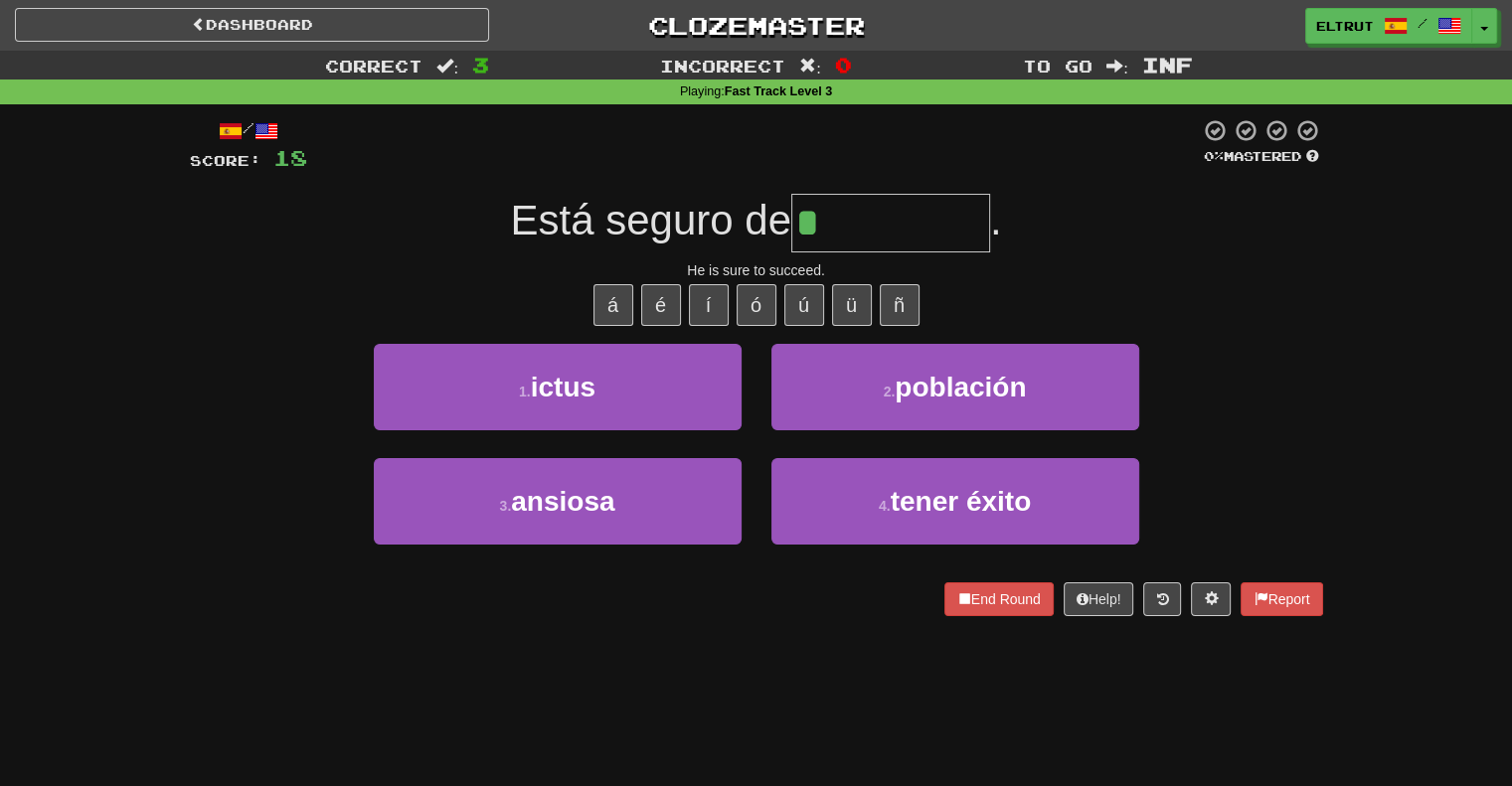 type on "**********" 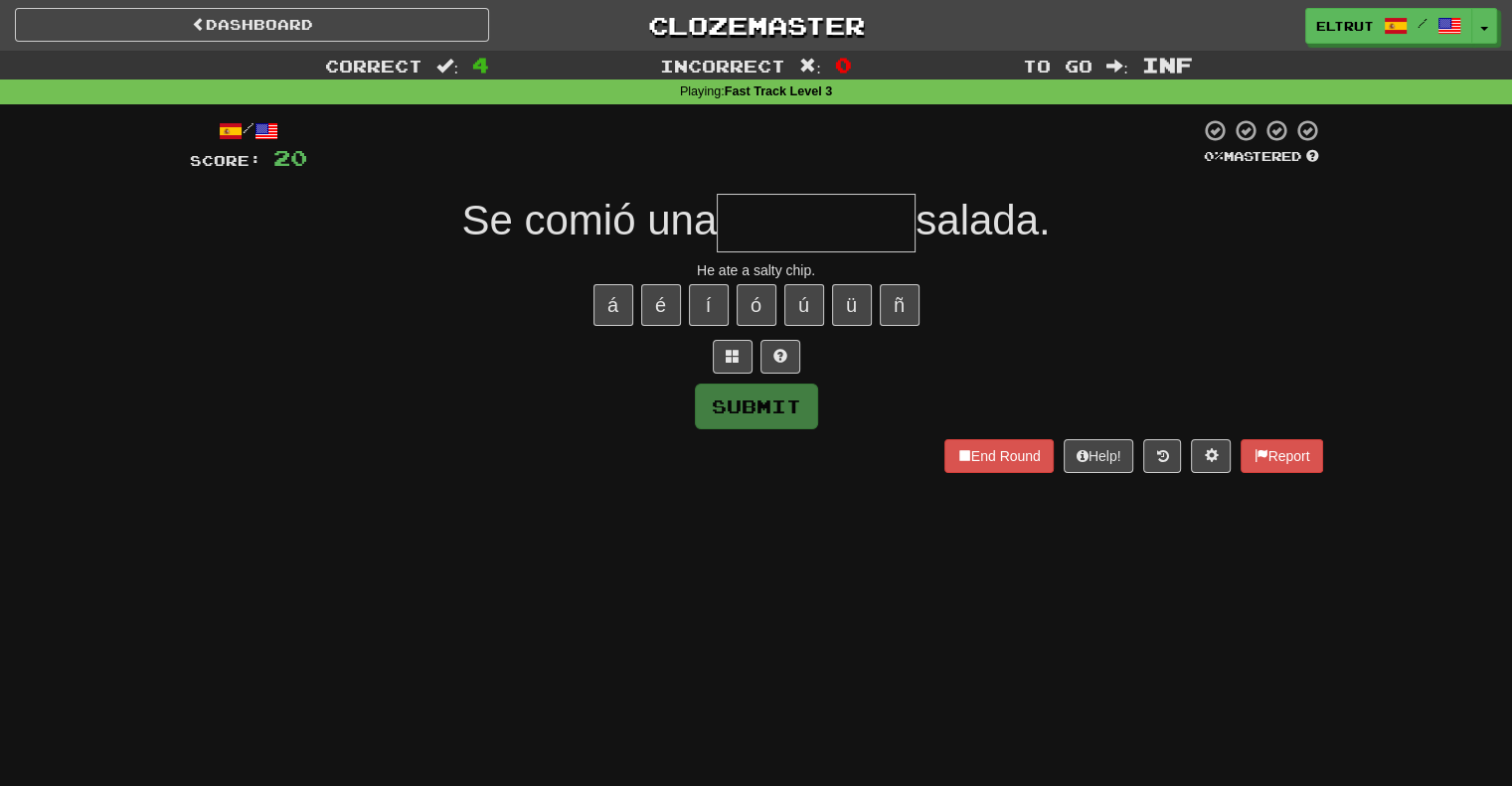 type on "*" 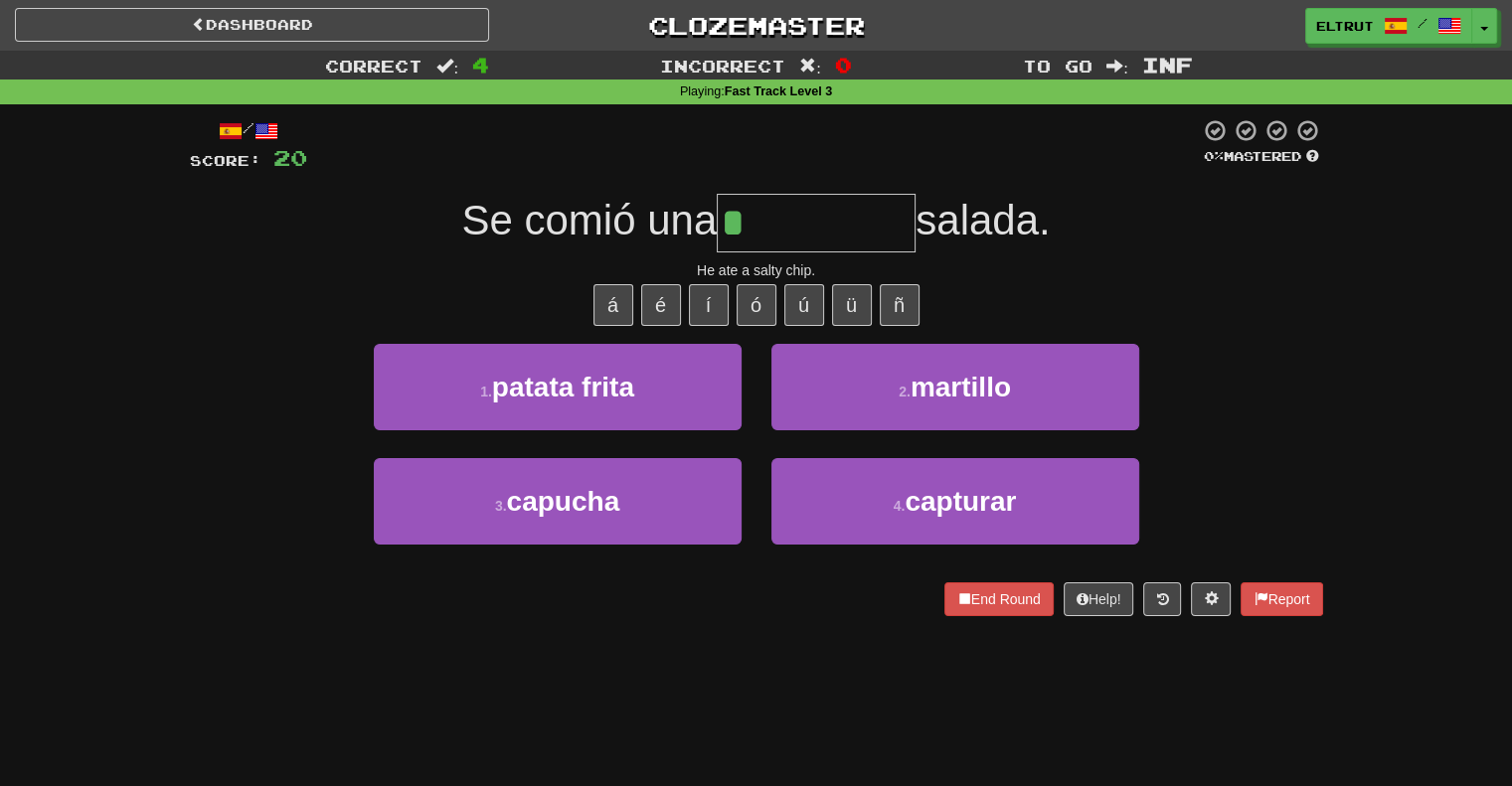 type on "**********" 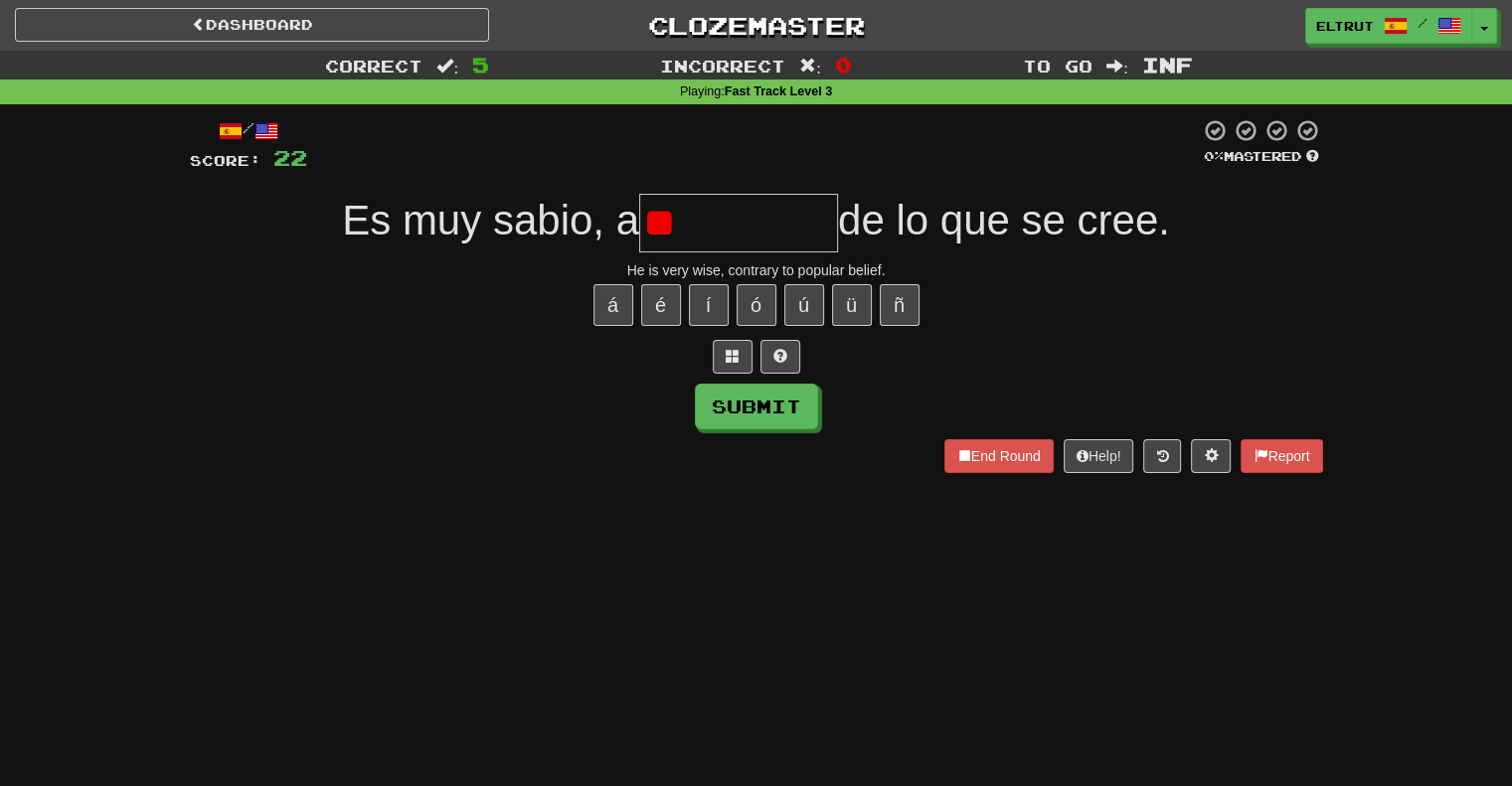 type on "*" 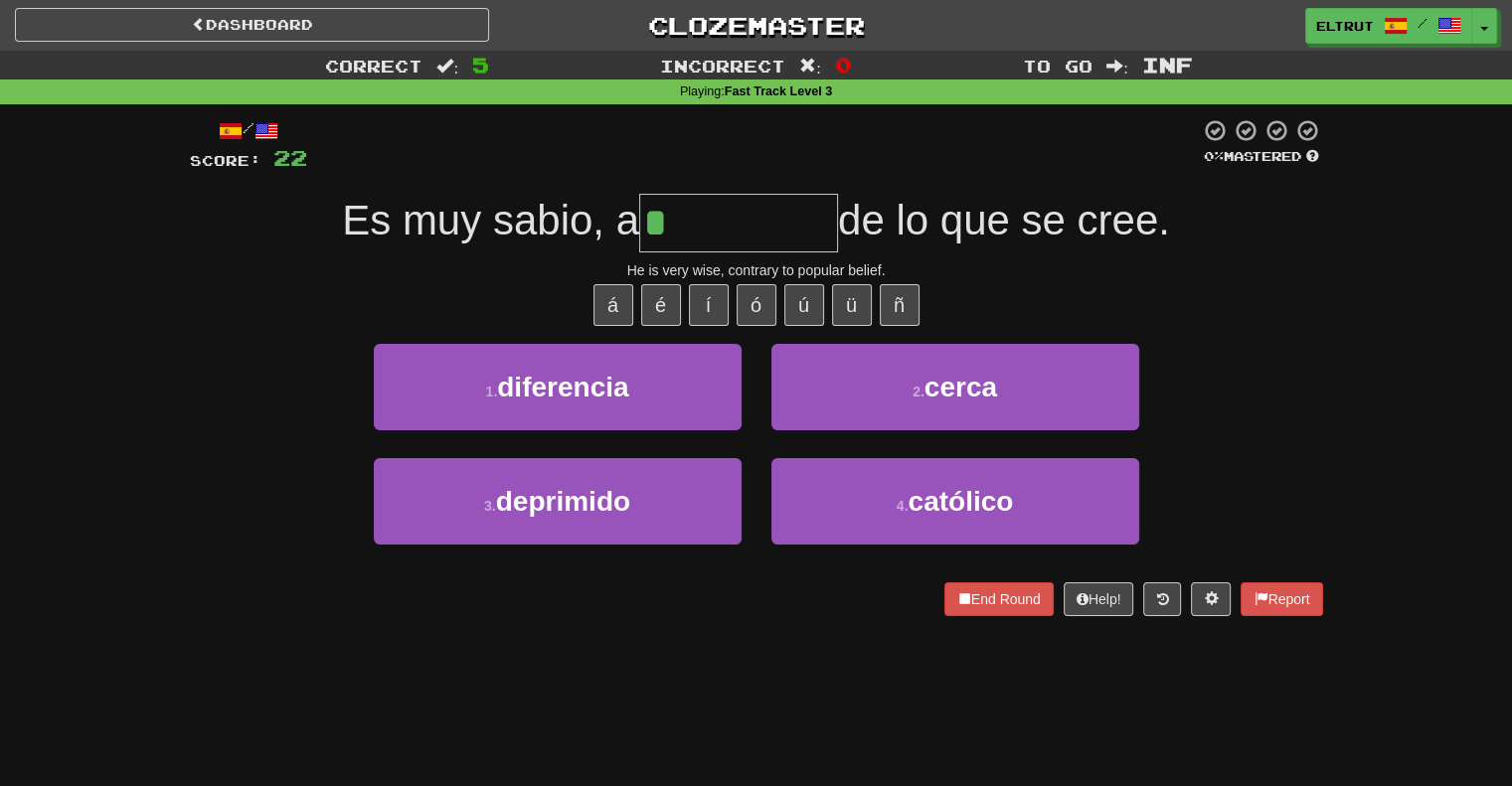 type on "**********" 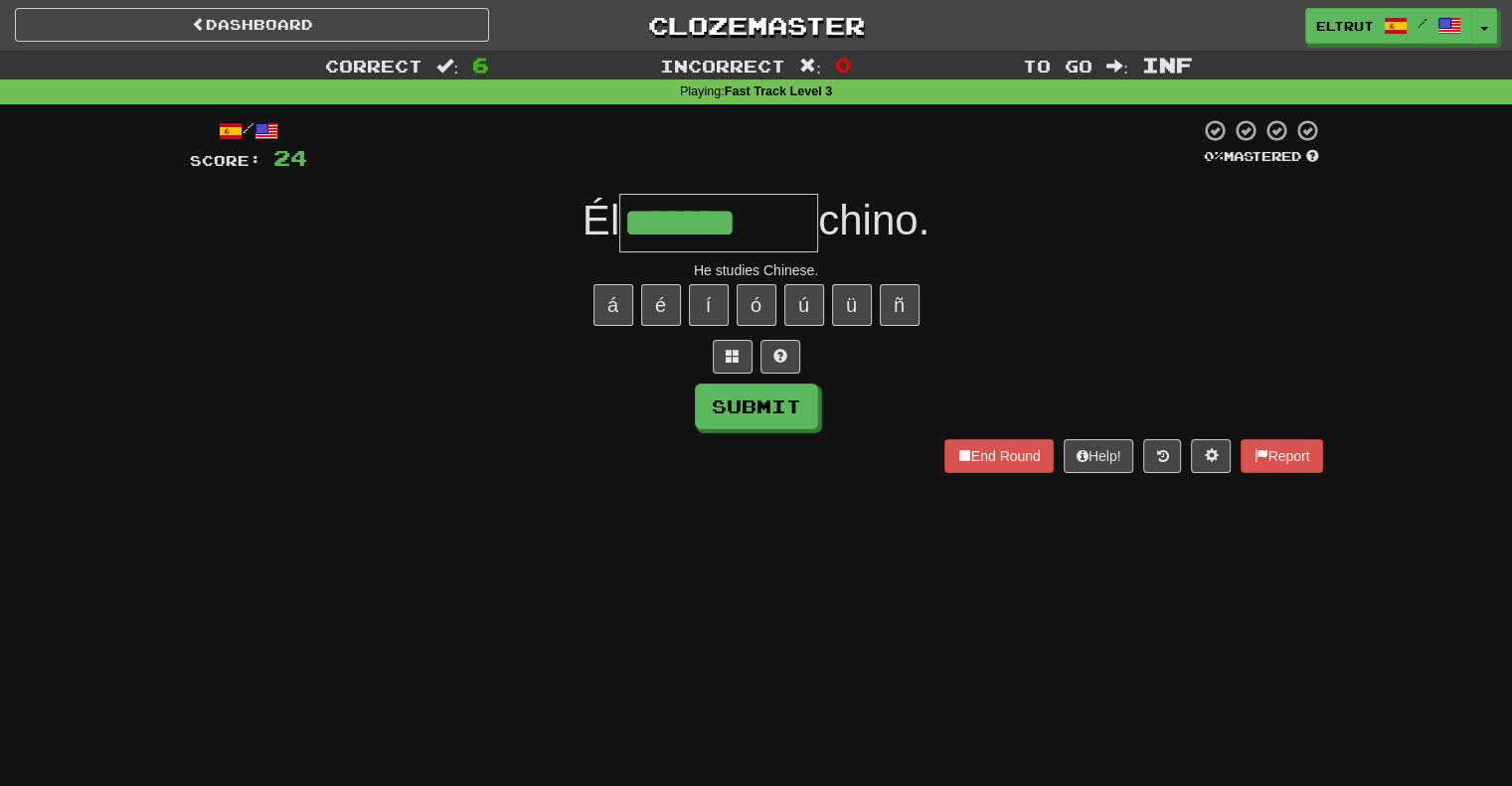 type on "*******" 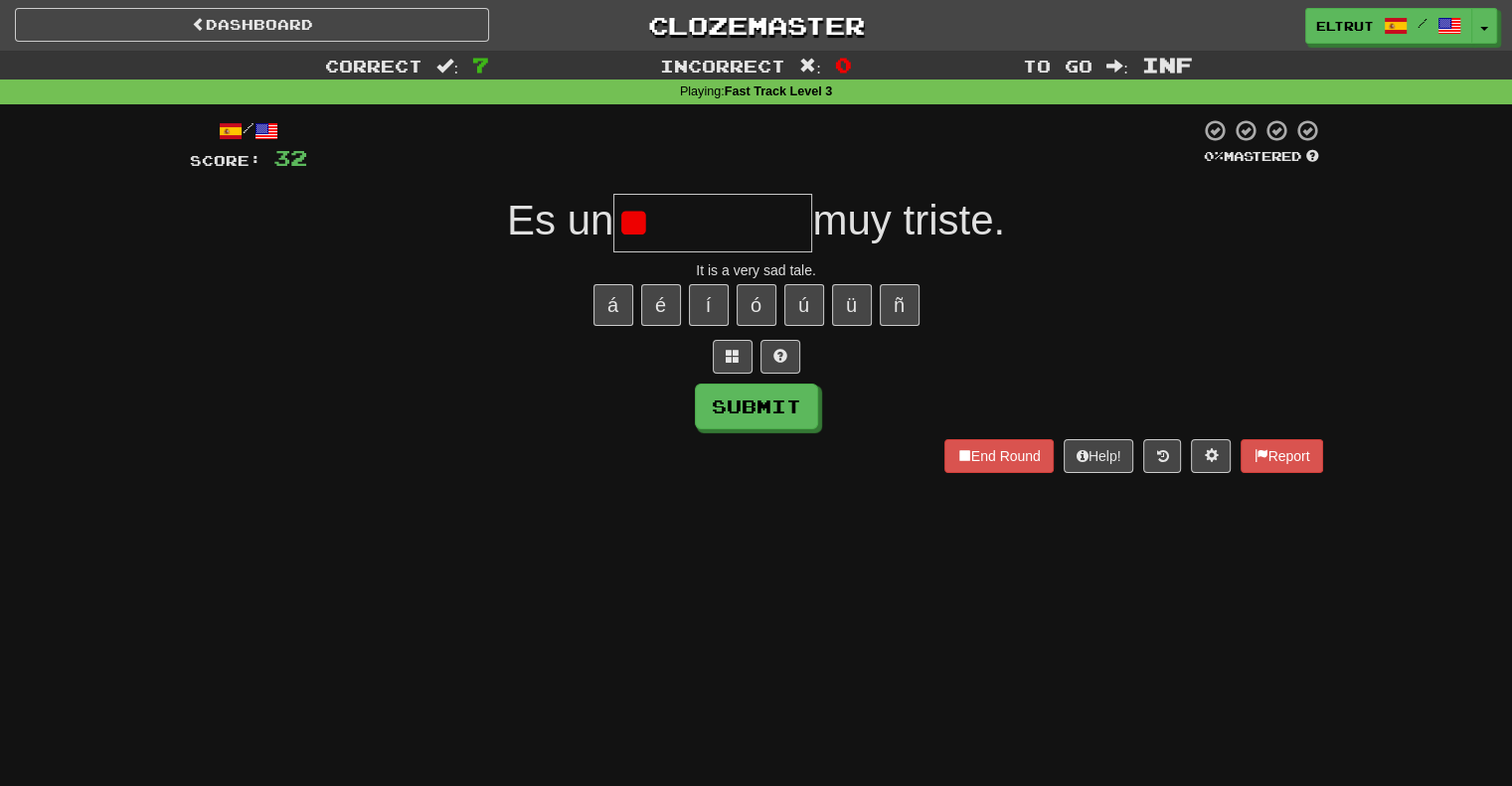 type on "*" 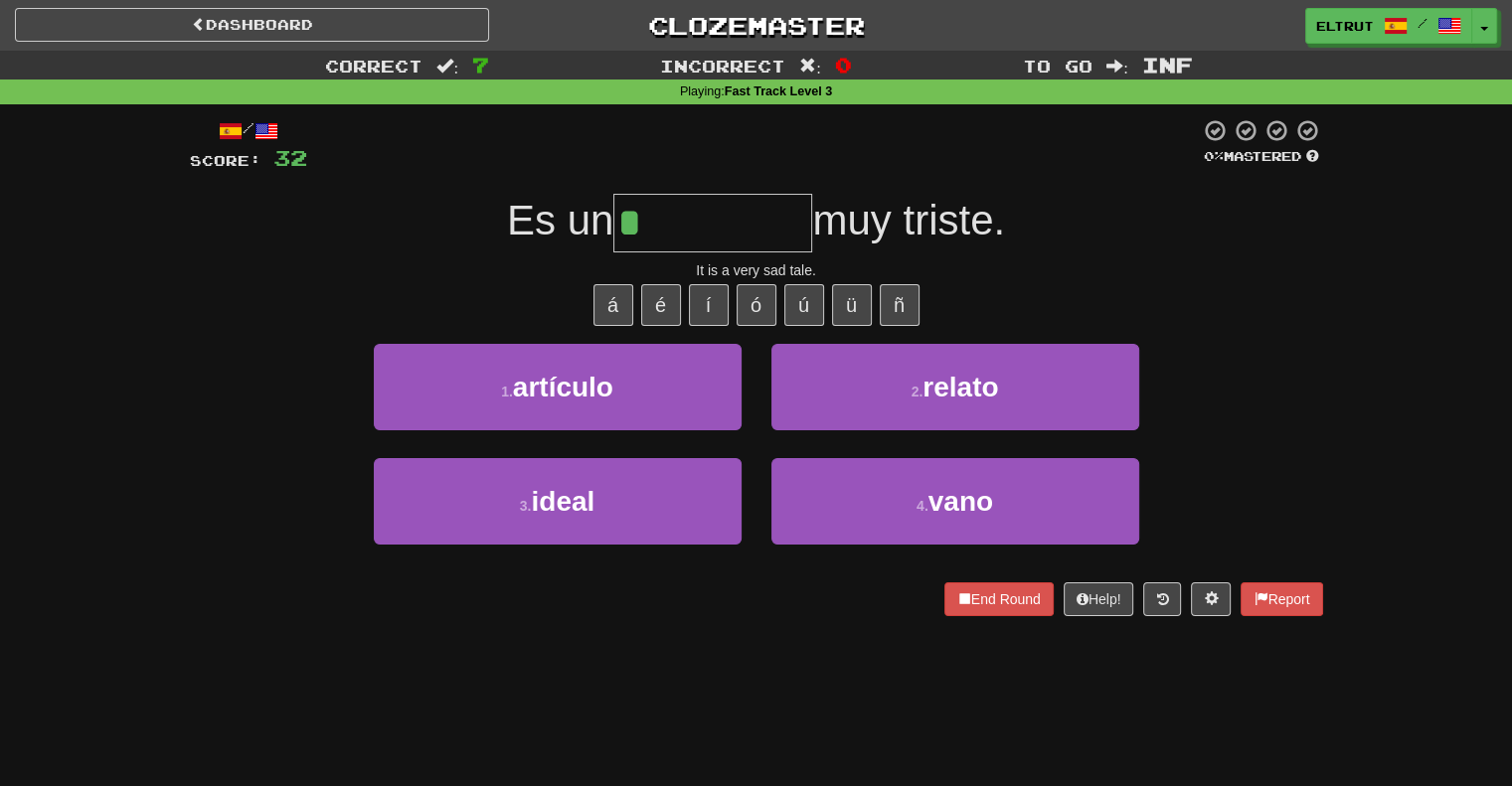 type on "******" 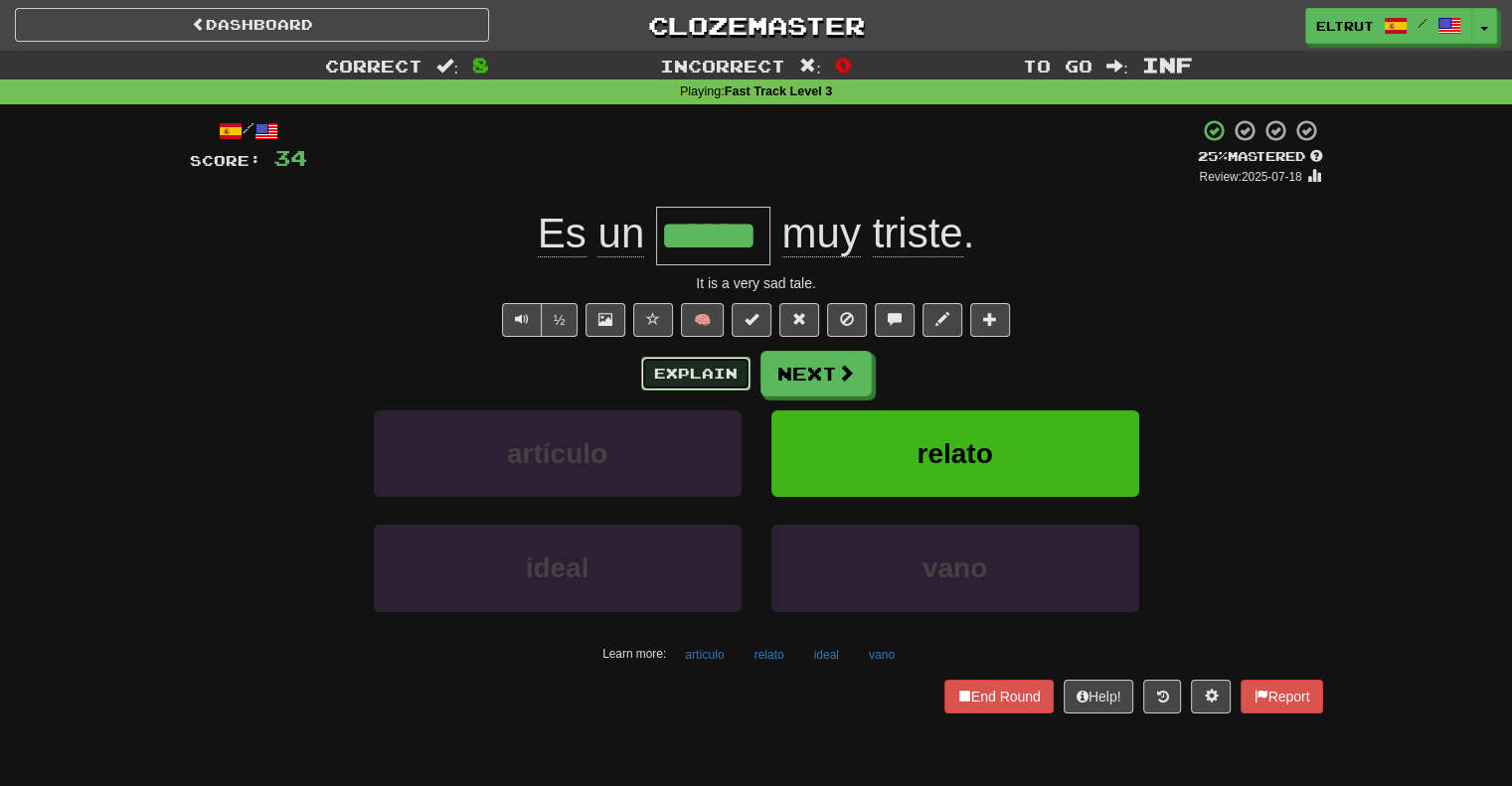 click on "Explain" at bounding box center [696, 374] 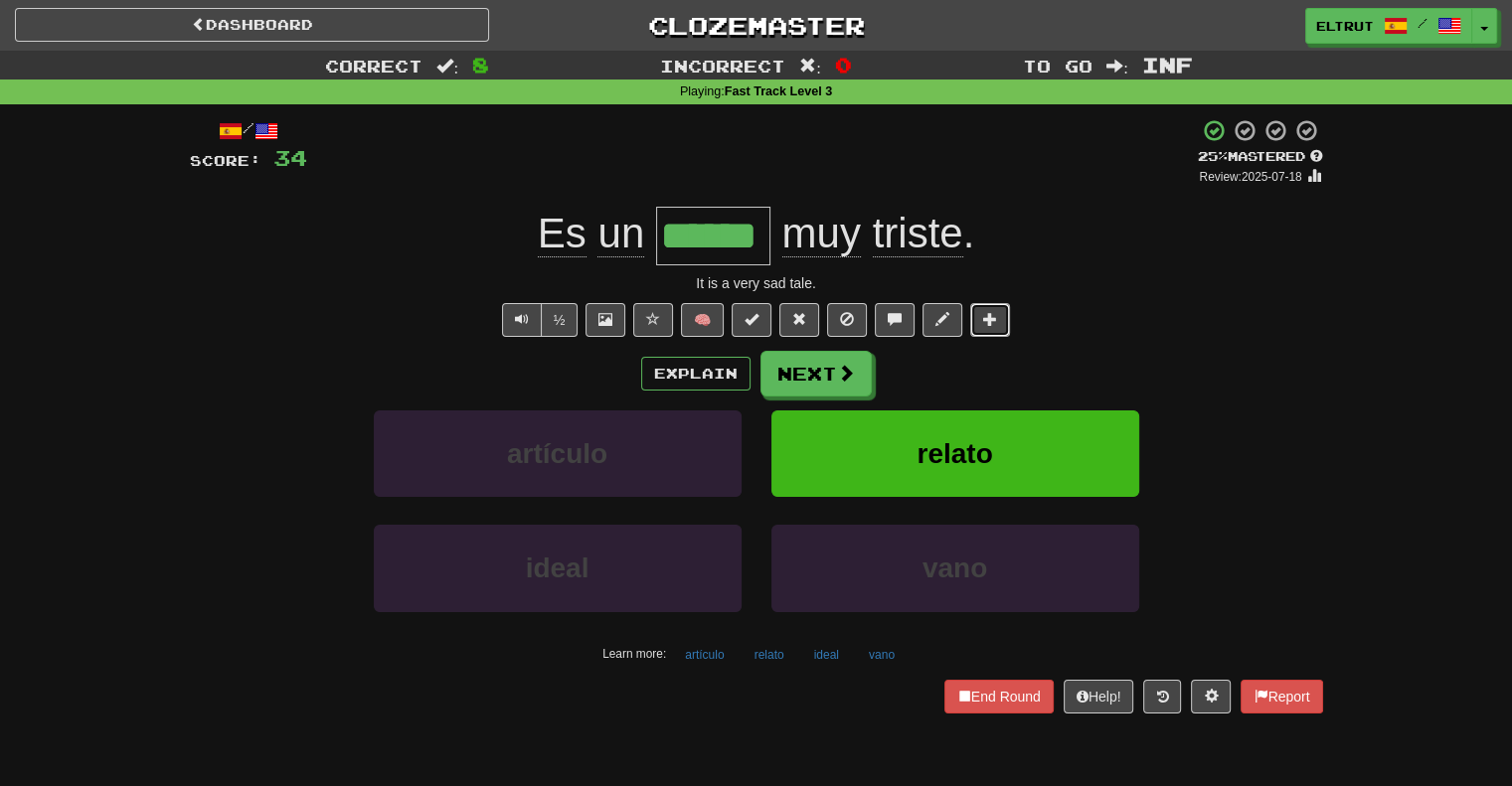 click at bounding box center (990, 320) 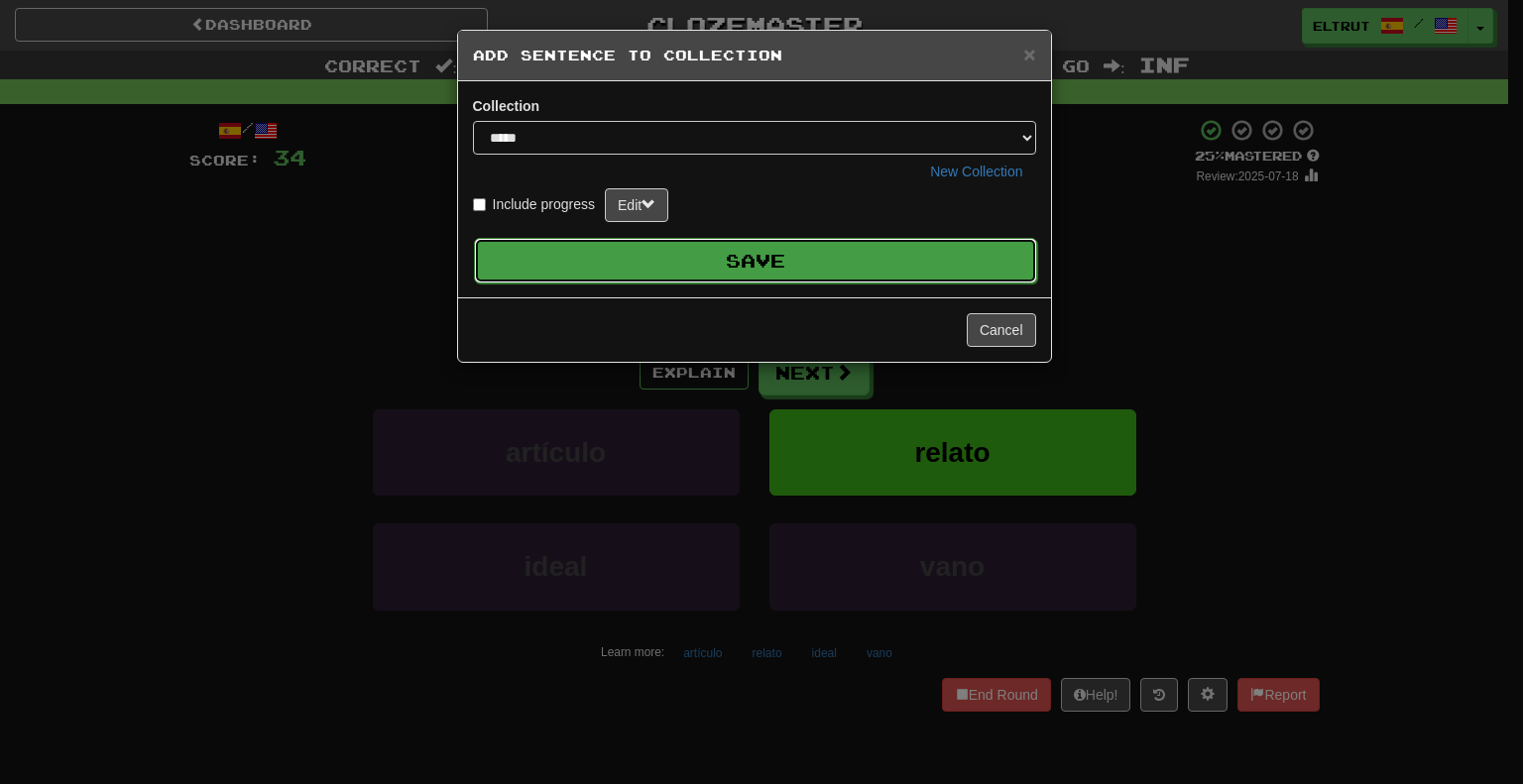 click on "Save" at bounding box center (756, 261) 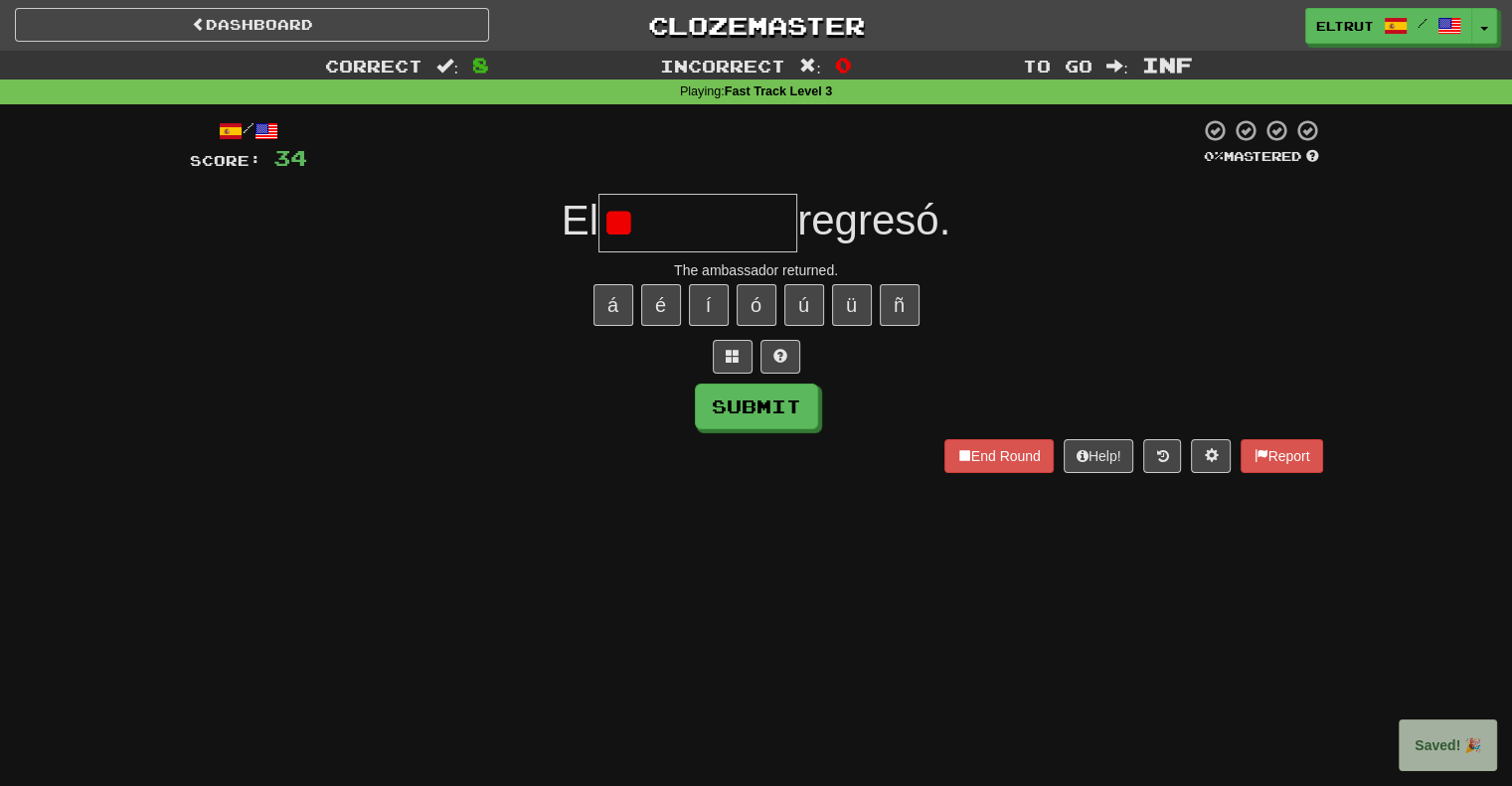 type on "*" 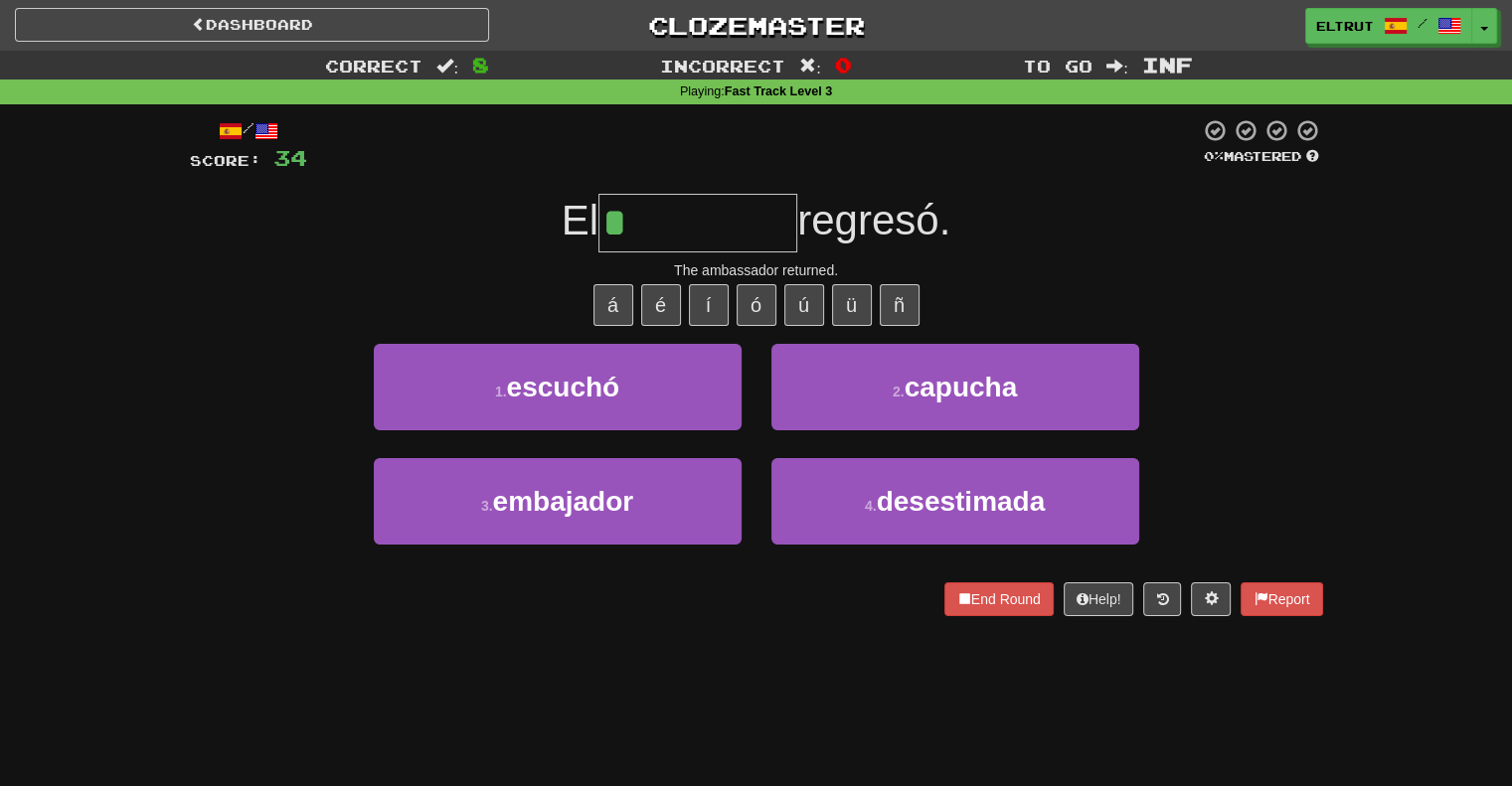 type on "*********" 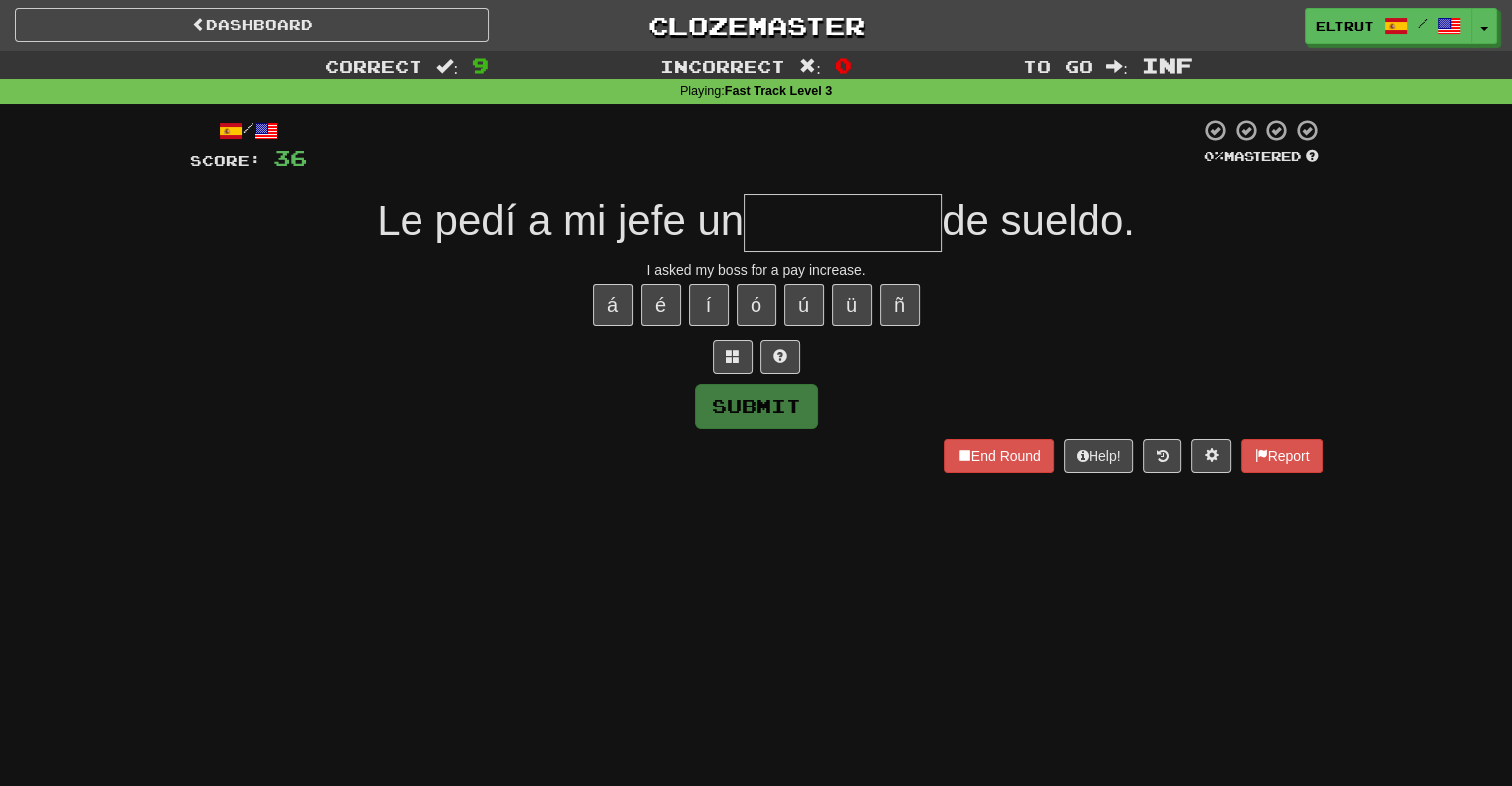 type on "*" 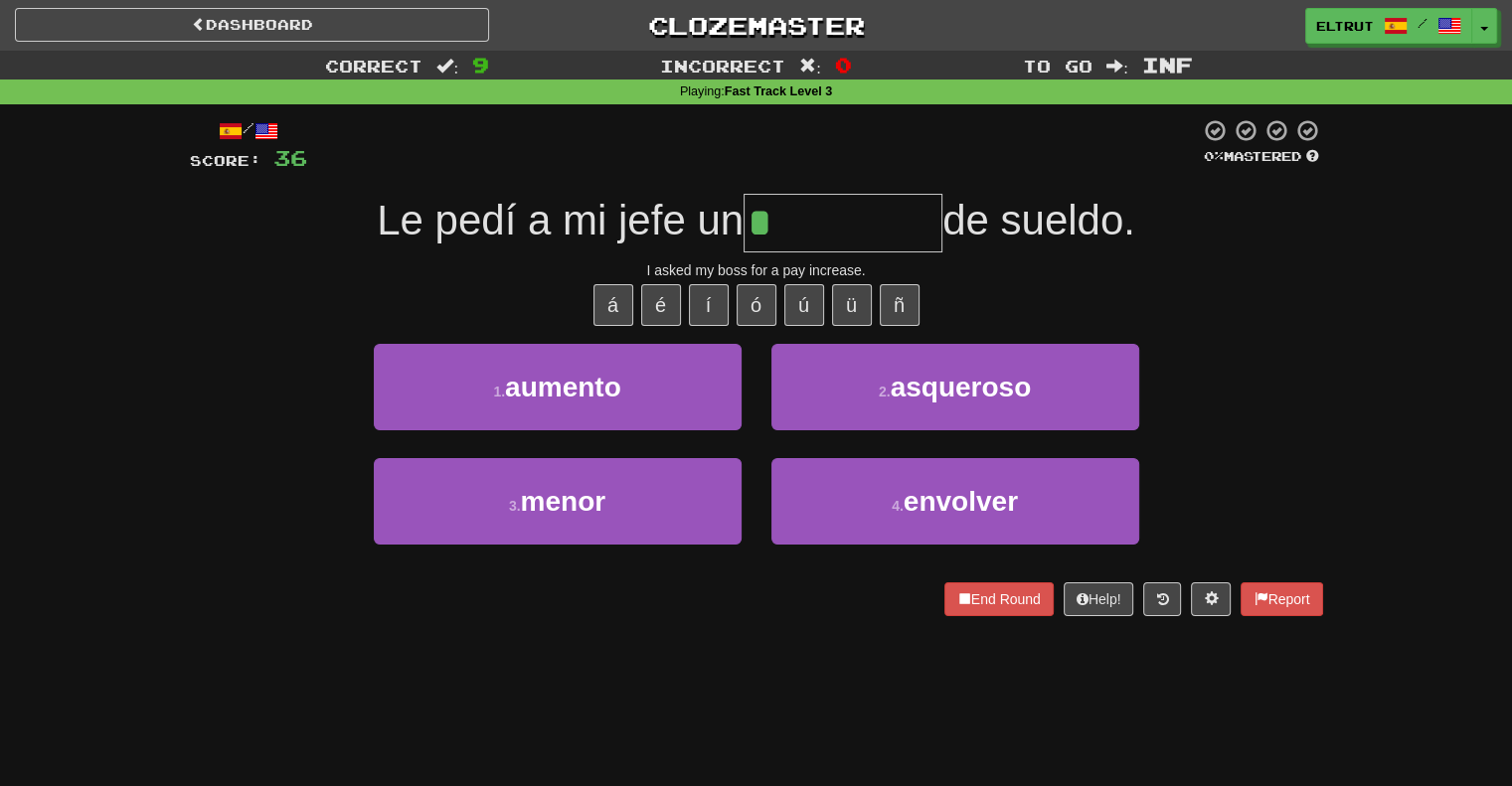 type on "*******" 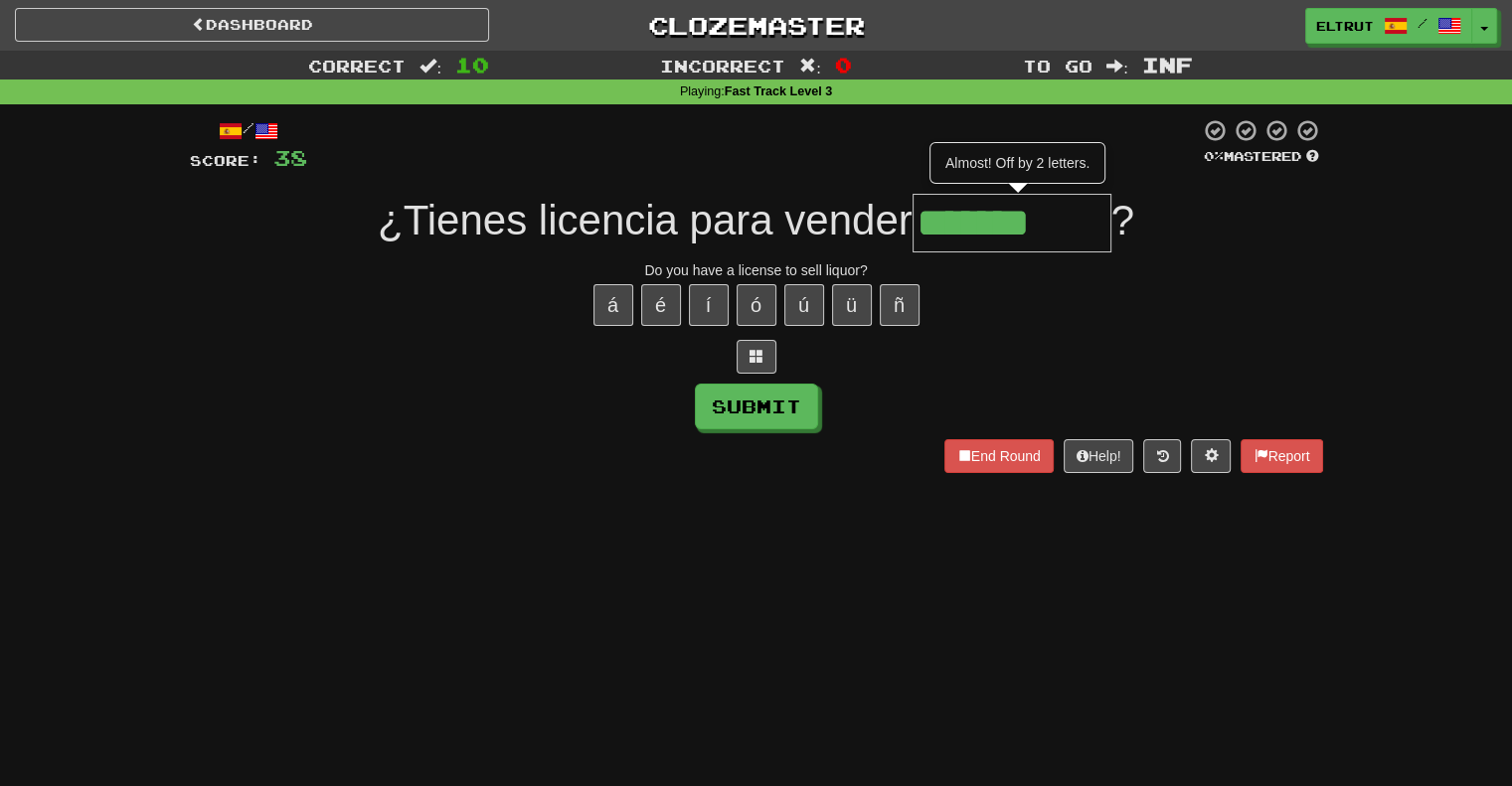 type on "*******" 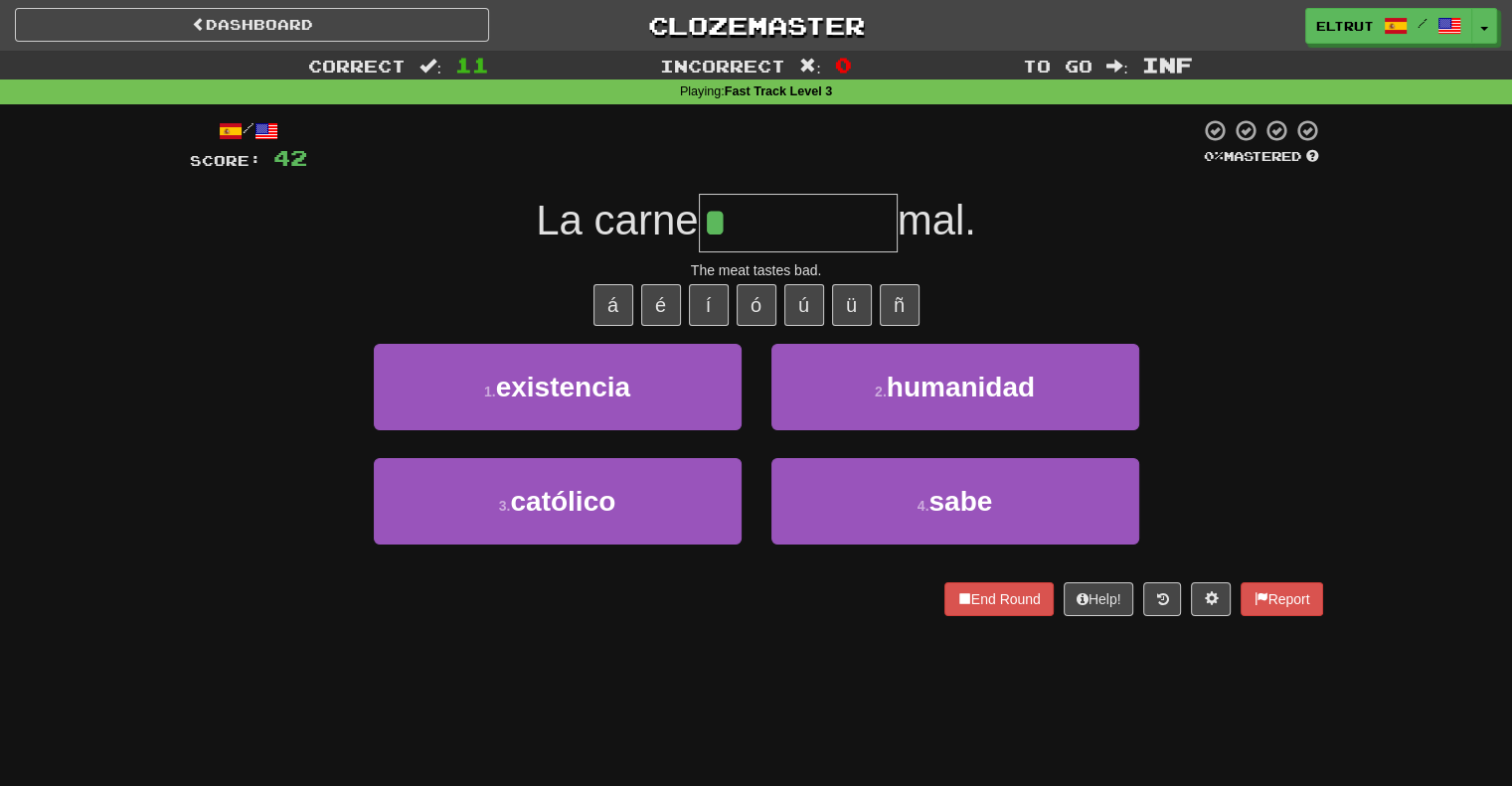 type on "****" 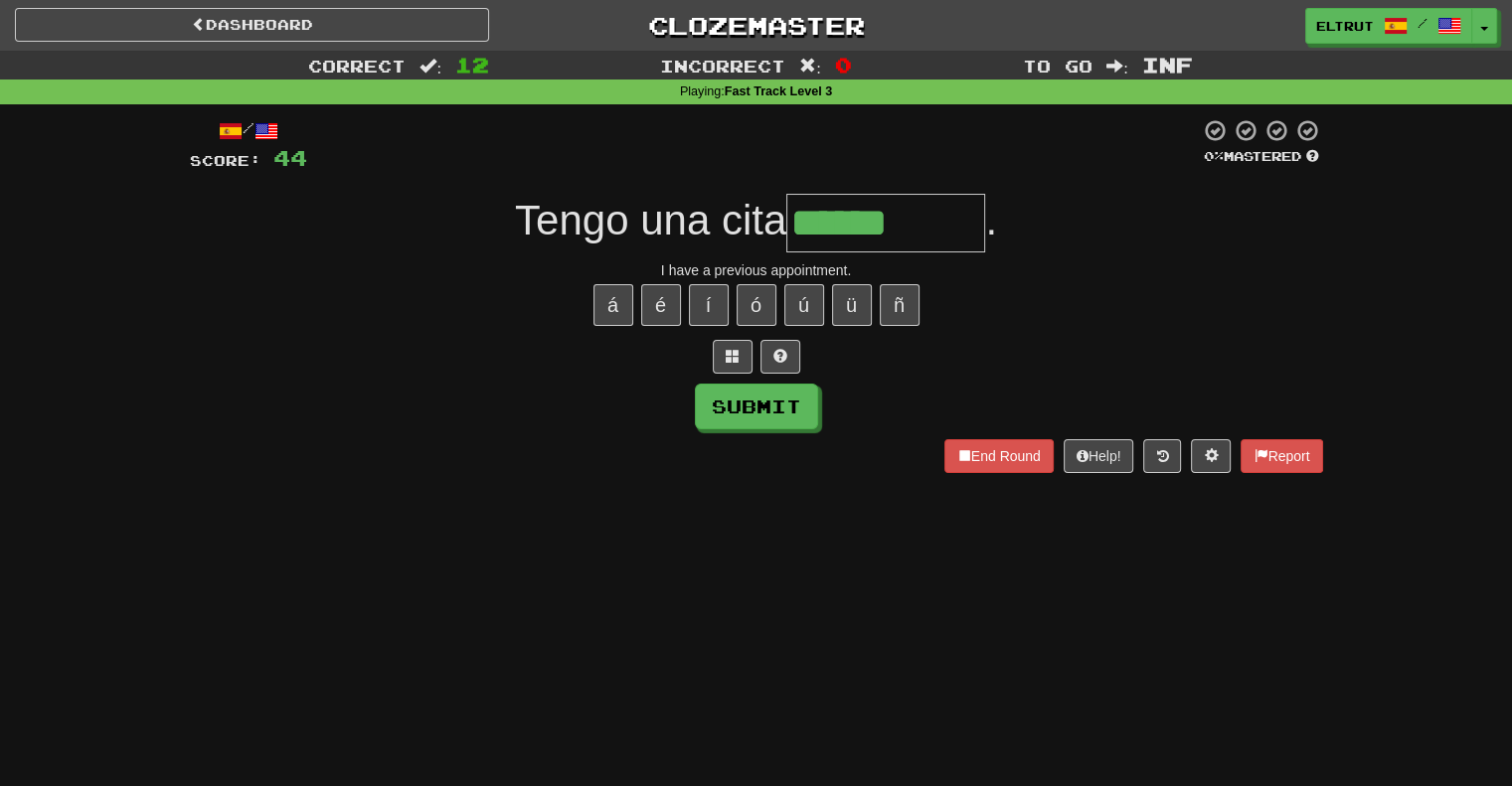 type on "******" 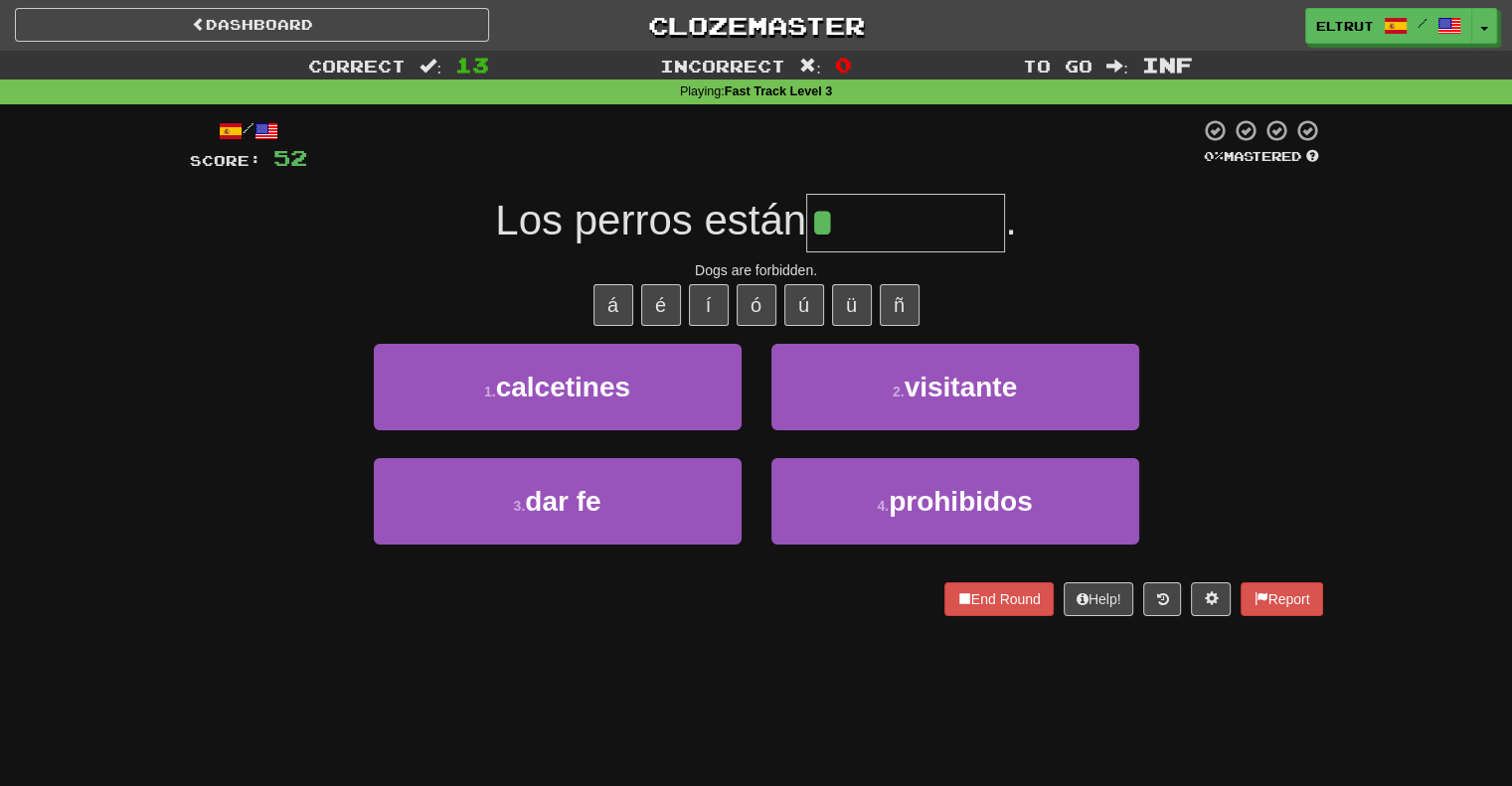 type on "**********" 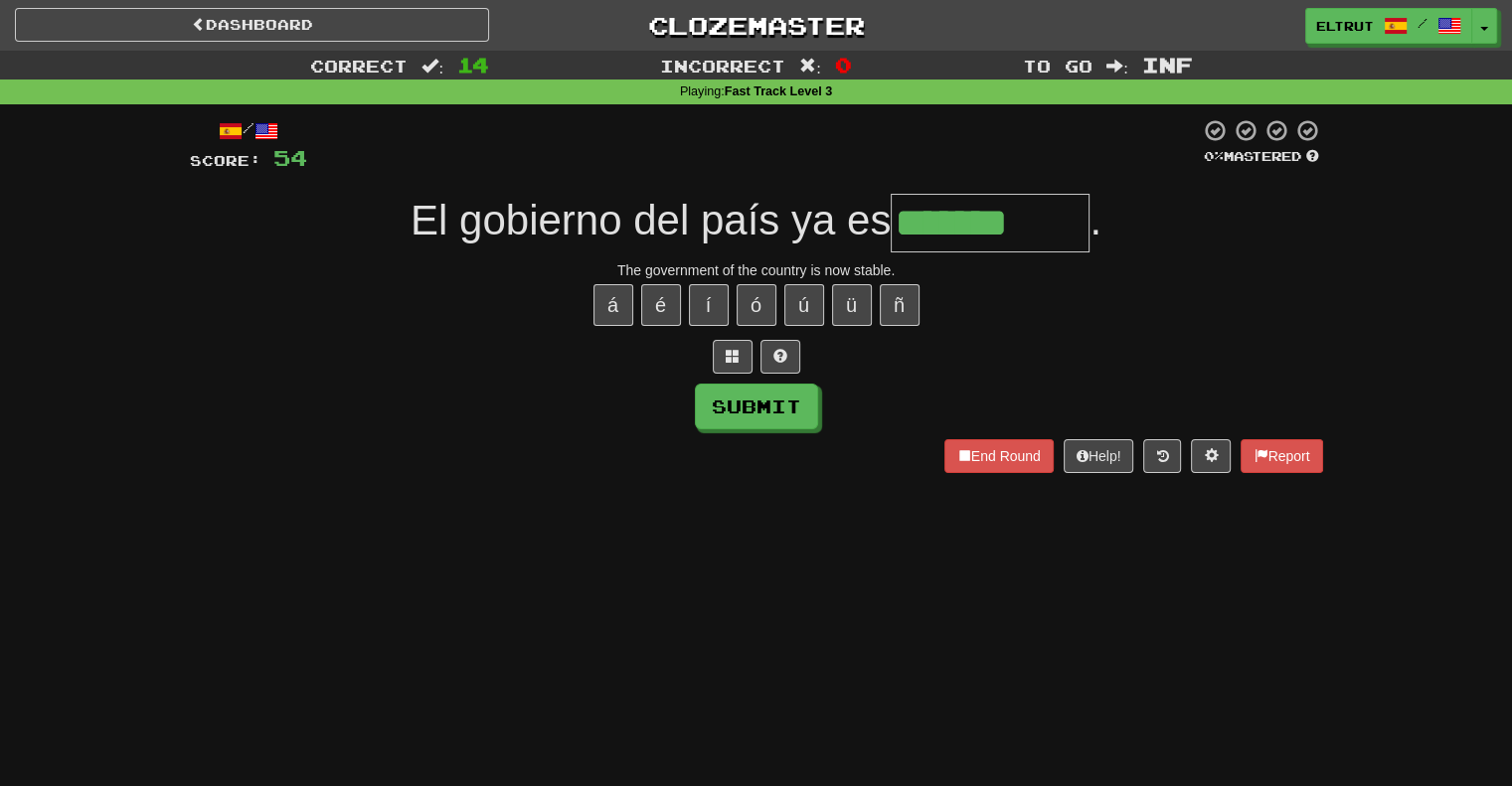 type on "*******" 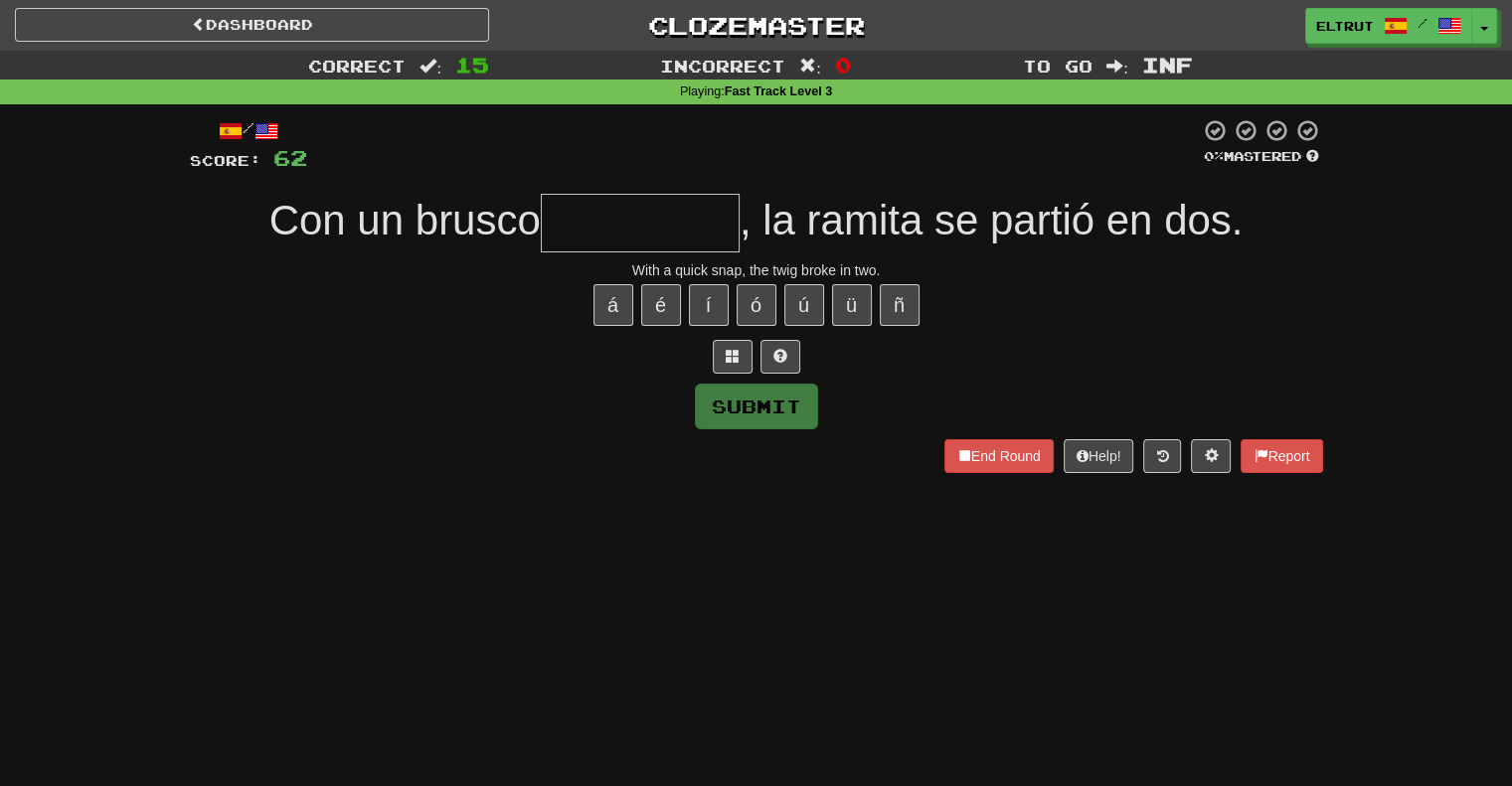 type on "*" 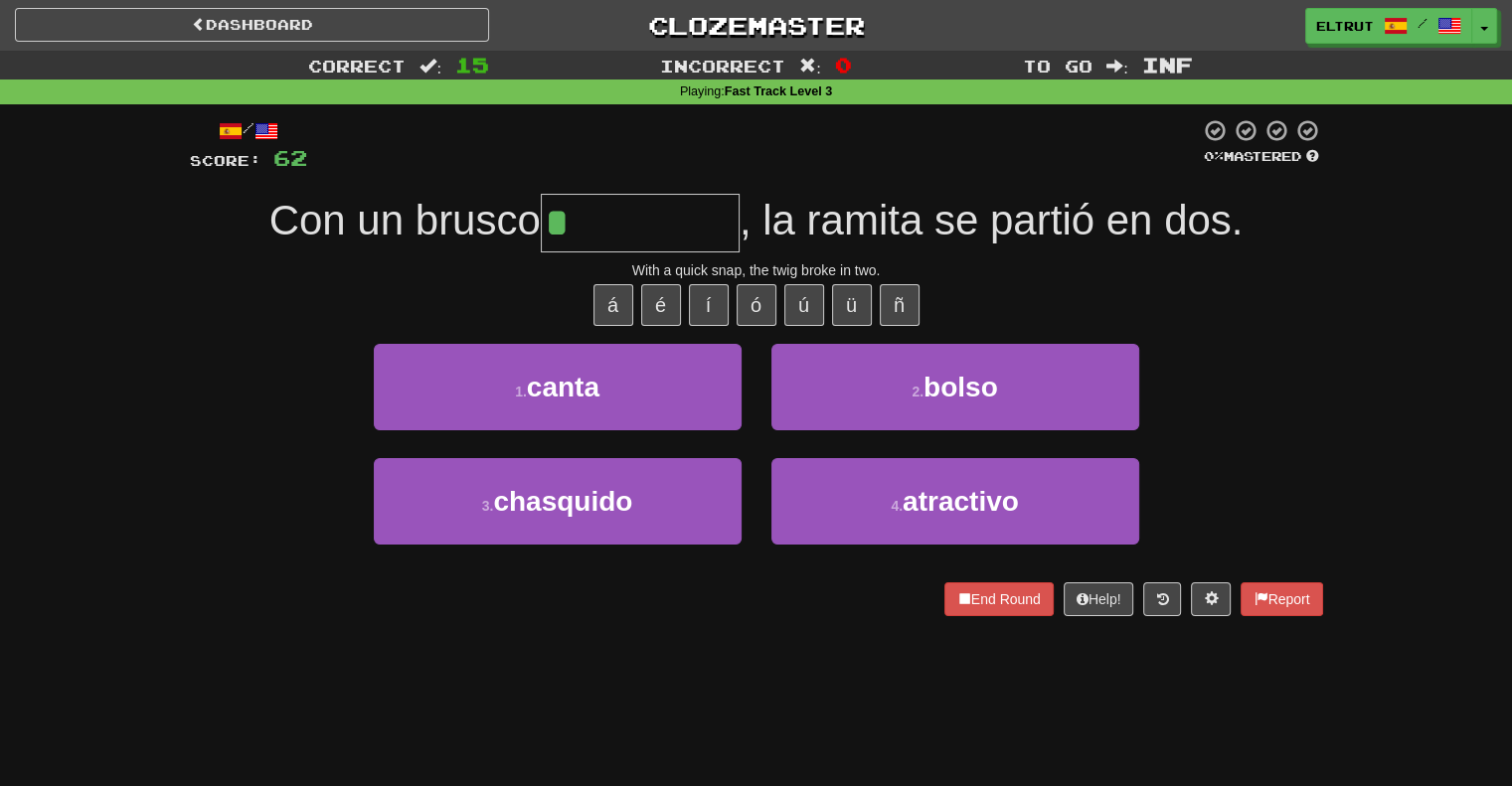 type on "*********" 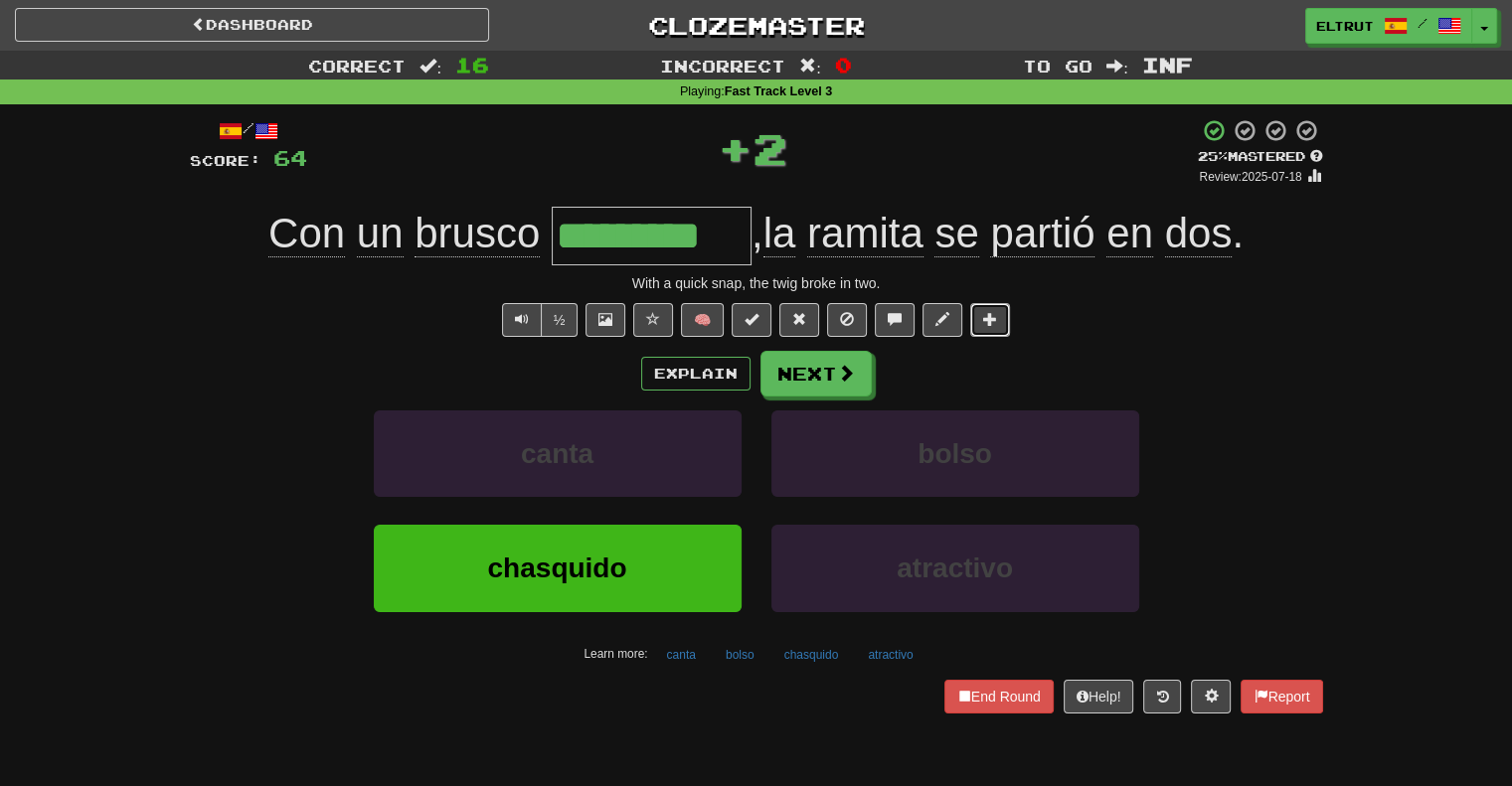 click at bounding box center [990, 319] 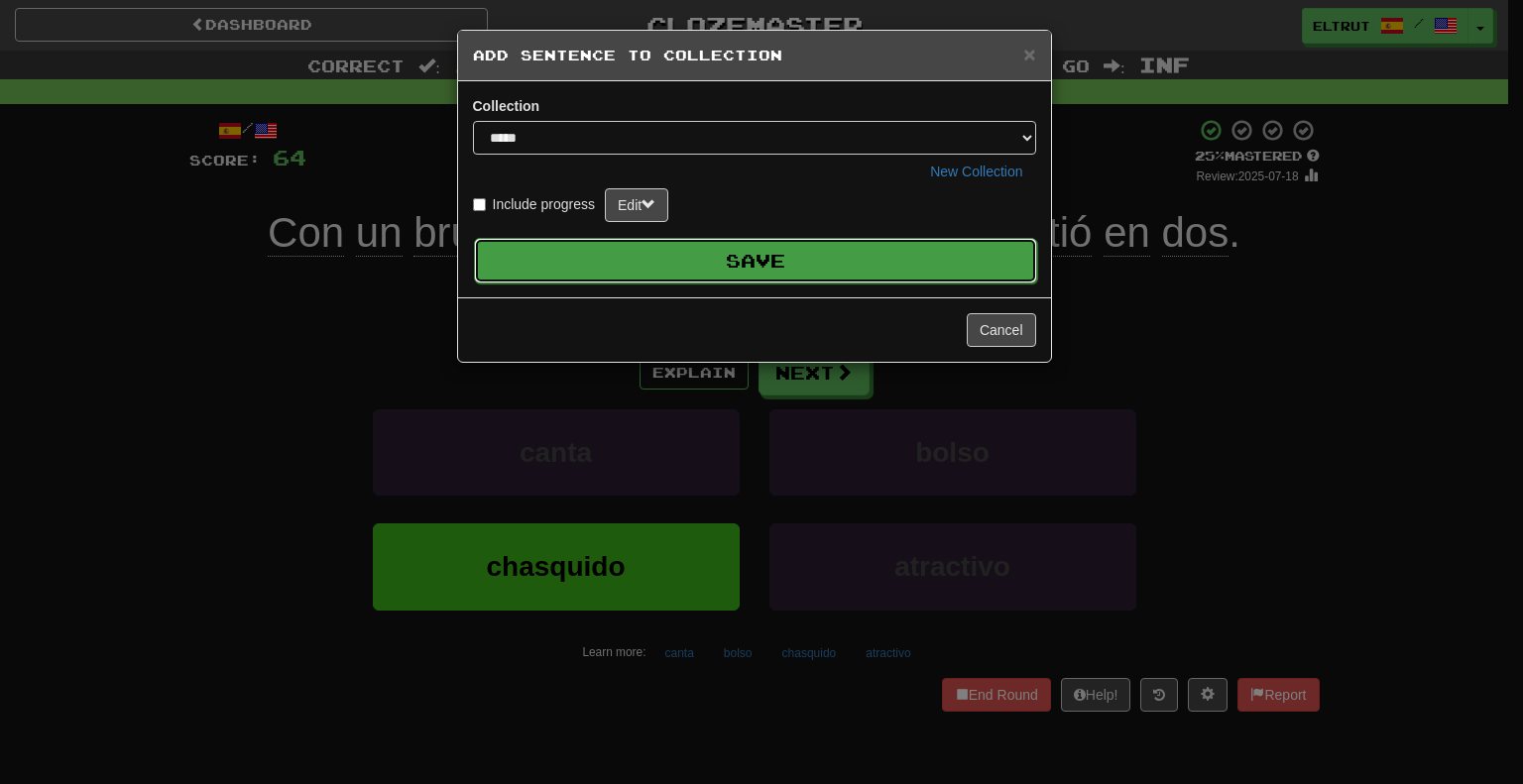 click on "Save" at bounding box center (756, 261) 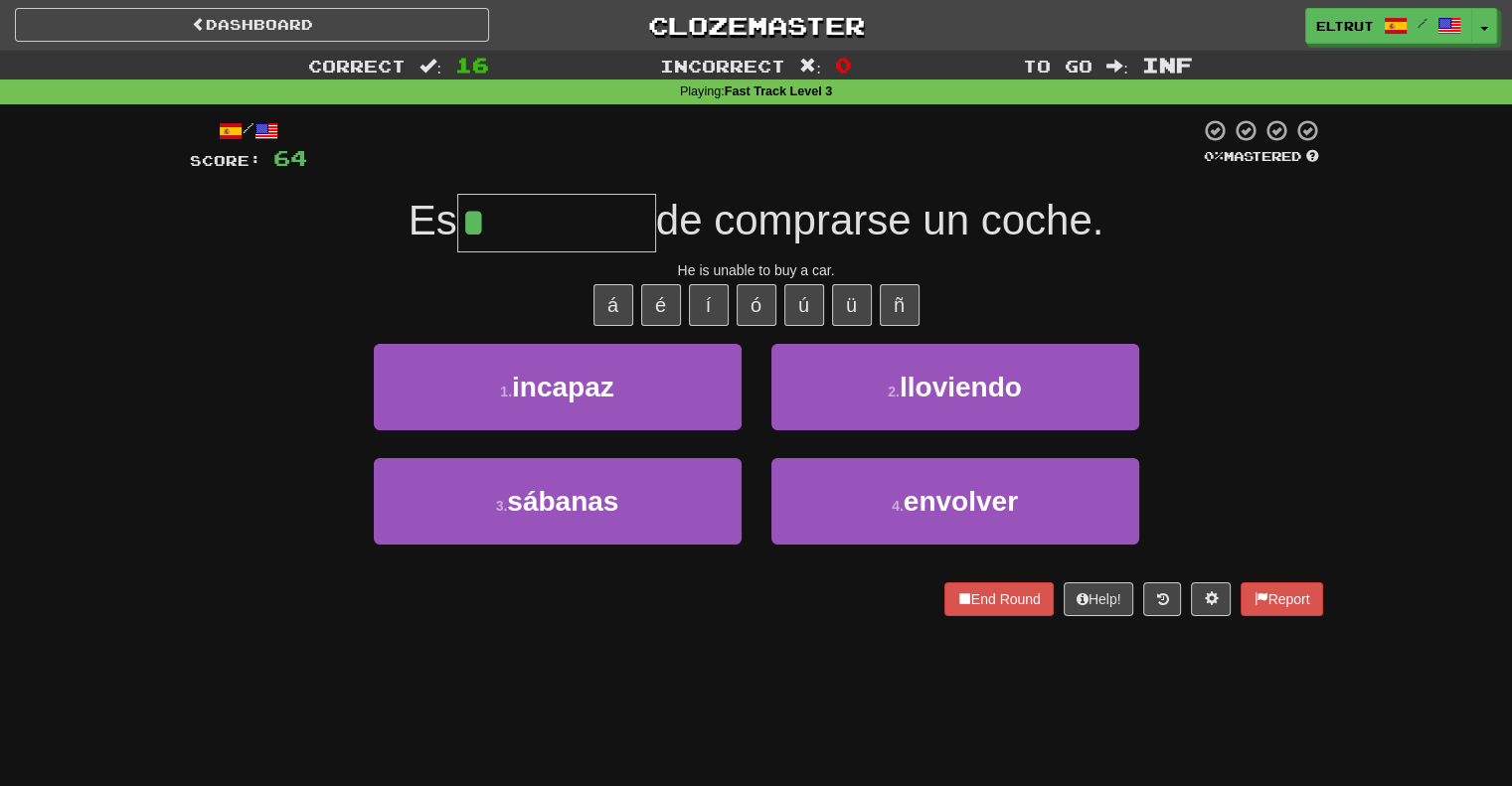 type on "*******" 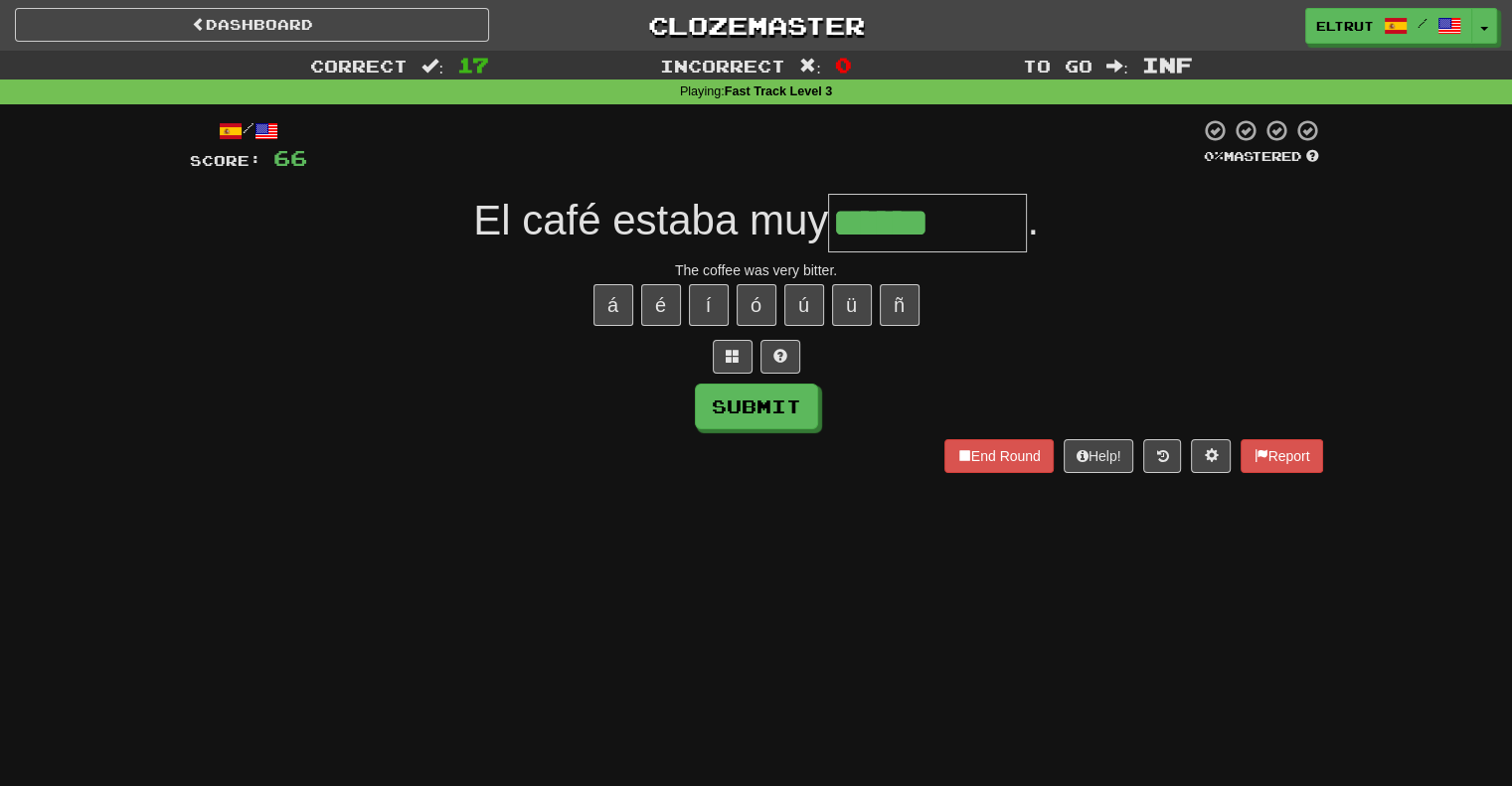 type on "******" 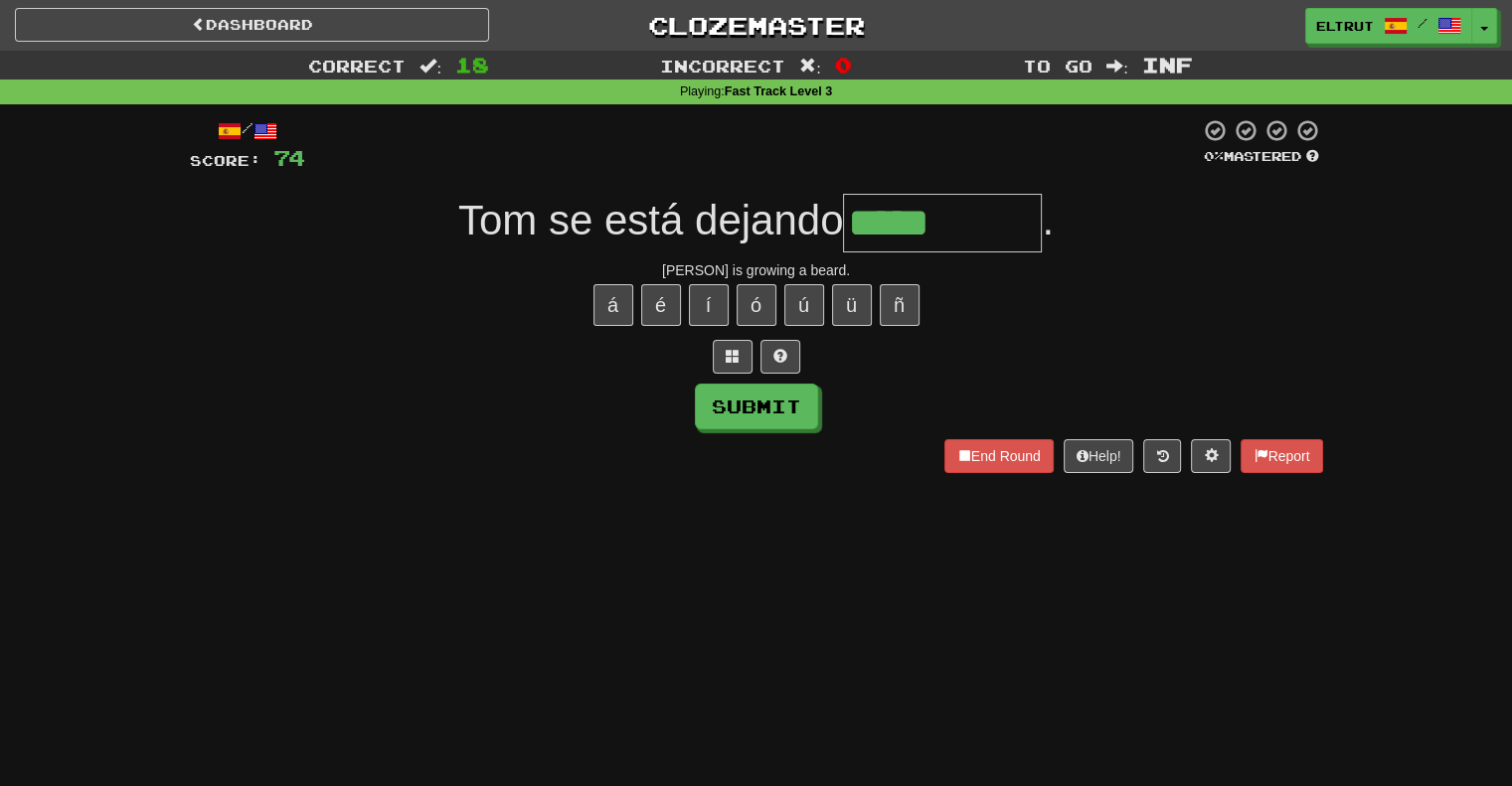 type on "*****" 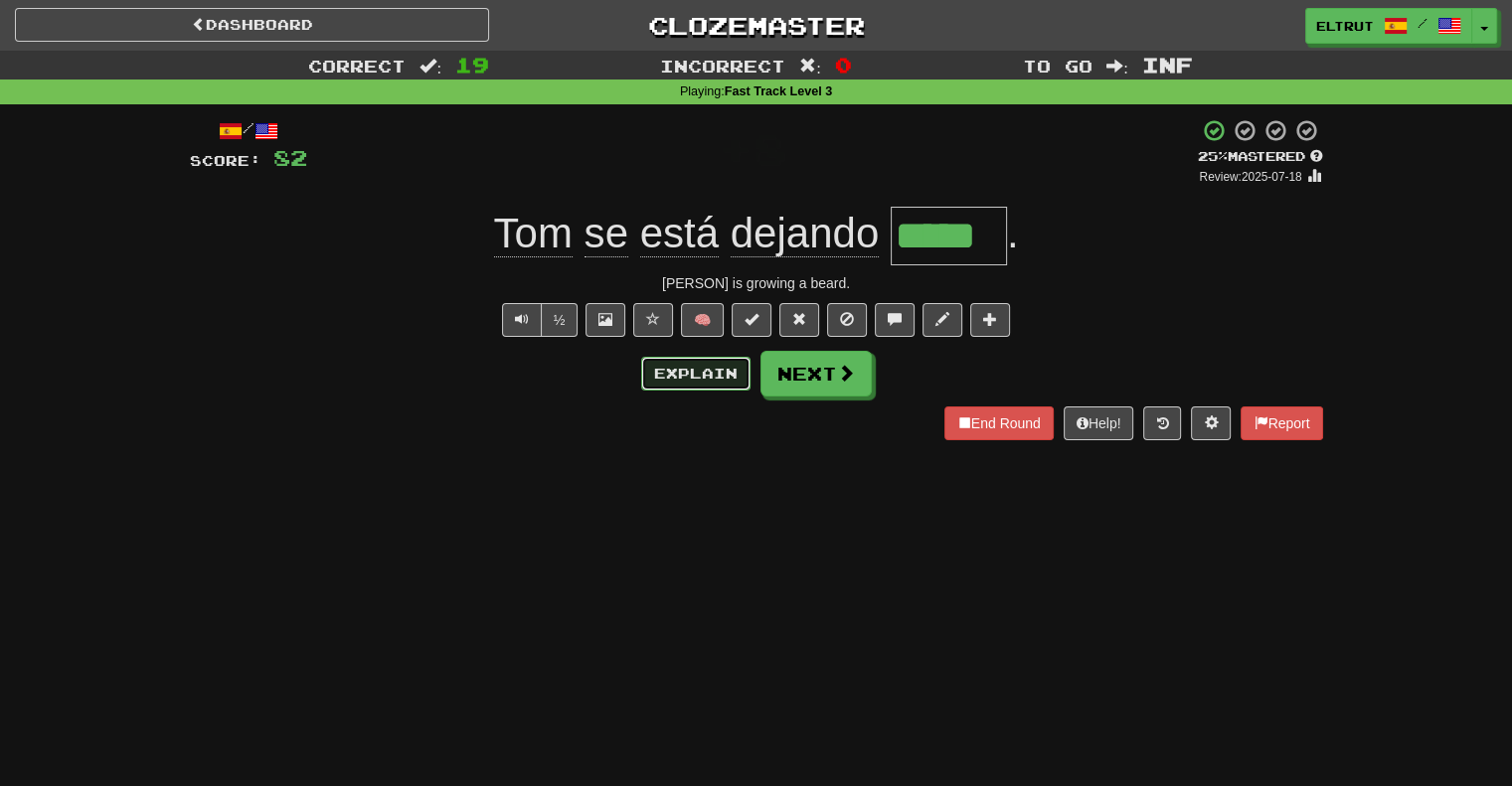 click on "Explain" at bounding box center (696, 374) 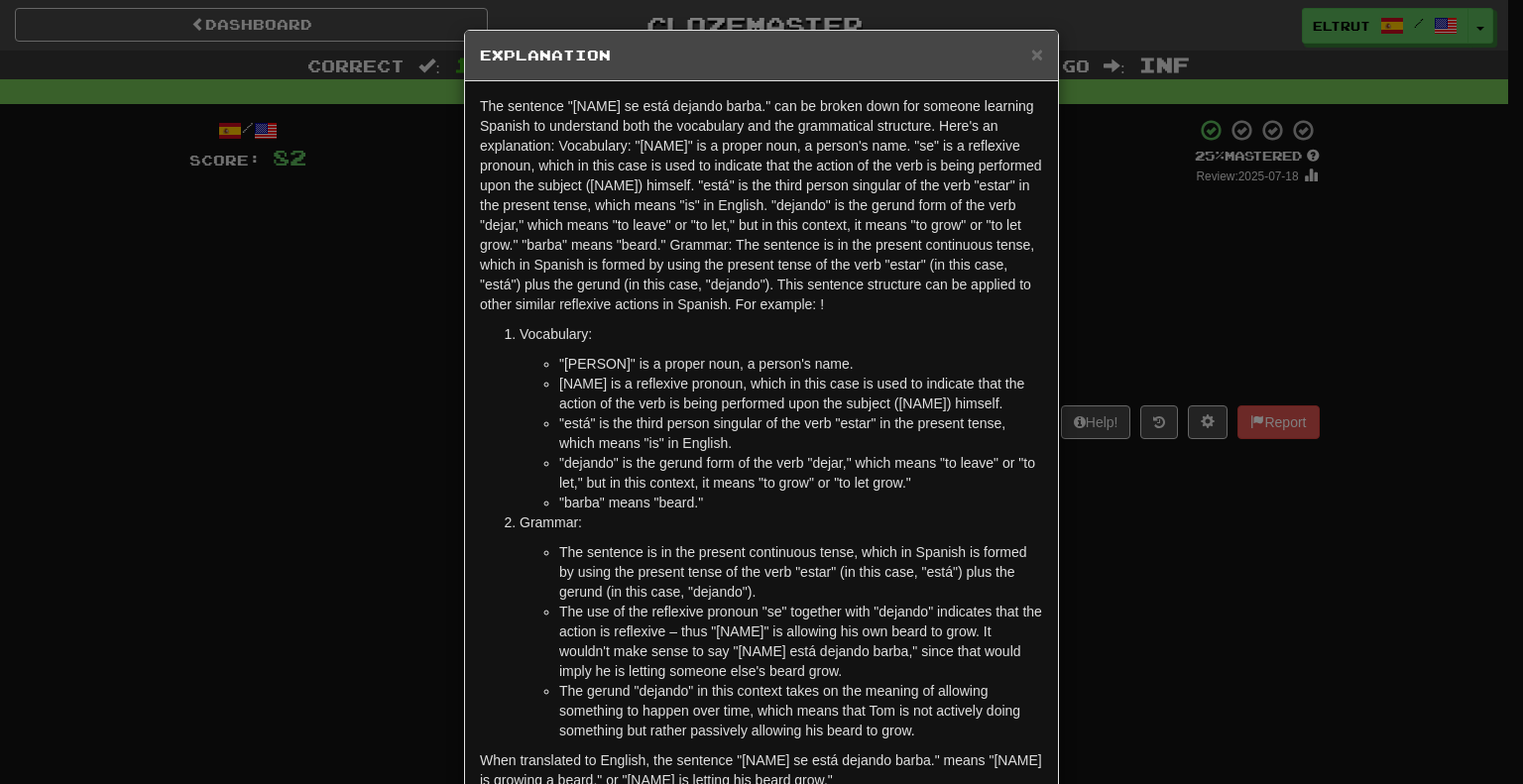 click on "In beta. Generated by ChatGPT. Like it? Hate it?  Let us know ! Close" at bounding box center (762, 946) 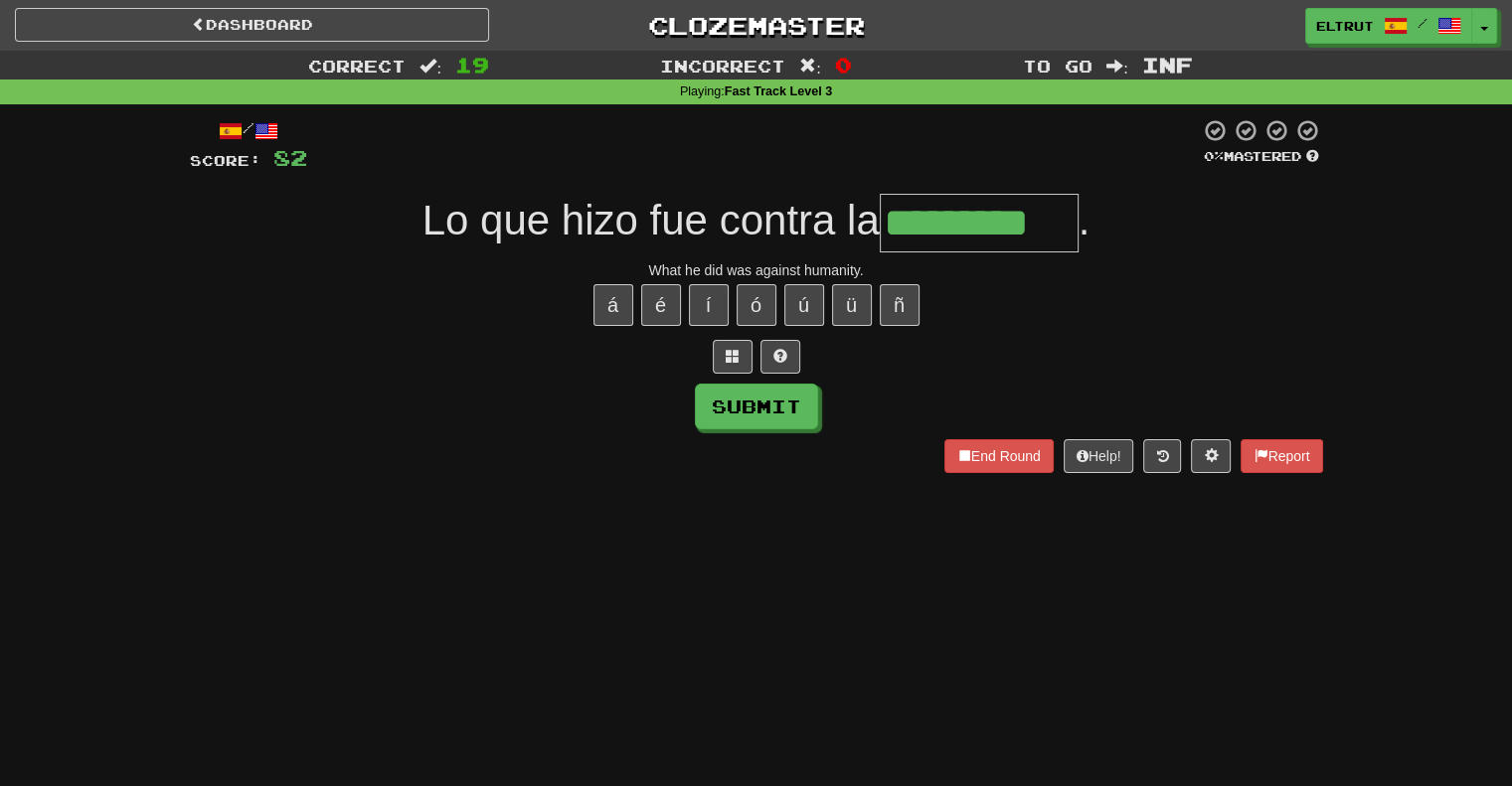 scroll, scrollTop: 0, scrollLeft: 15, axis: horizontal 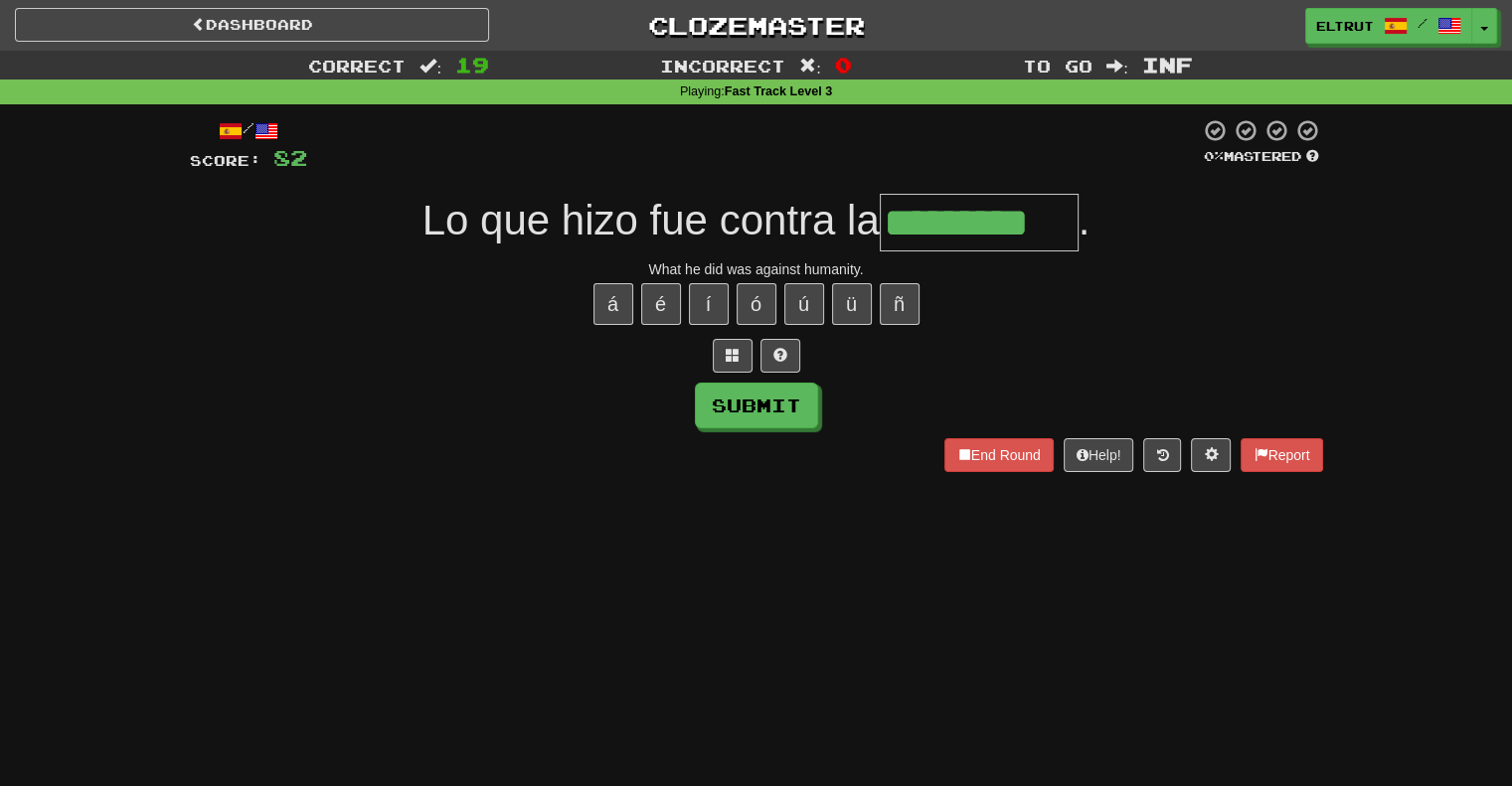 type on "*********" 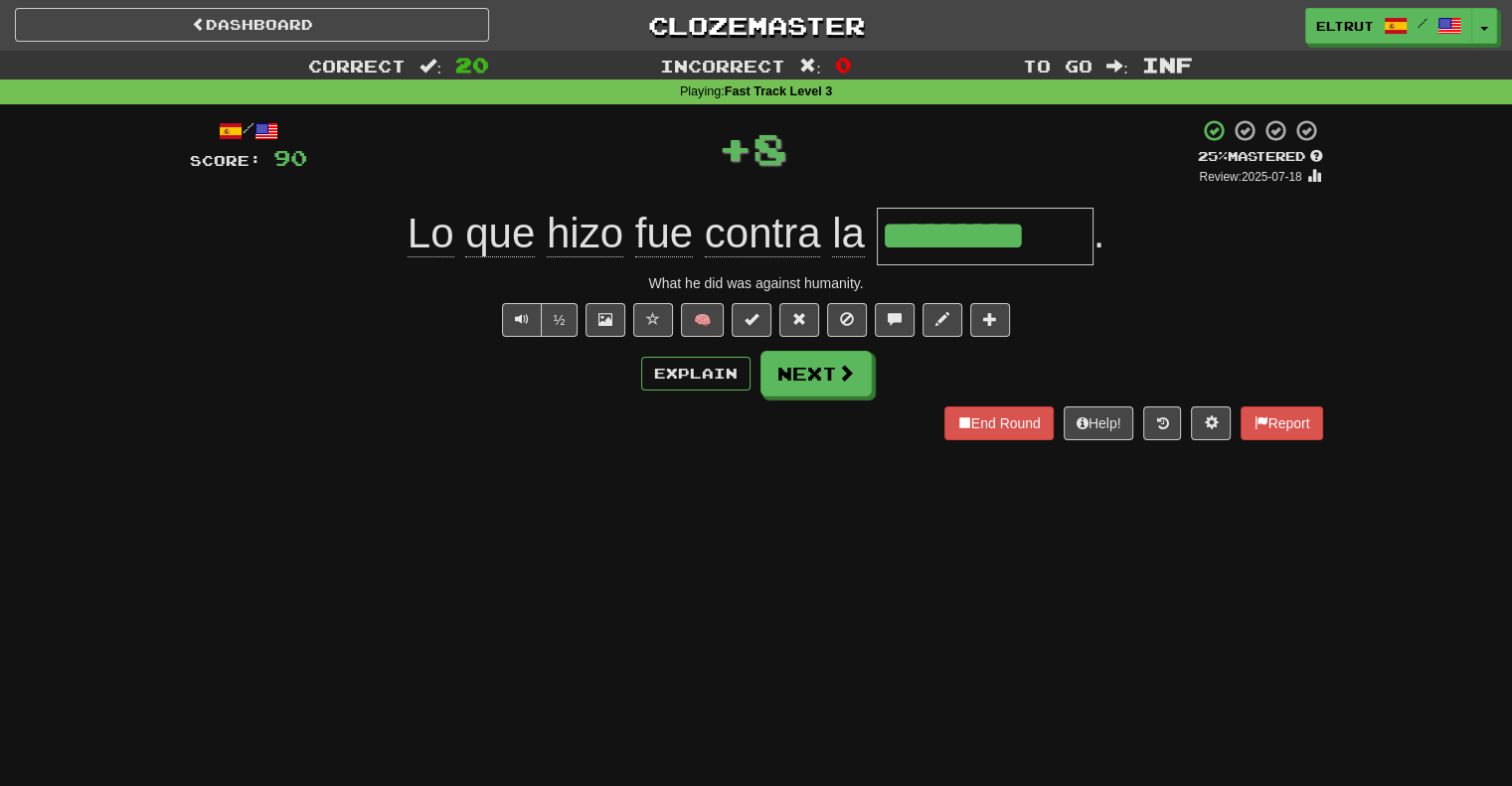 scroll, scrollTop: 0, scrollLeft: 0, axis: both 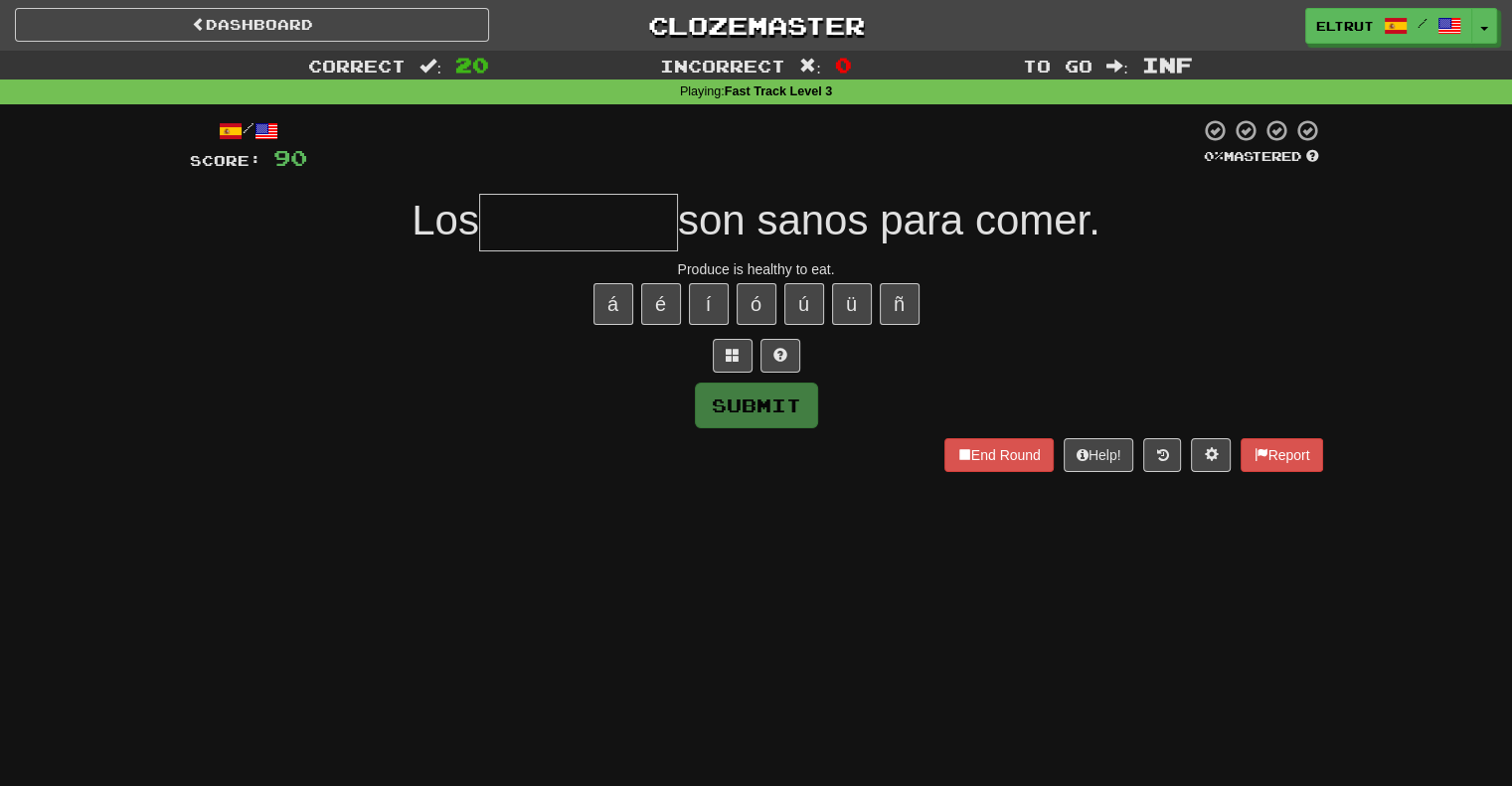 type on "*" 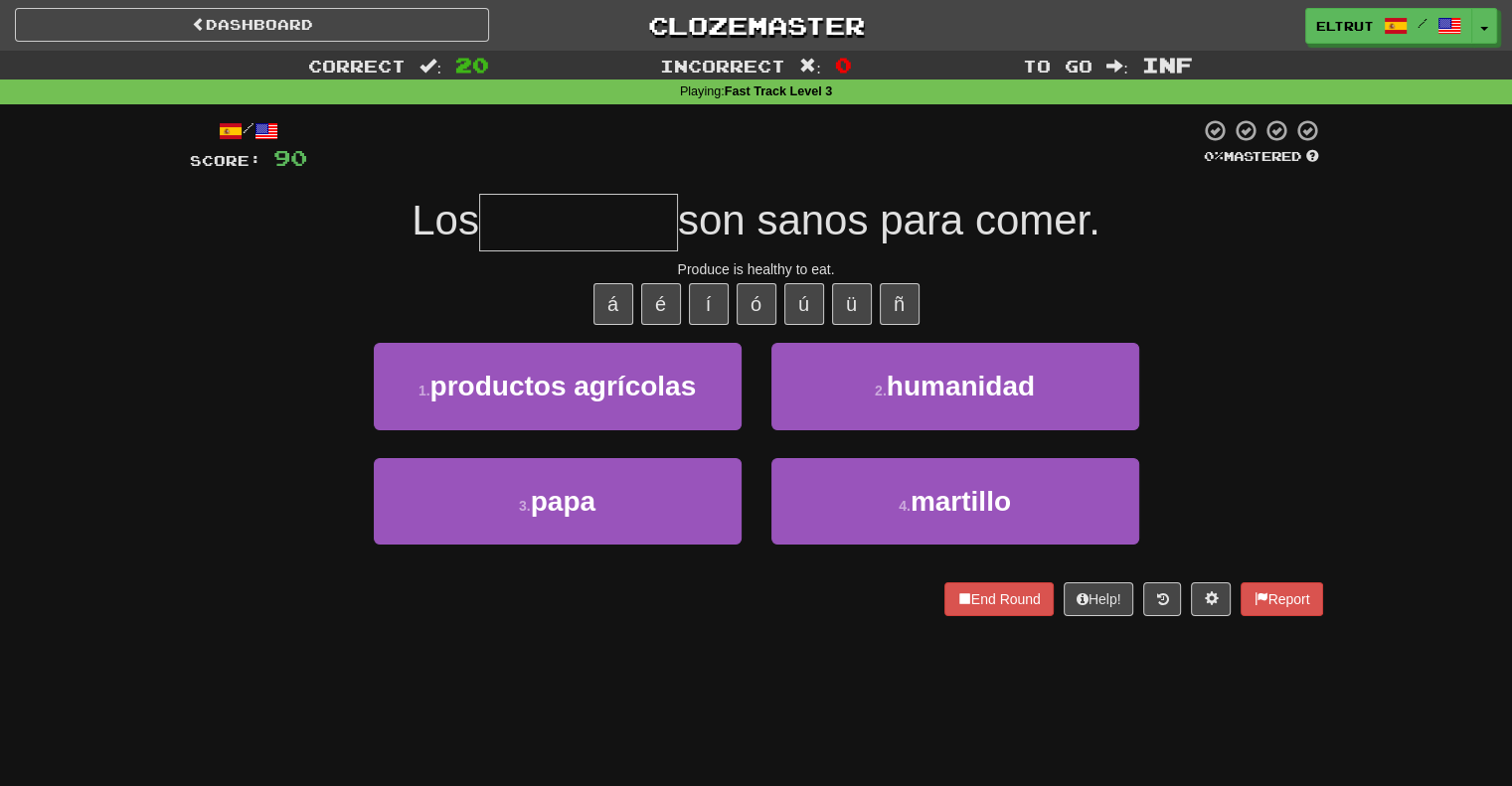 type on "**********" 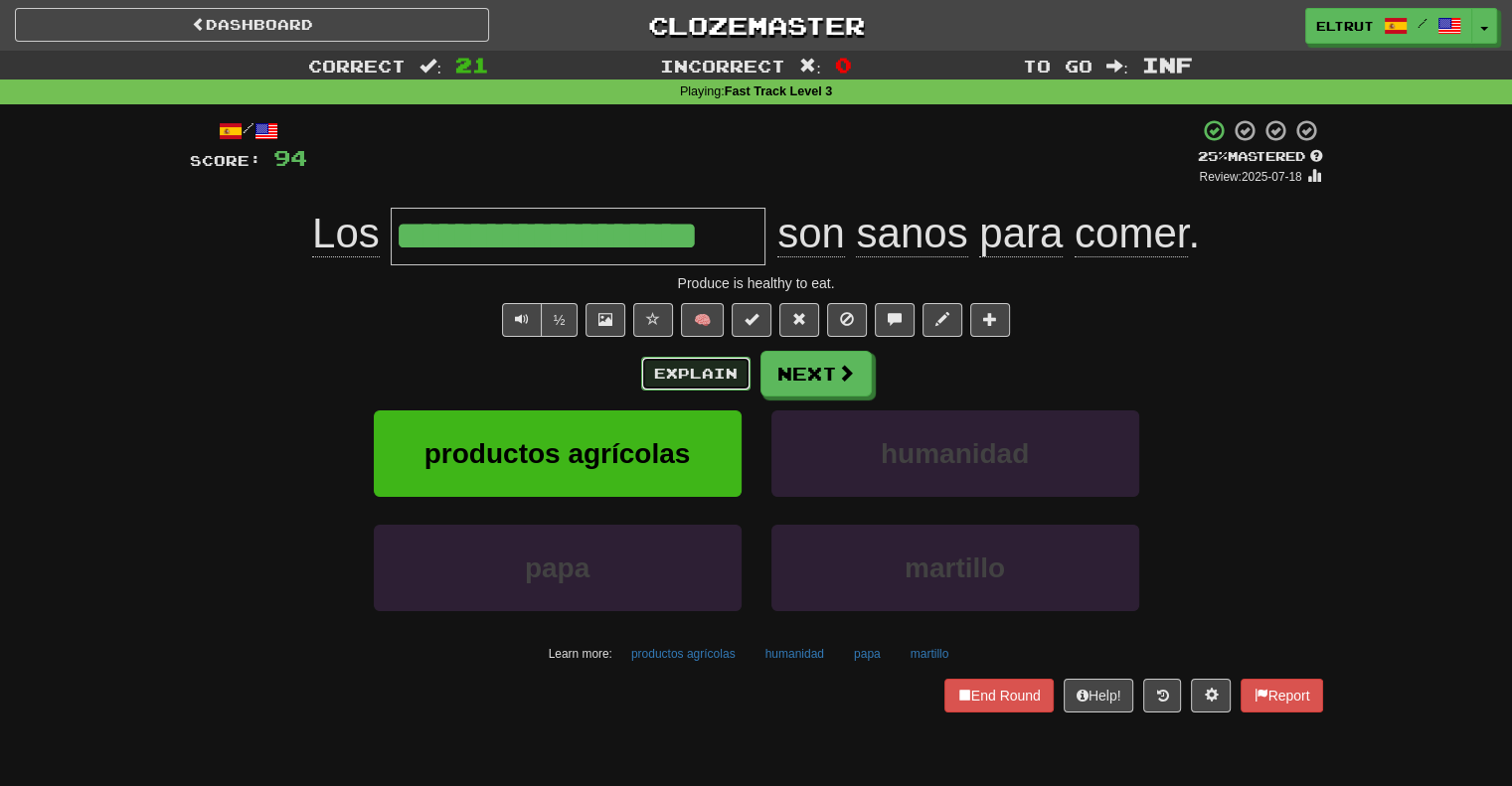 click on "Explain" at bounding box center [696, 374] 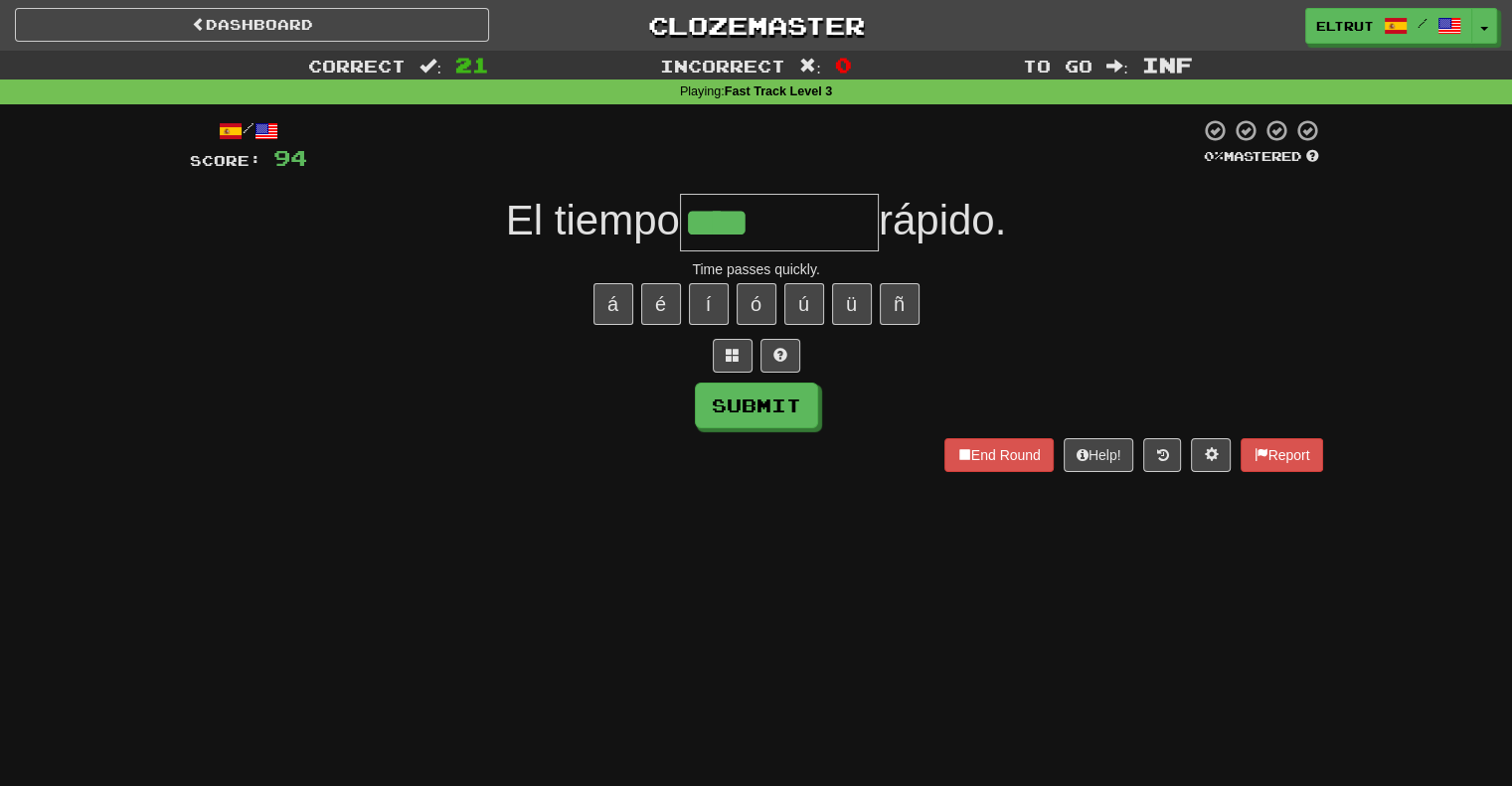 type on "****" 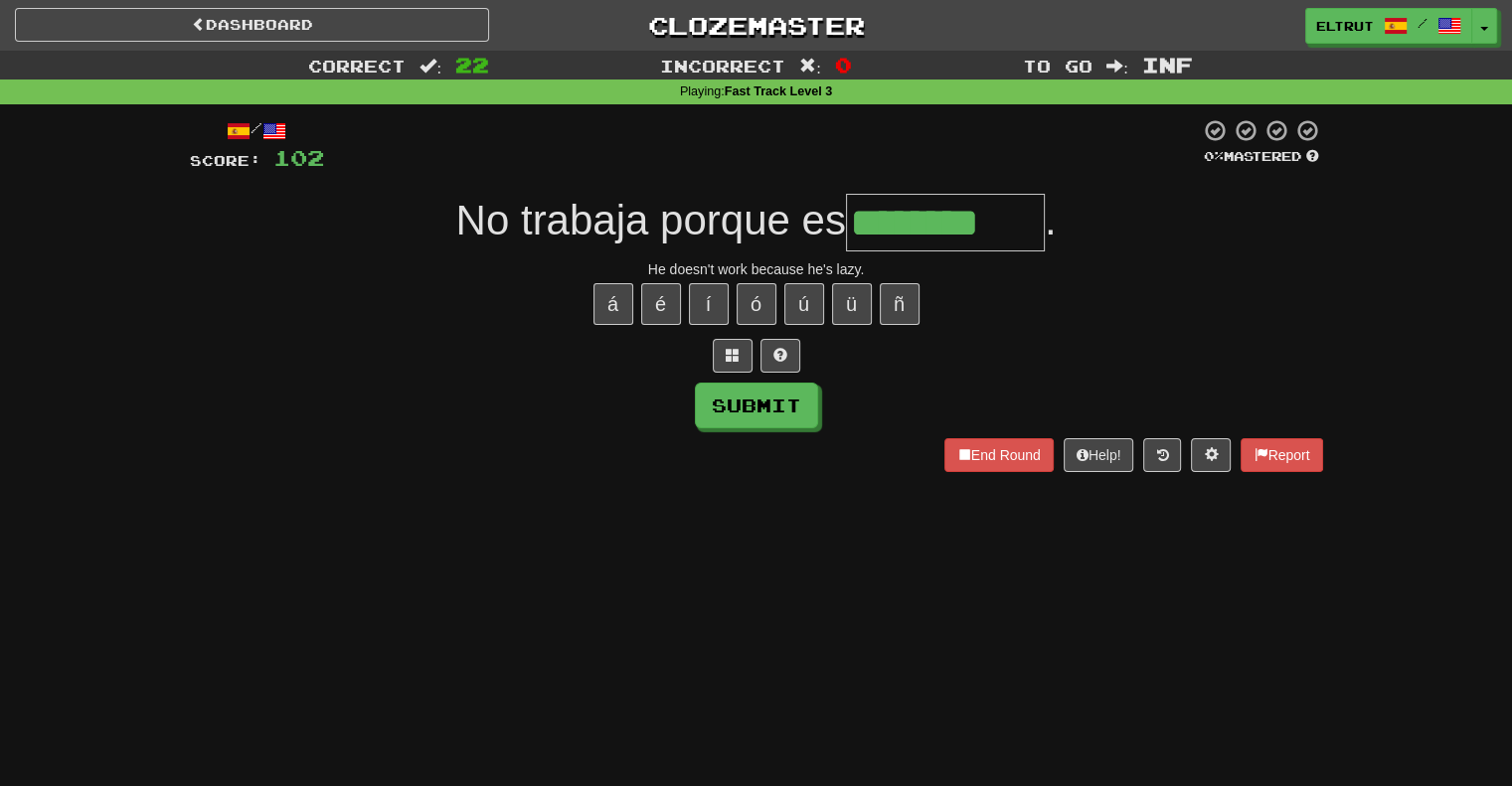 type on "****" 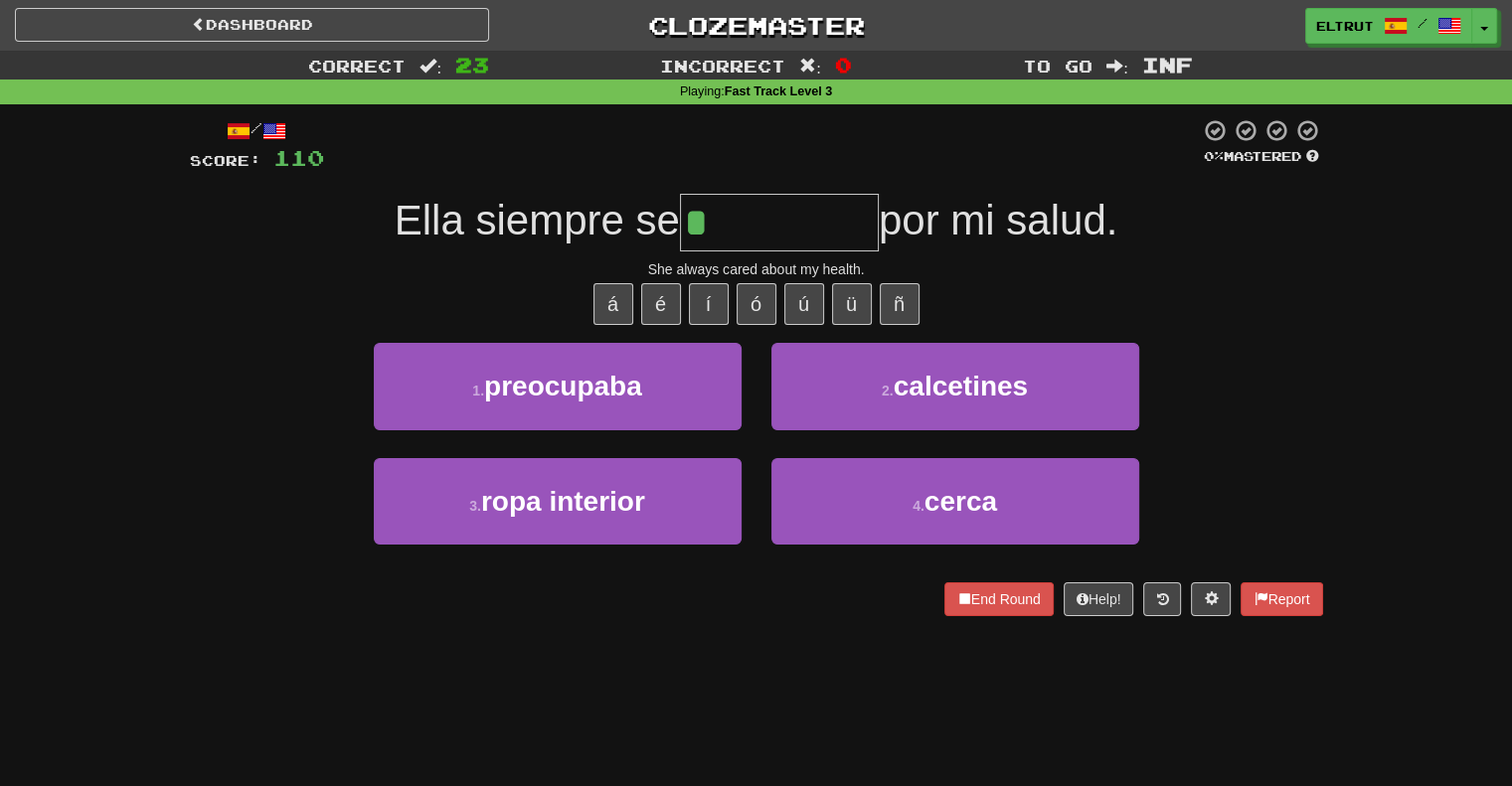 type on "**********" 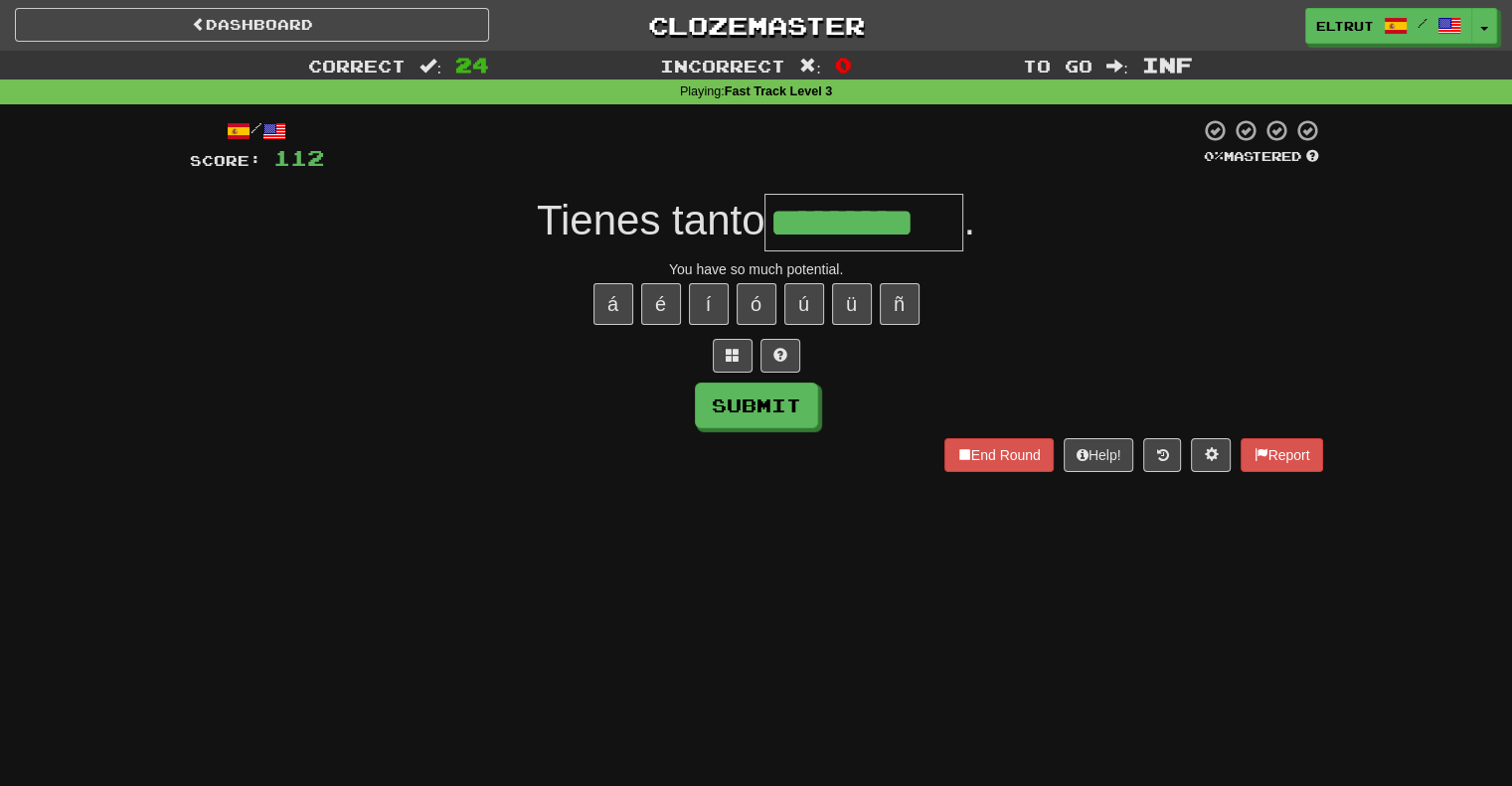type on "*********" 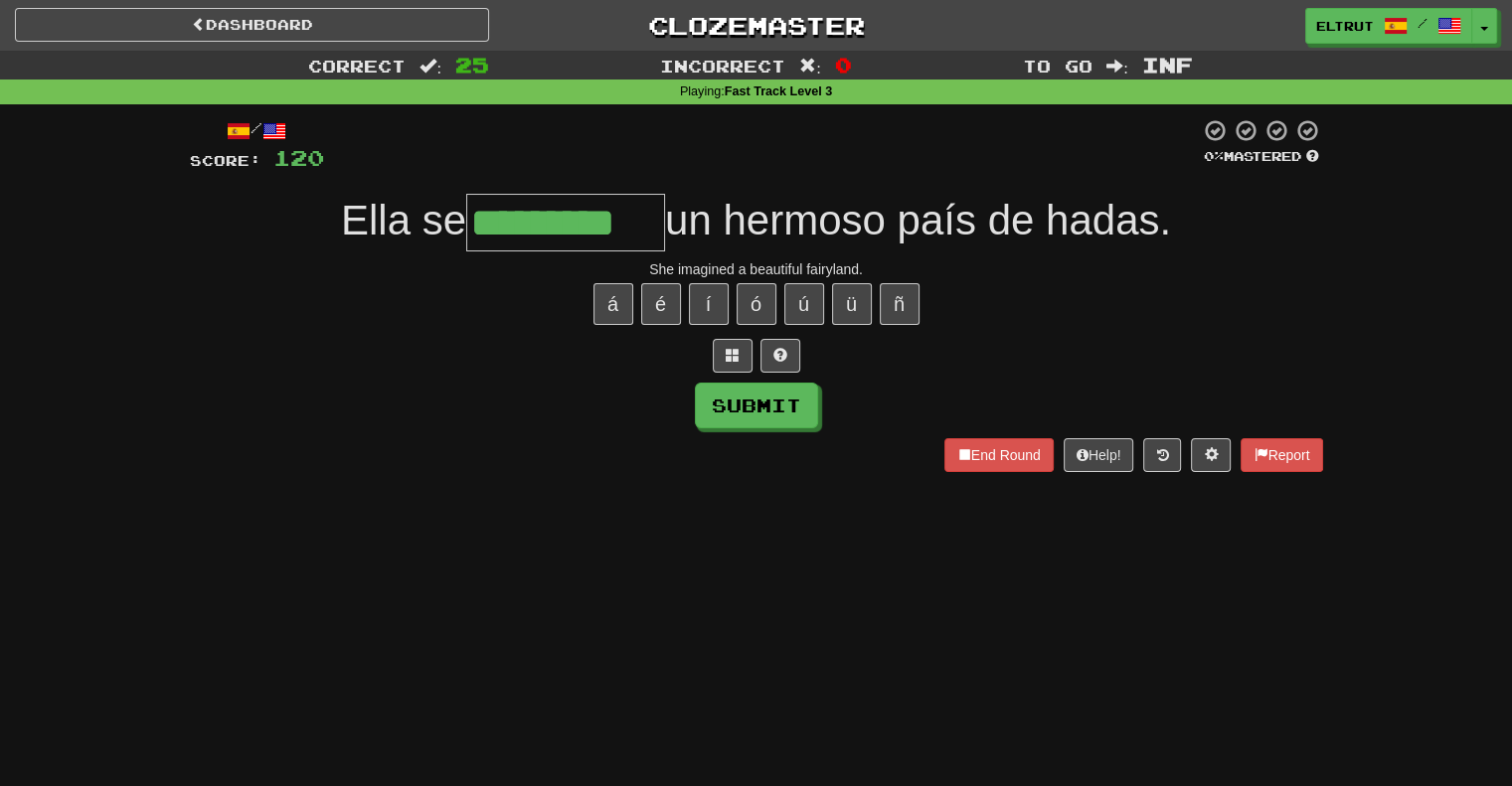 type on "*********" 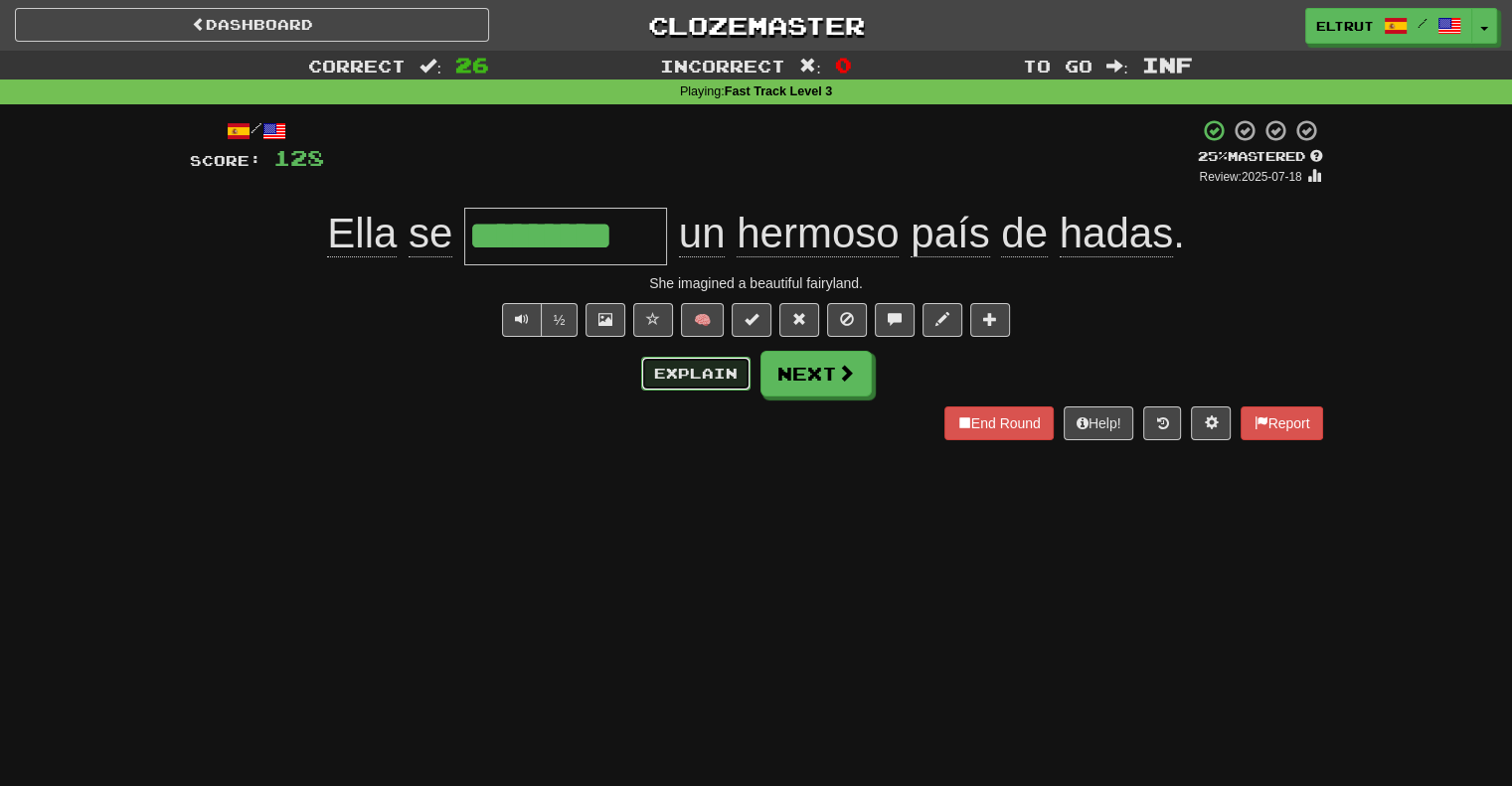 click on "Explain" at bounding box center (696, 374) 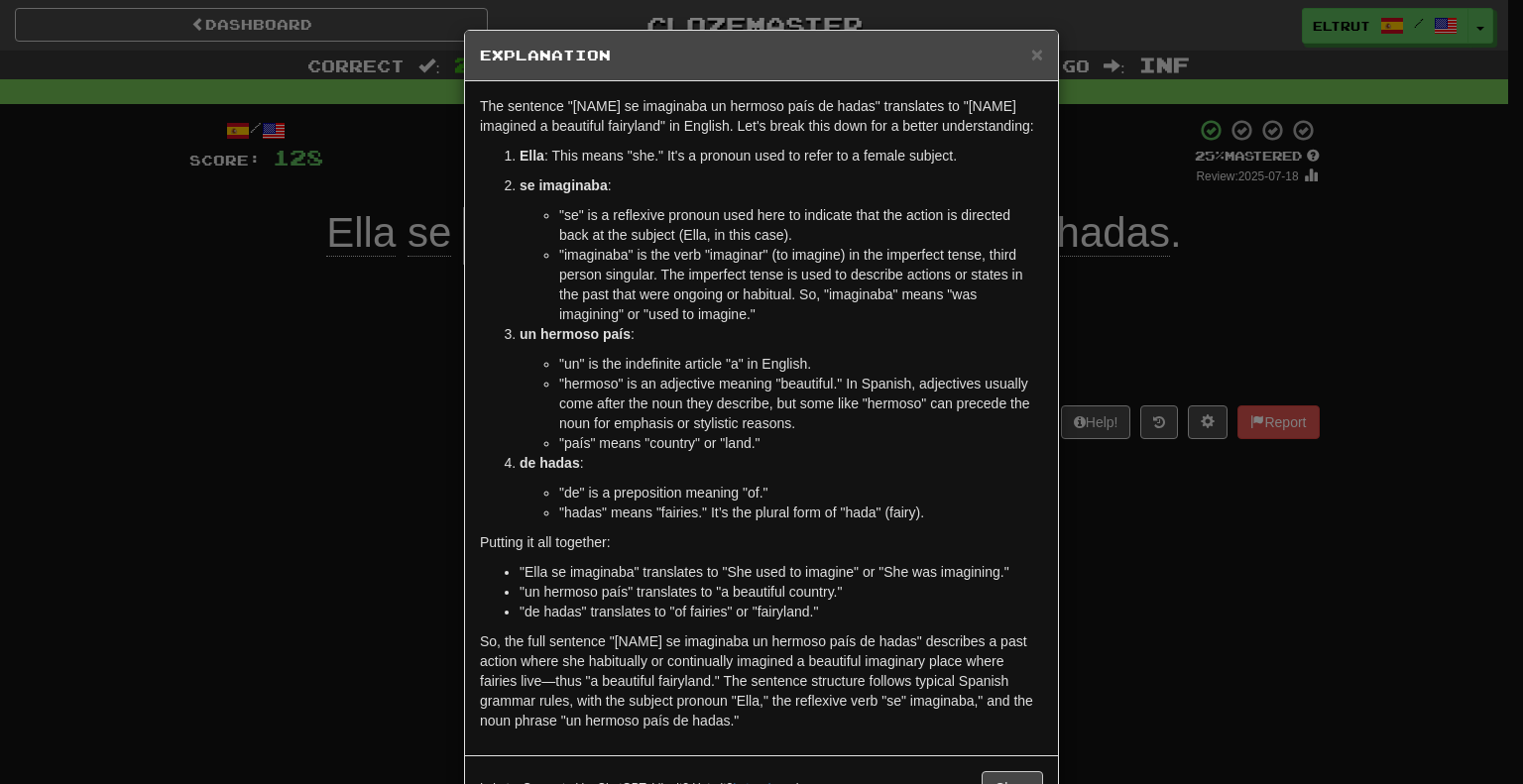 click on "In beta. Generated by ChatGPT. Like it? Hate it?  Let us know ! Close" at bounding box center [762, 787] 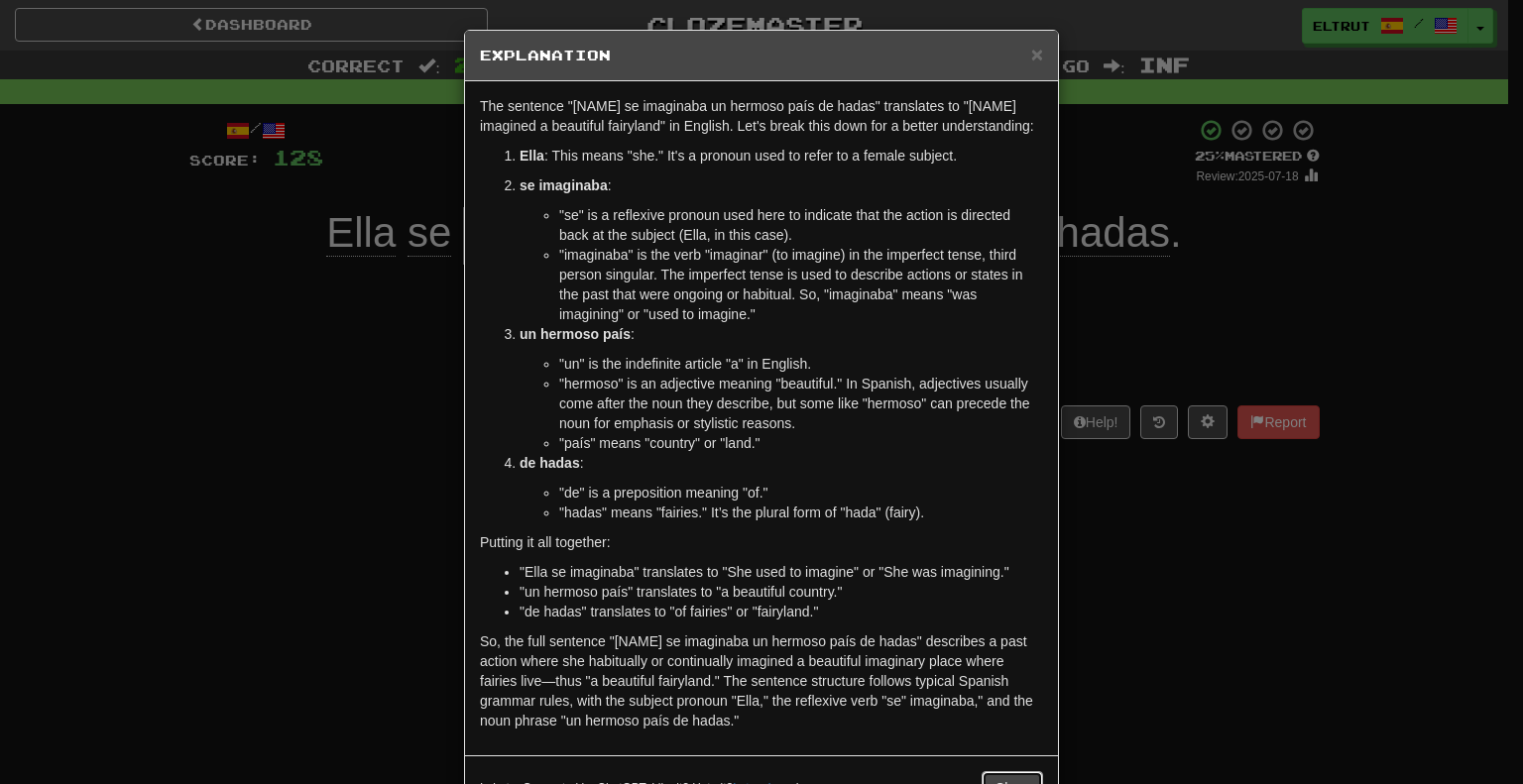click on "Close" at bounding box center [1012, 788] 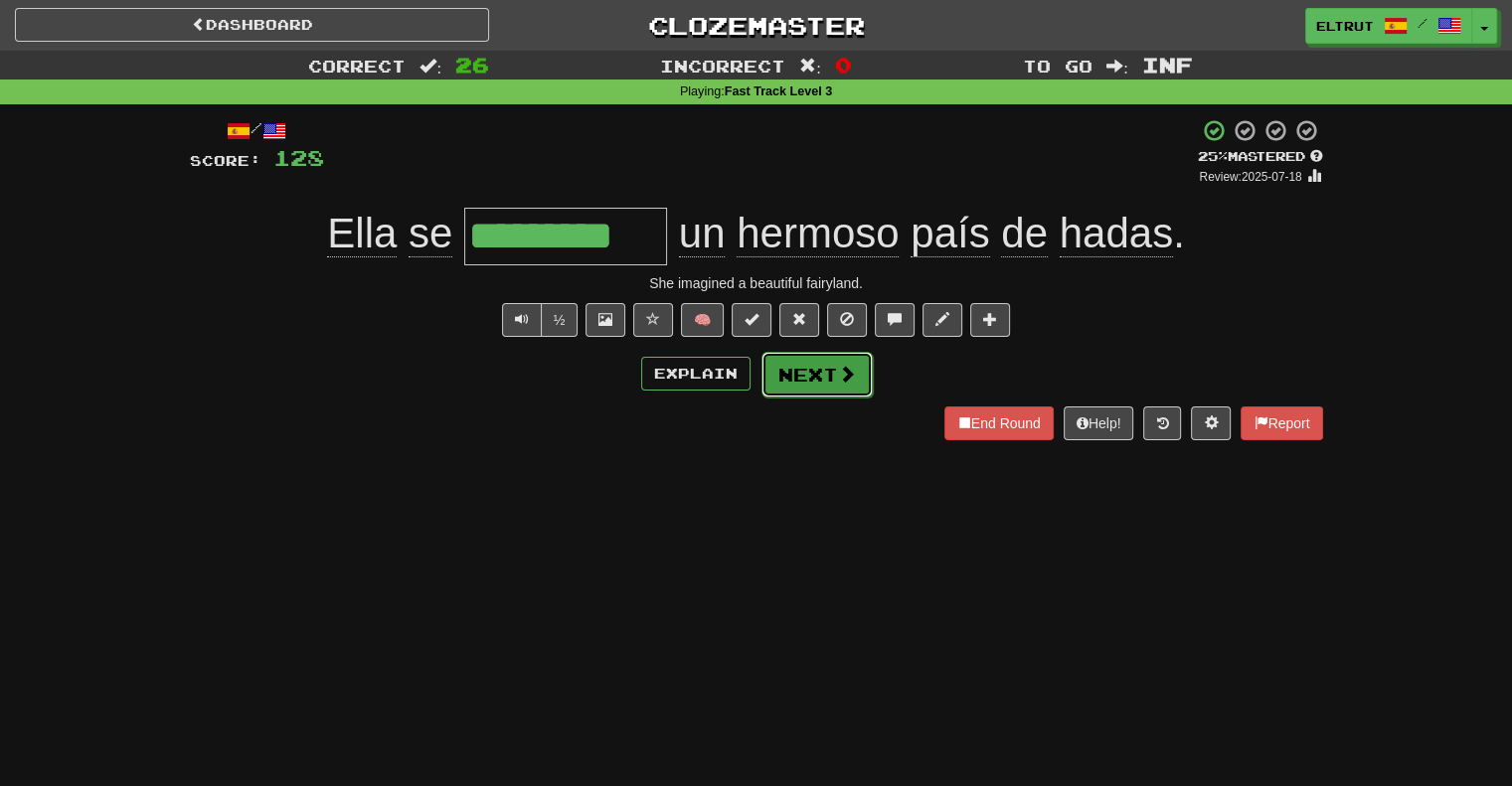 click on "Next" at bounding box center (817, 375) 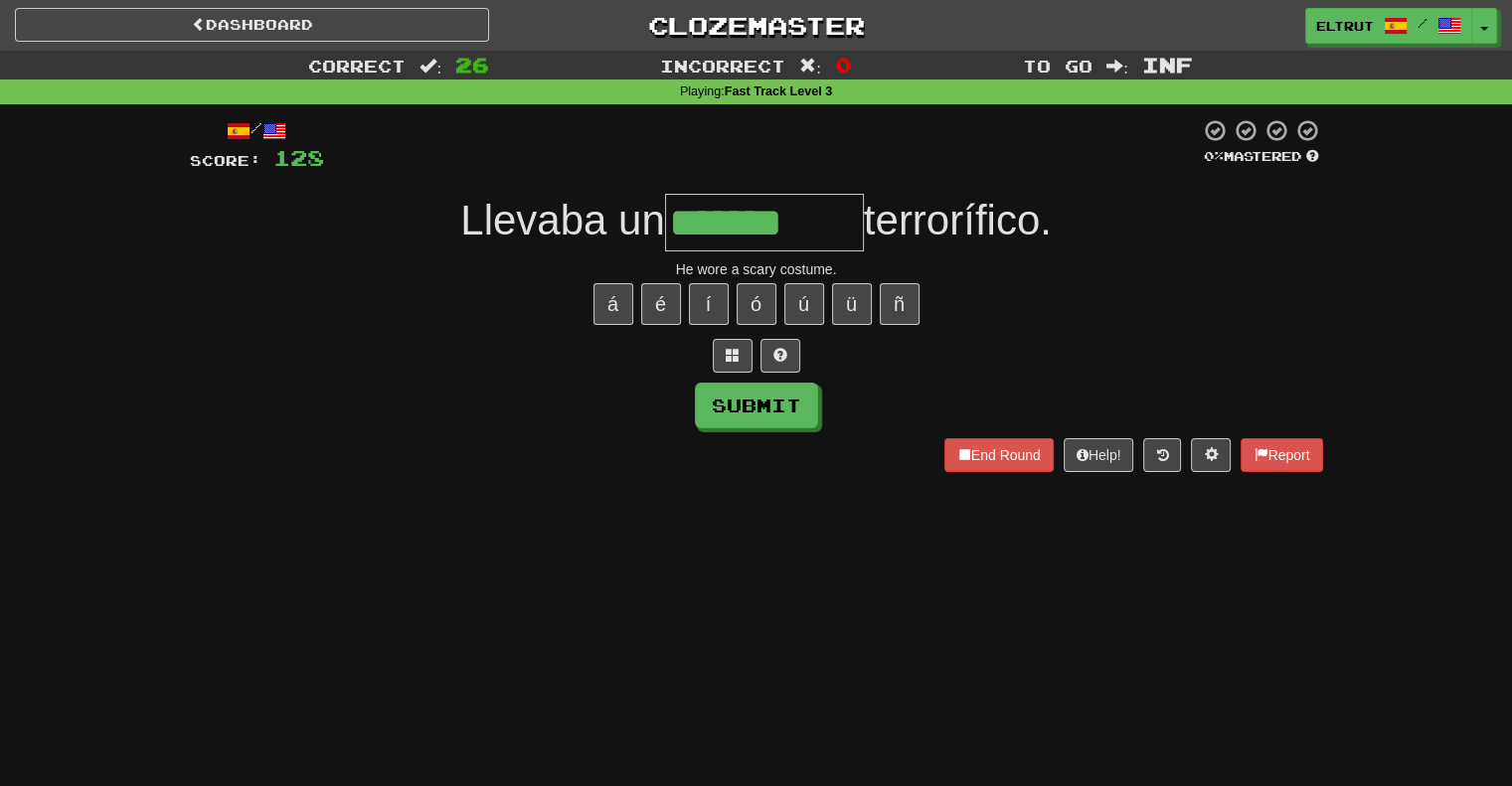type on "*******" 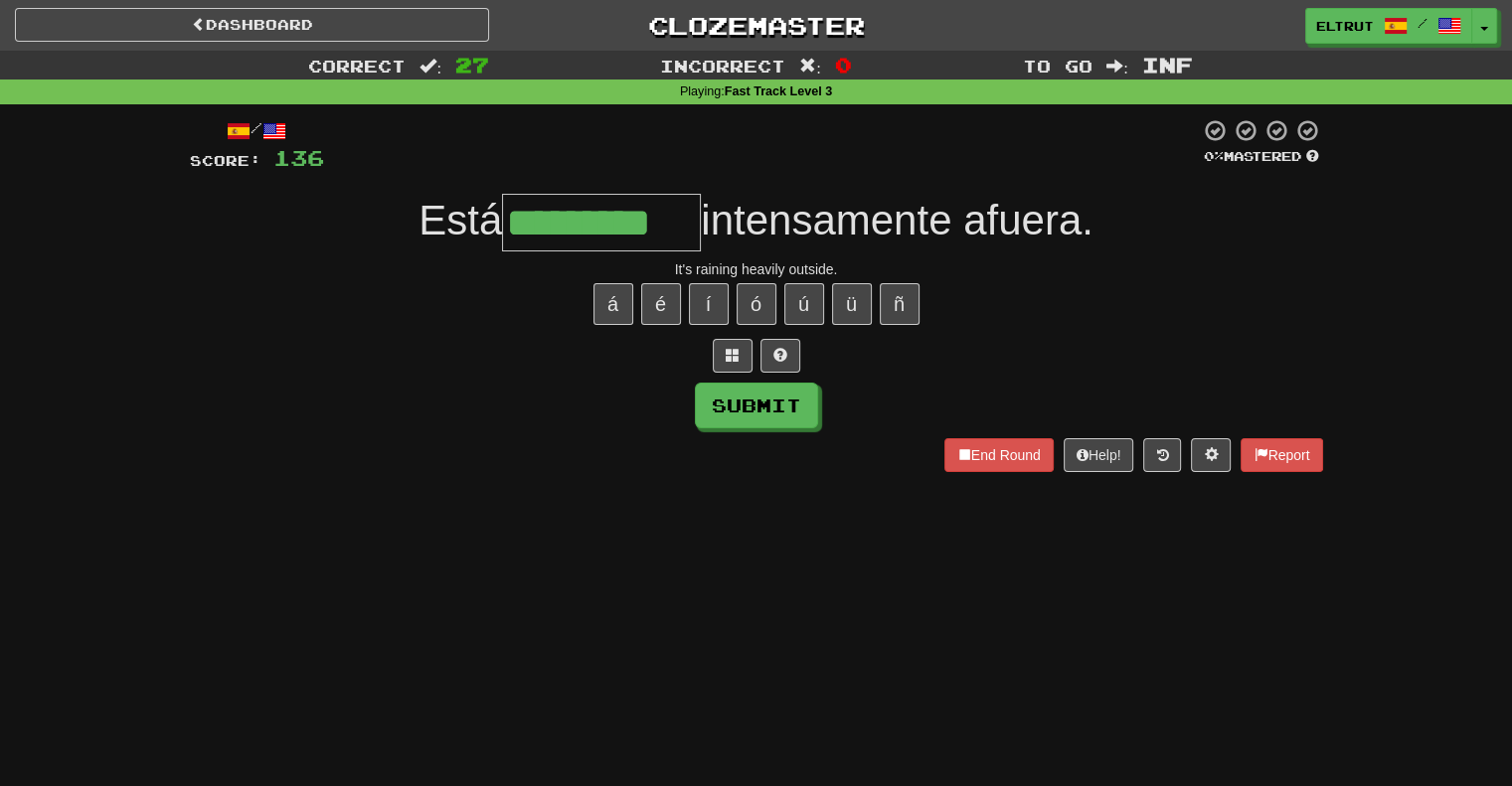type on "*********" 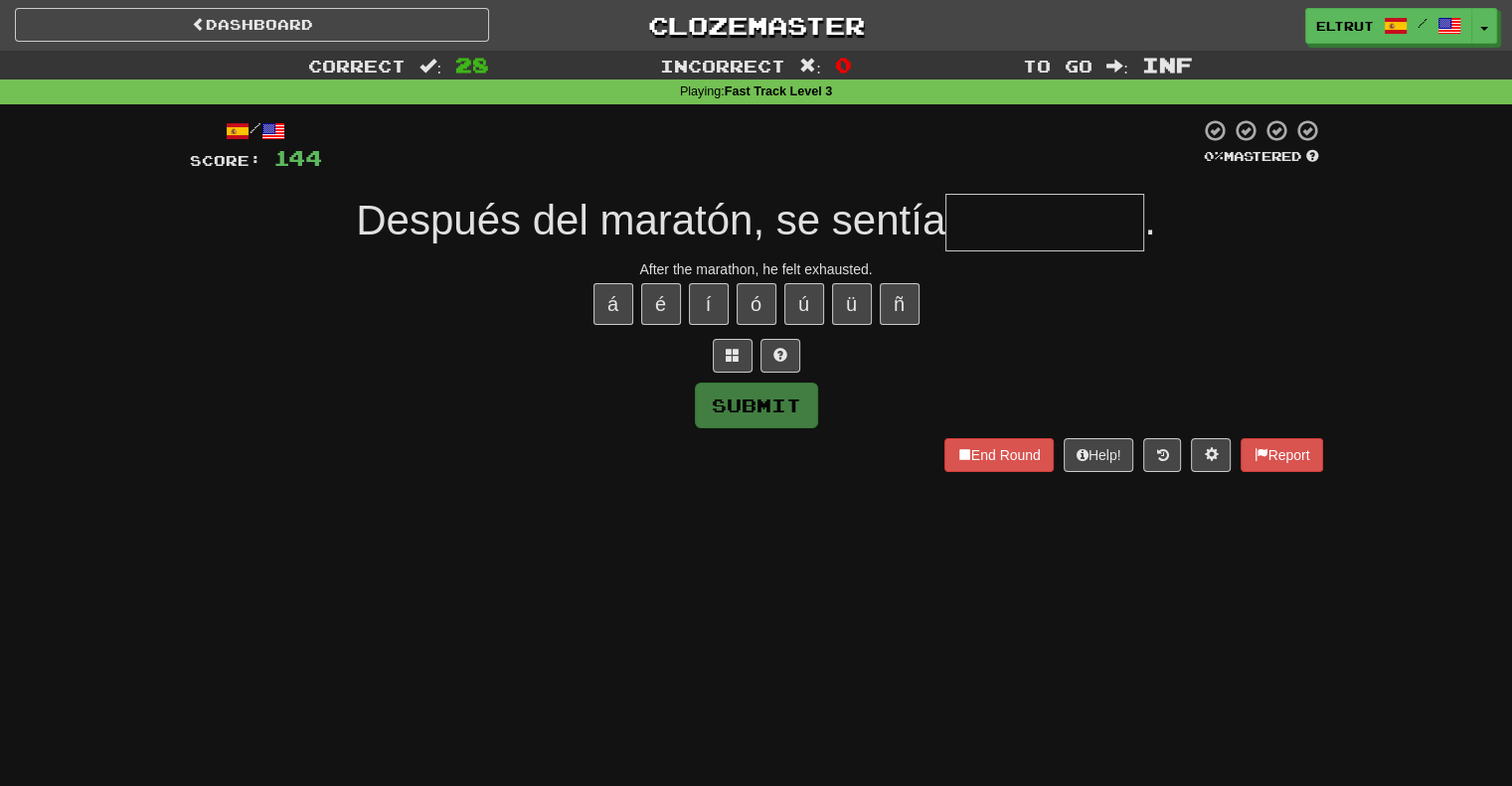type on "*" 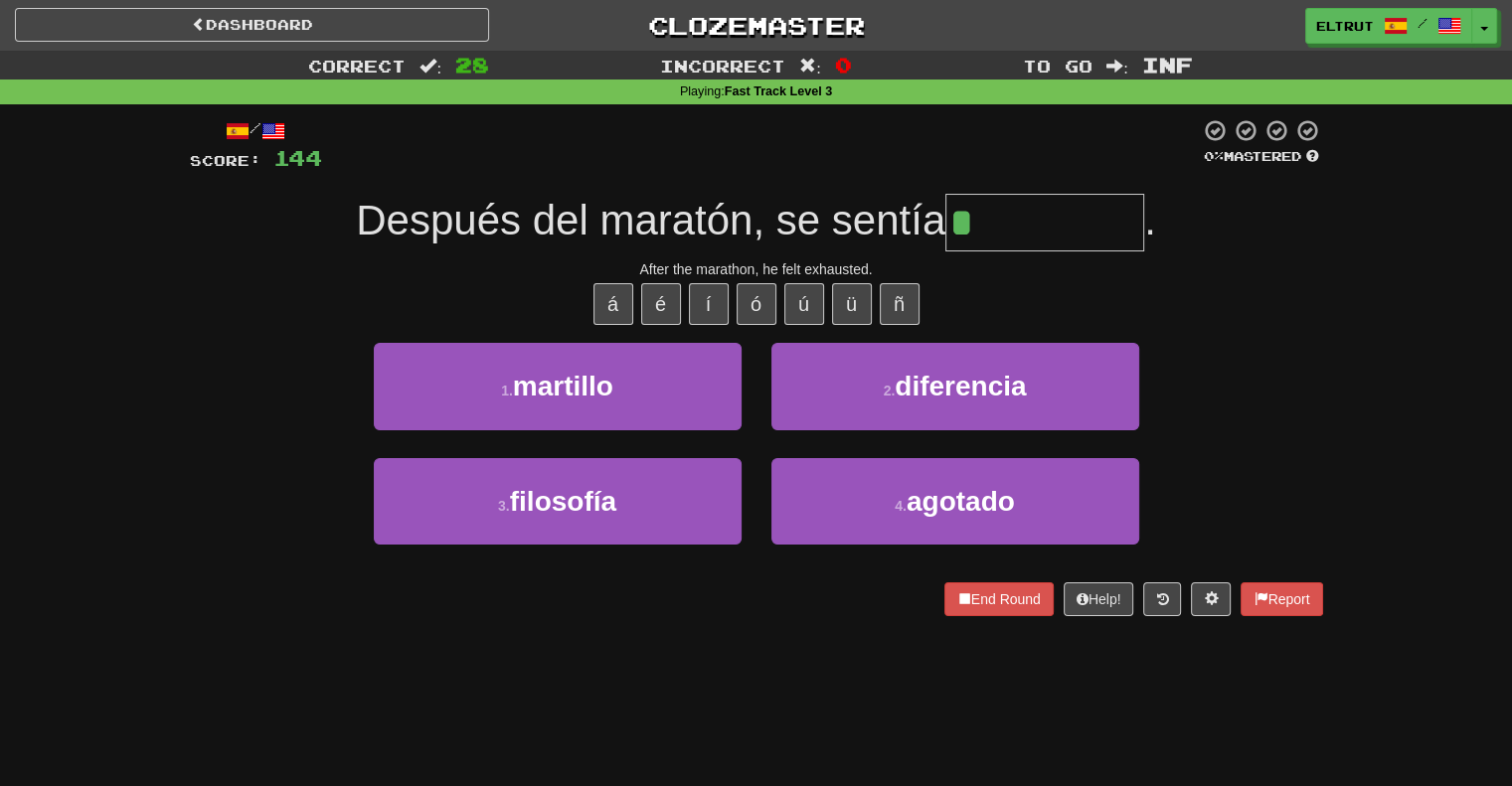 type on "*******" 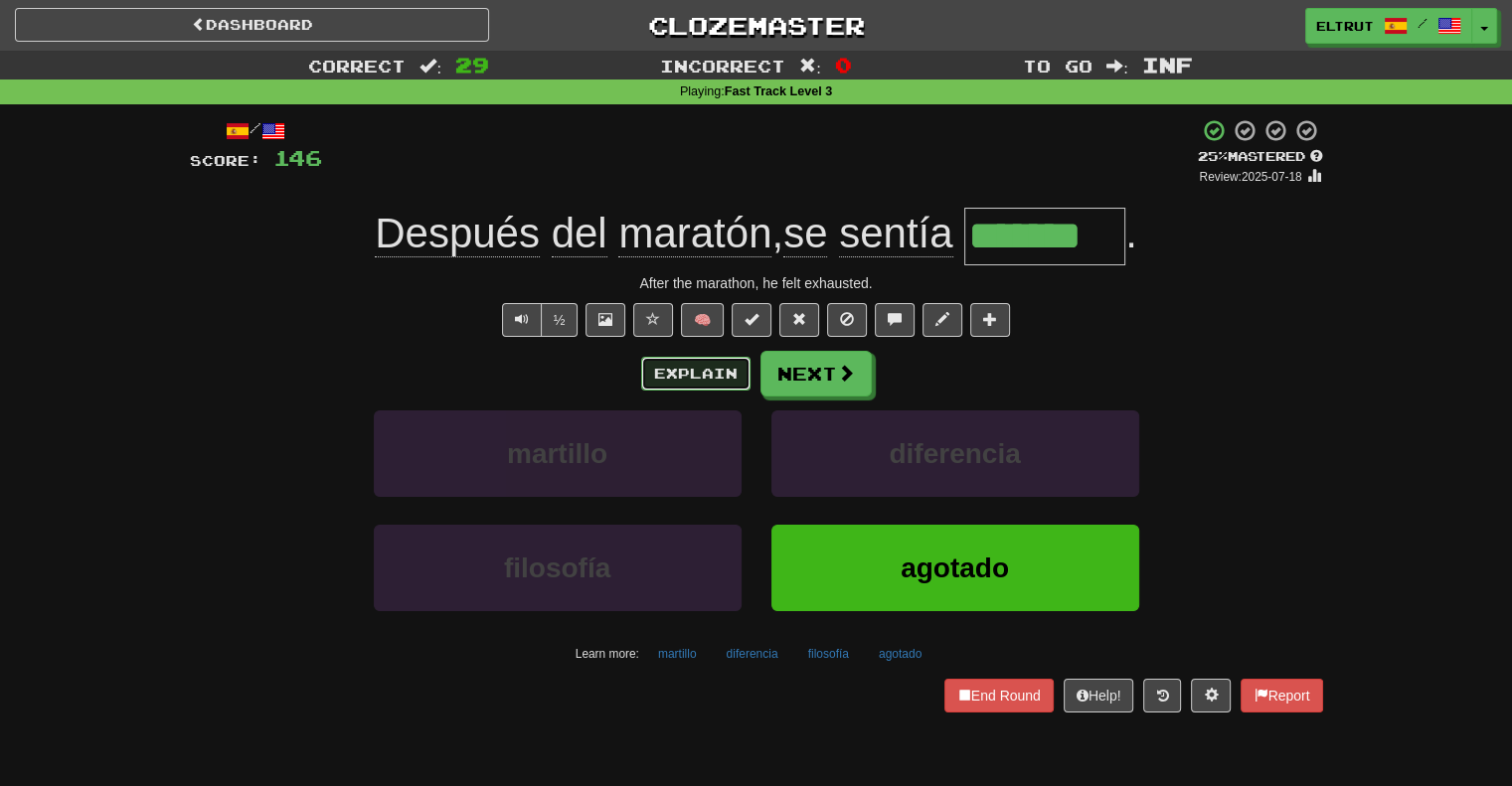 click on "Explain" at bounding box center (696, 374) 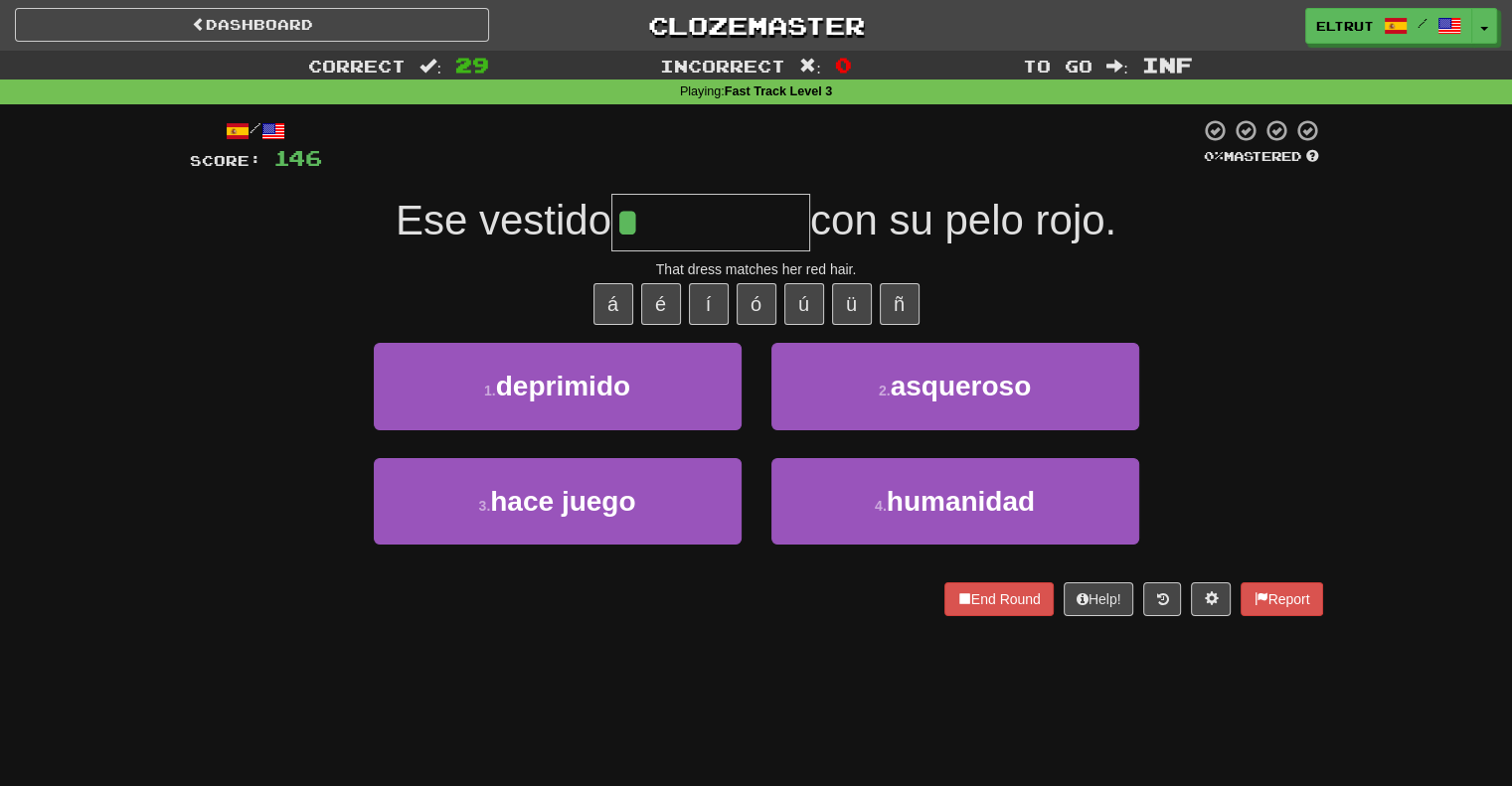 type on "**********" 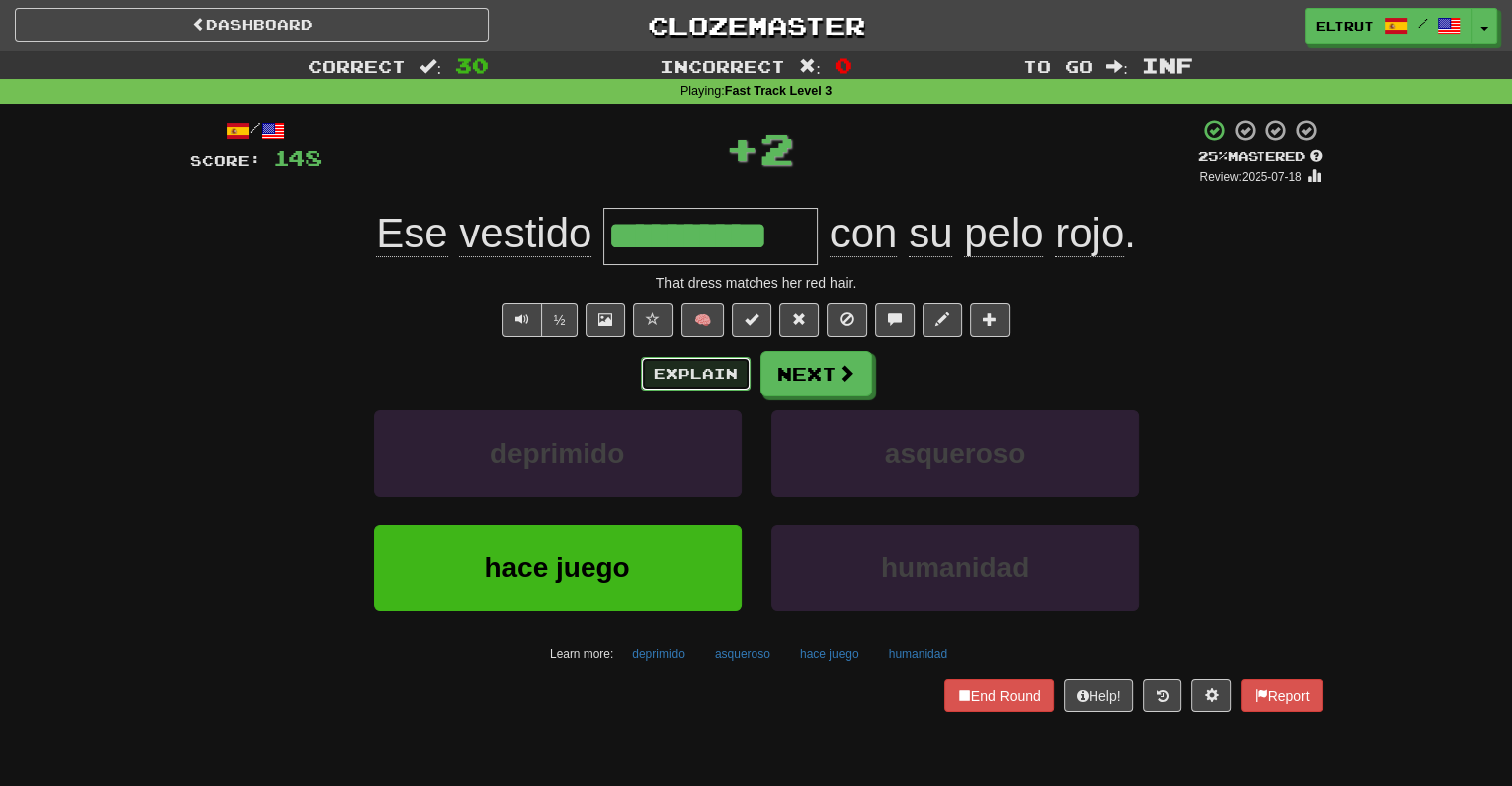 click on "Explain" at bounding box center [696, 374] 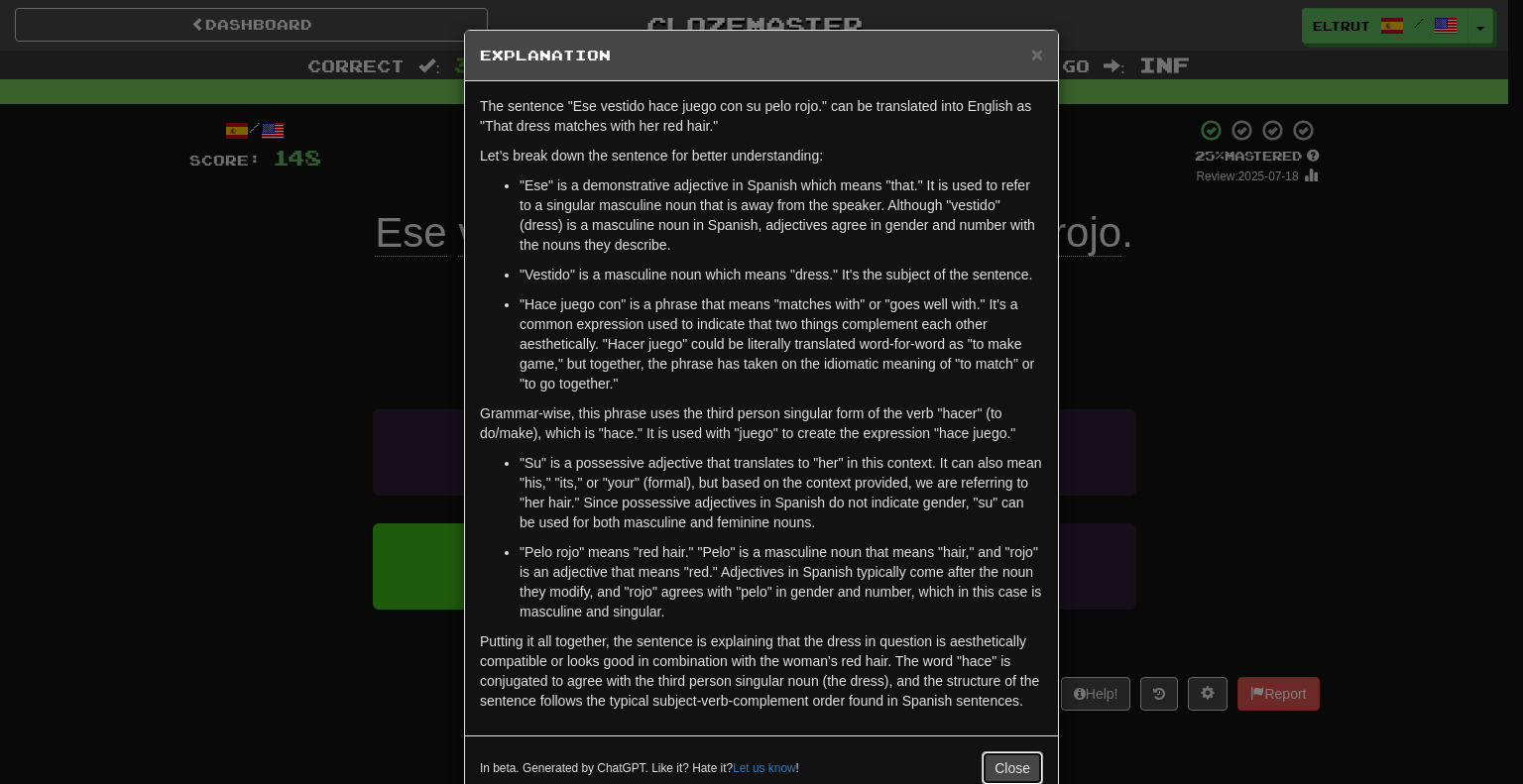 click on "Close" at bounding box center (1012, 768) 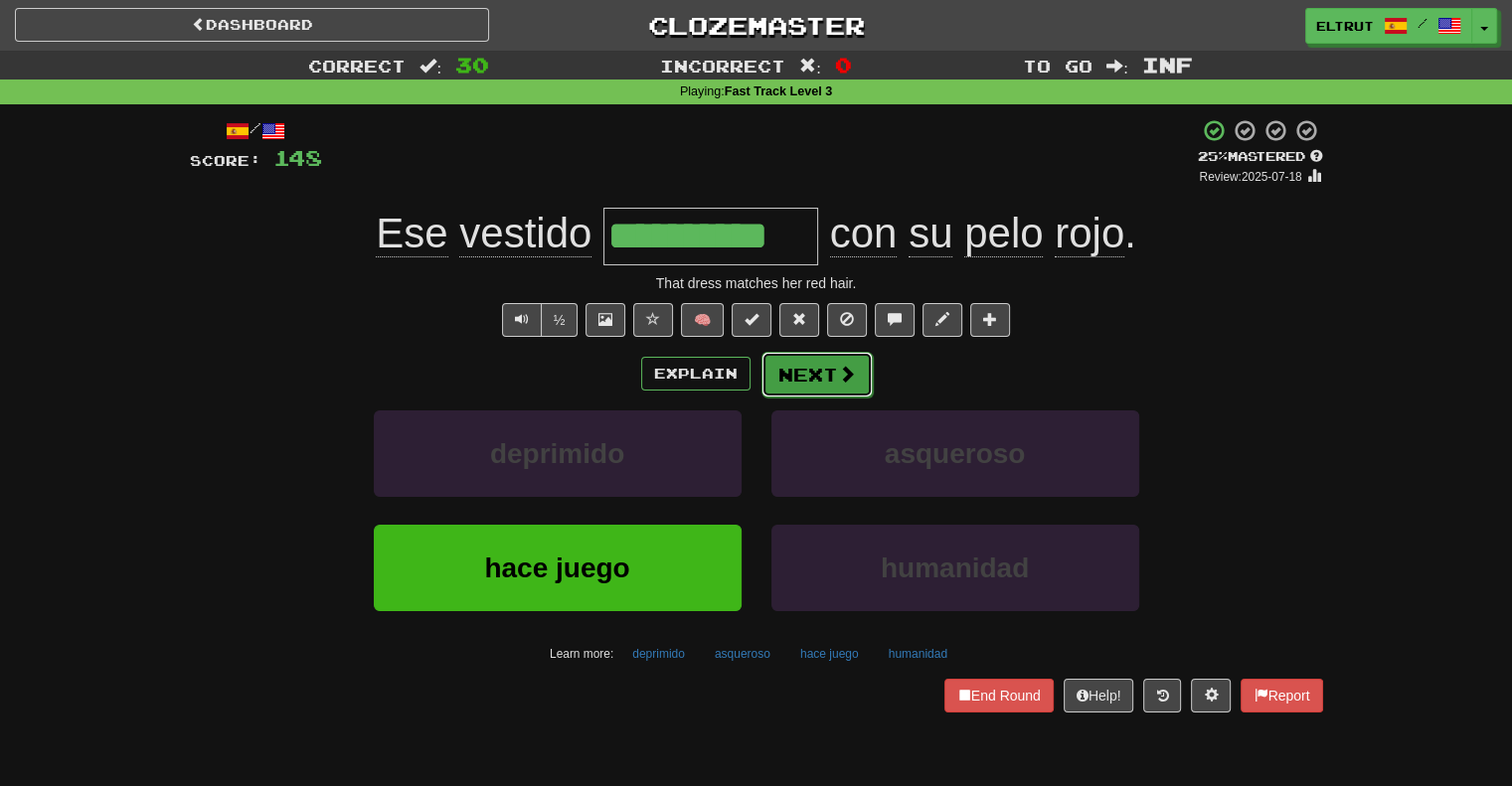 click on "Next" at bounding box center [817, 375] 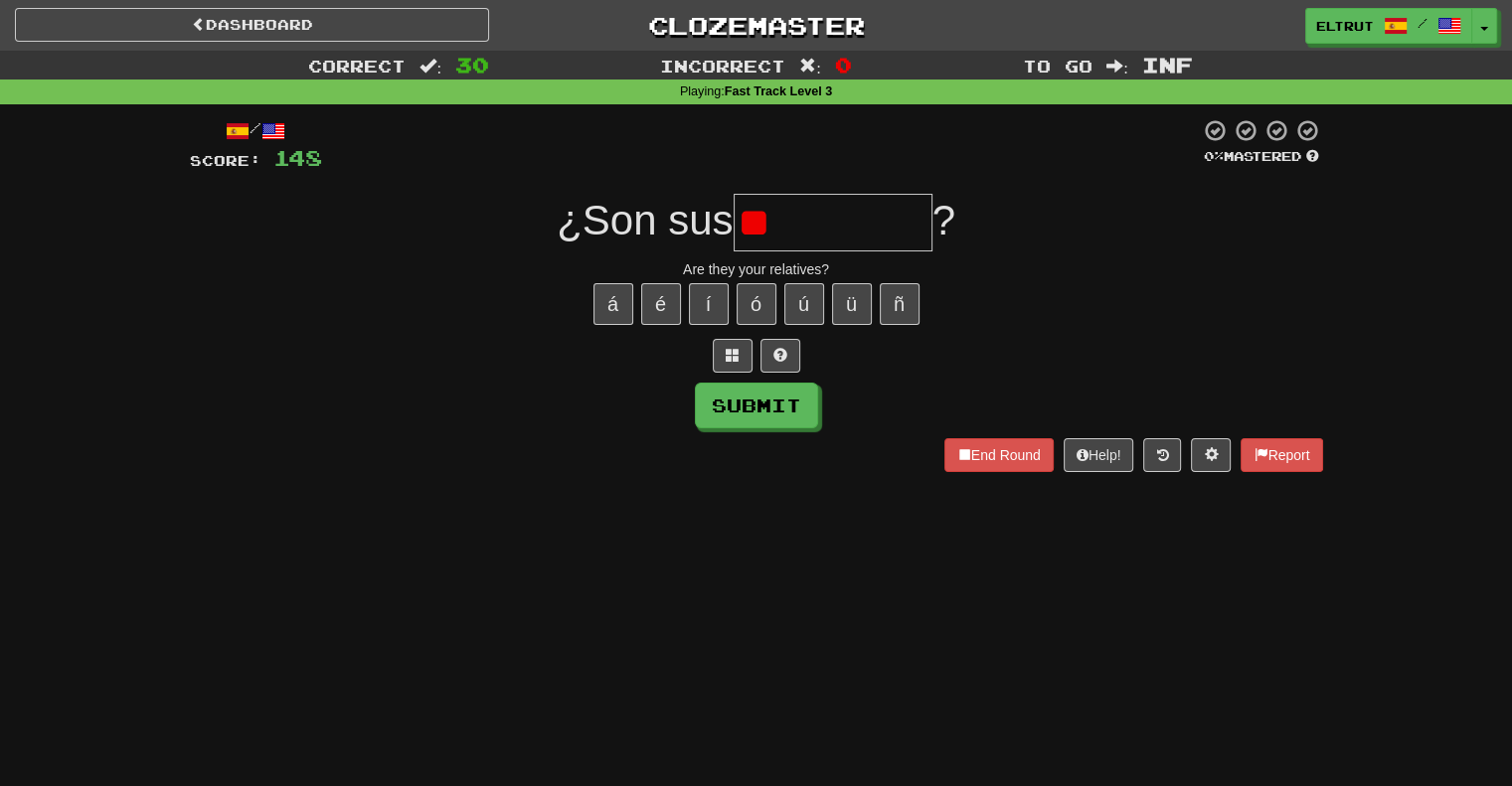 type on "*" 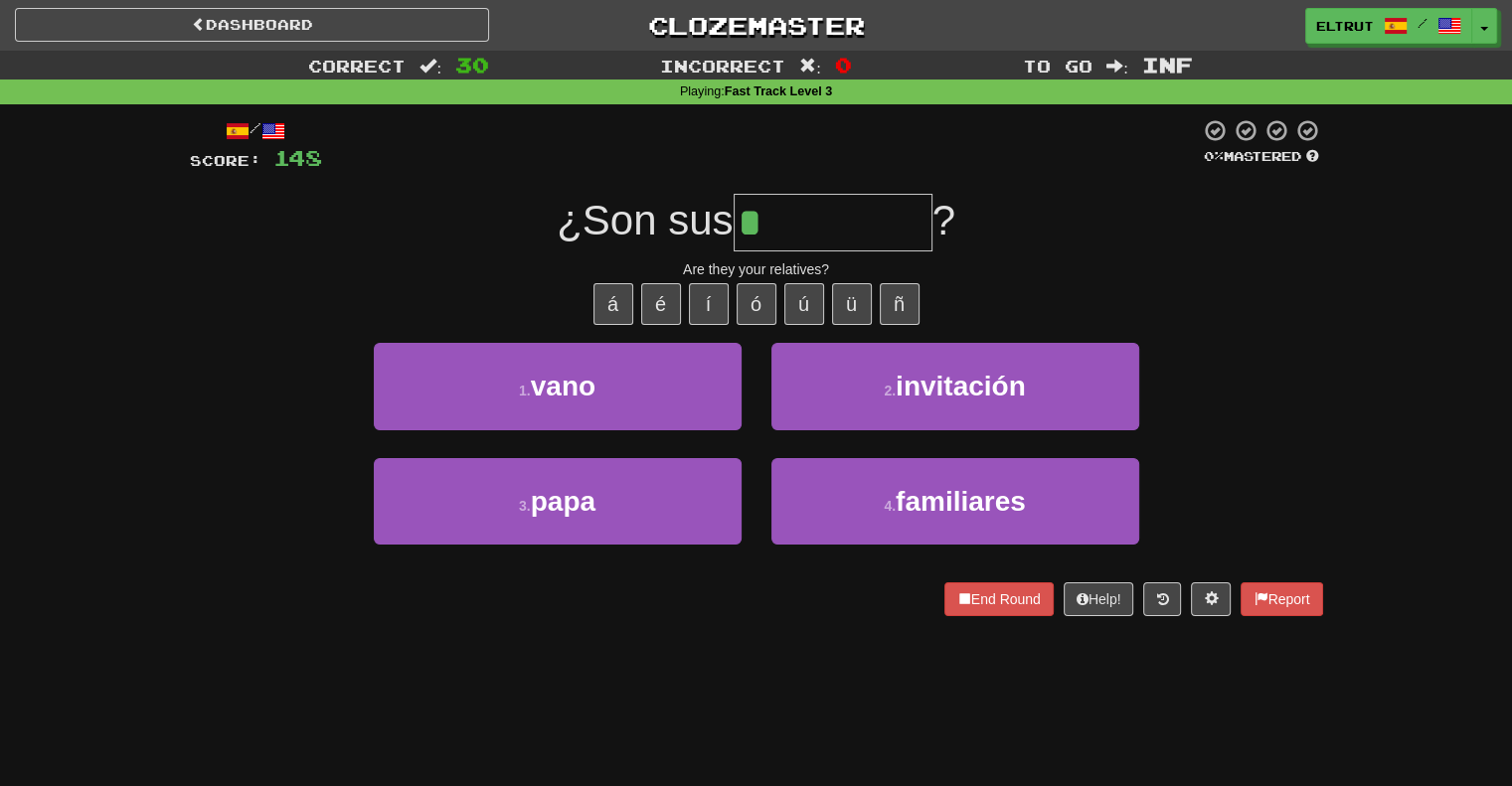 type on "**********" 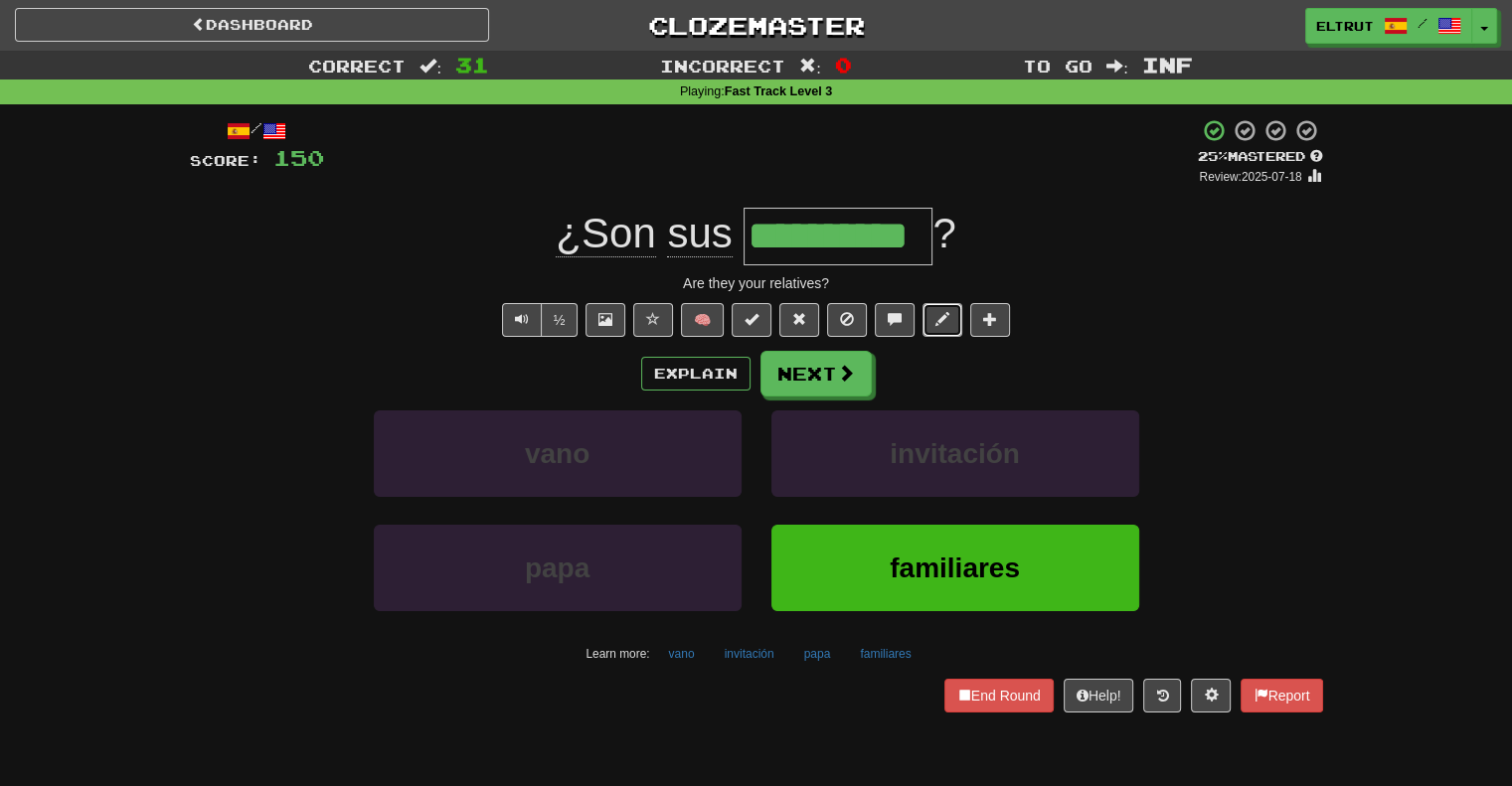 click at bounding box center (942, 320) 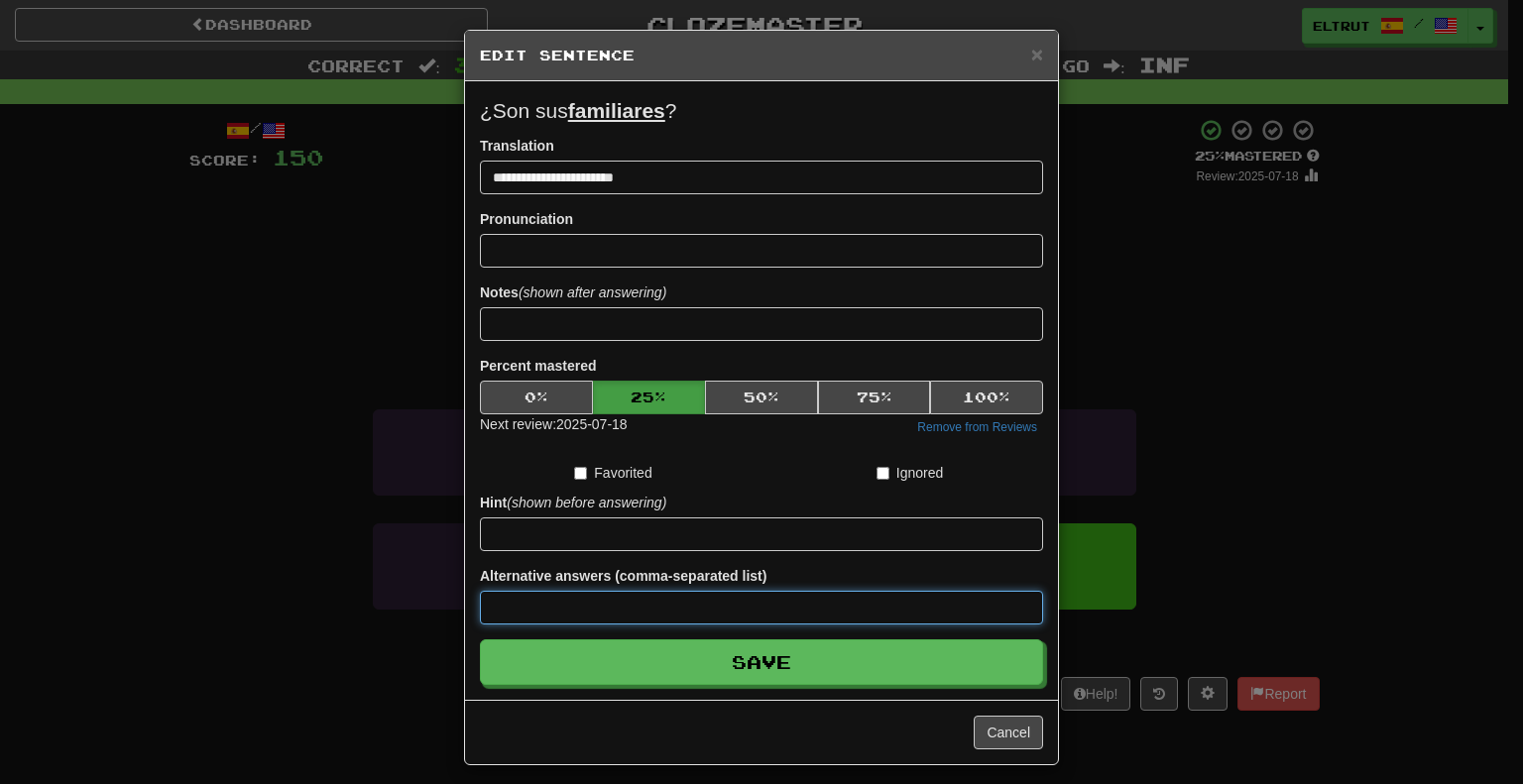 click at bounding box center (762, 608) 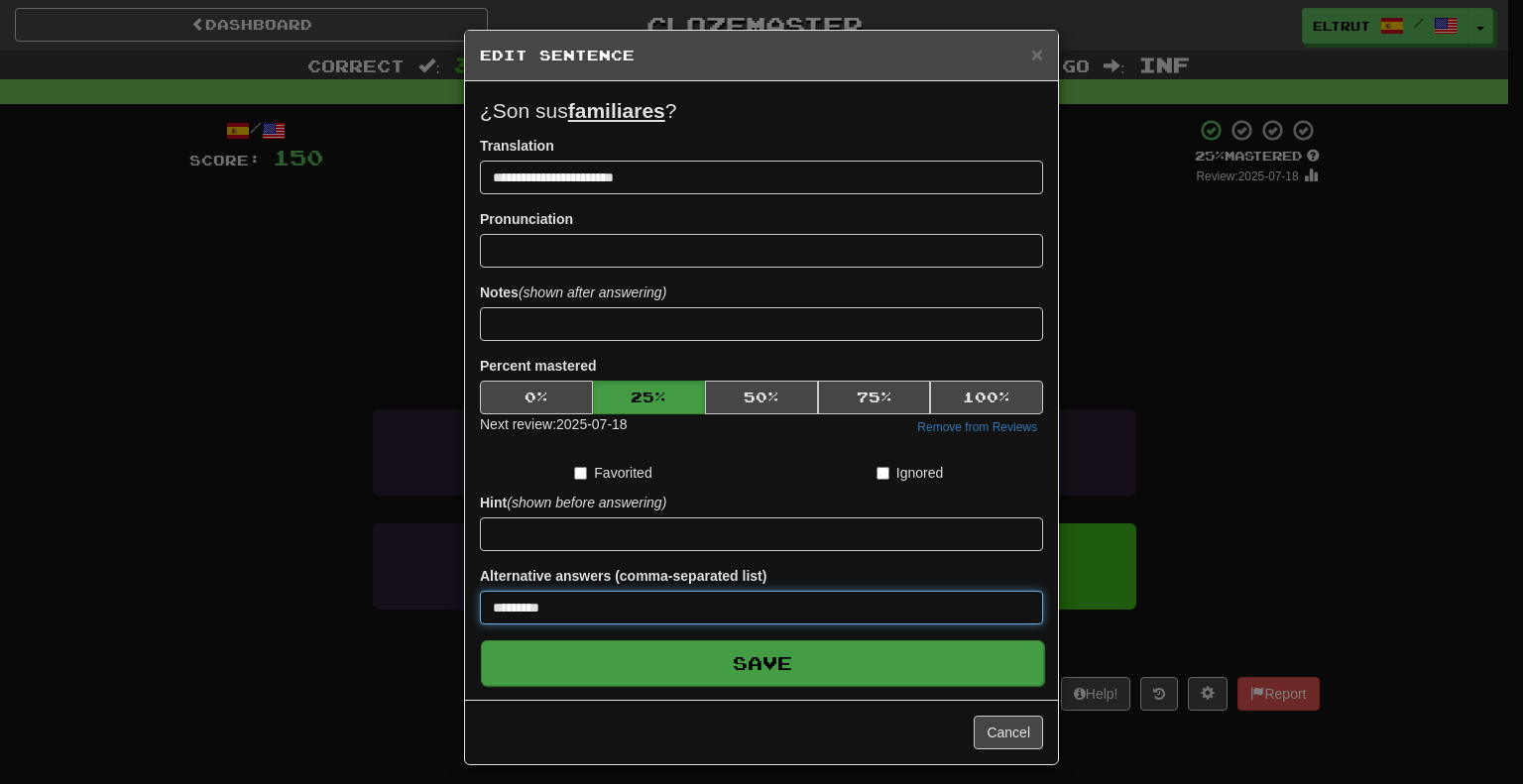type on "*********" 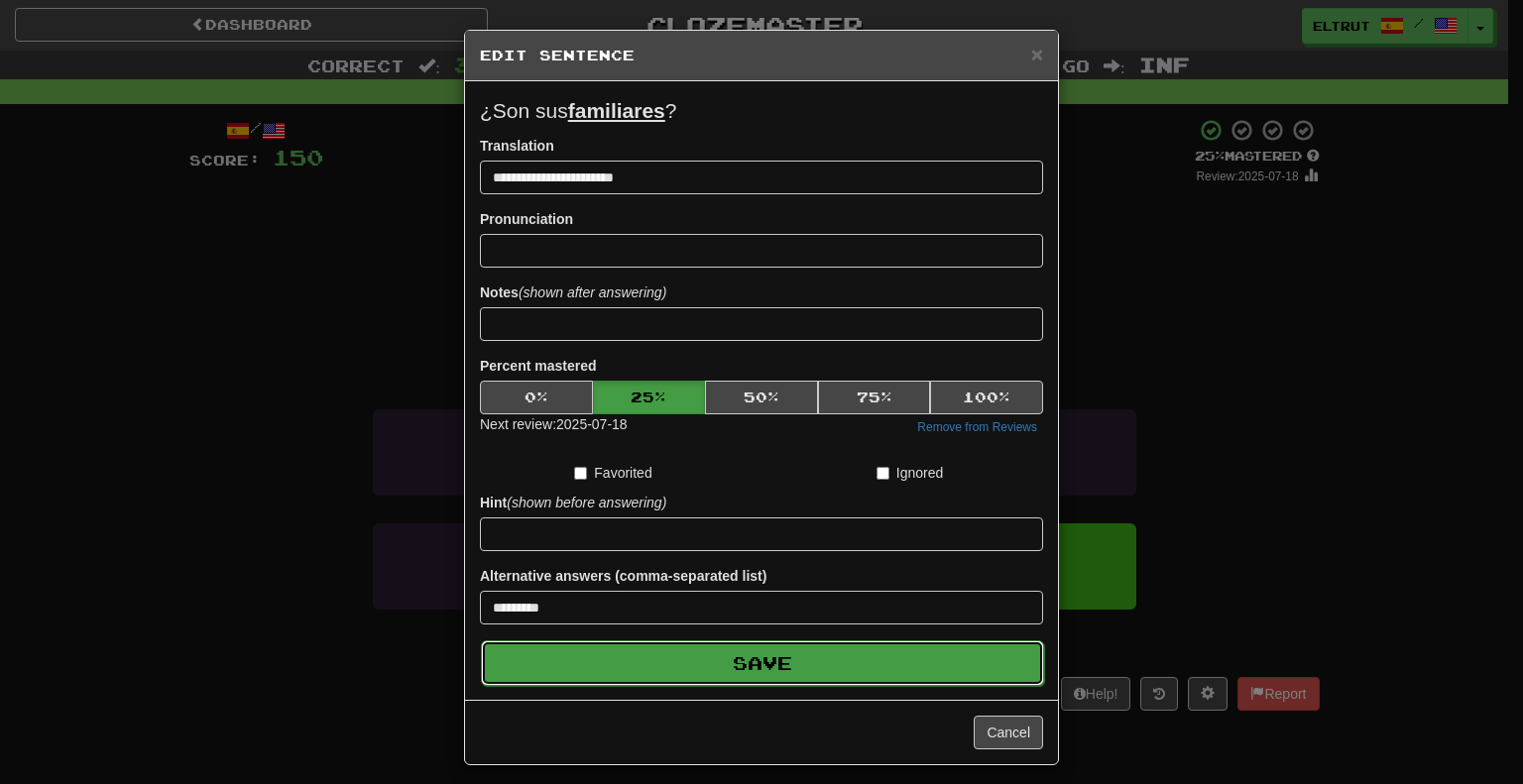 click on "Save" at bounding box center [762, 663] 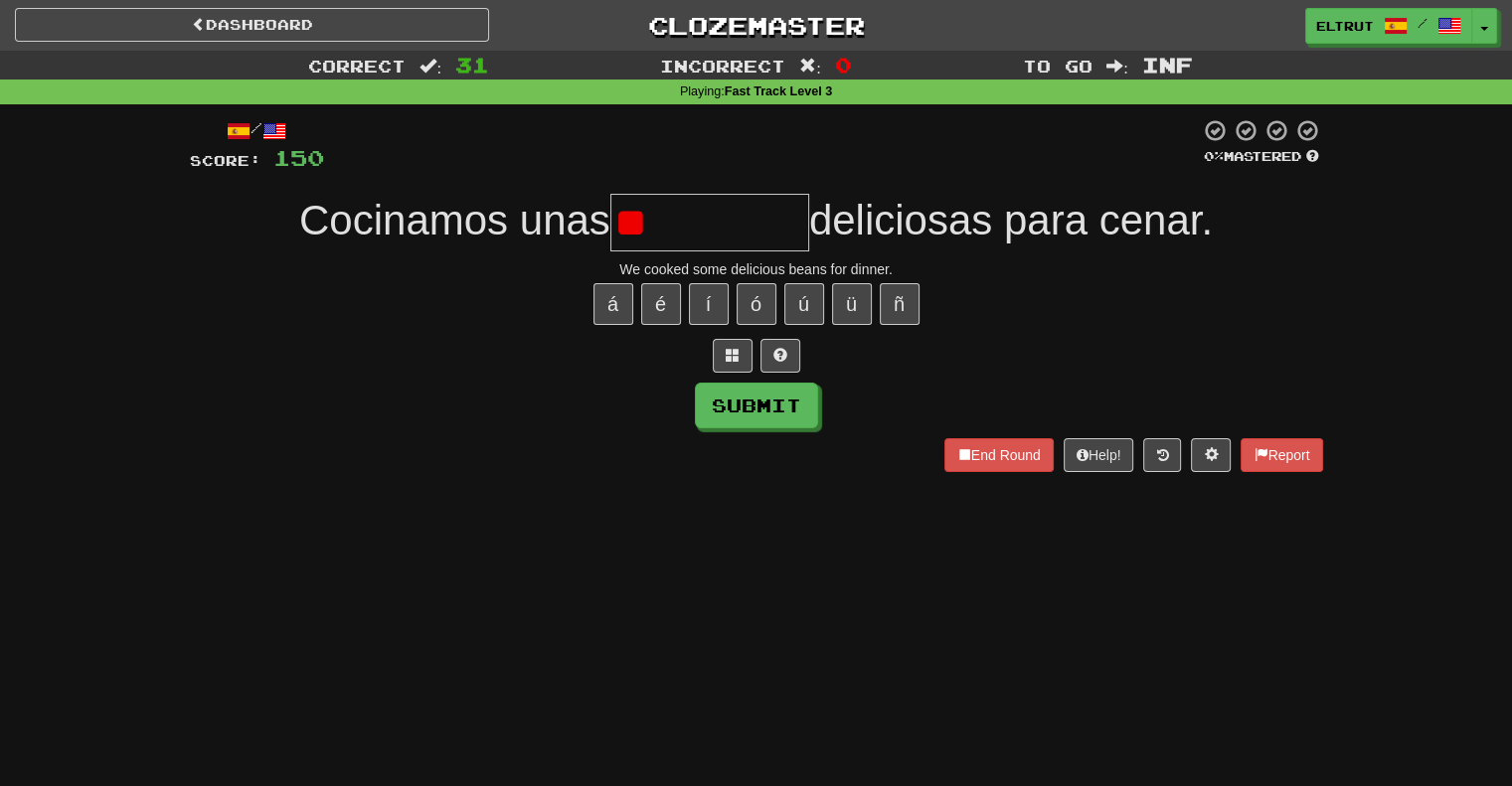 type on "*" 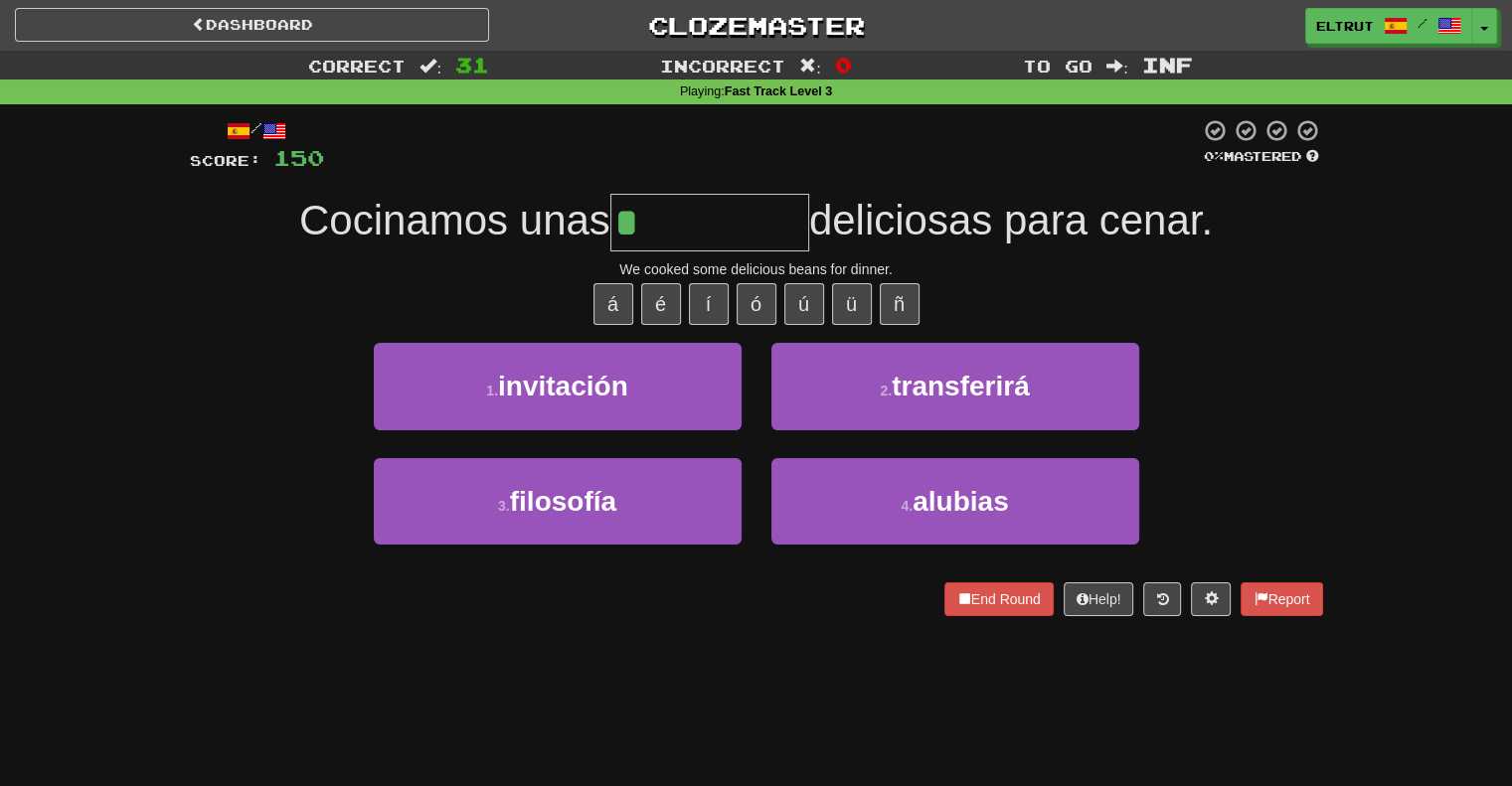 type on "*******" 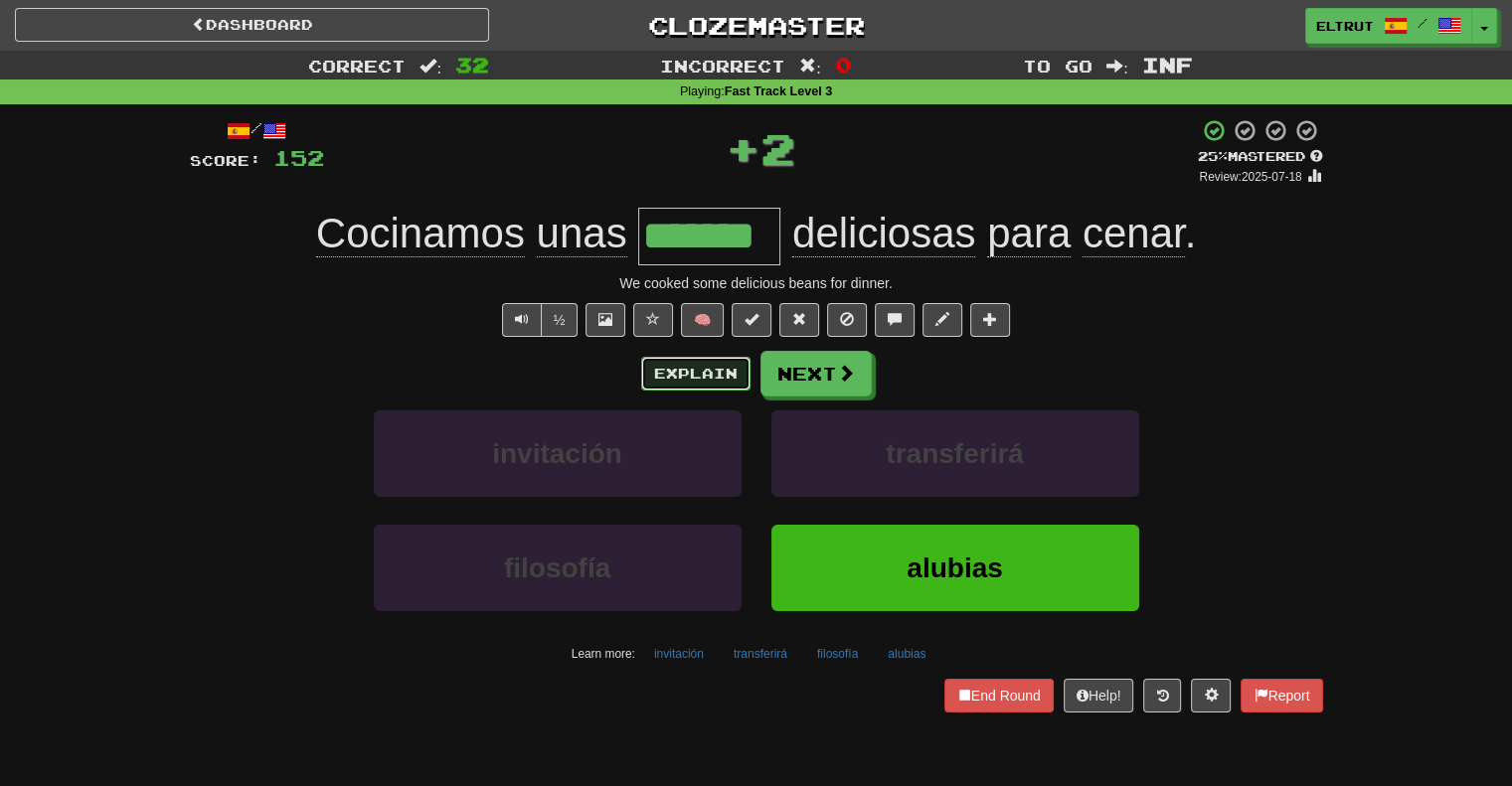 click on "Explain" at bounding box center [696, 374] 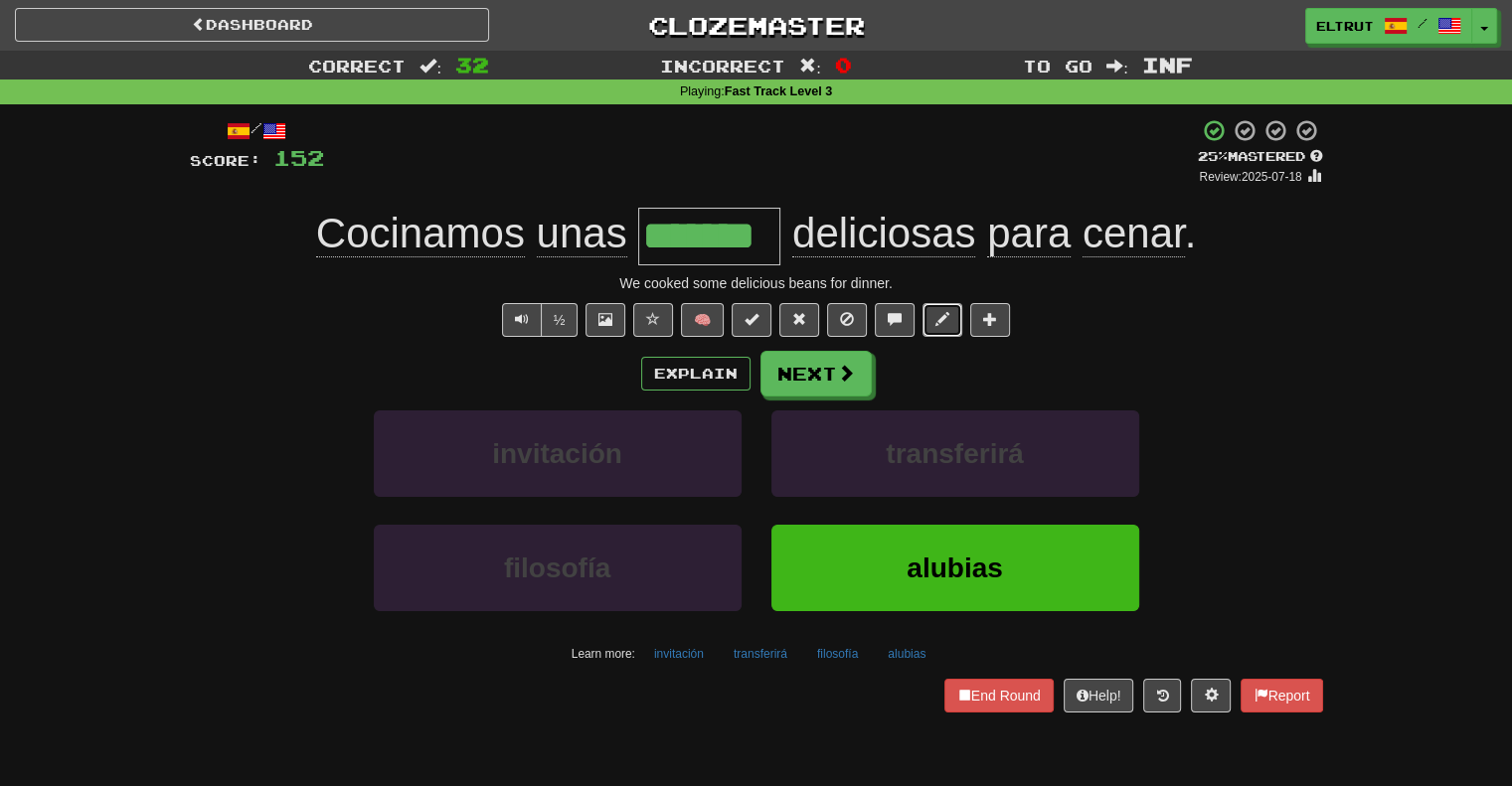 click at bounding box center (942, 319) 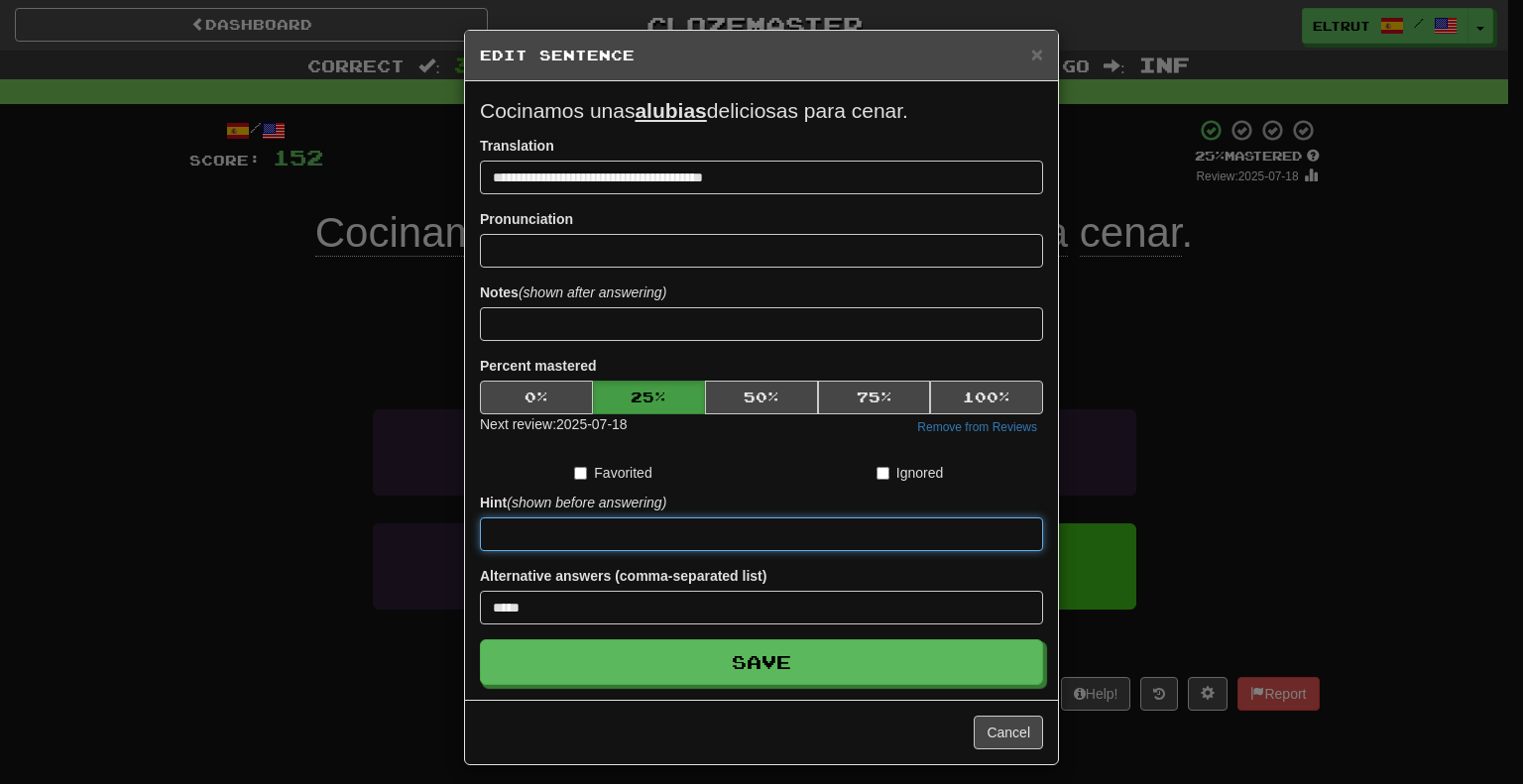 click at bounding box center [762, 534] 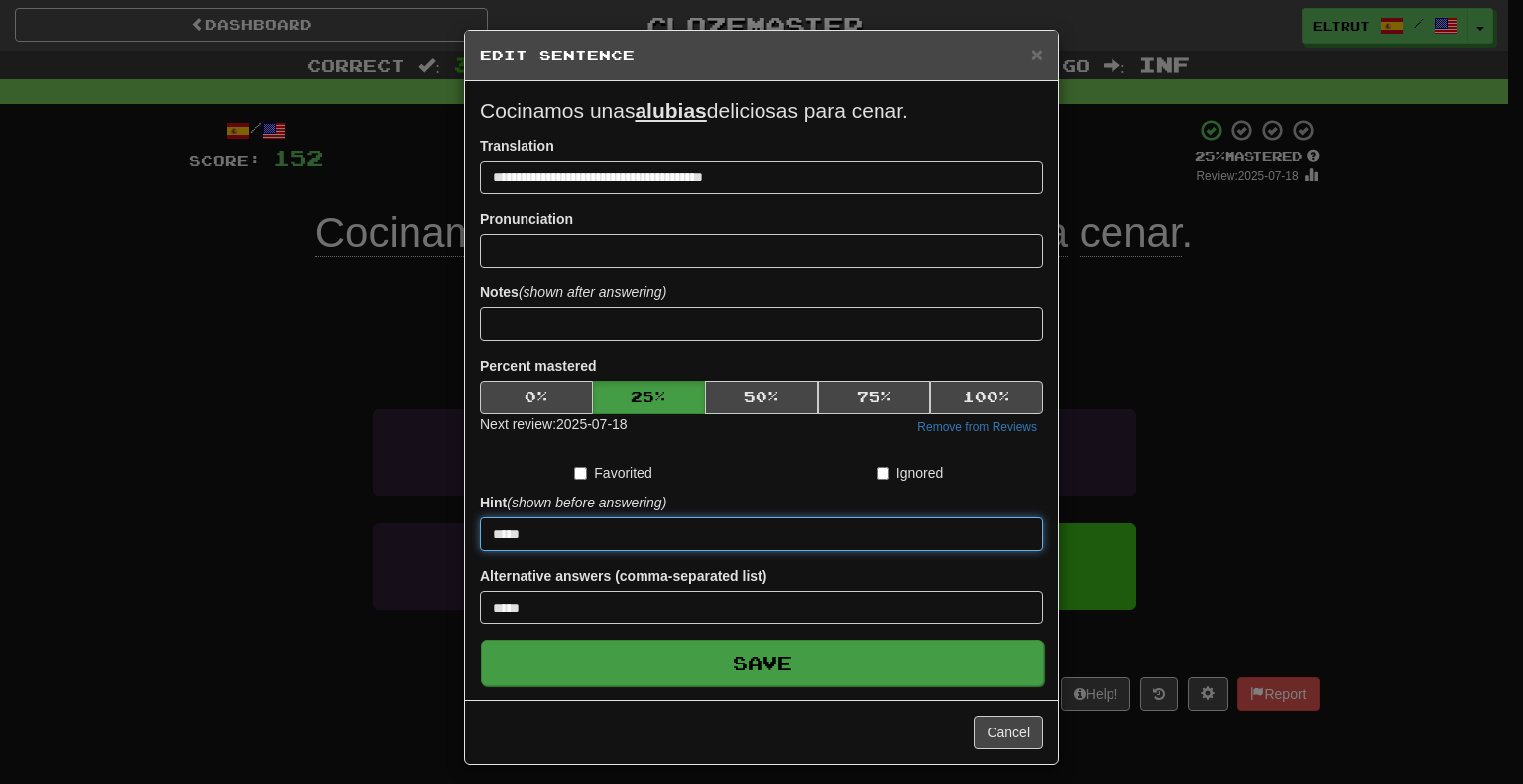 type on "*****" 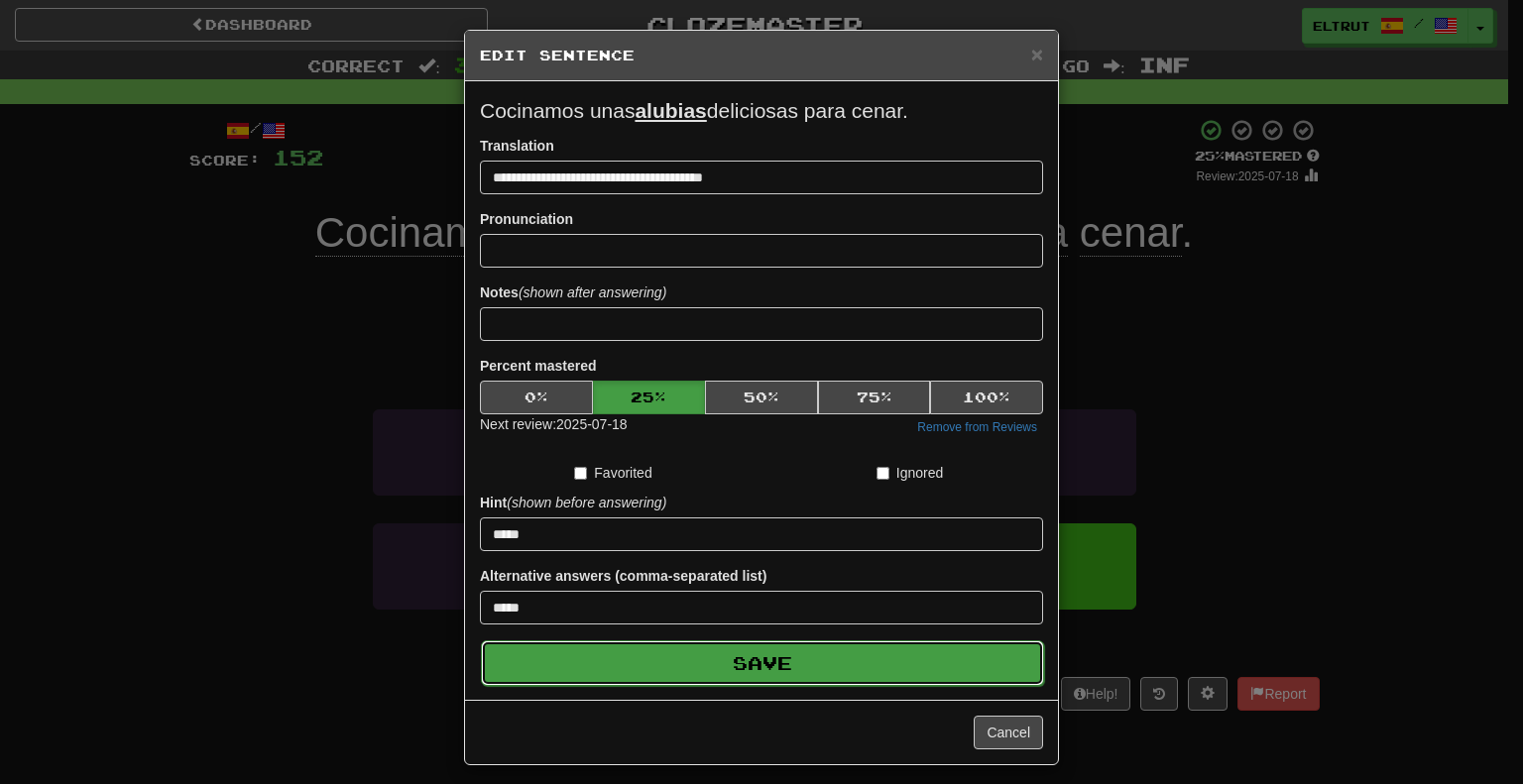 click on "Save" at bounding box center [762, 663] 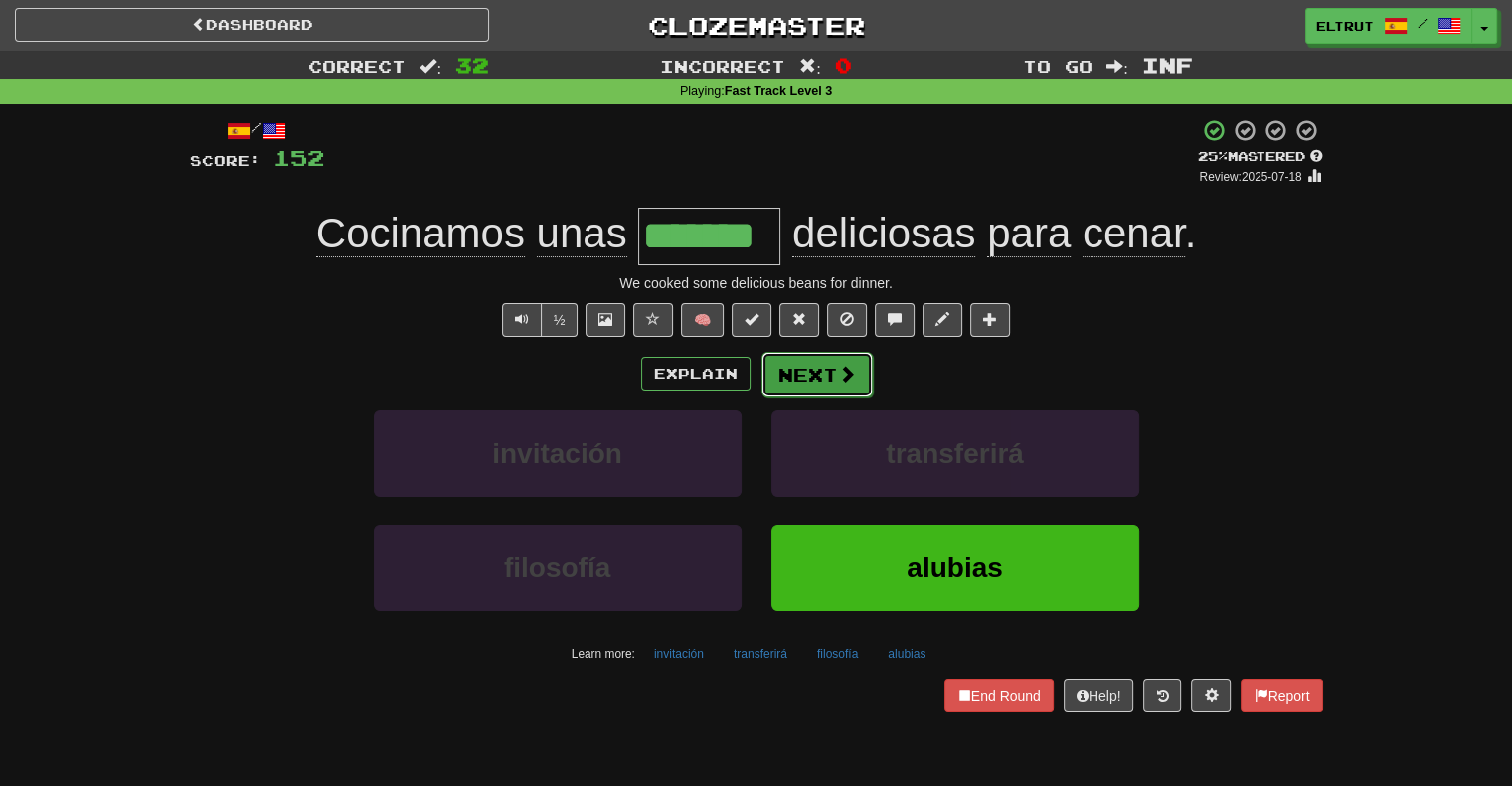 click on "Next" at bounding box center [817, 375] 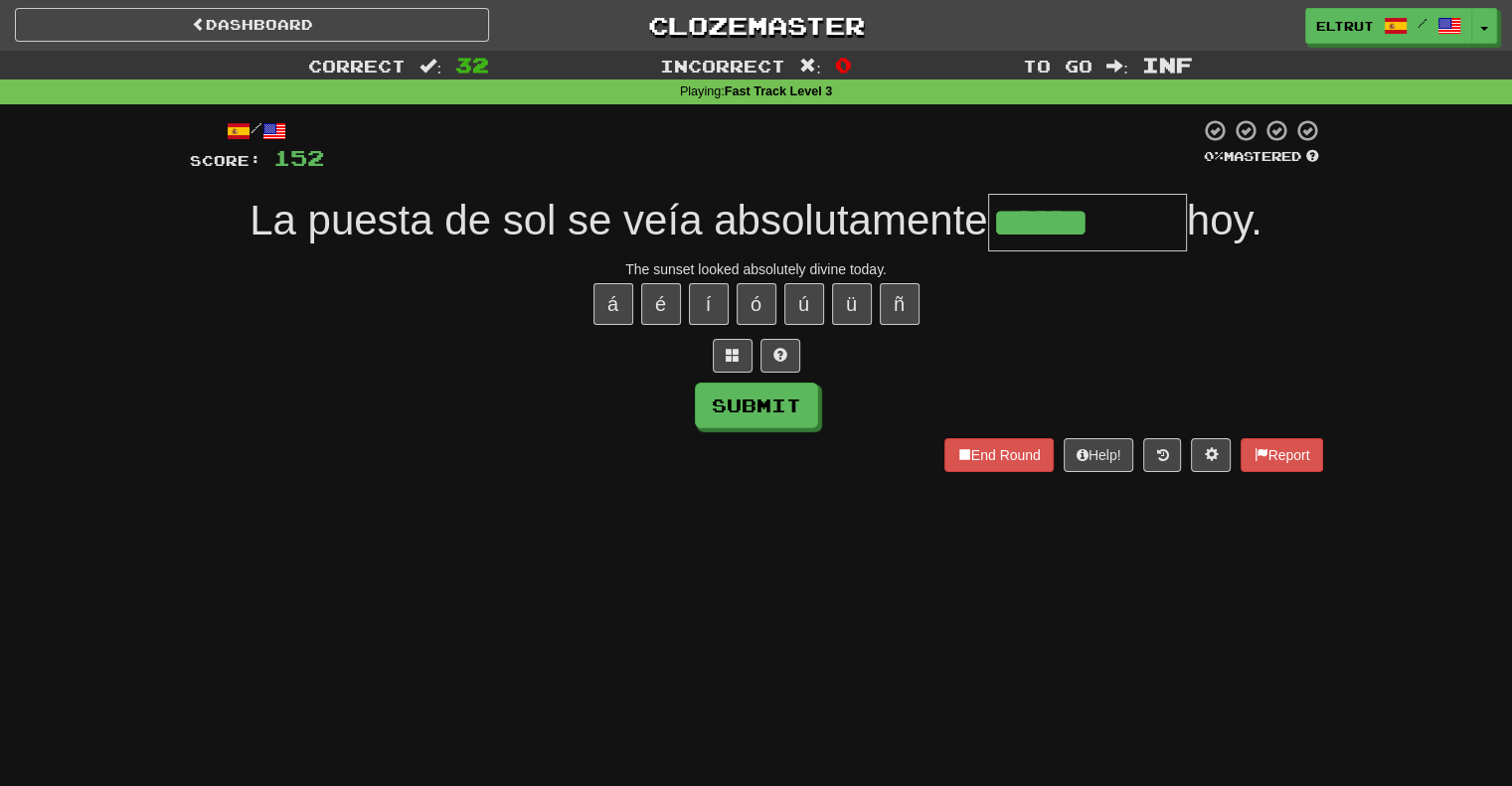 type on "******" 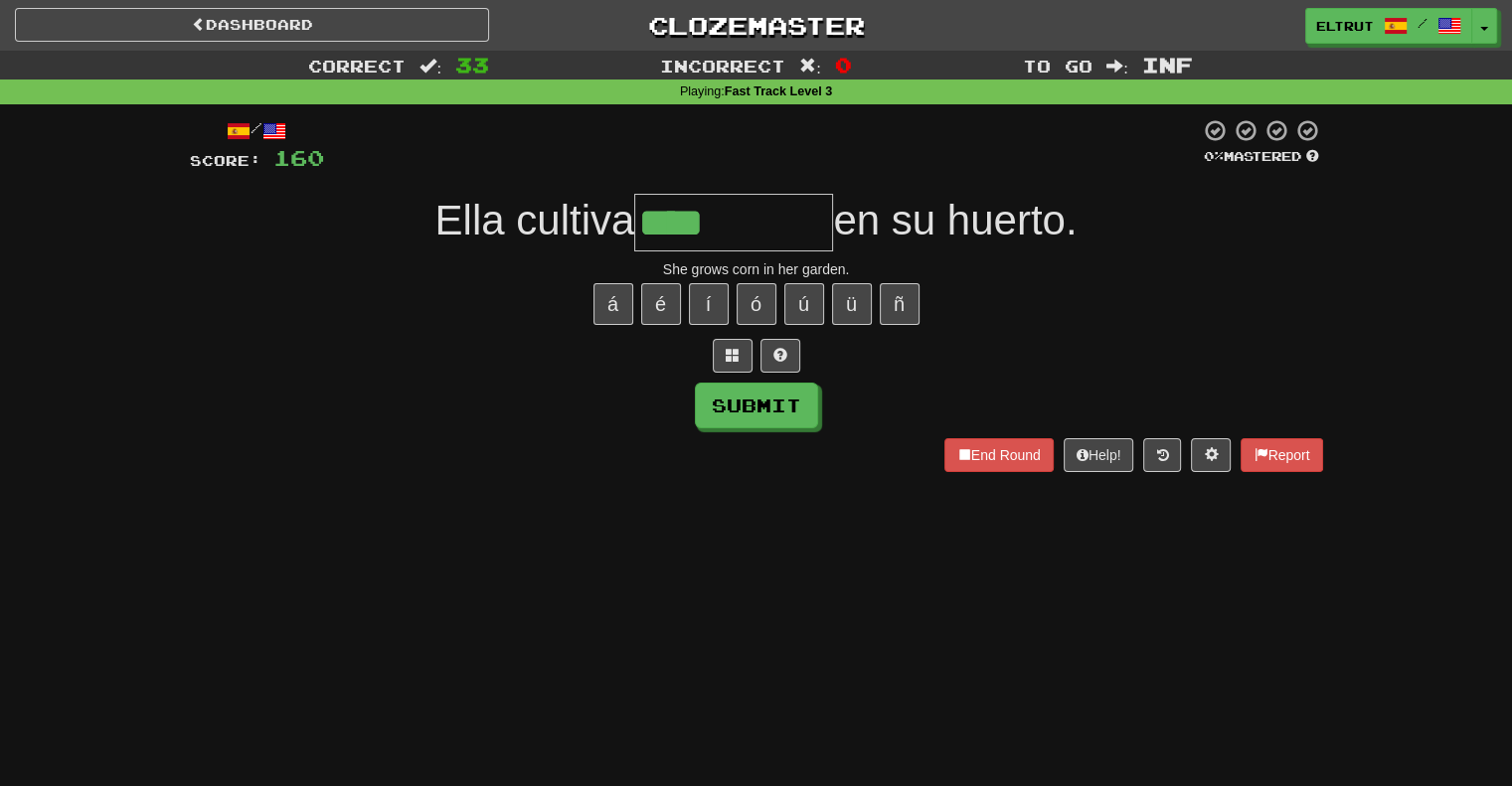 type on "****" 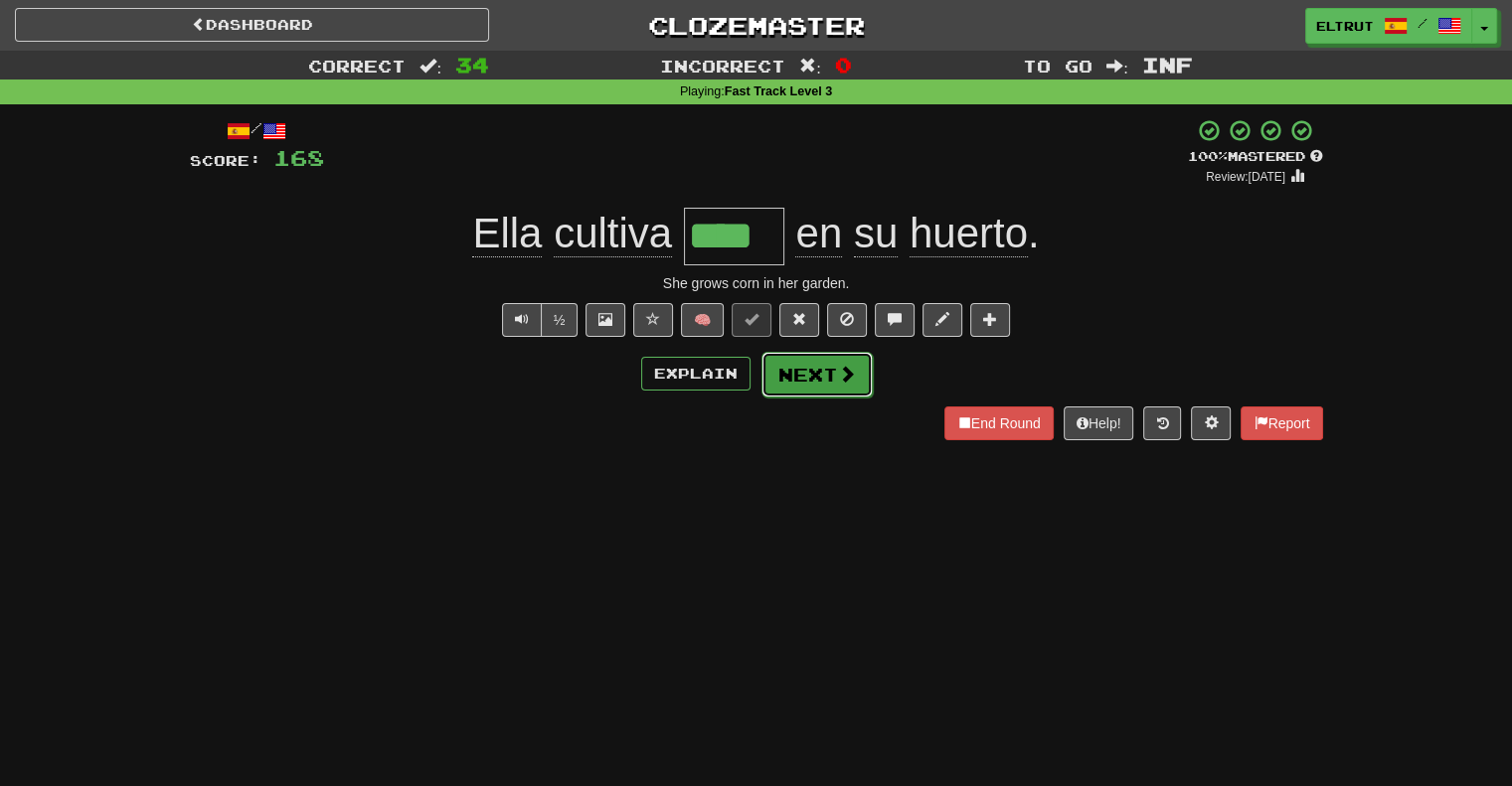 click on "Next" at bounding box center (817, 375) 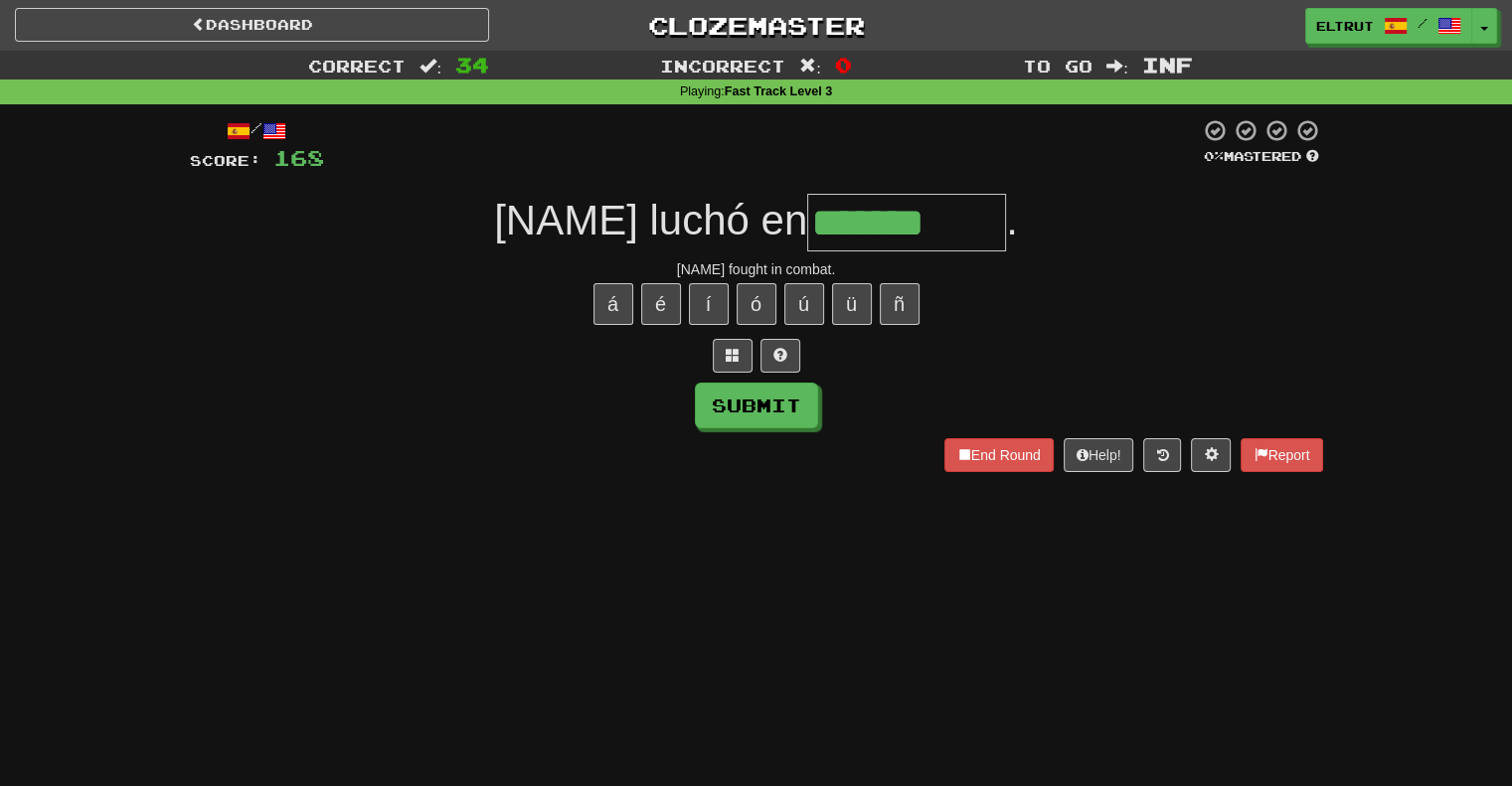type on "*******" 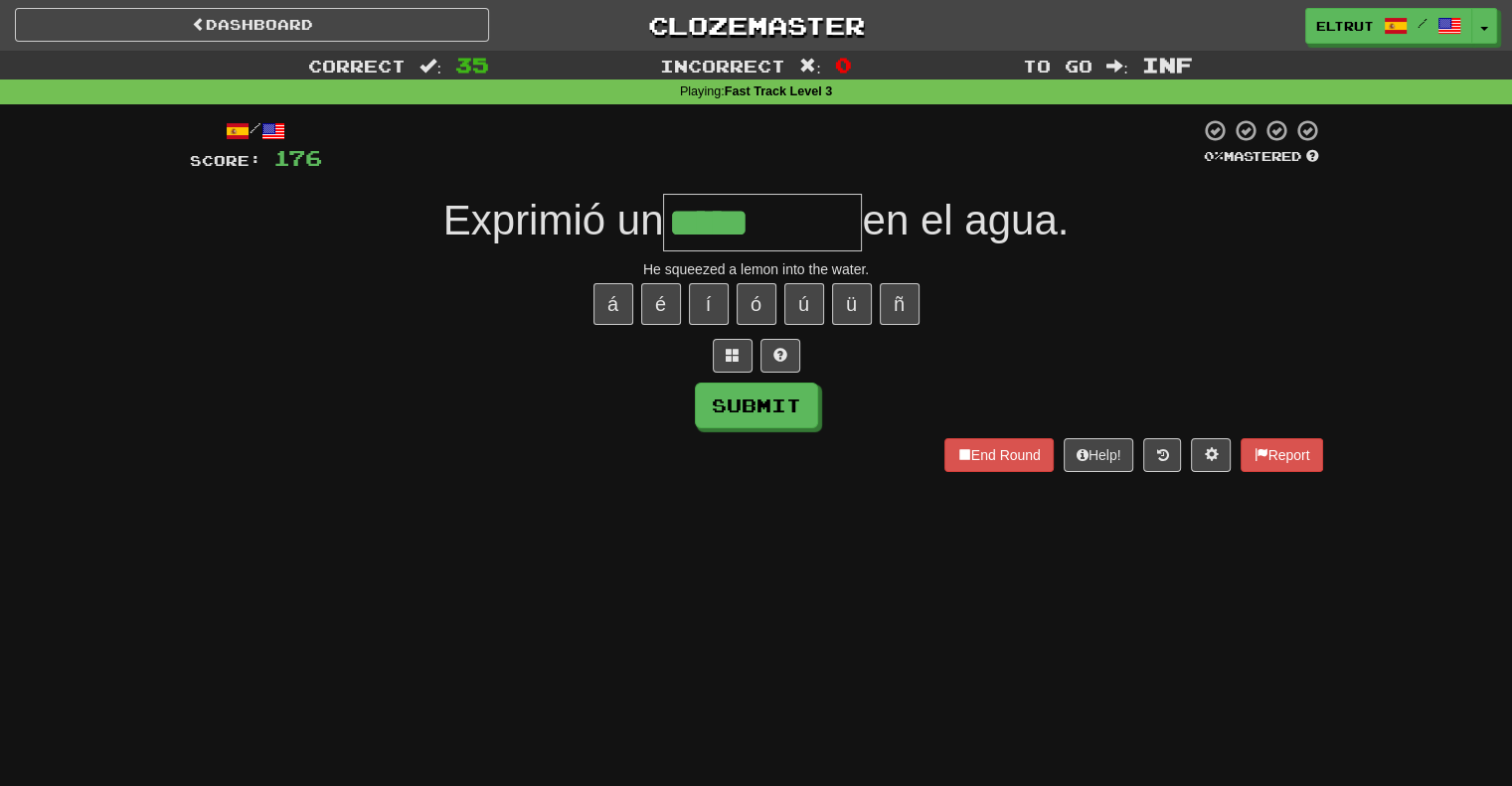 type on "*****" 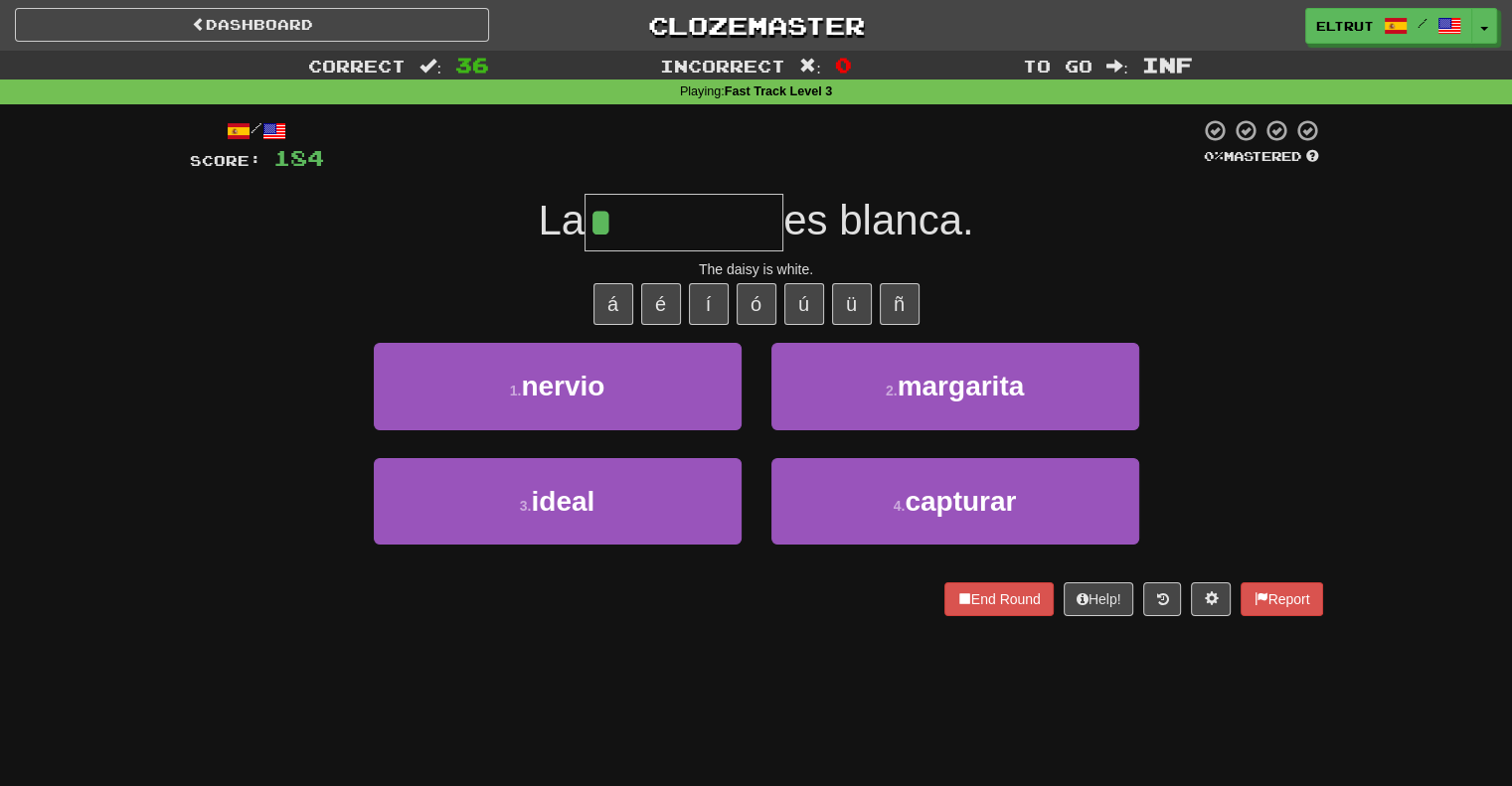 type on "*********" 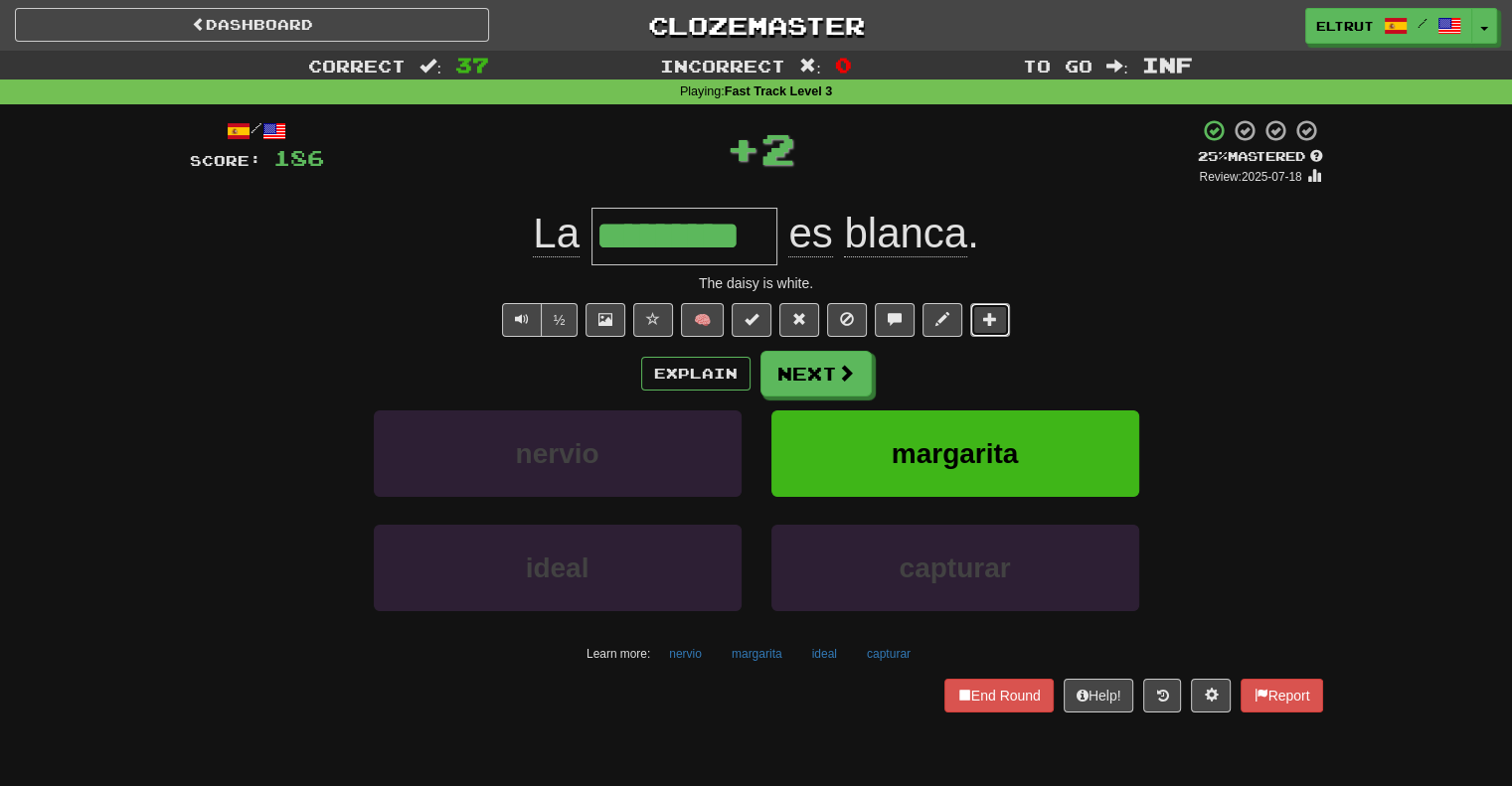 click at bounding box center (990, 320) 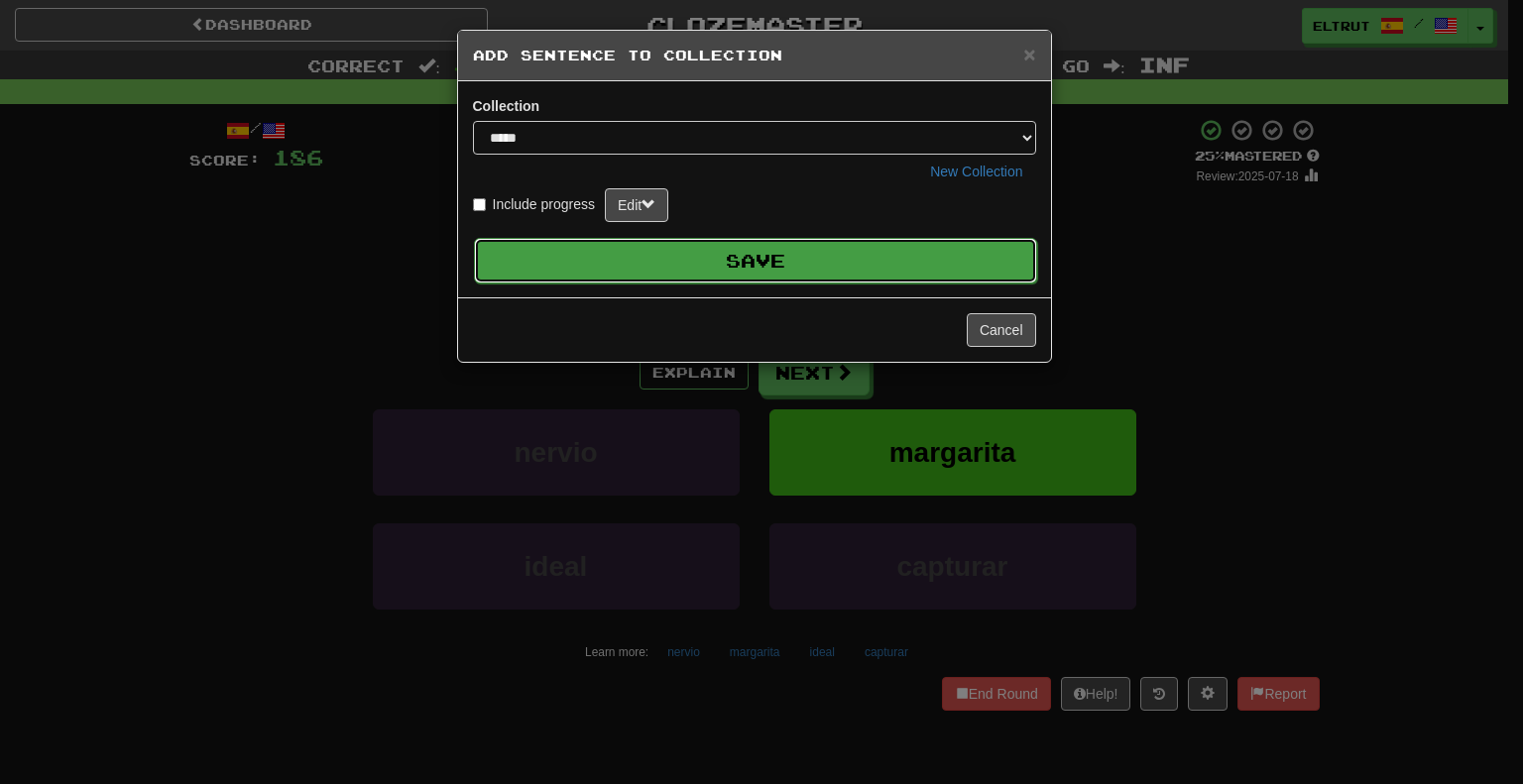 click on "Save" at bounding box center (756, 261) 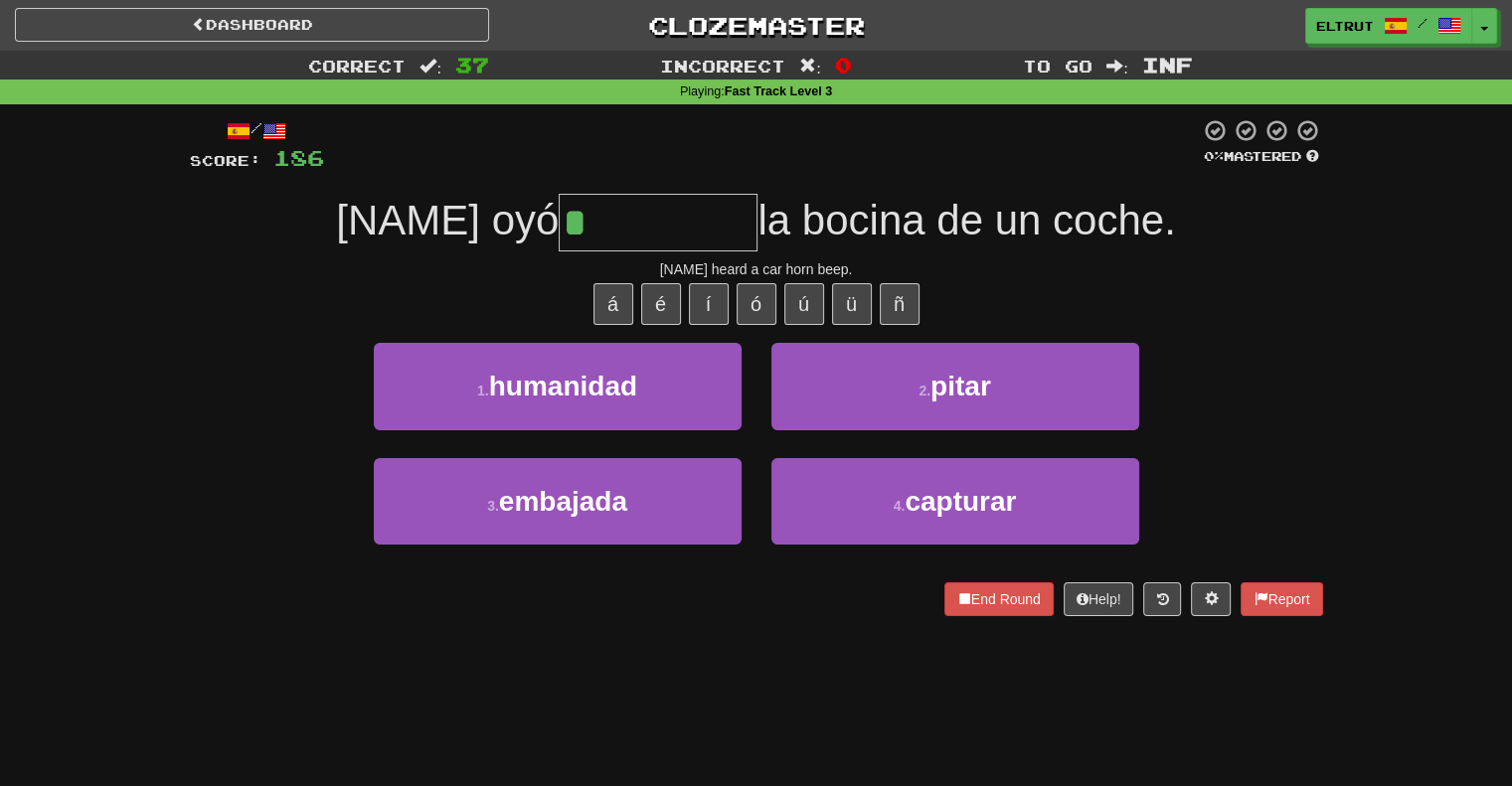 type on "*****" 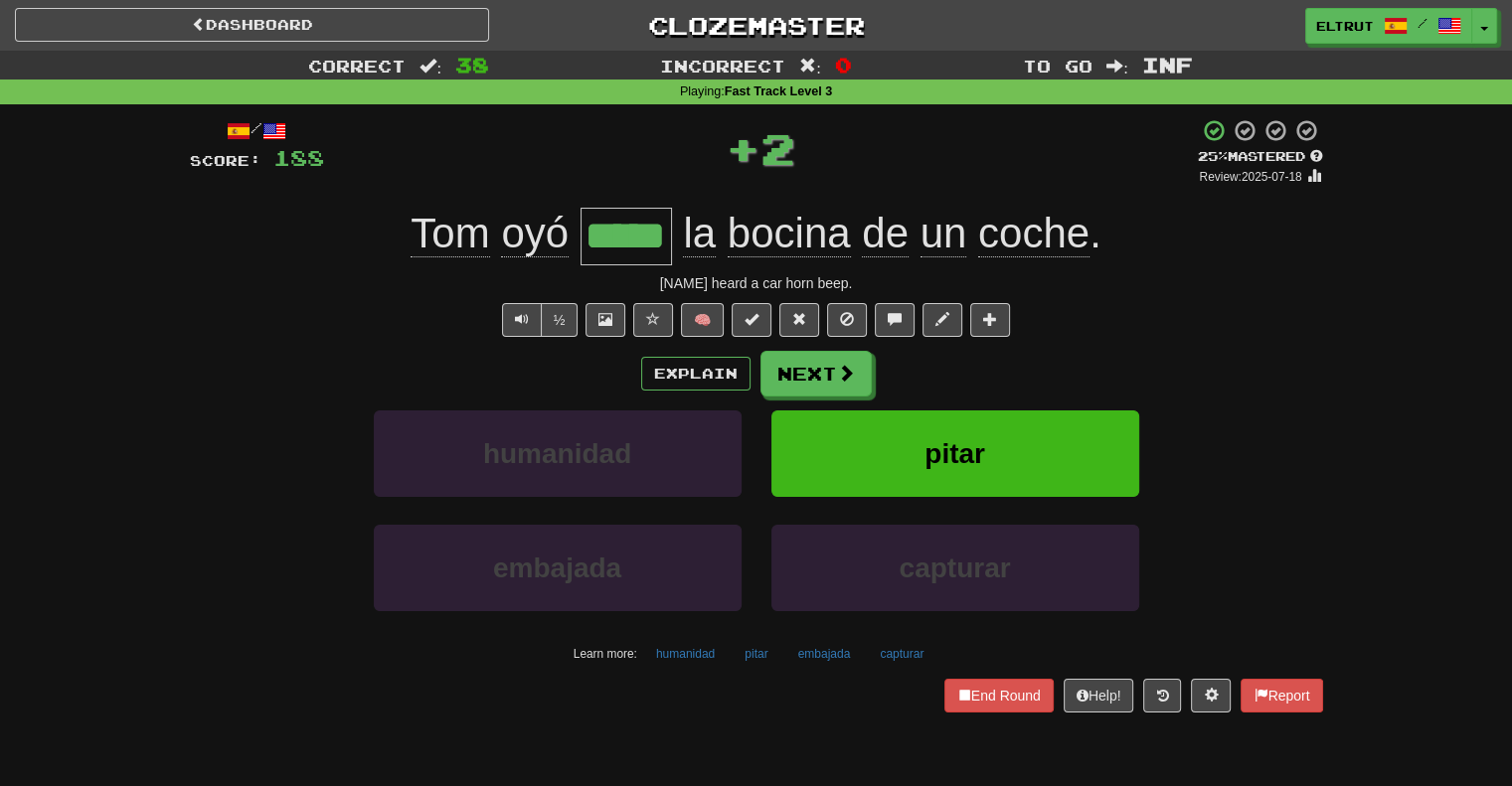 click on "Explain Next" at bounding box center (756, 374) 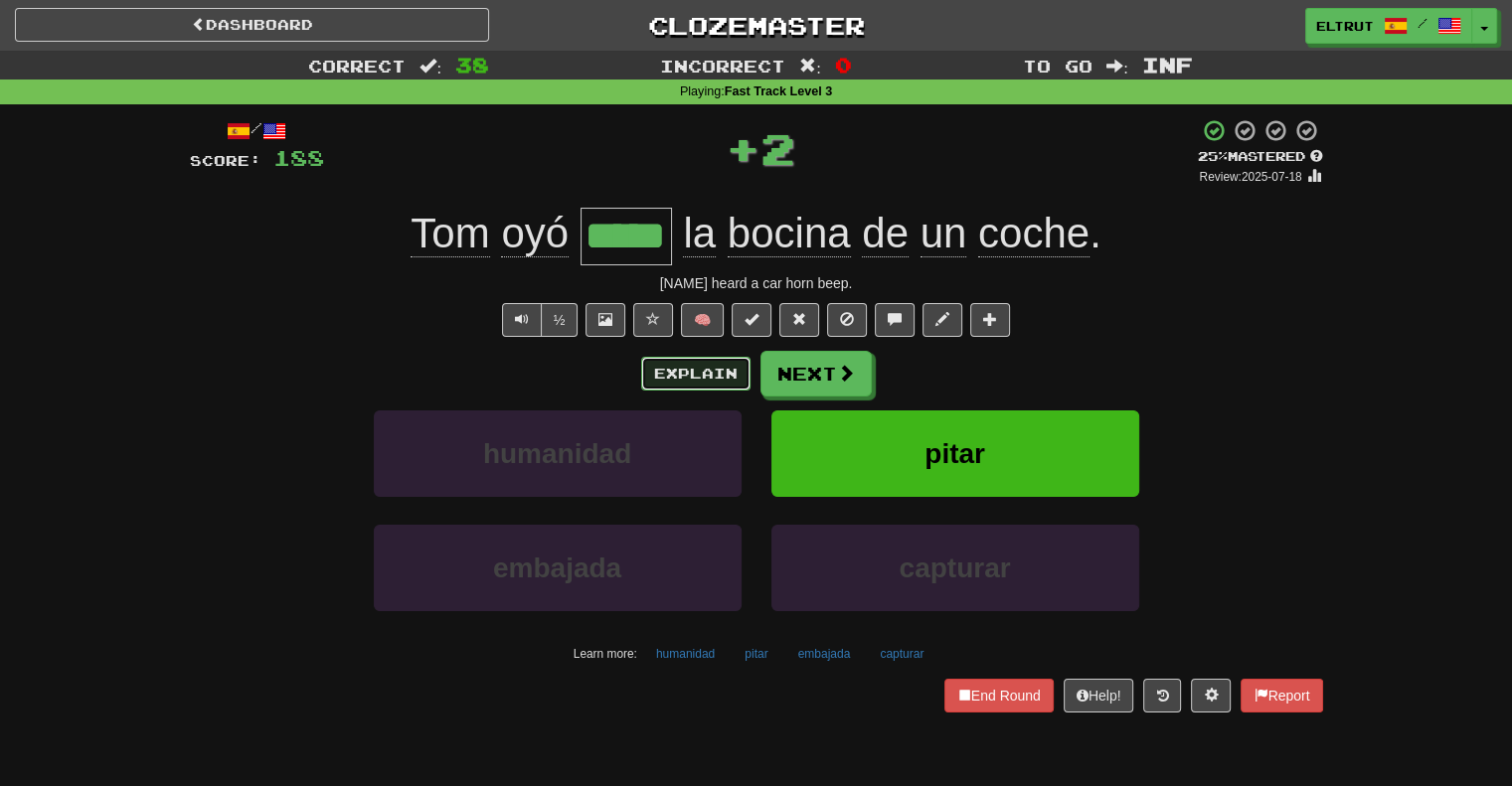 click on "Explain" at bounding box center (696, 374) 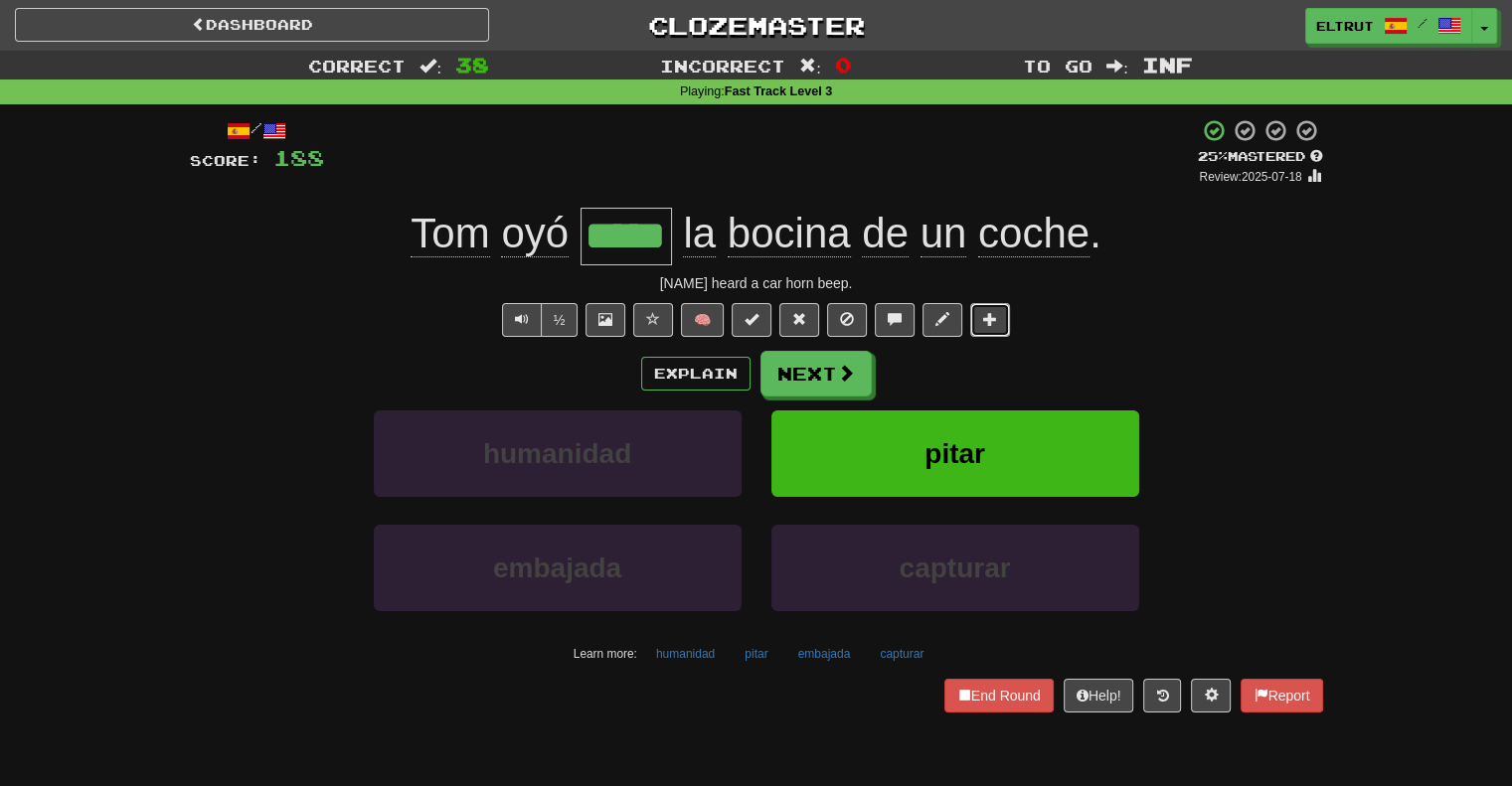 click at bounding box center [990, 320] 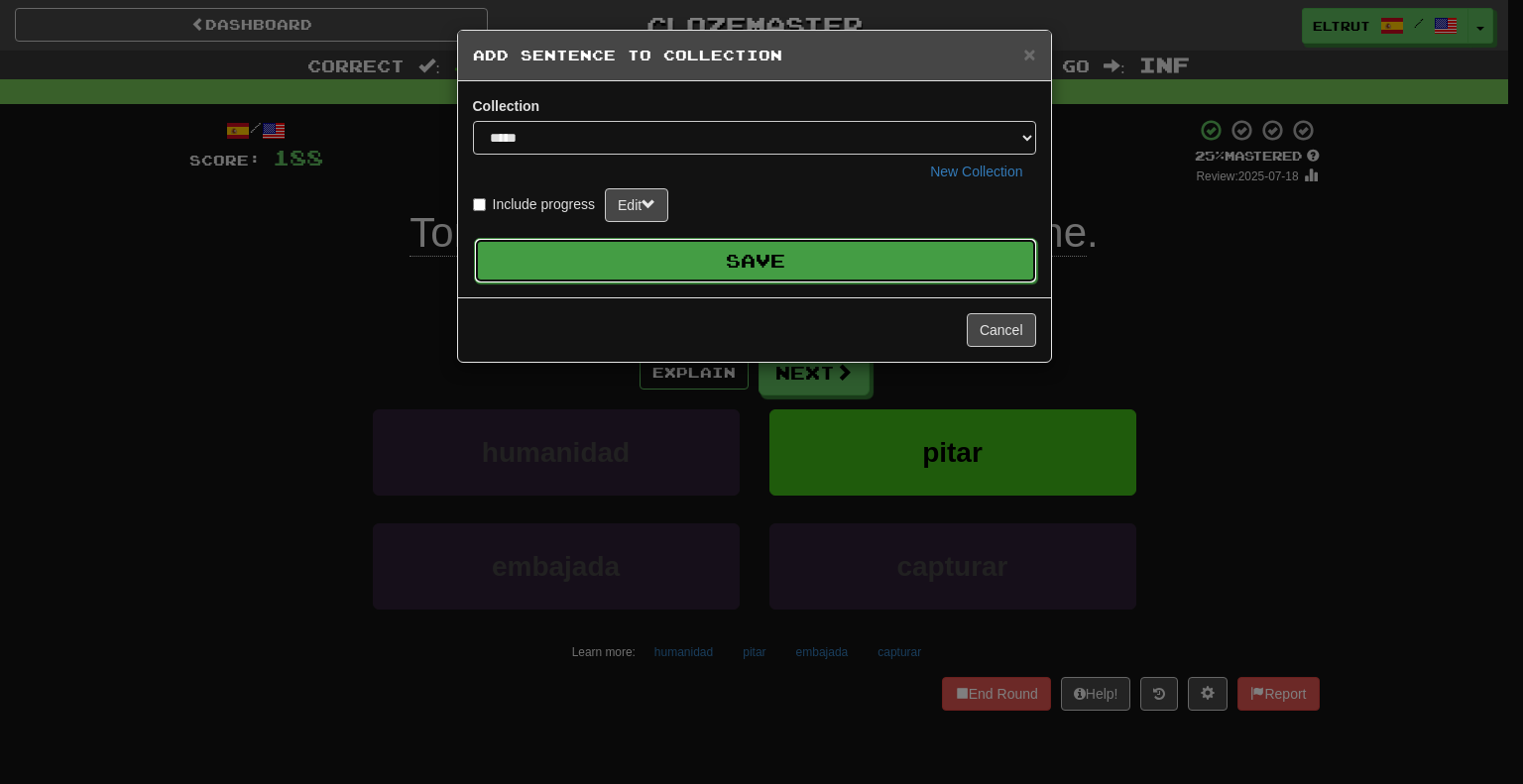 click on "Save" at bounding box center [756, 261] 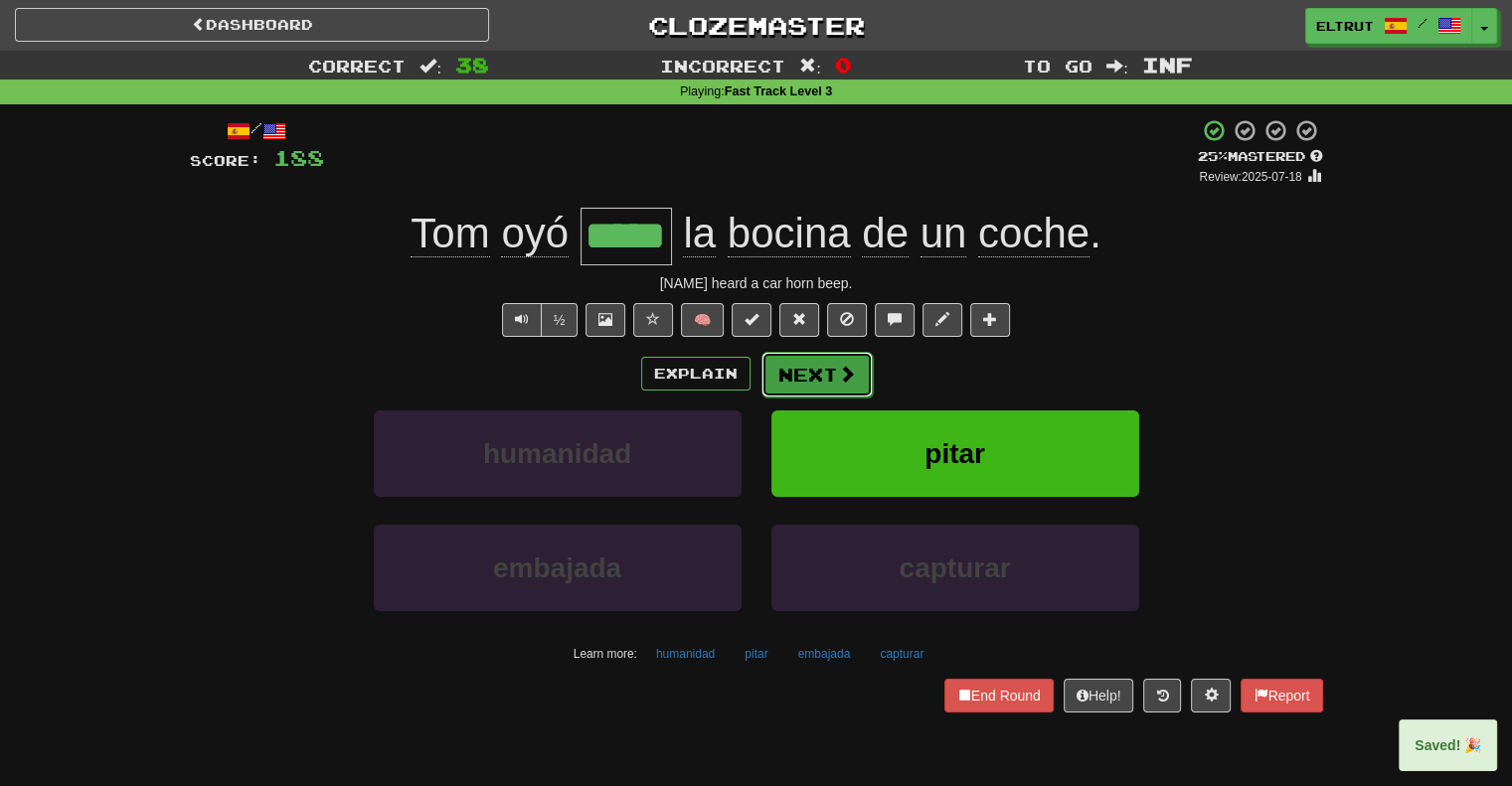 click at bounding box center (847, 374) 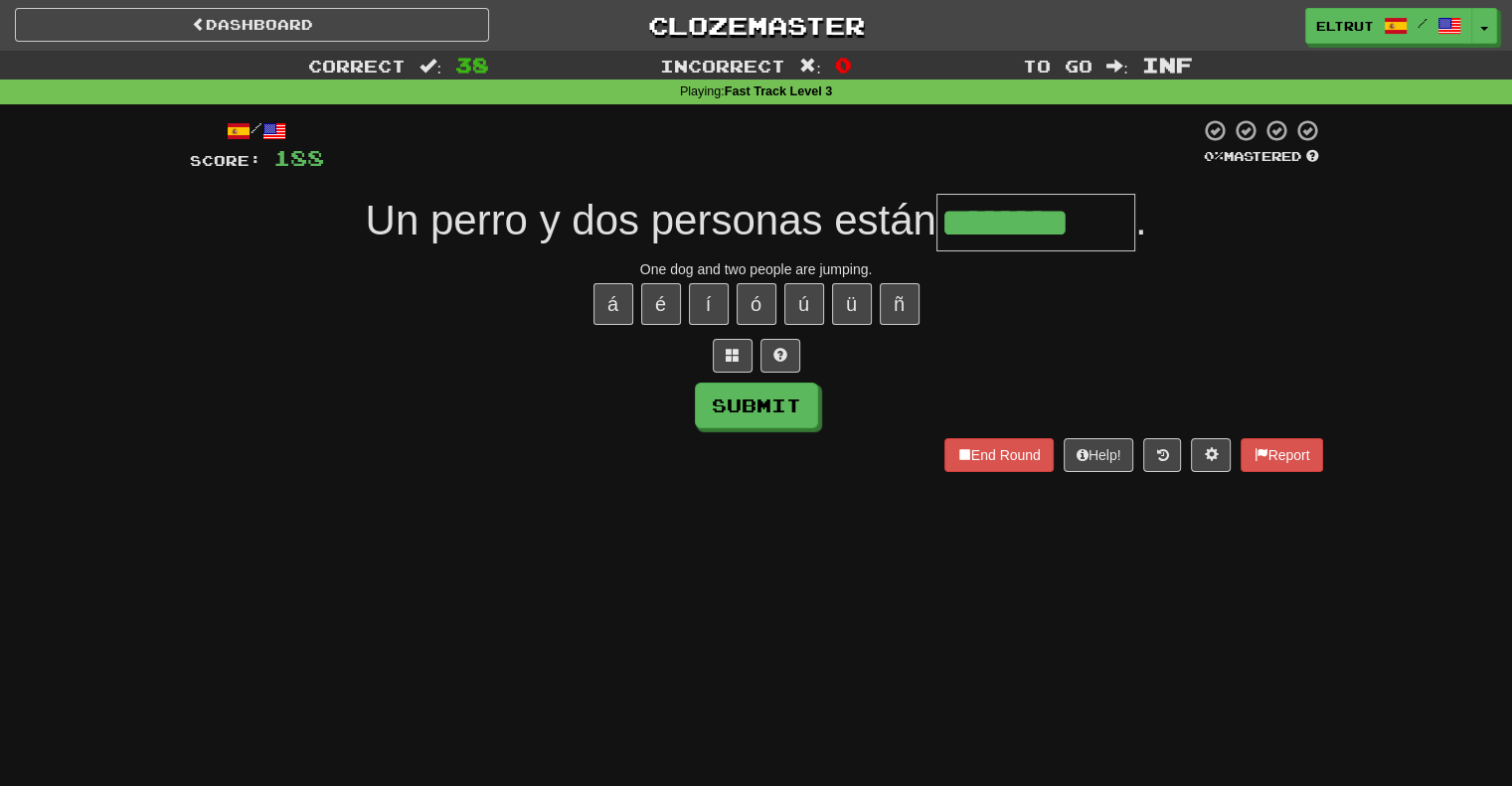 type on "********" 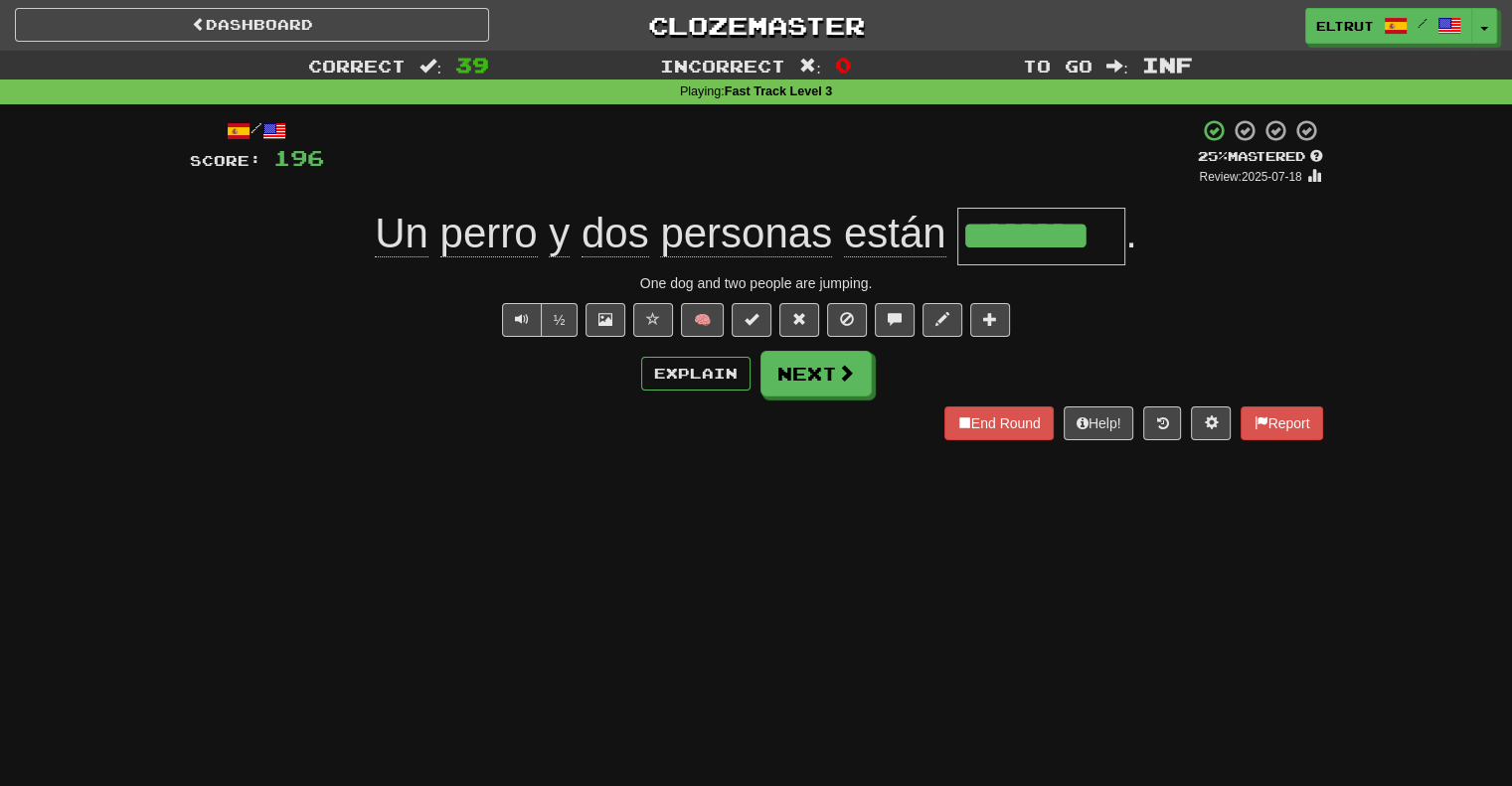 click on "End Round  Help!  Report" at bounding box center (756, 423) 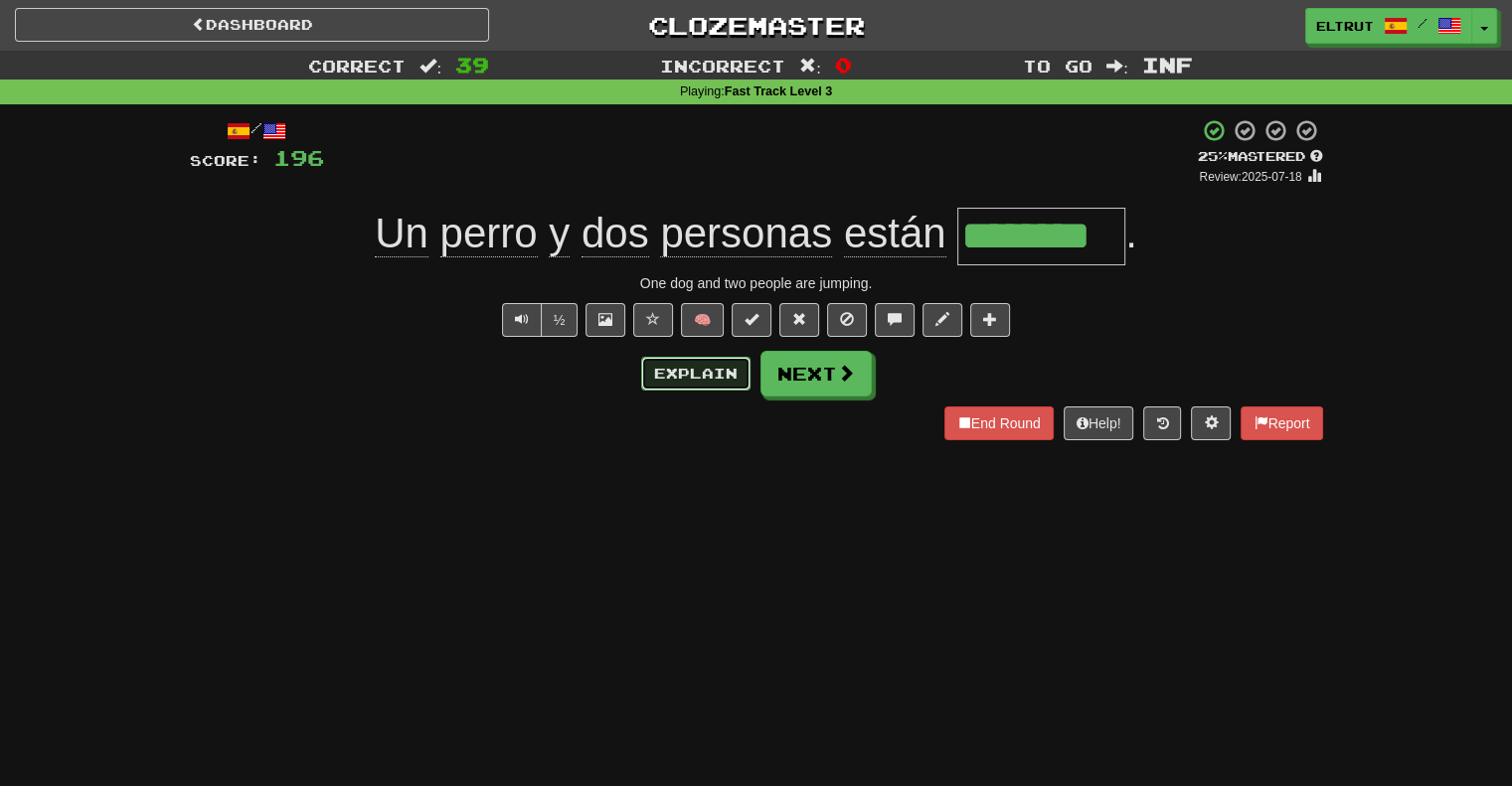 click on "Explain" at bounding box center (696, 374) 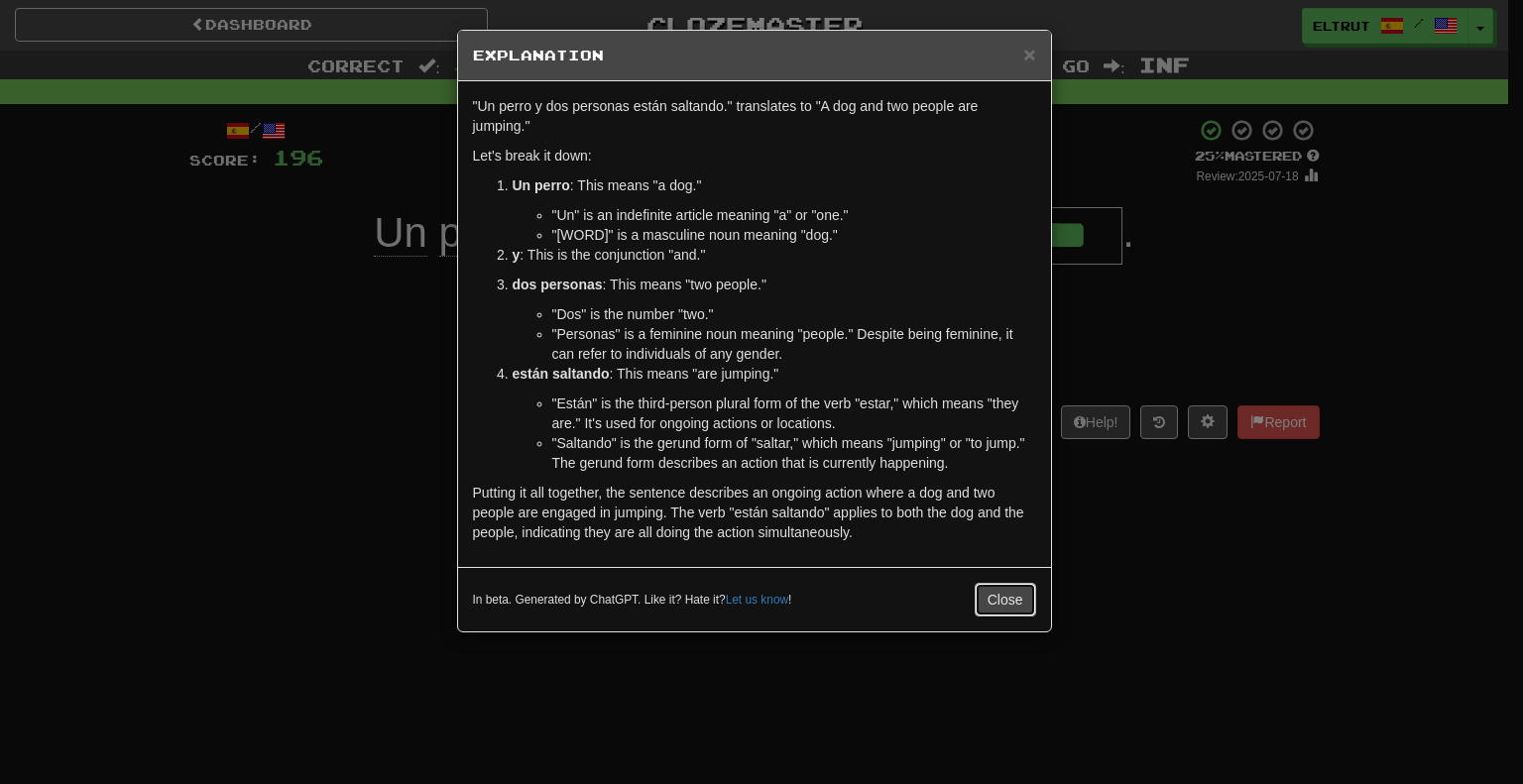 click on "Close" at bounding box center (1005, 600) 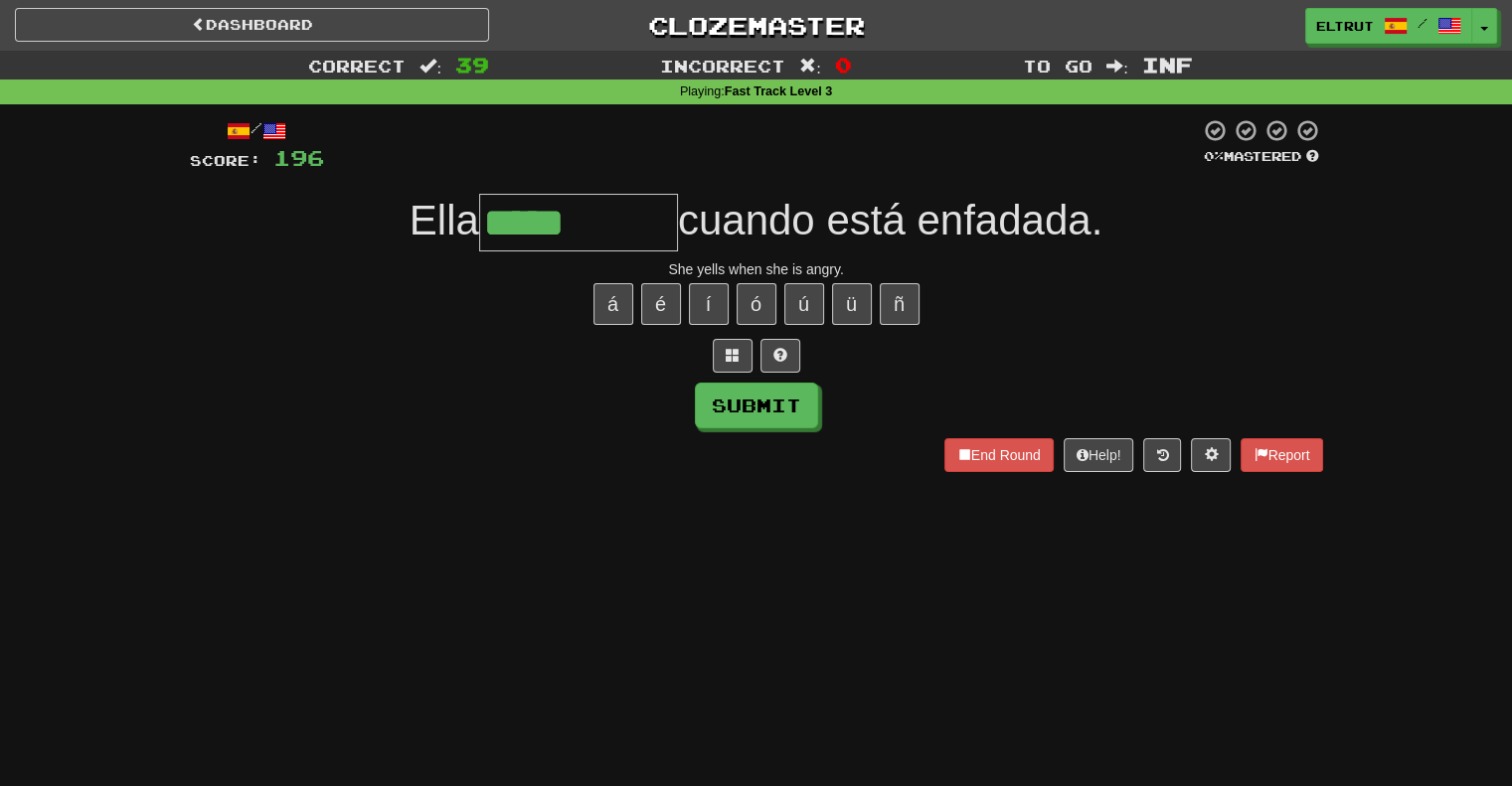 type on "*****" 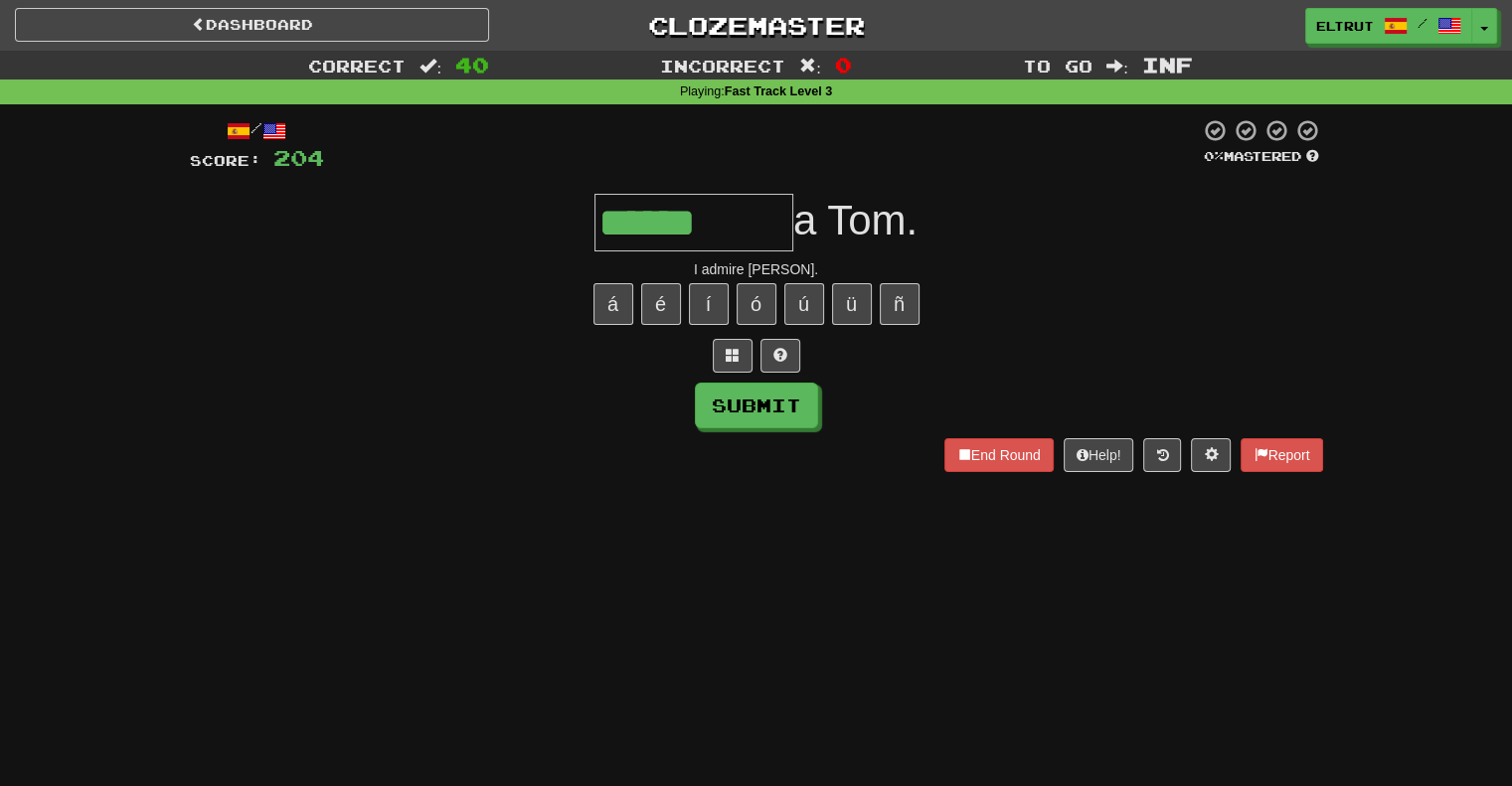 type on "******" 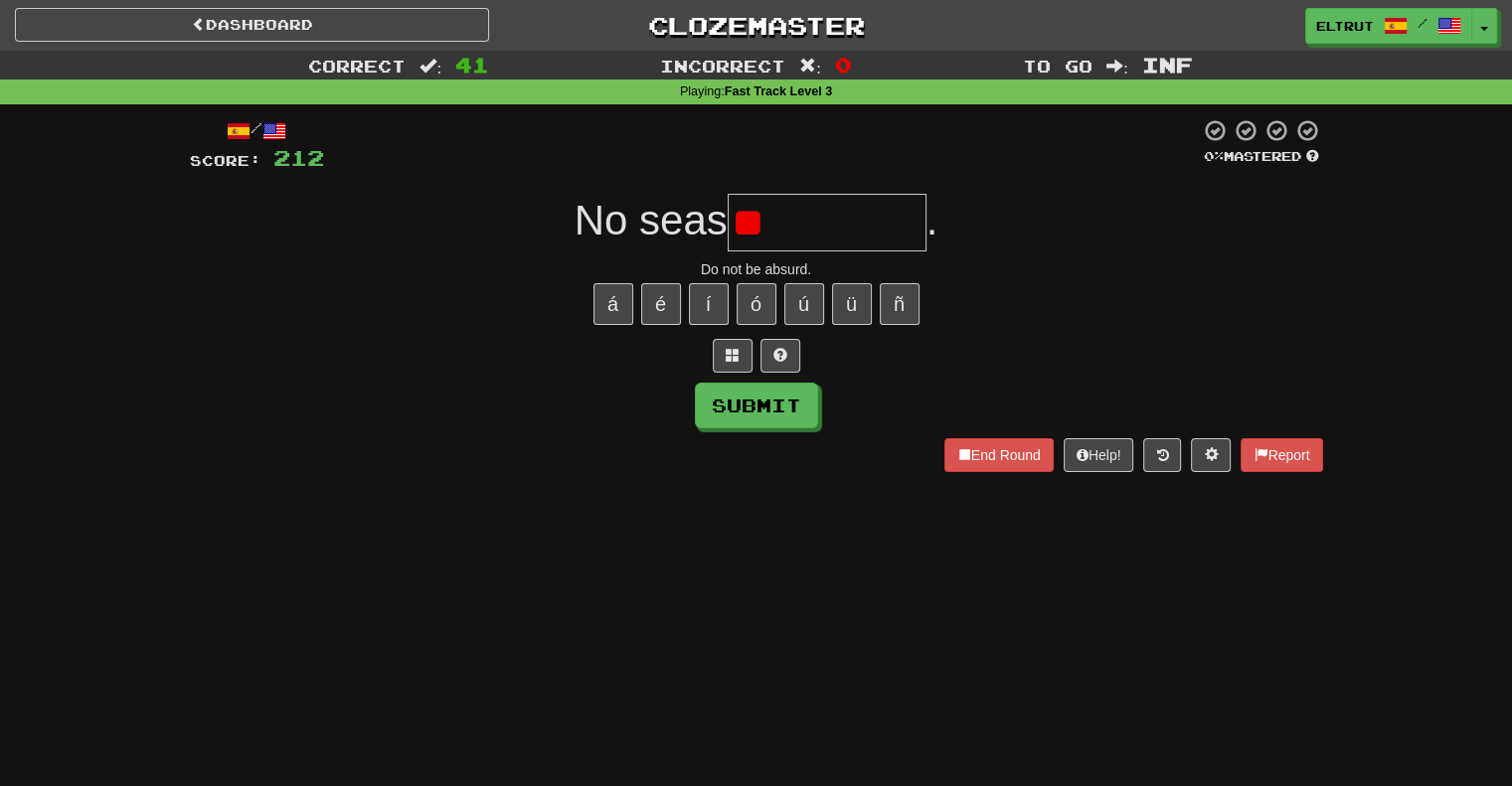 type on "*" 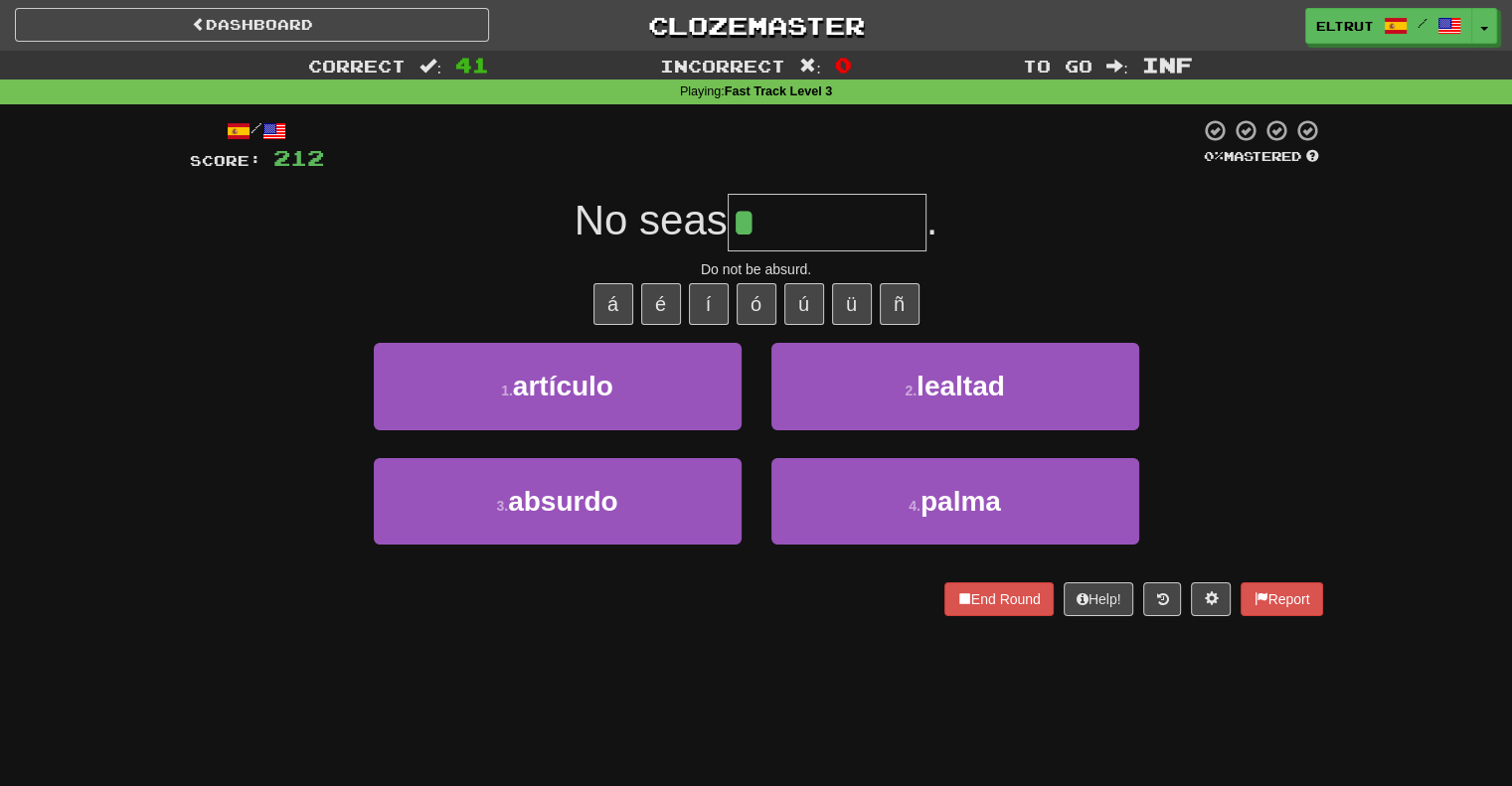 type on "*******" 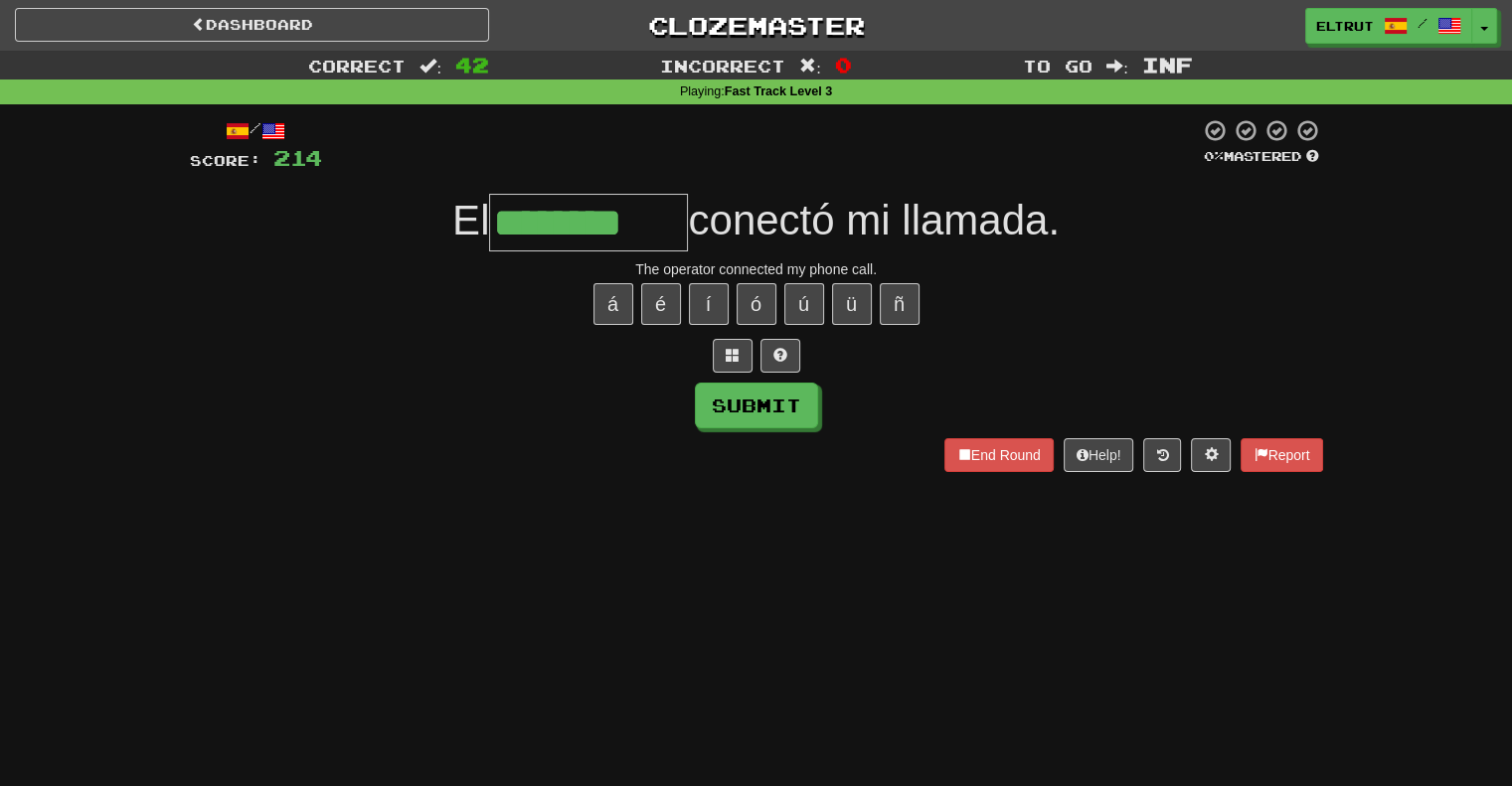 type on "********" 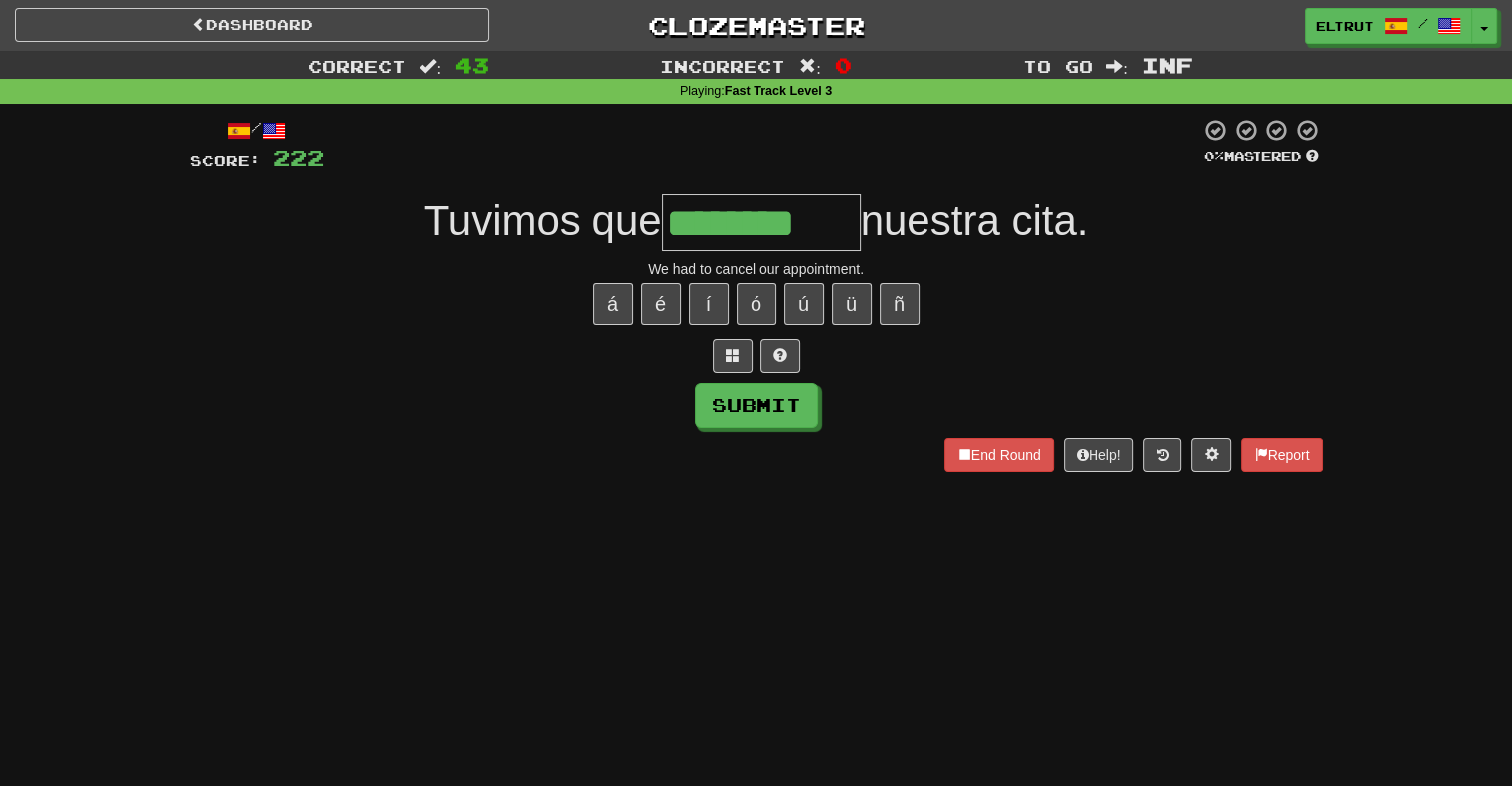 type on "********" 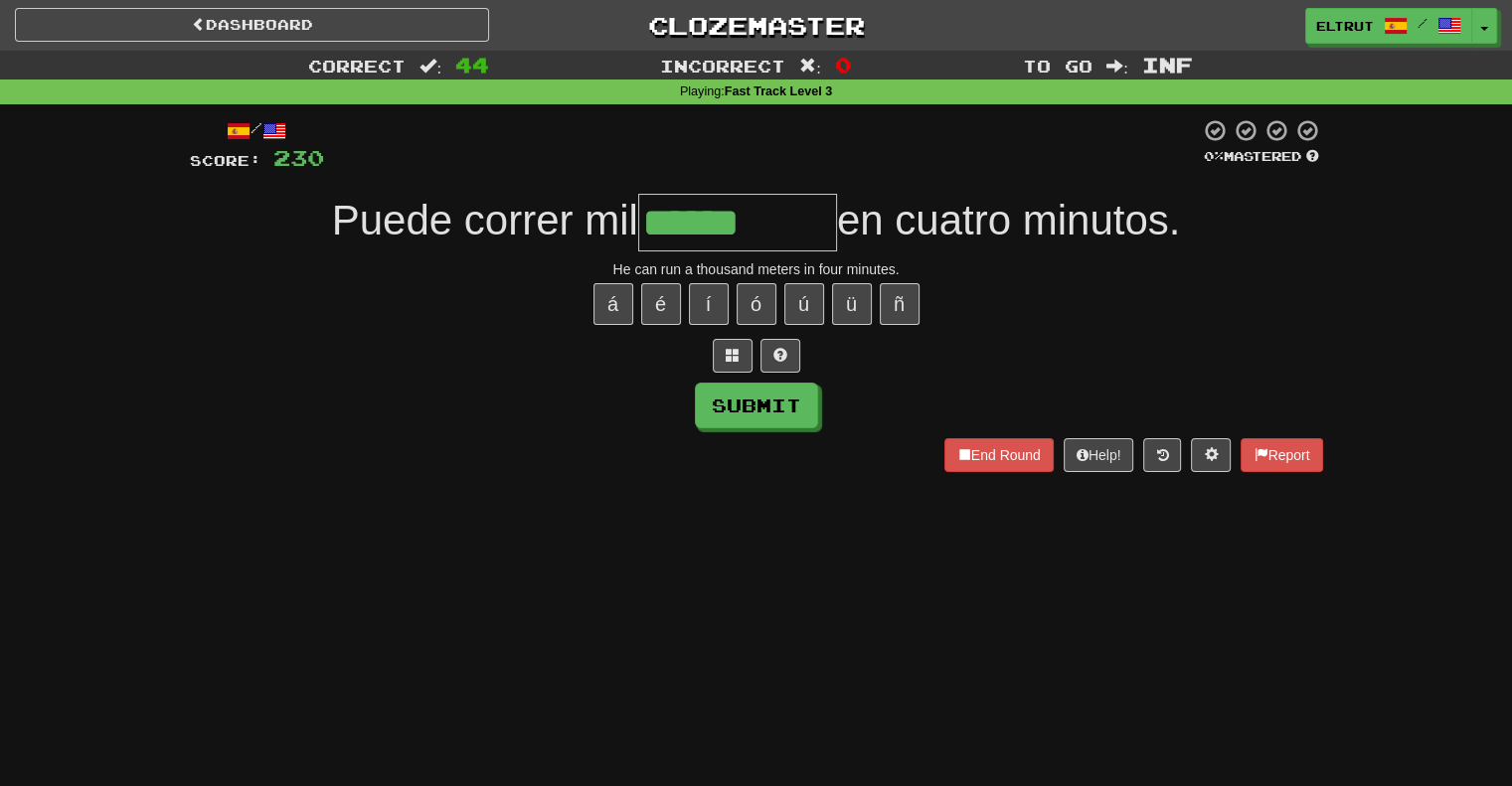 type on "******" 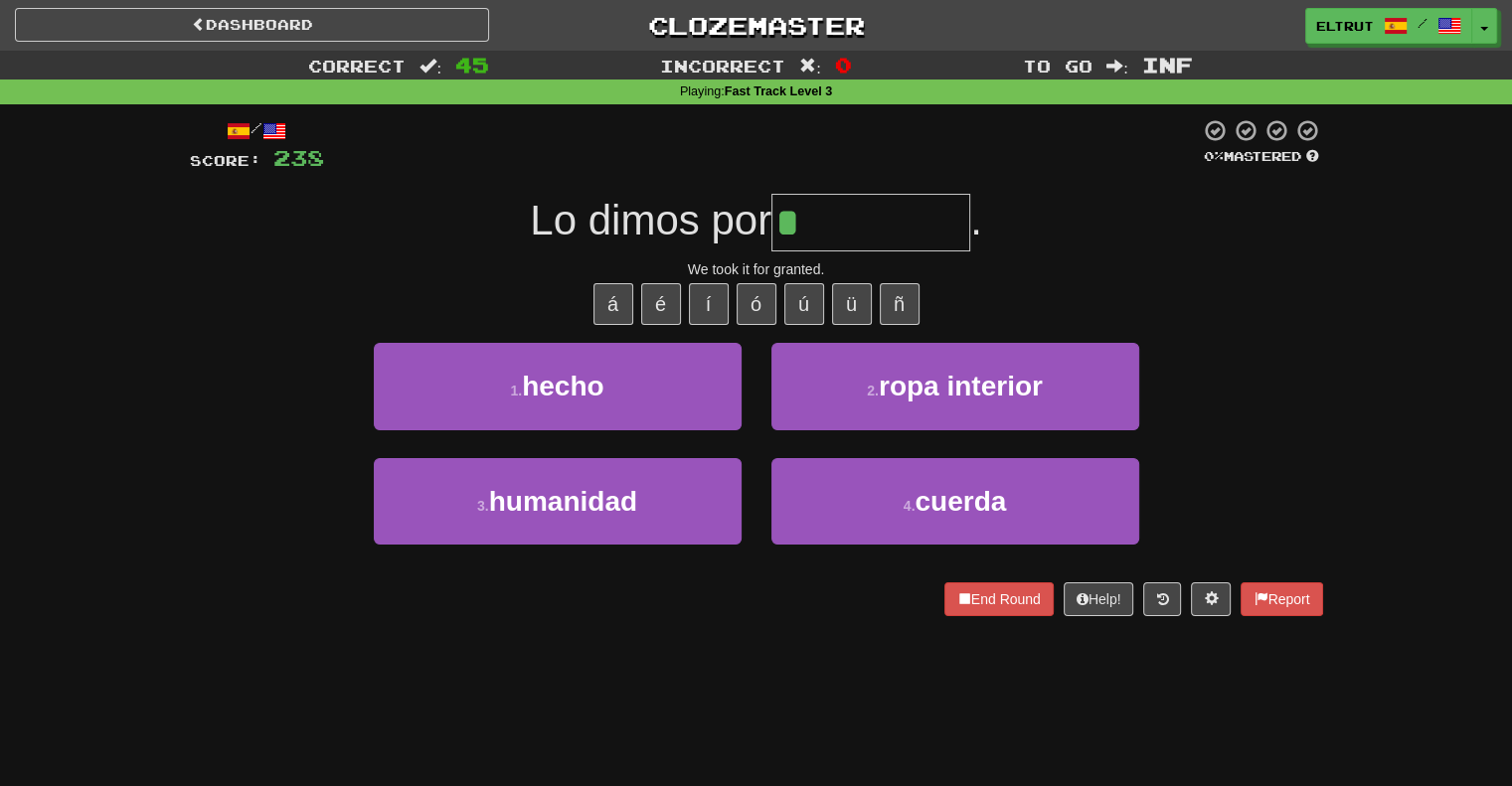 type on "*****" 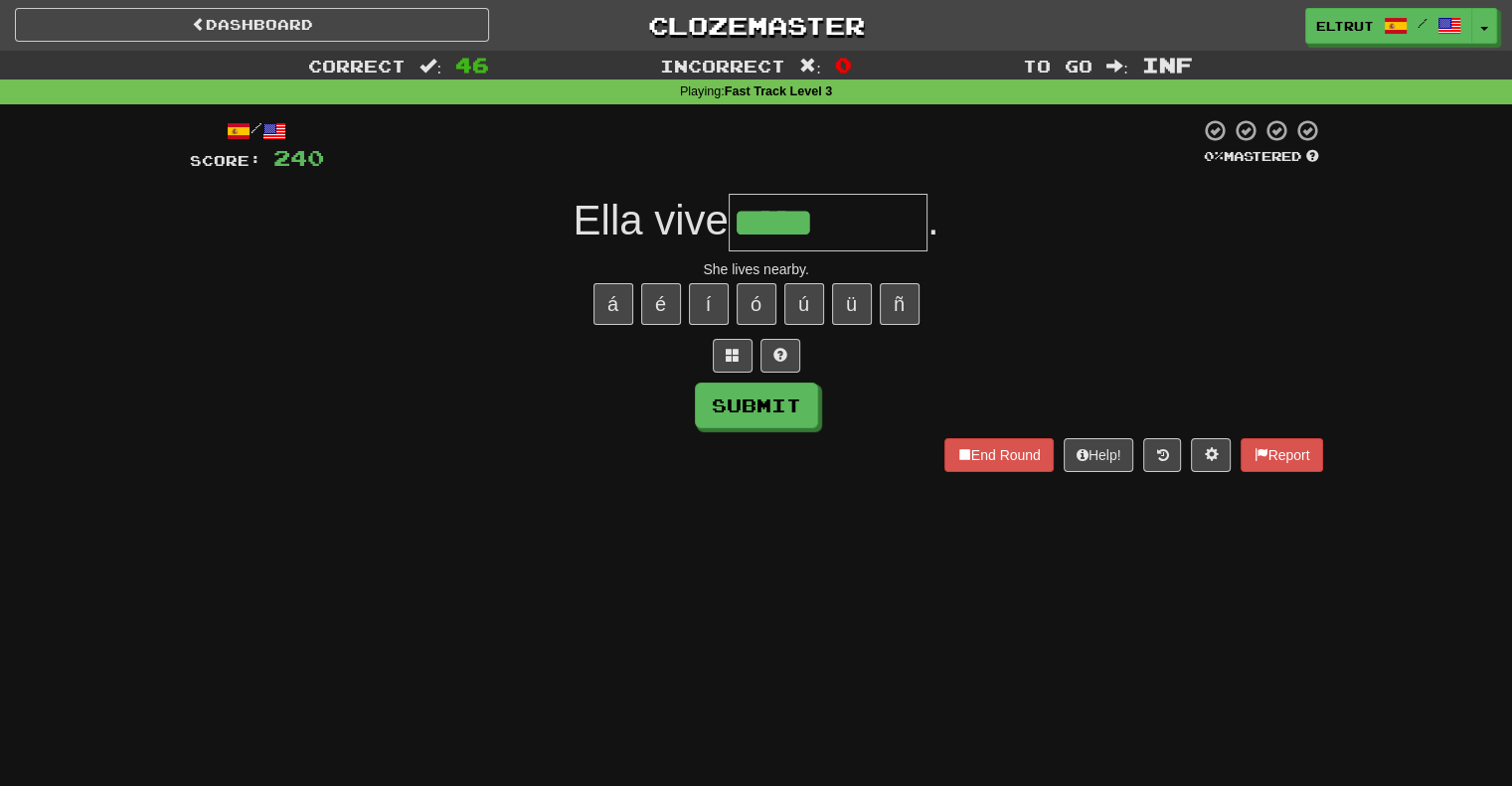 type on "*****" 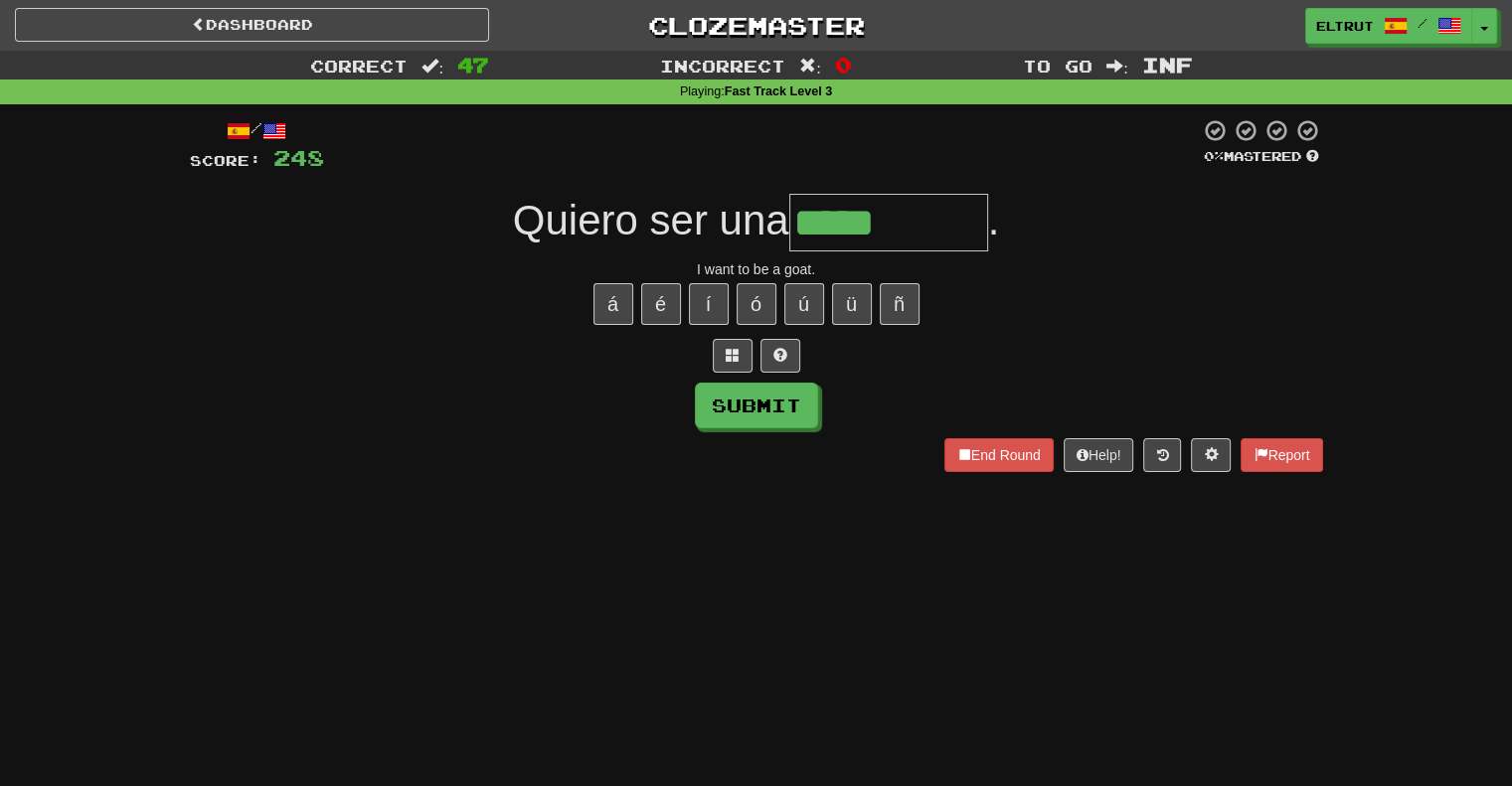 type on "*****" 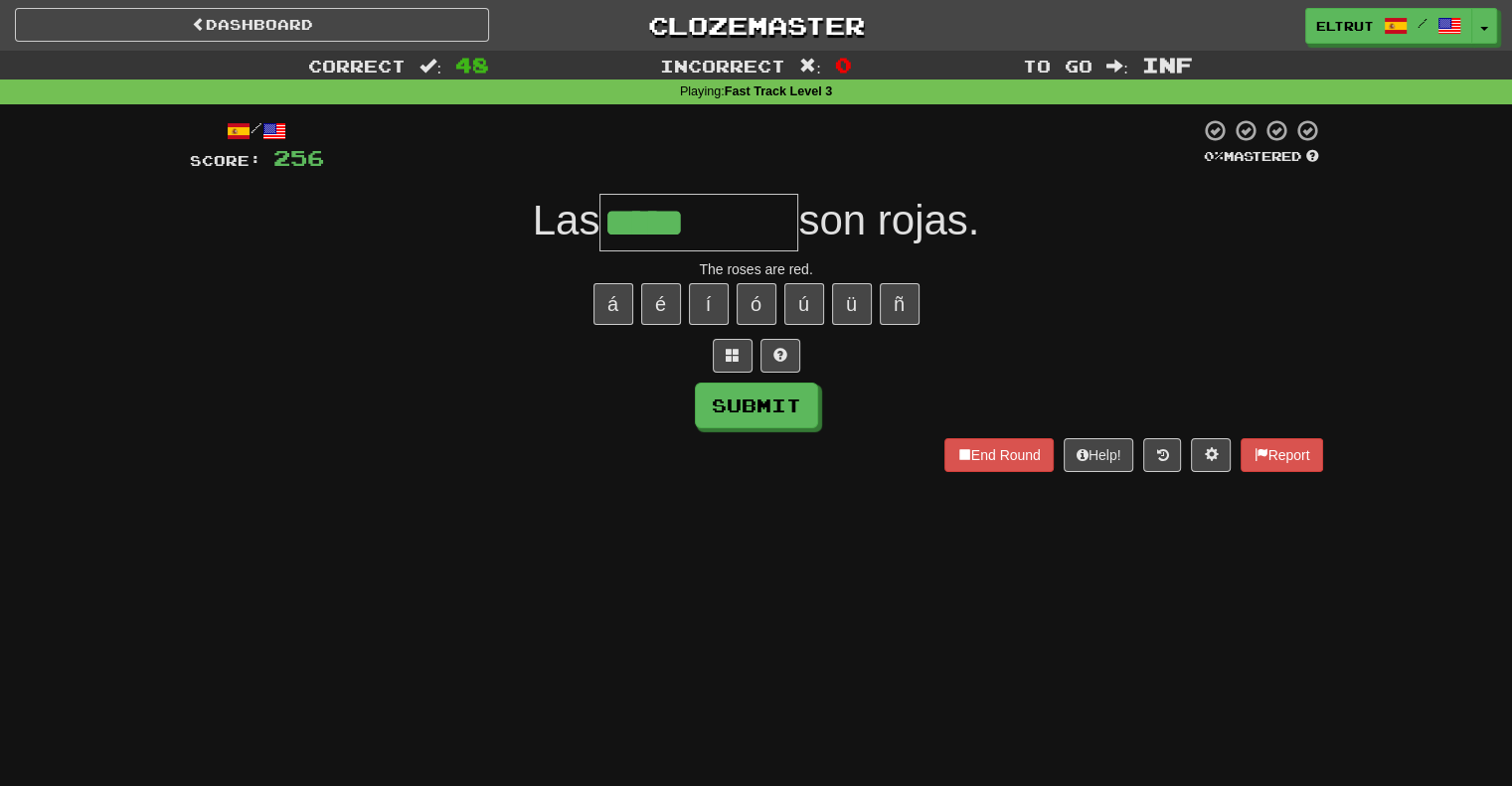 type on "*****" 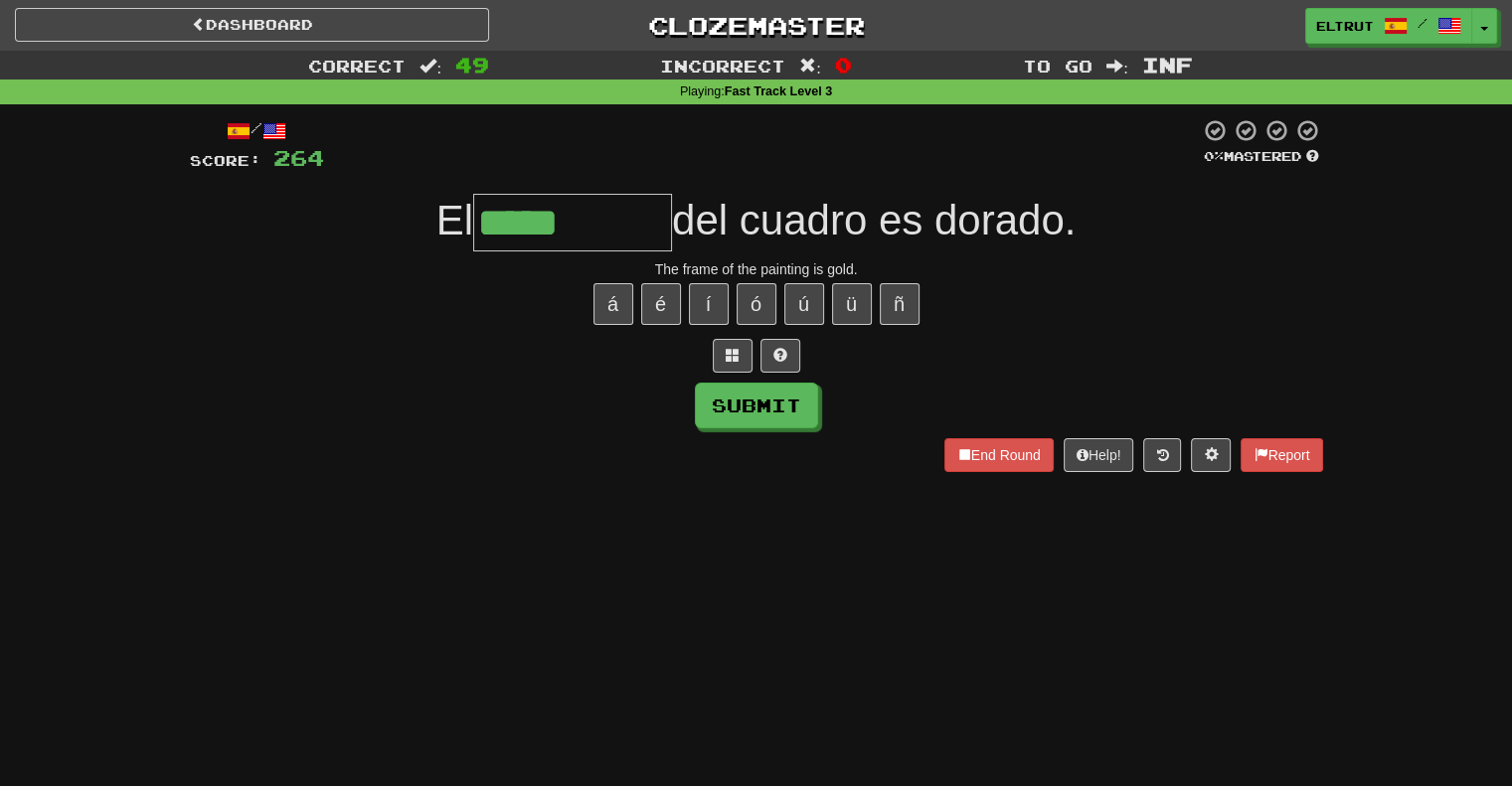 type on "*****" 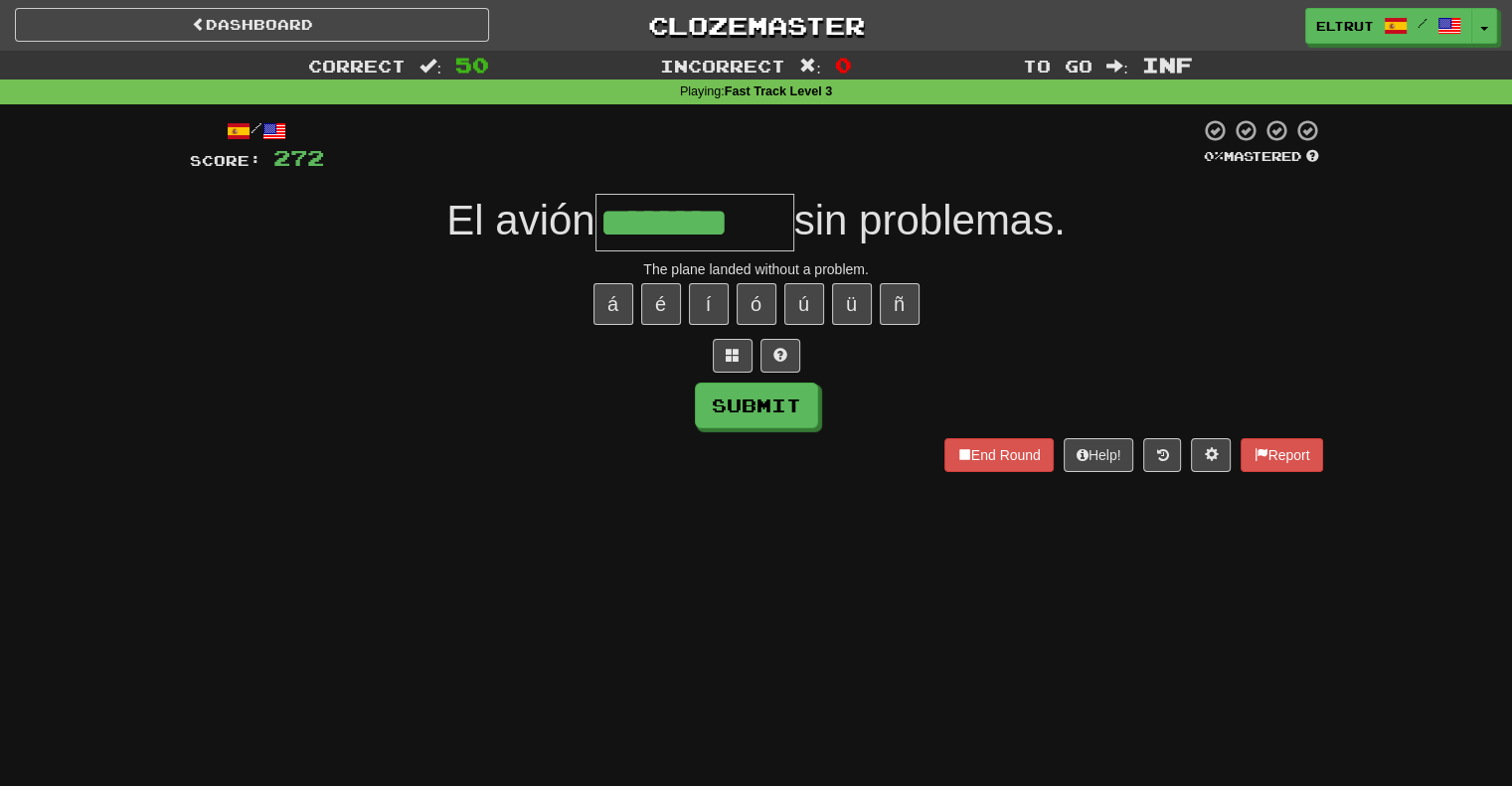 type on "********" 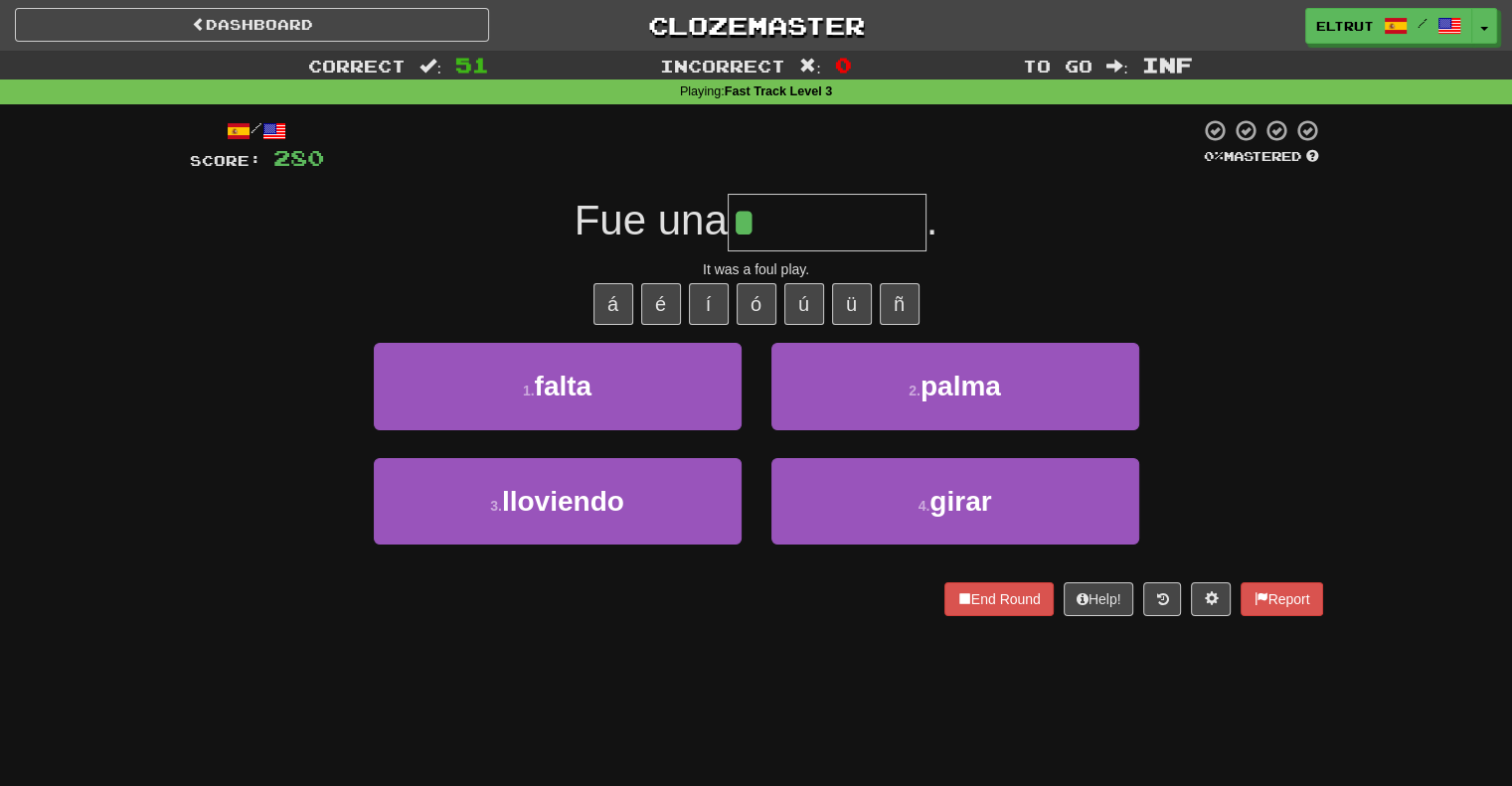 type on "*****" 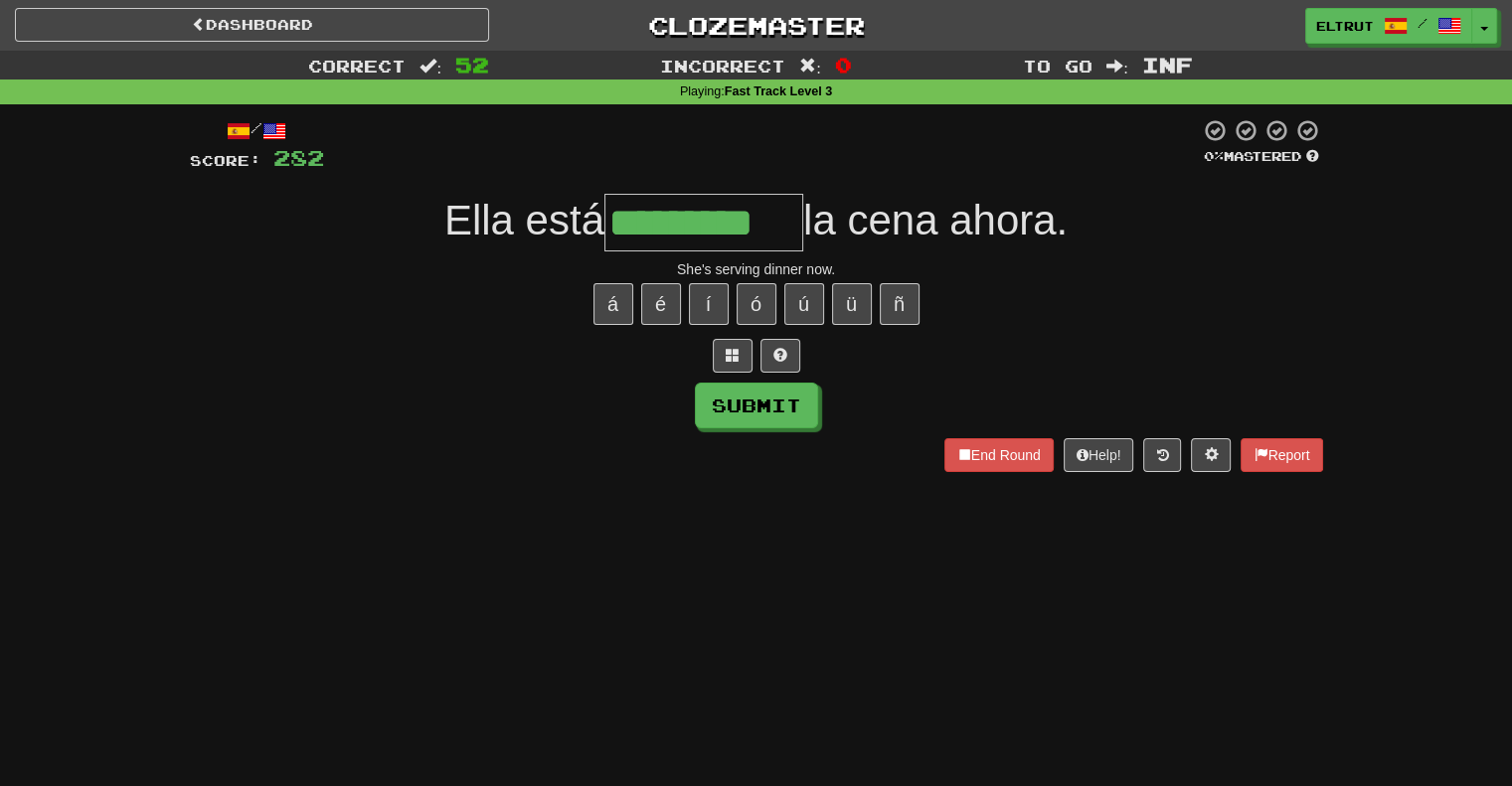 type on "*********" 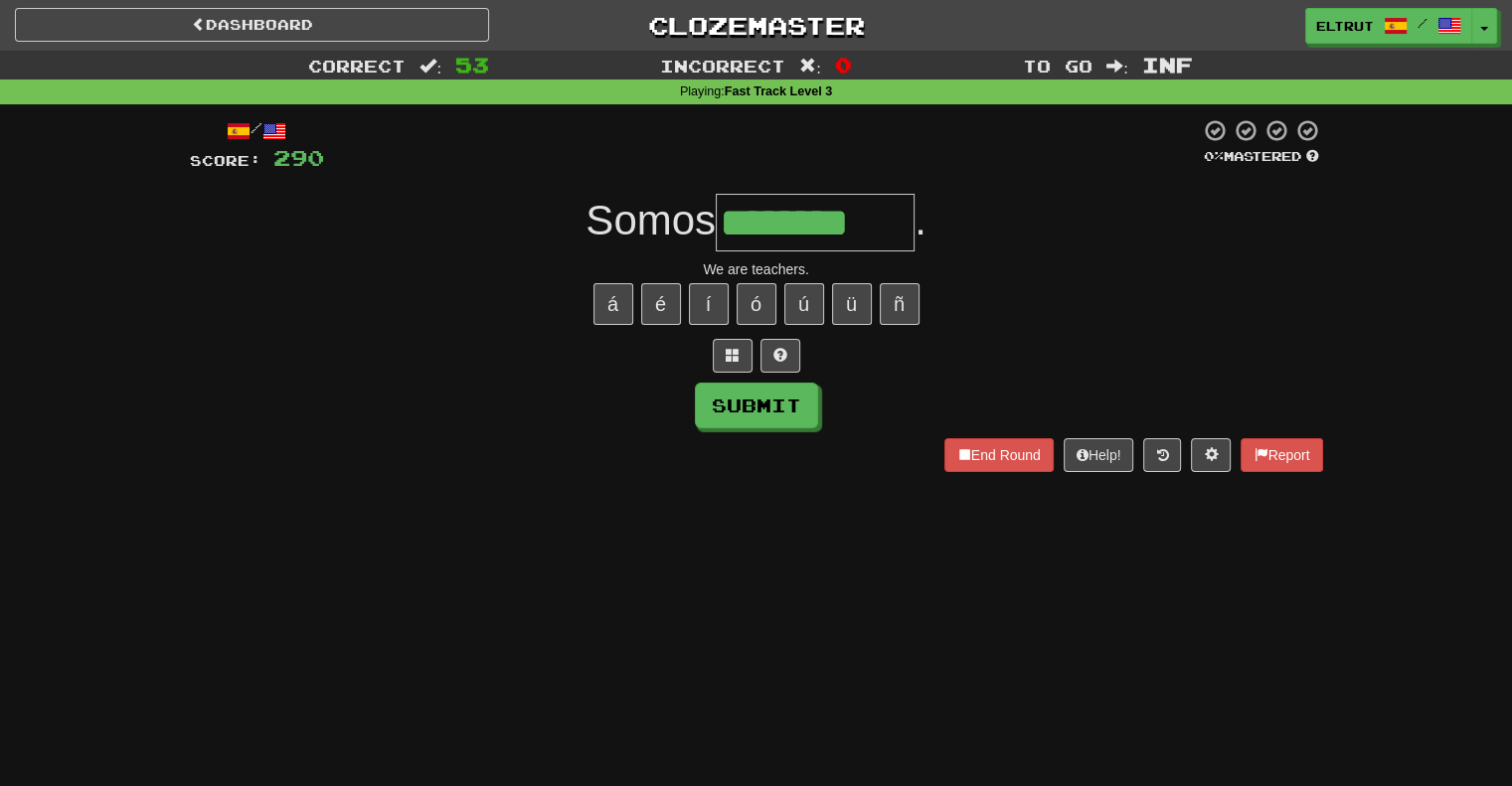 type on "**********" 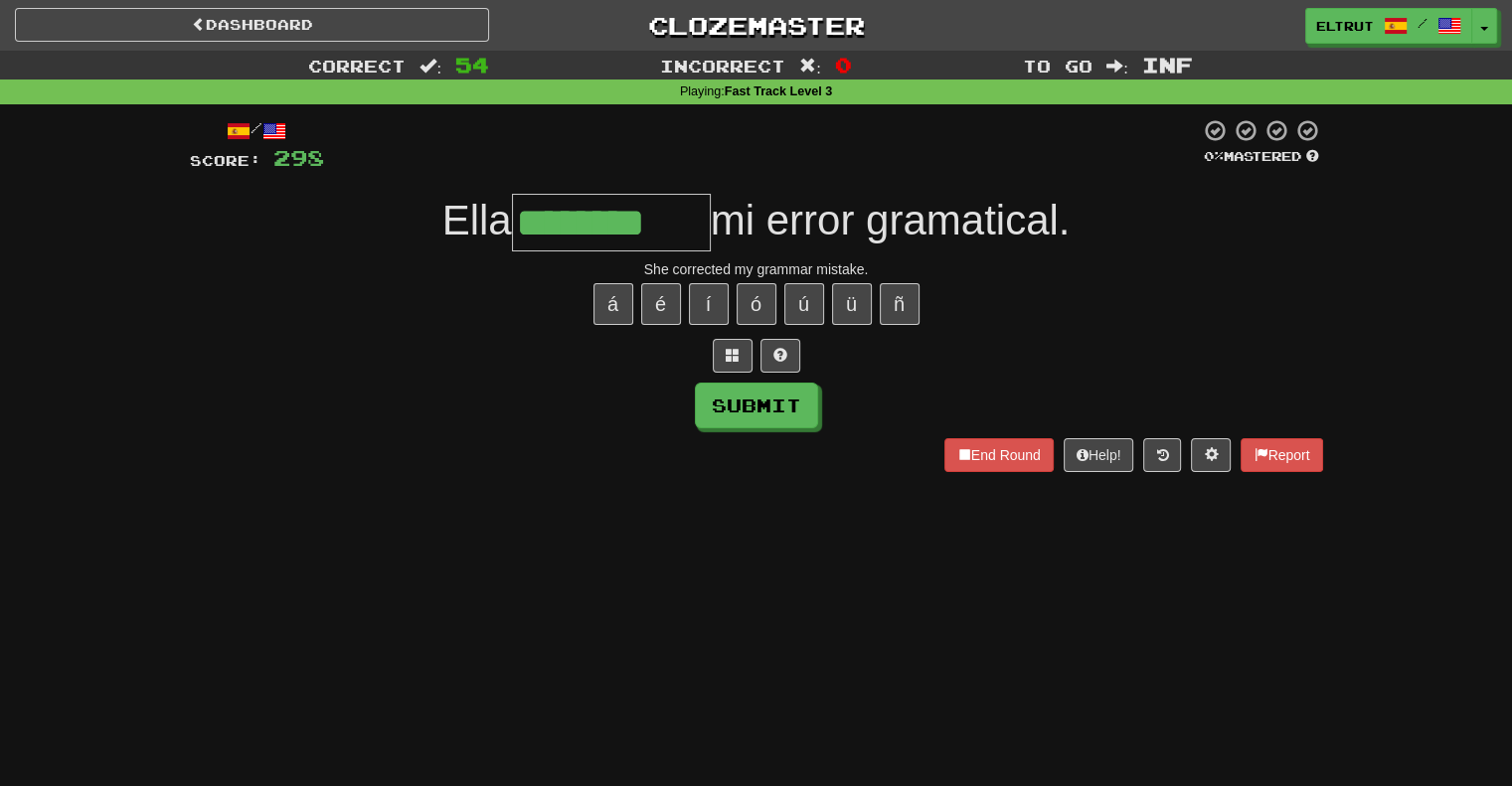 type on "********" 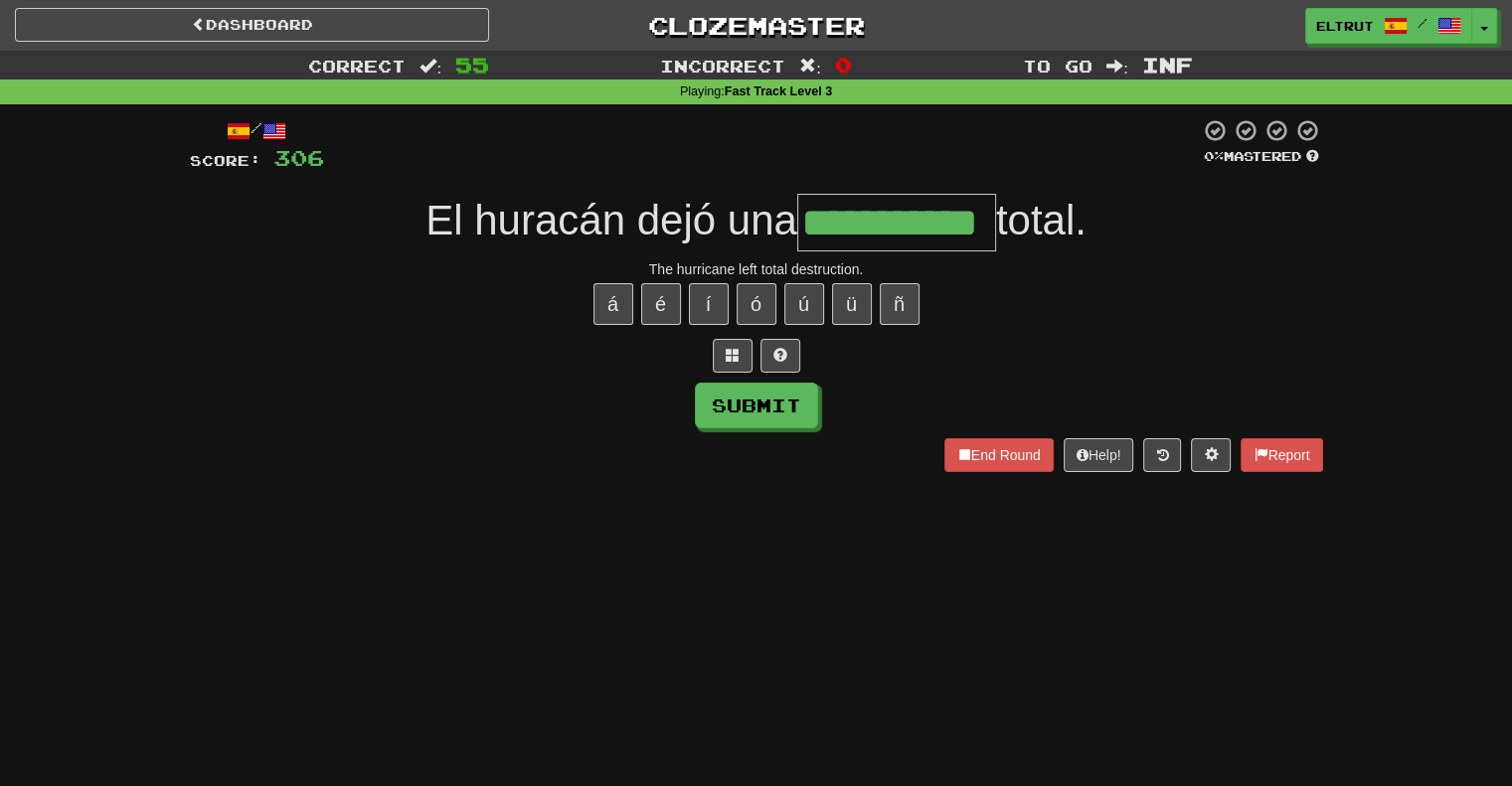 scroll, scrollTop: 0, scrollLeft: 21, axis: horizontal 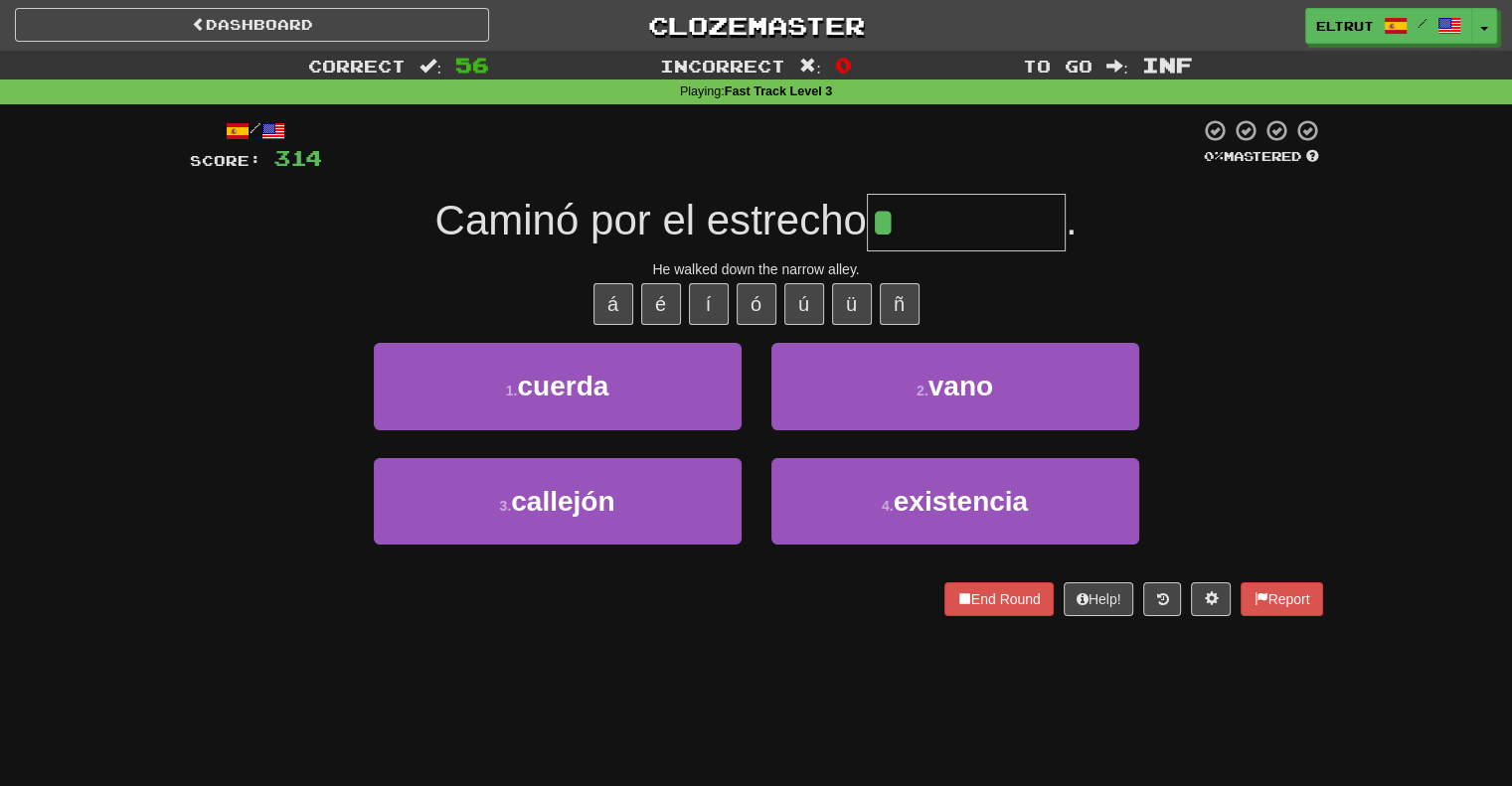 type on "********" 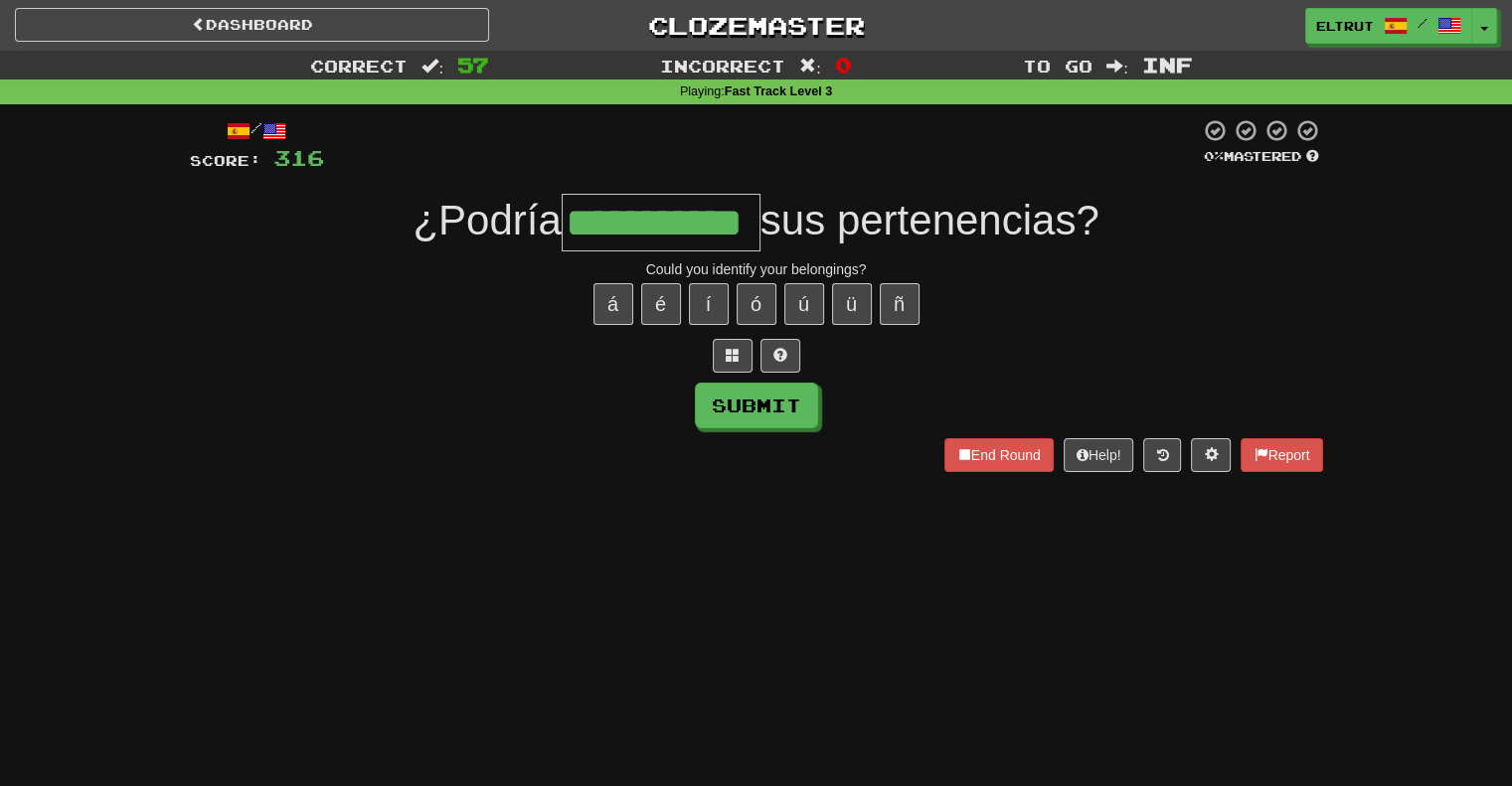 type on "**********" 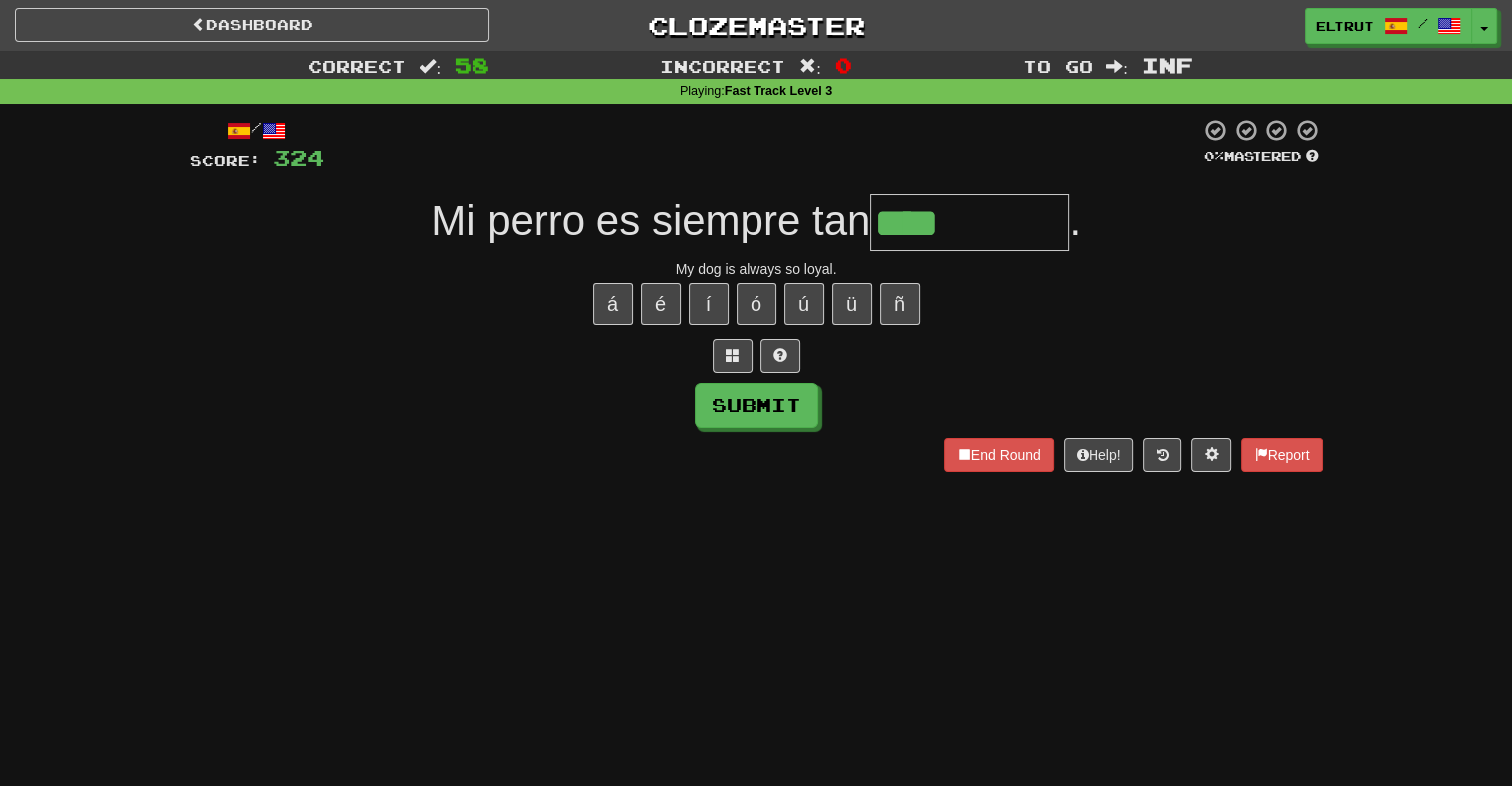 type on "****" 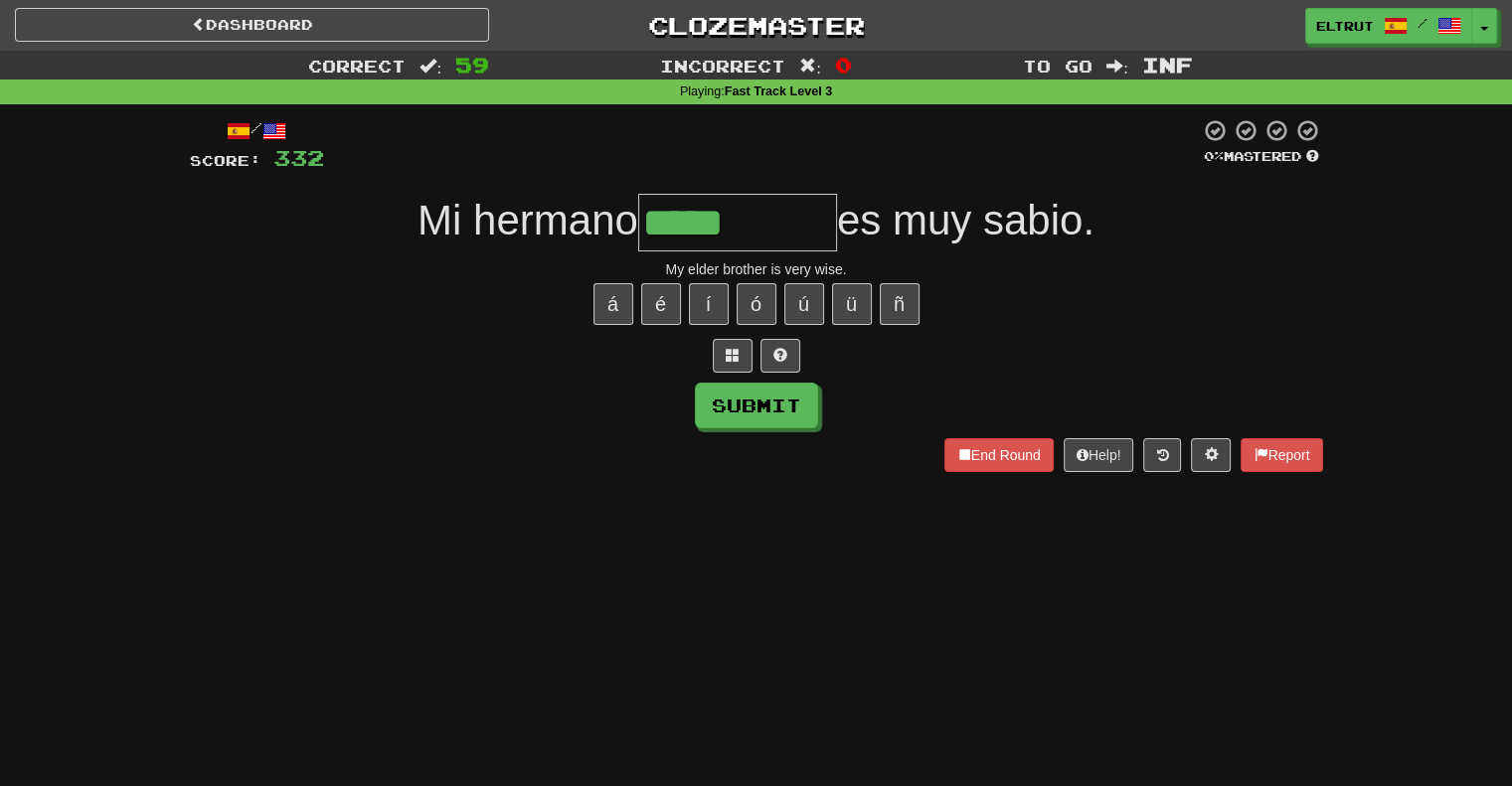 type on "*****" 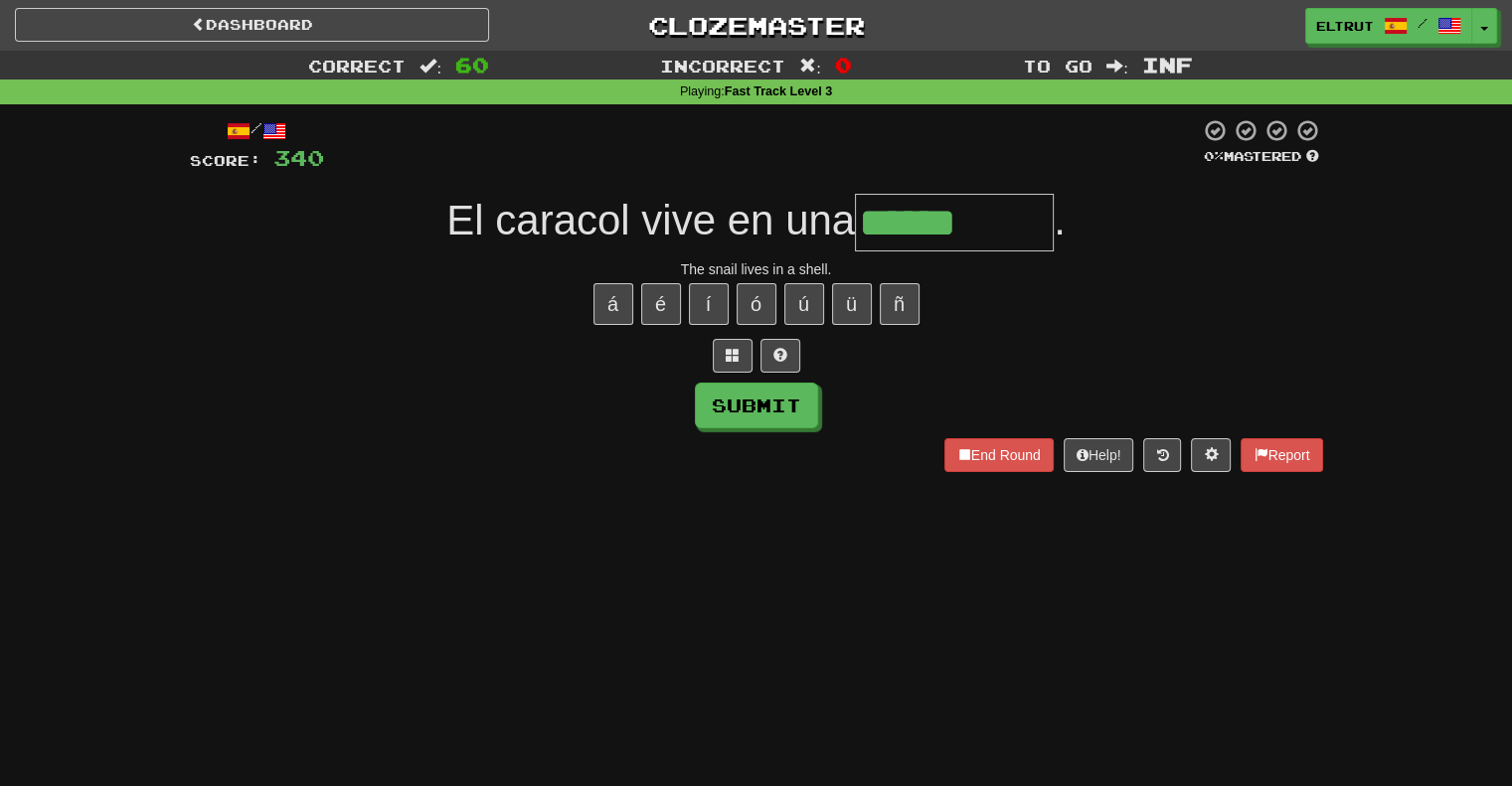 type on "******" 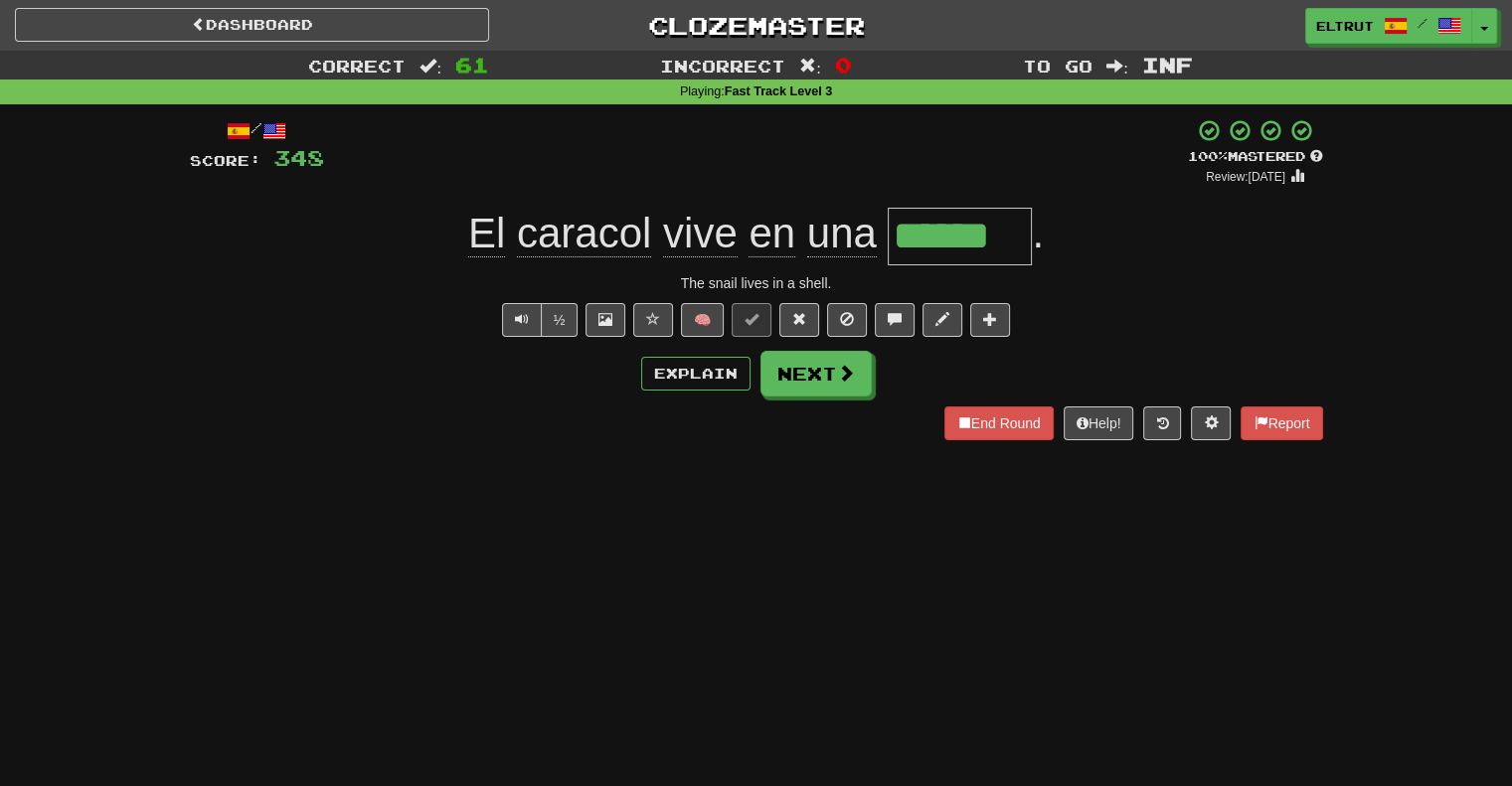click on "Dashboard
Clozemaster
eltrut
/
Toggle Dropdown
Dashboard
Leaderboard
Activity Feed
Notifications
Profile
Discussions
Español
/
English
Streak:
23
Review:
591
Daily Goal:  1814 /1000
Languages
Account
Logout
eltrut
/
Toggle Dropdown
Dashboard
Leaderboard
Activity Feed
Notifications
Profile
Discussions
Español
/
English
Streak:
23
Review:
591
Daily Goal:  1814 /1000
Languages
Account
Logout
clozemaster
Correct   :   61 Incorrect   :   0 To go   :   Inf Playing :  Fast Track Level 3  /  Score:   348 + 8 100 %  Mastered Review:  [DATE] El   caracol   vive   en   una   ****** . The snail lives in a shell. ½ 🧠 Explain" at bounding box center (756, 393) 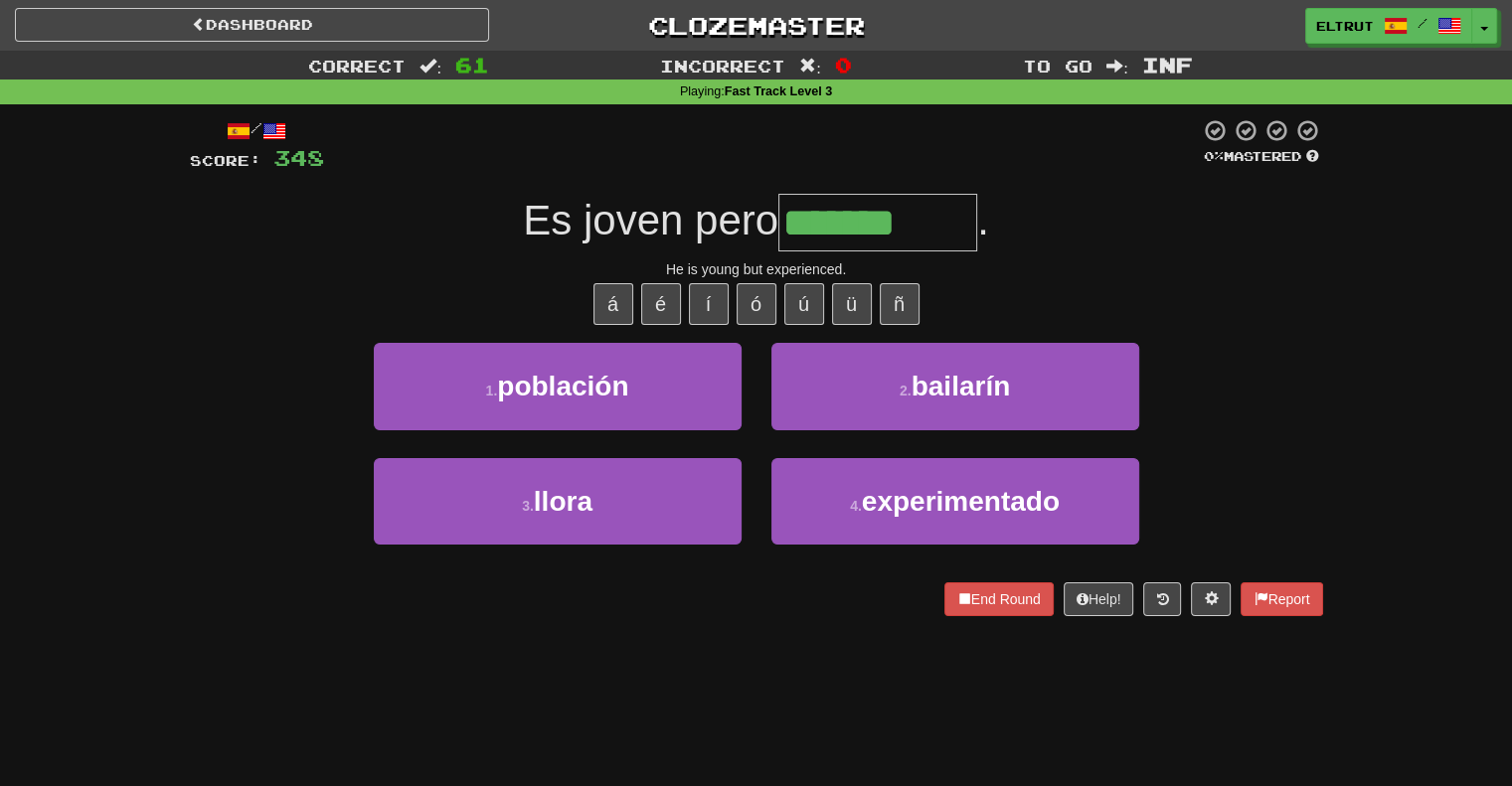 type on "**********" 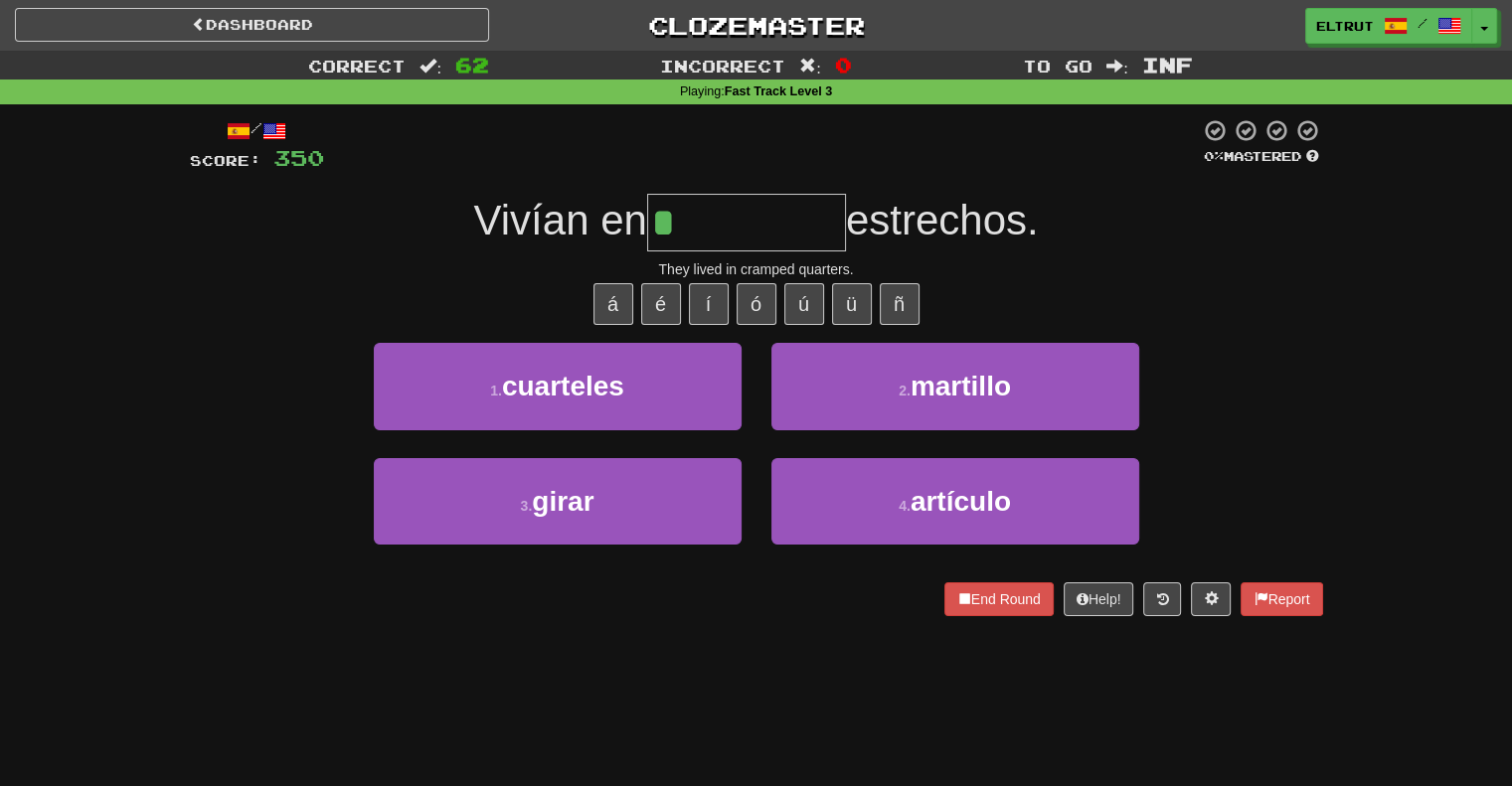 type on "*********" 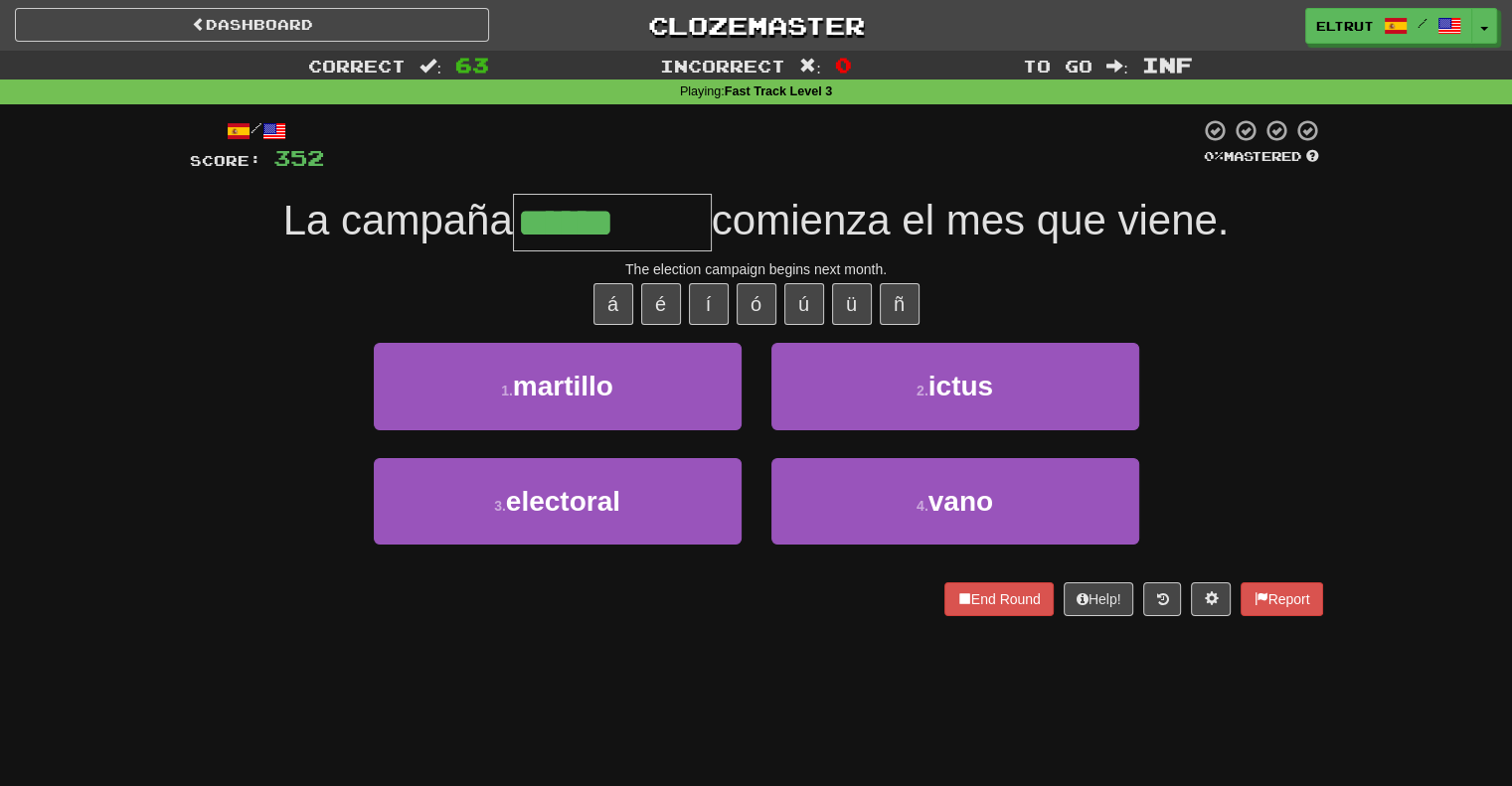 type on "*********" 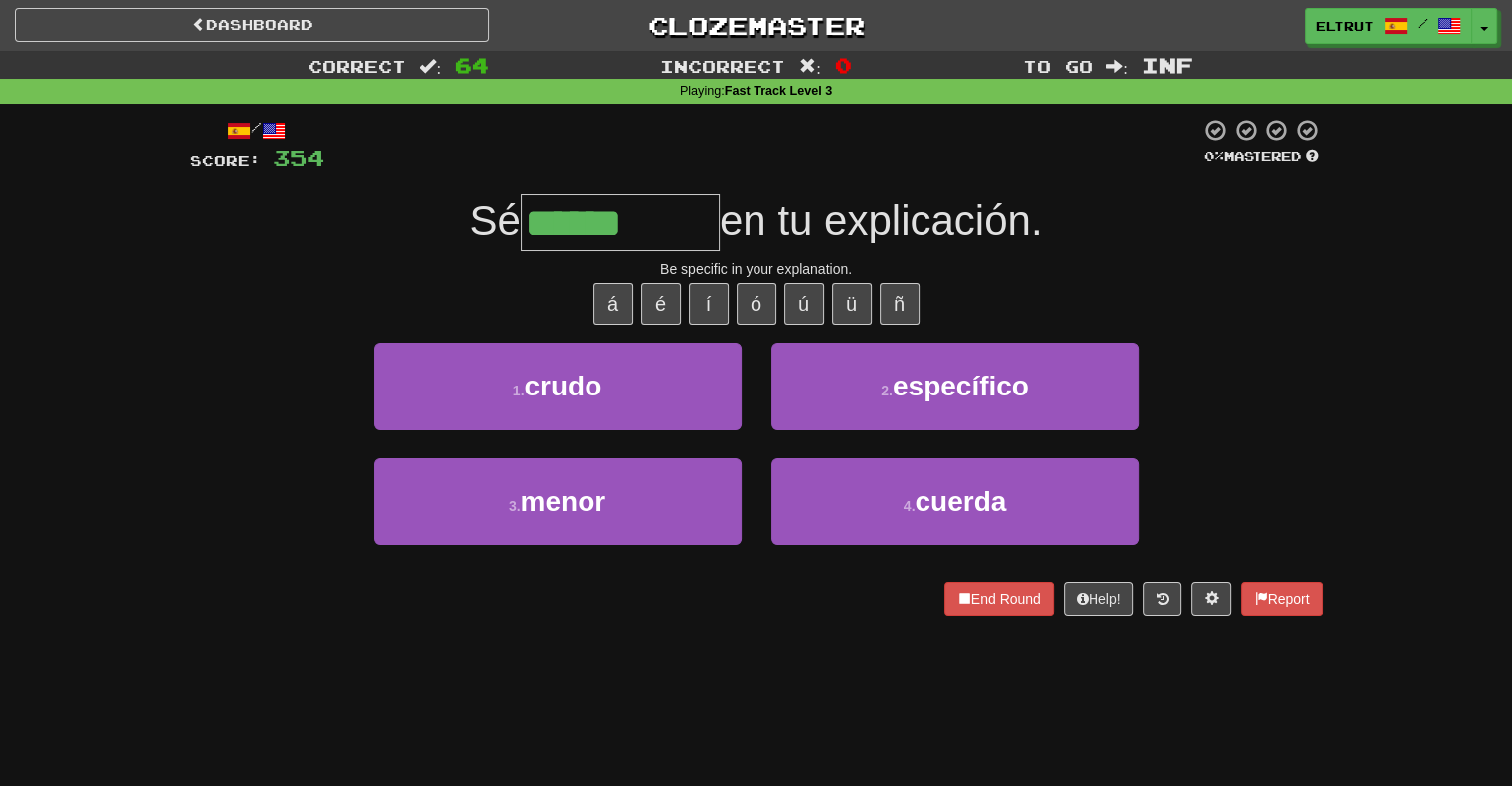 type on "**********" 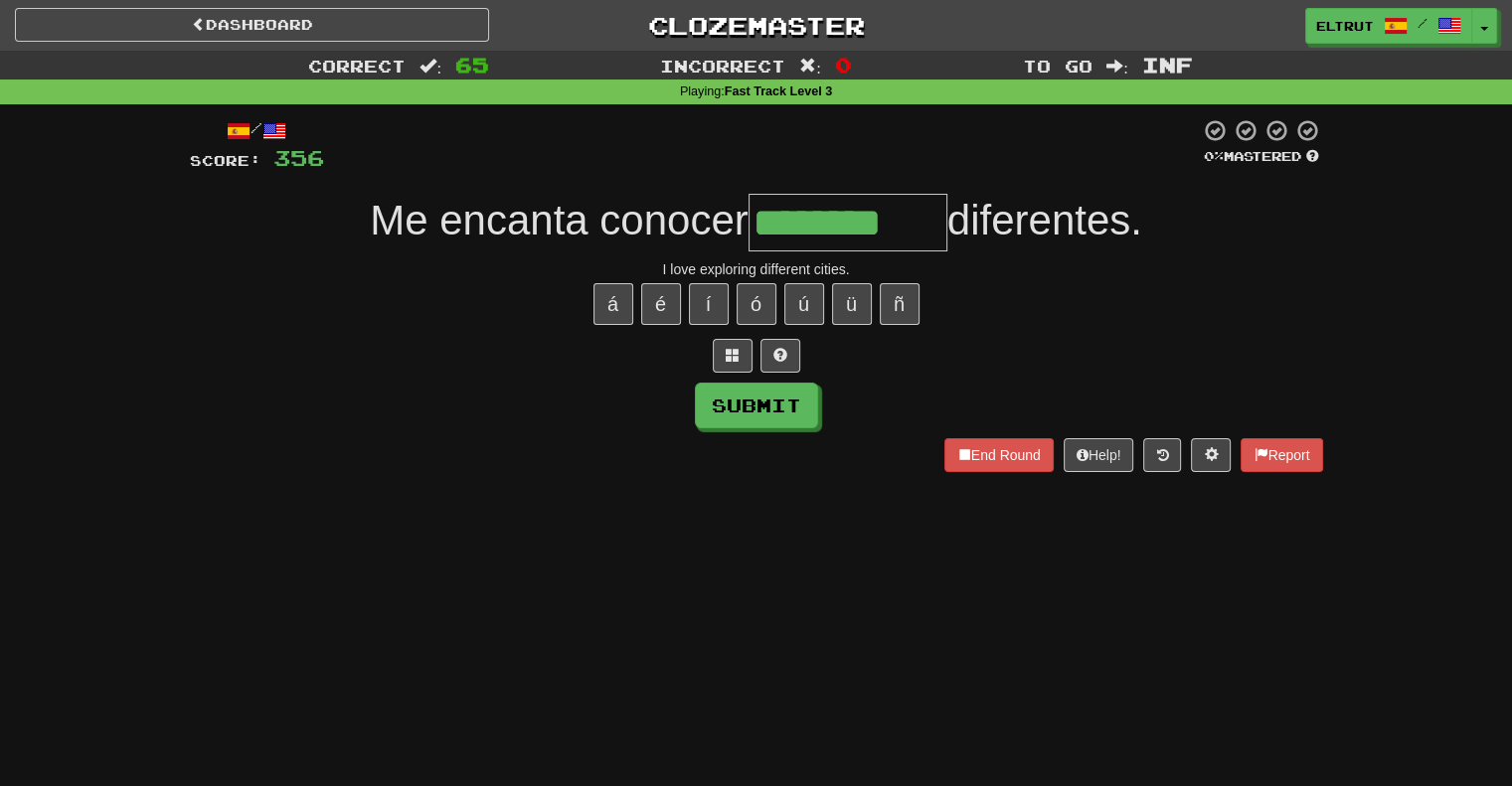 type on "********" 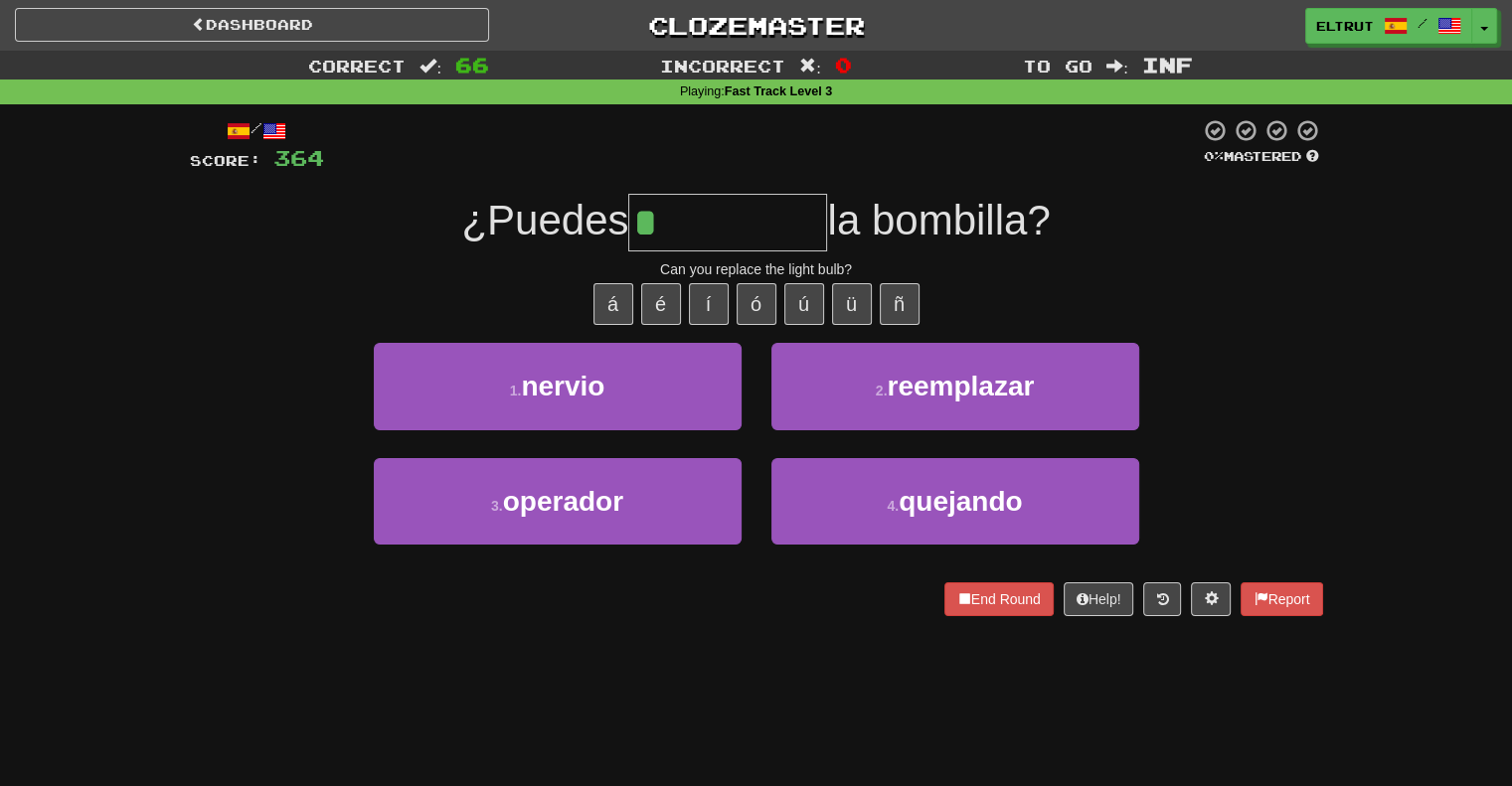 type on "**********" 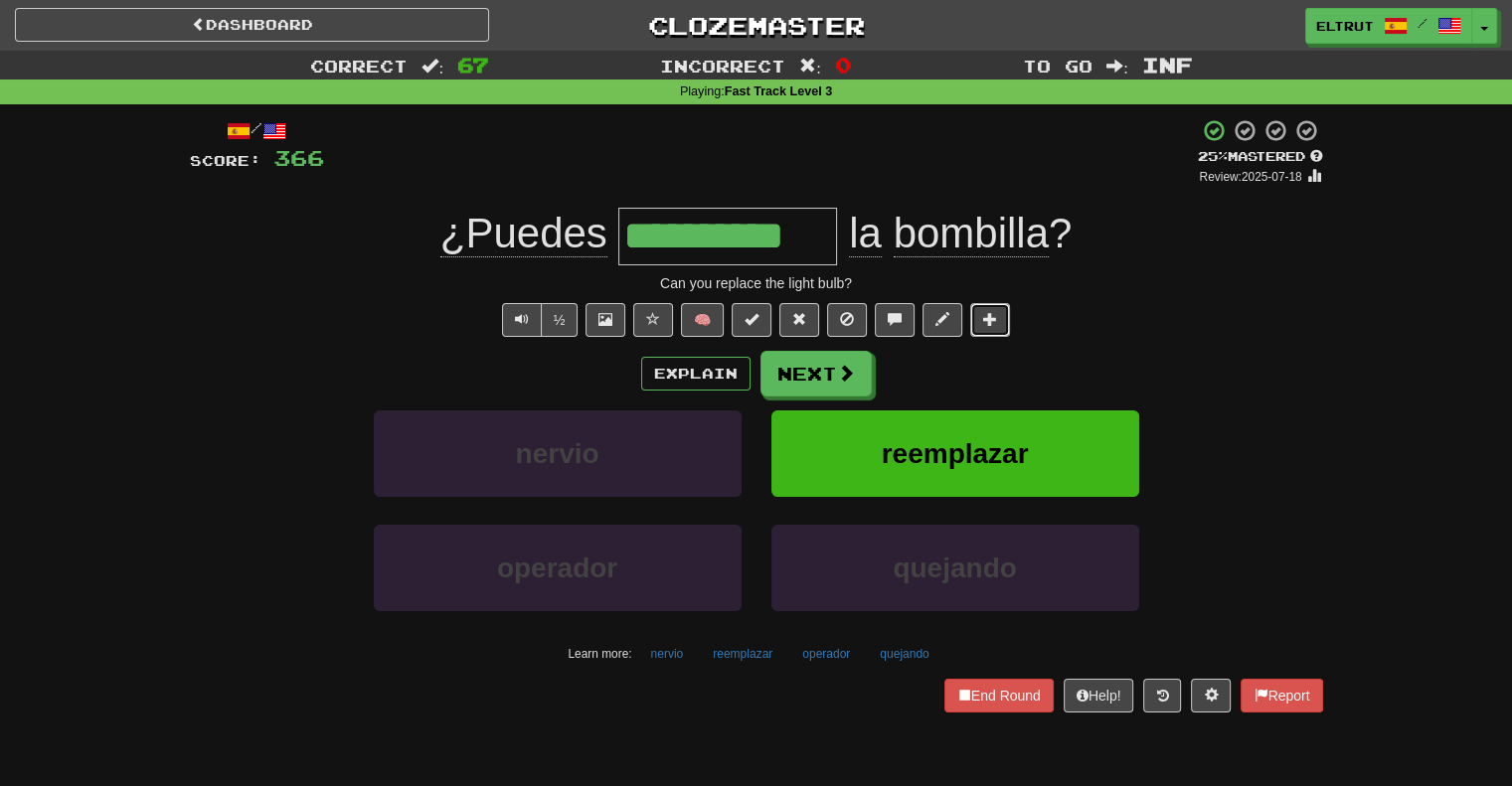 click at bounding box center (990, 320) 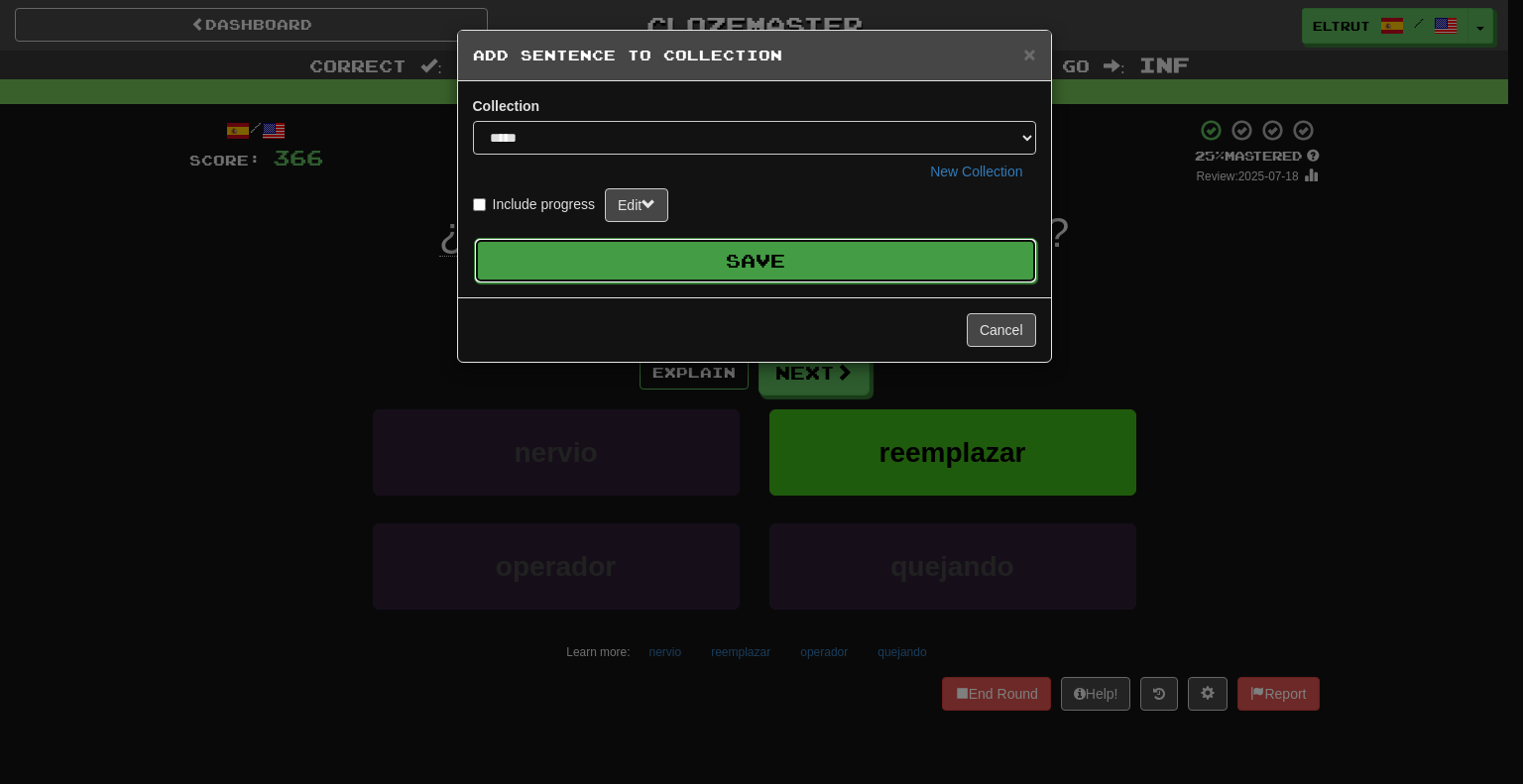 click on "Save" at bounding box center (756, 261) 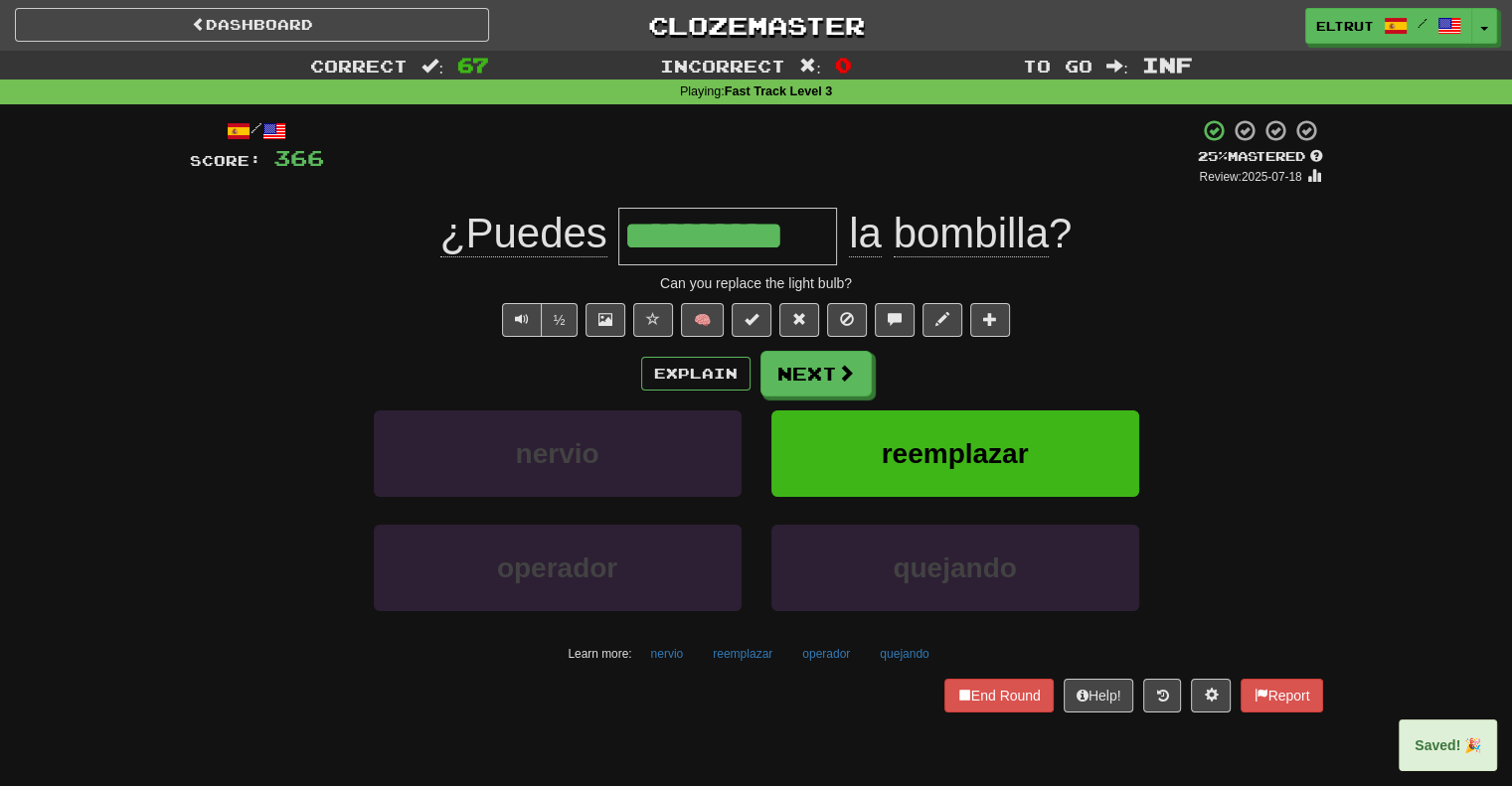 click on "Can you replace the light bulb?" at bounding box center (756, 283) 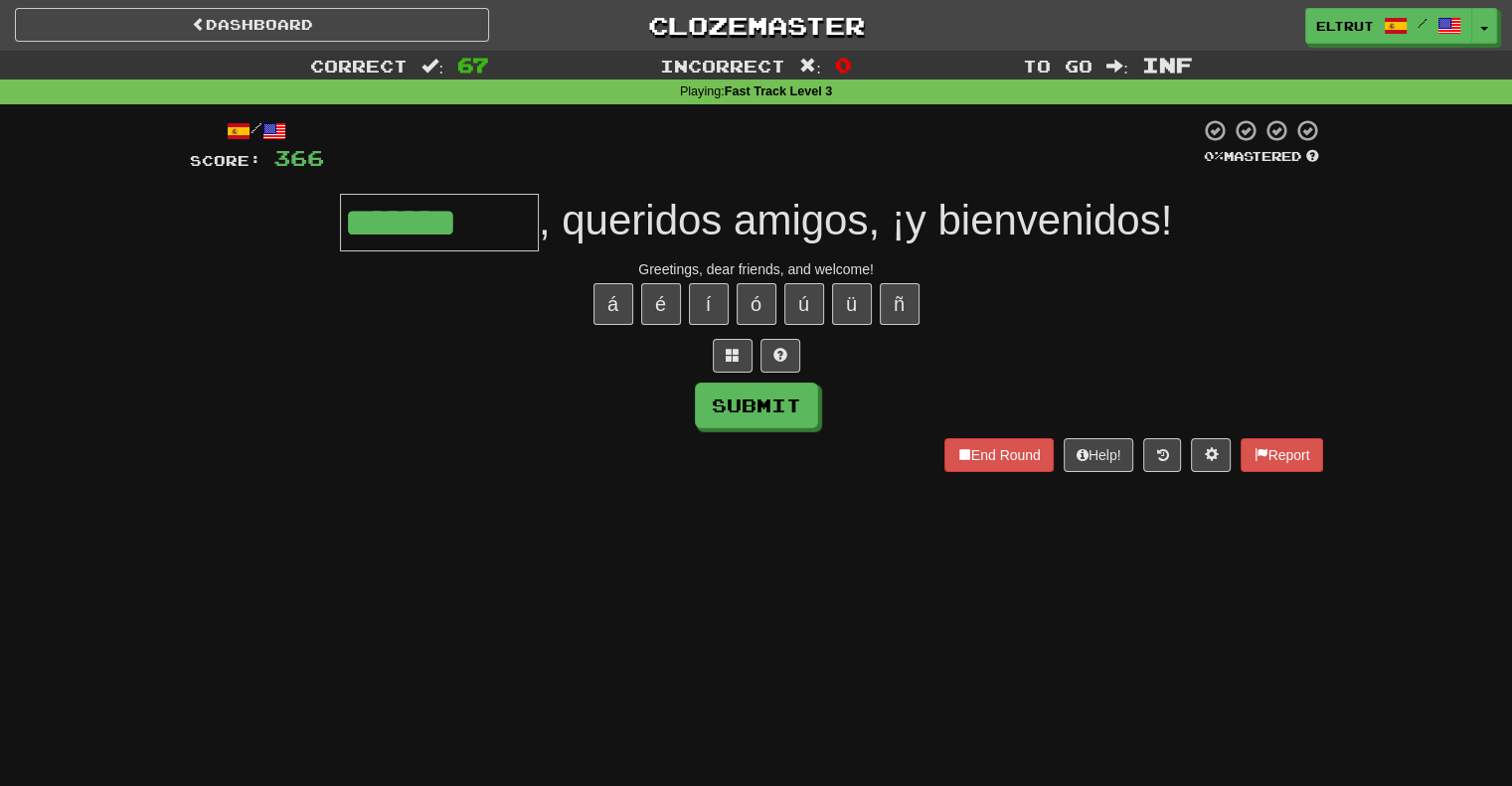 type on "*******" 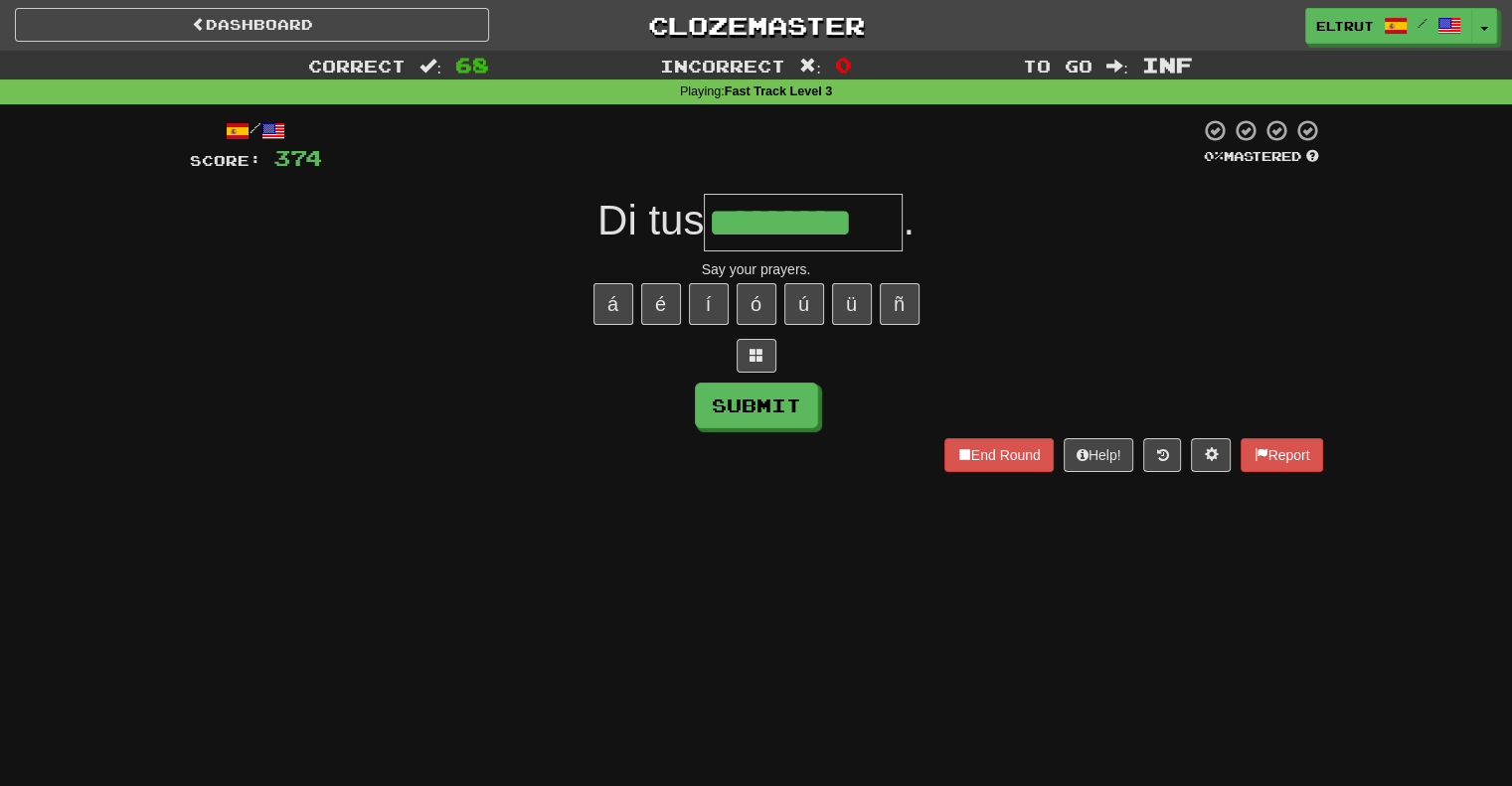 type on "*********" 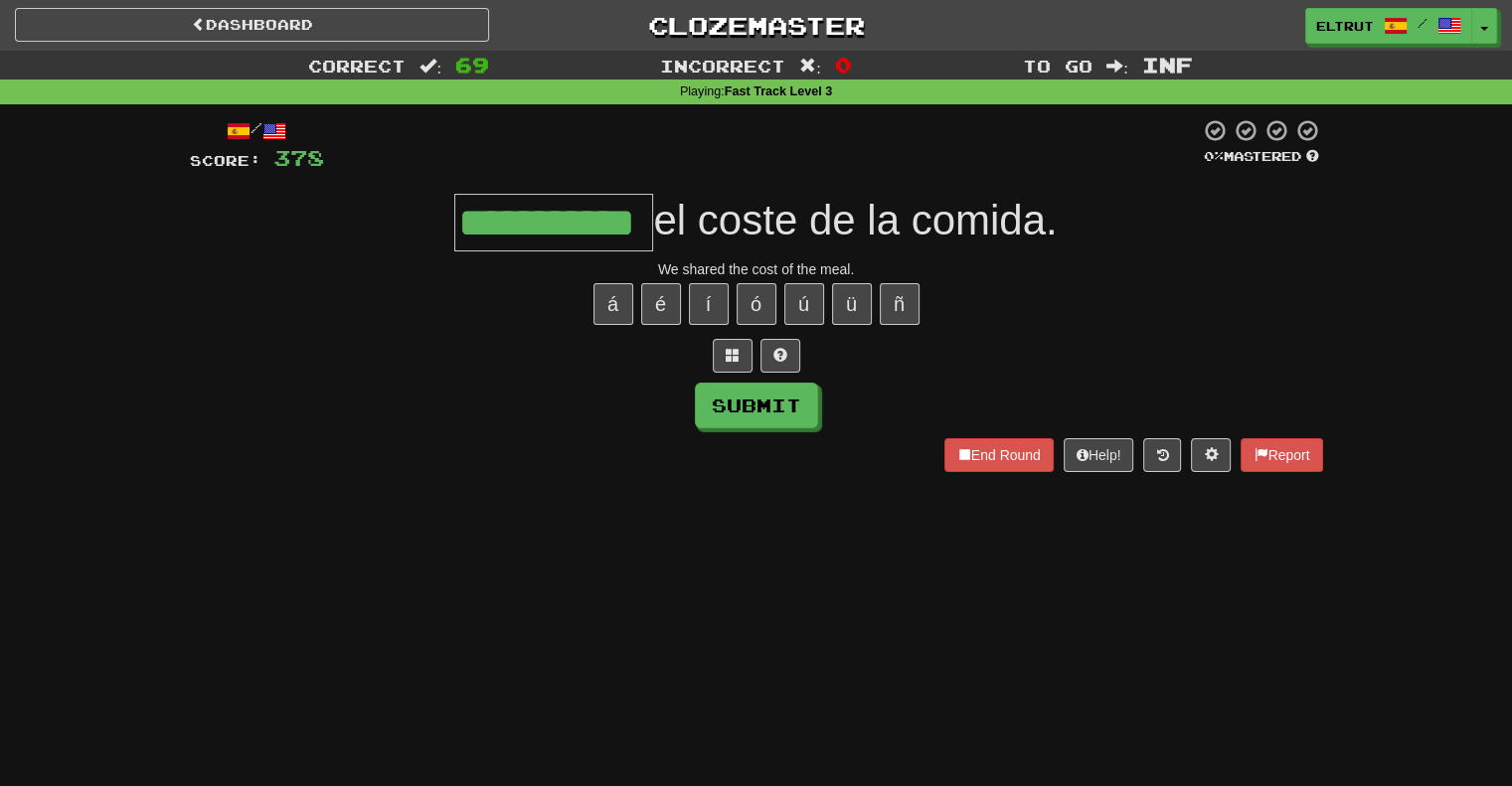 scroll, scrollTop: 0, scrollLeft: 48, axis: horizontal 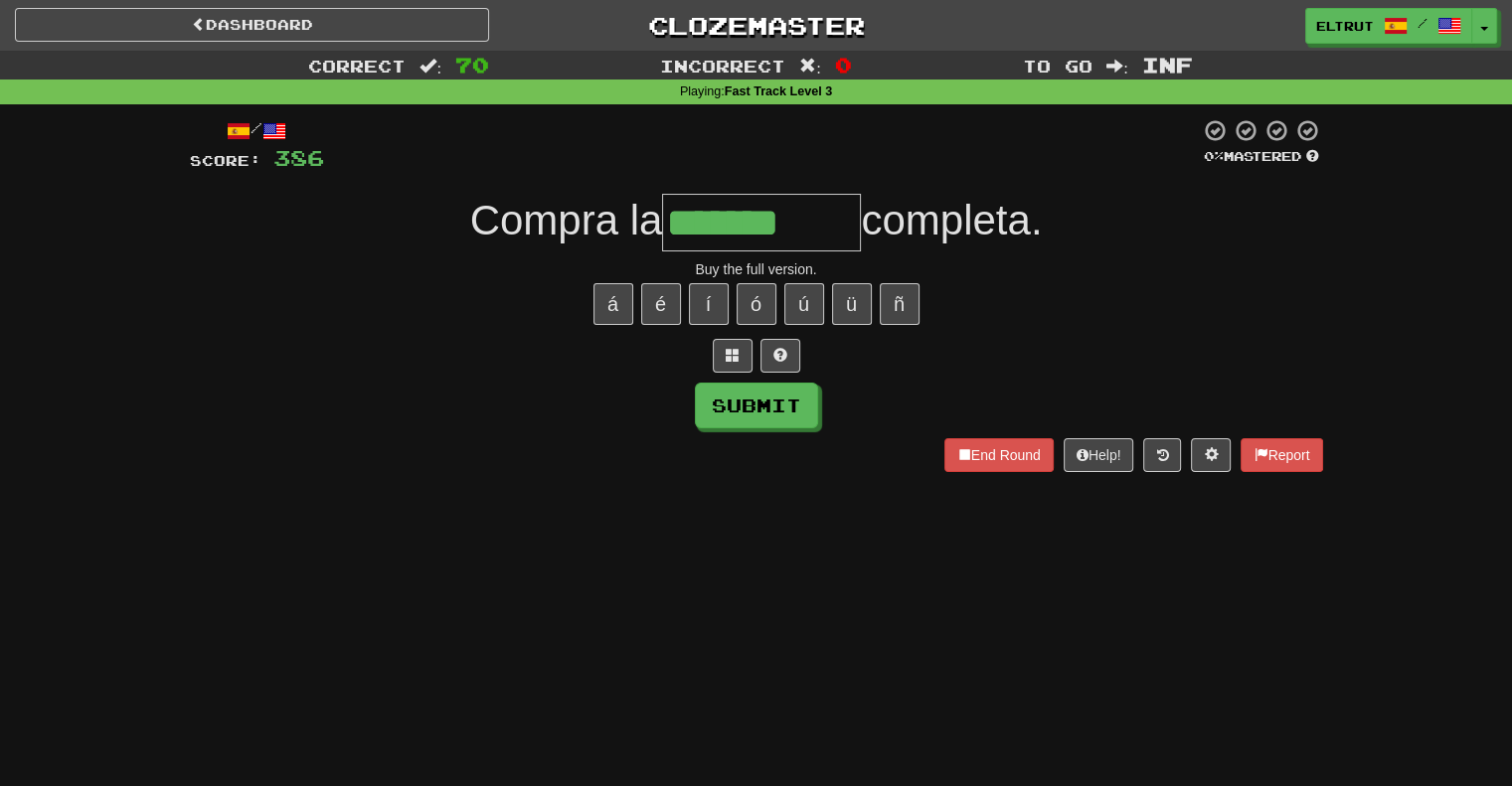 type on "*******" 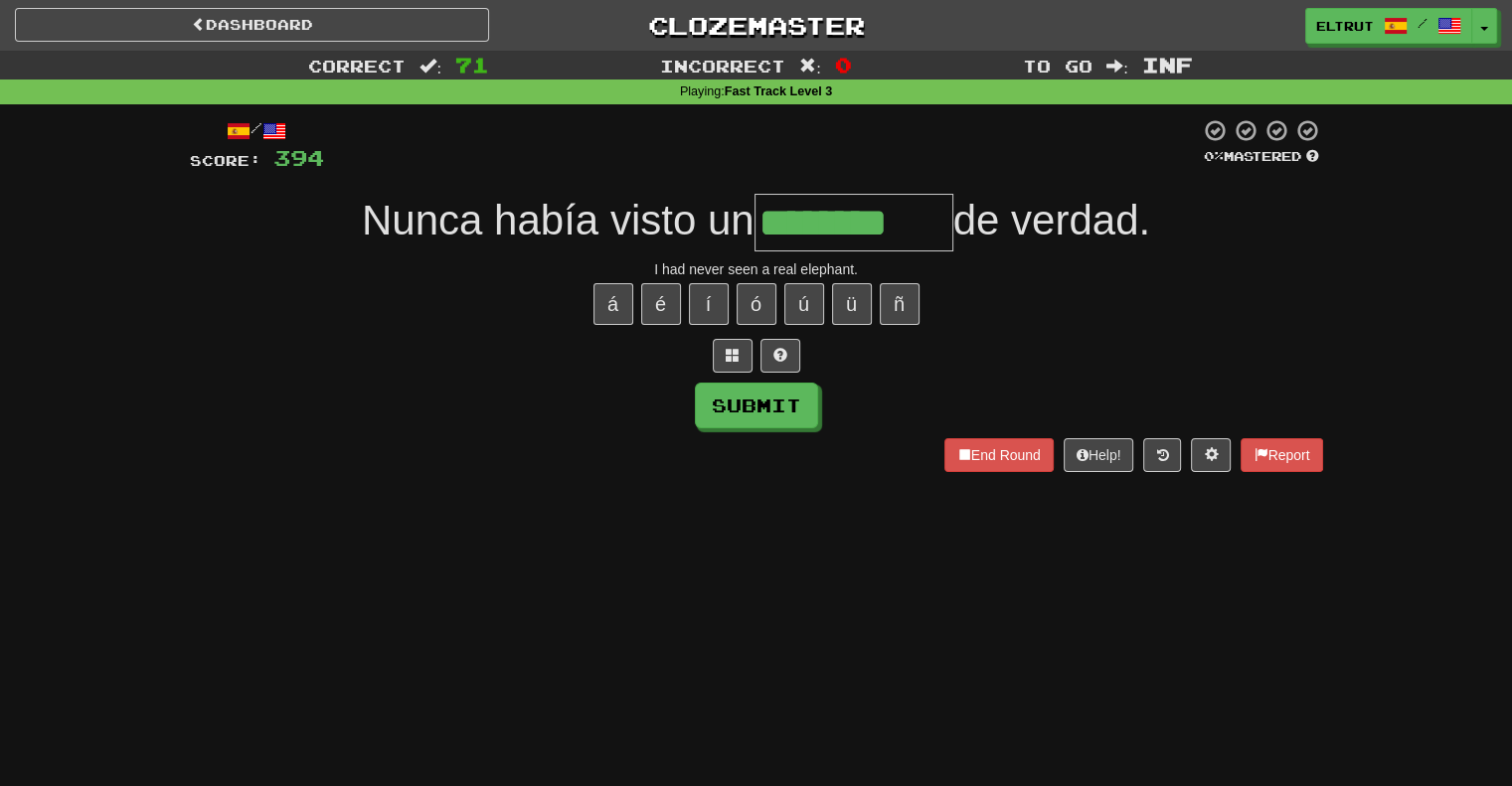 type on "********" 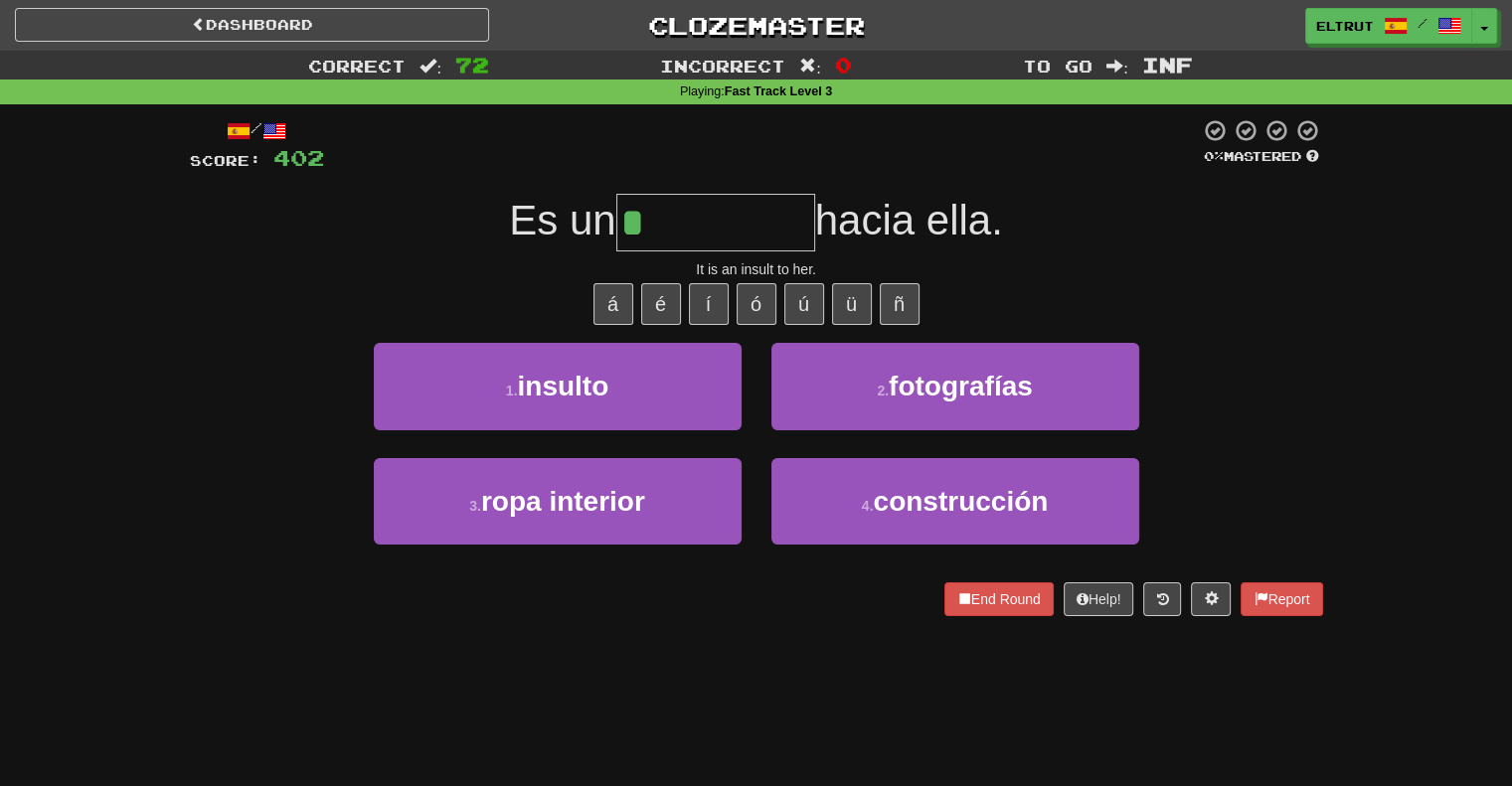 type on "*******" 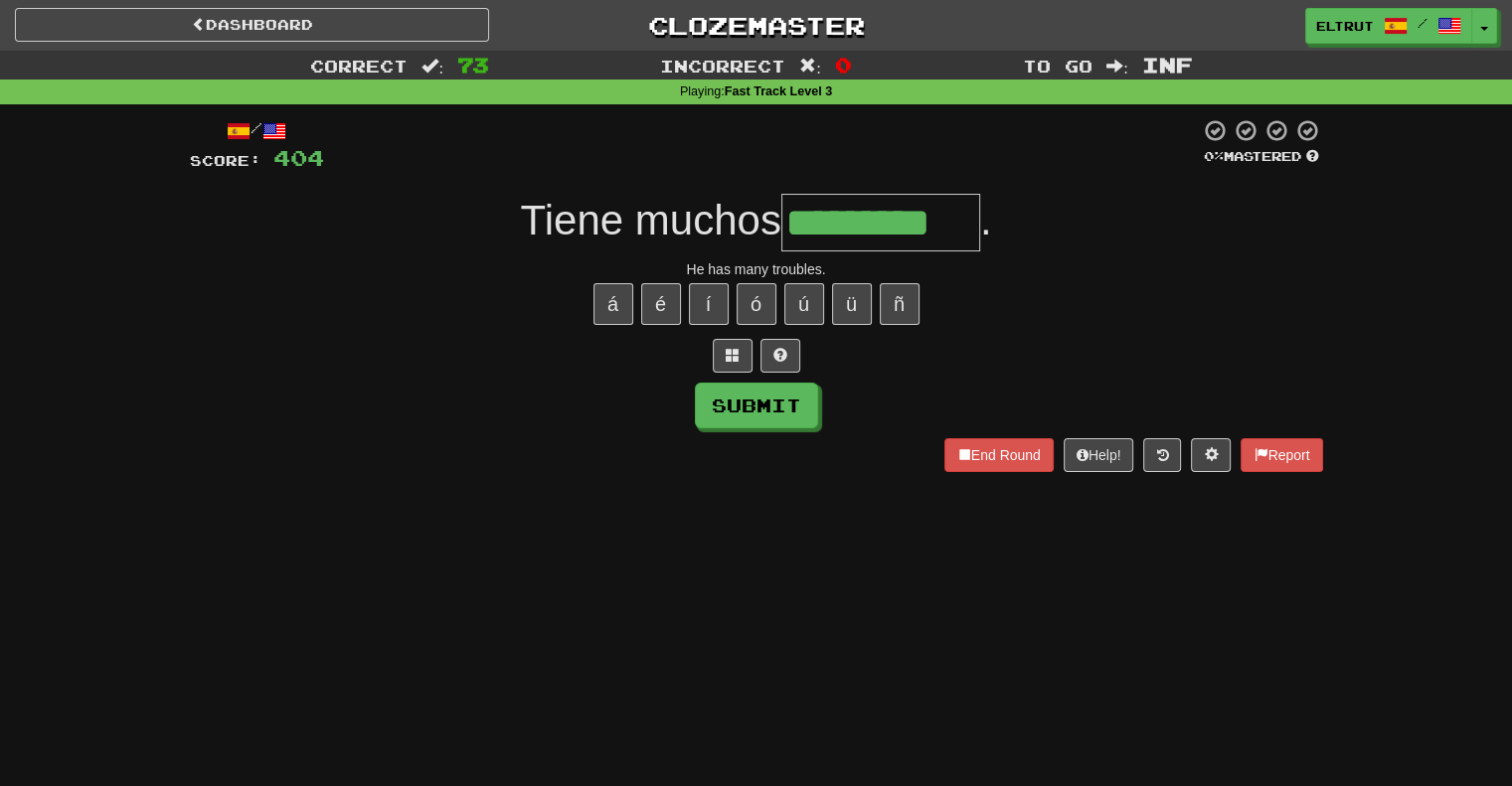 scroll, scrollTop: 0, scrollLeft: 3, axis: horizontal 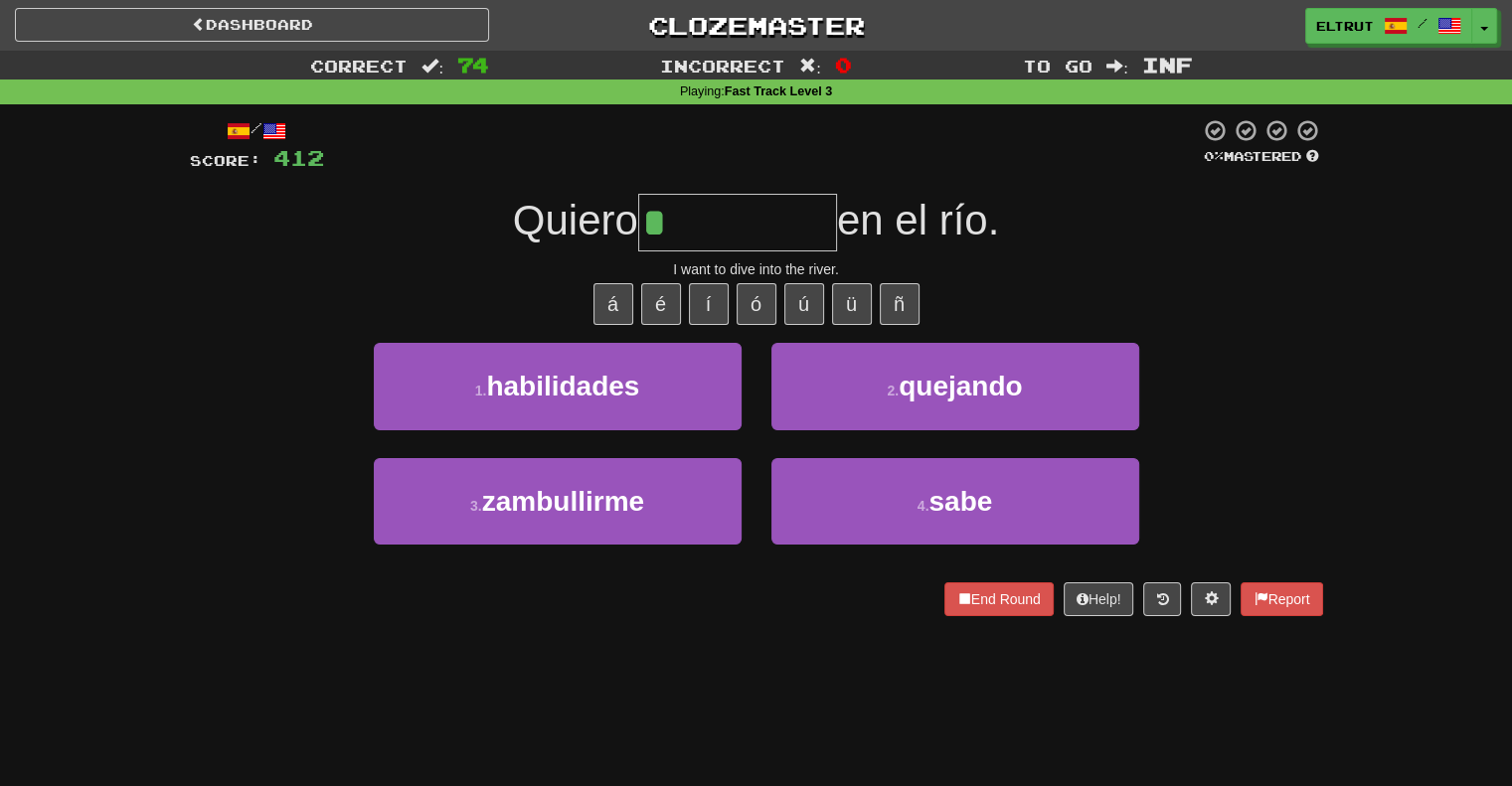 type on "**********" 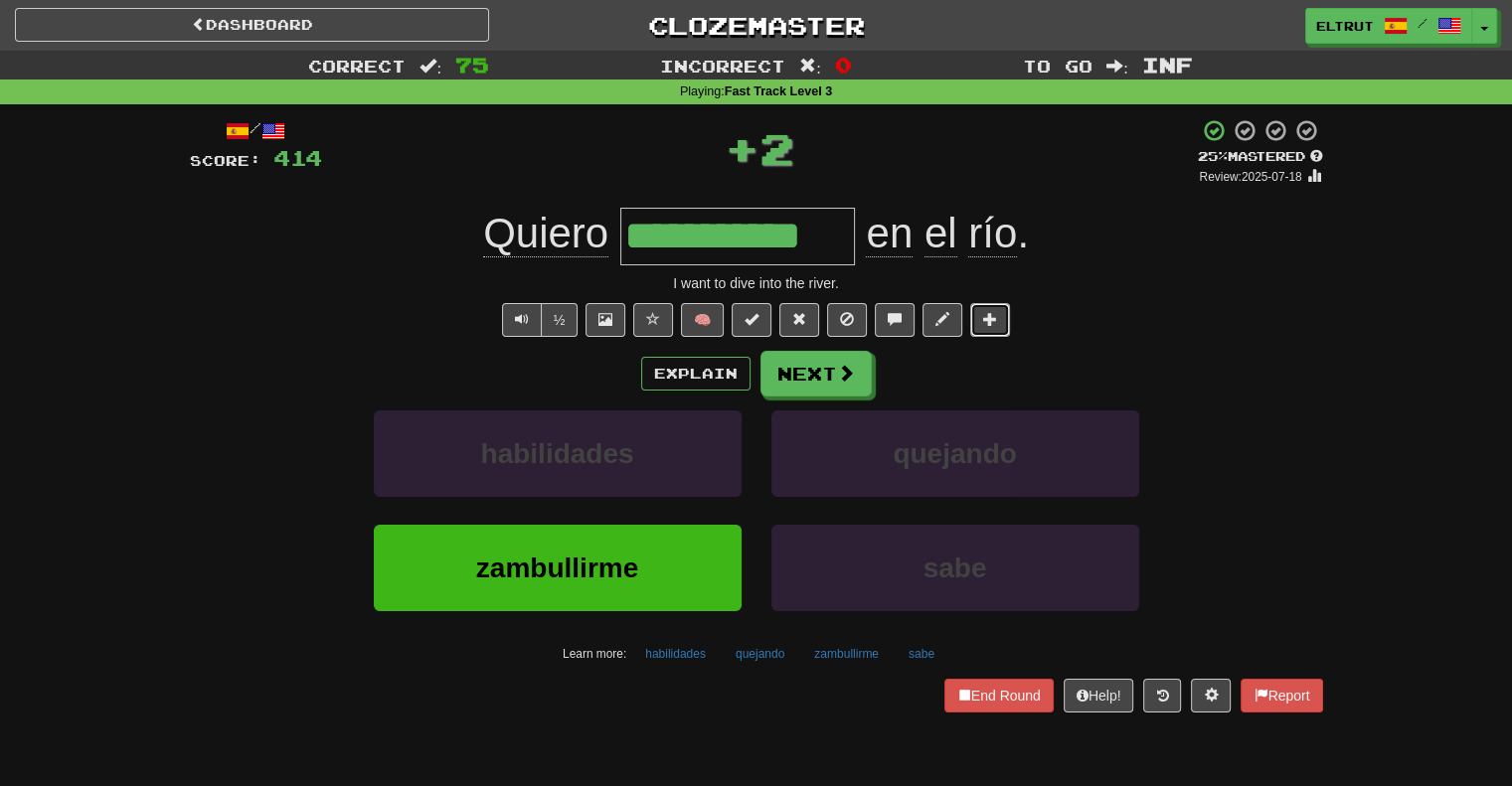click at bounding box center [990, 319] 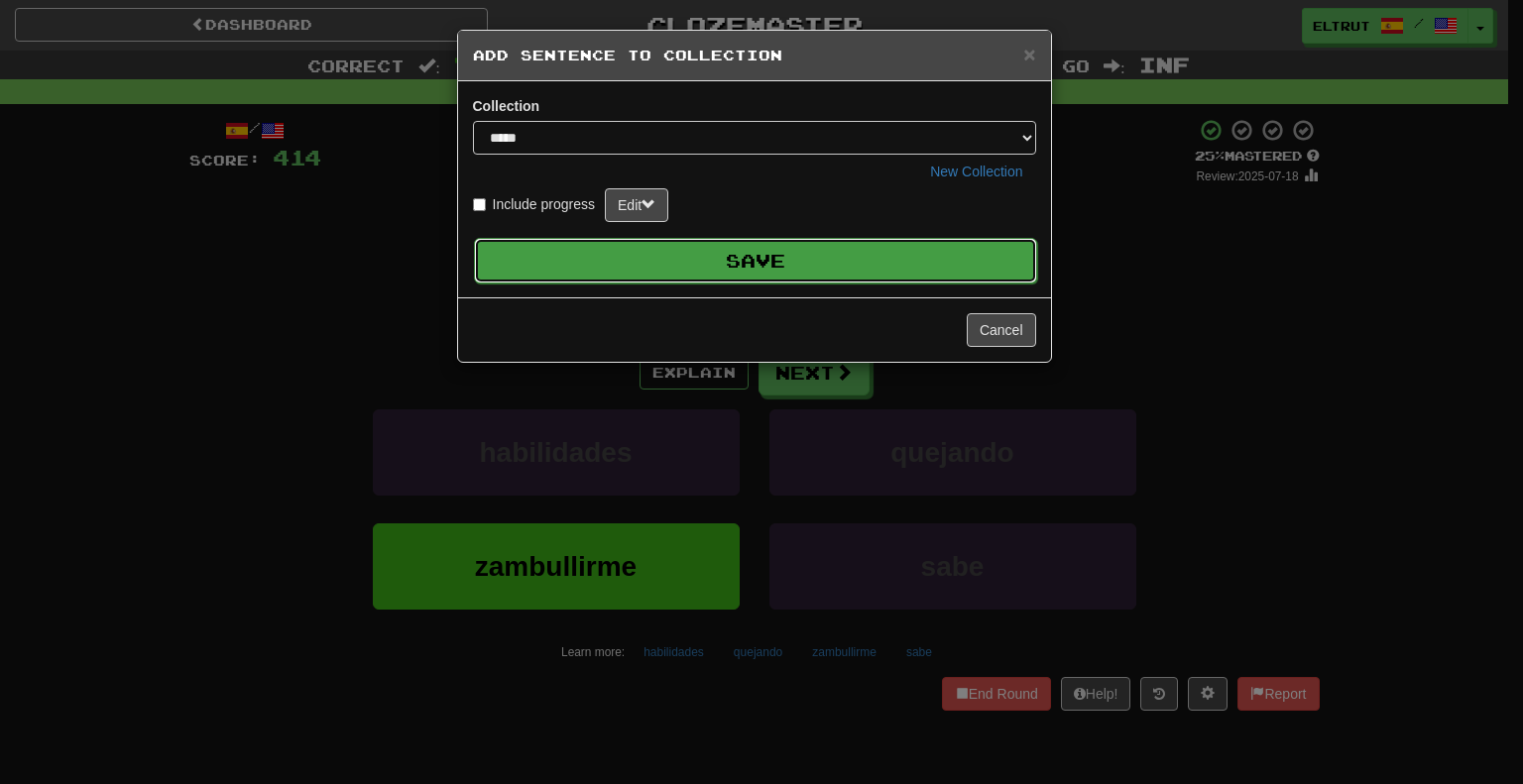 click on "Save" at bounding box center [756, 261] 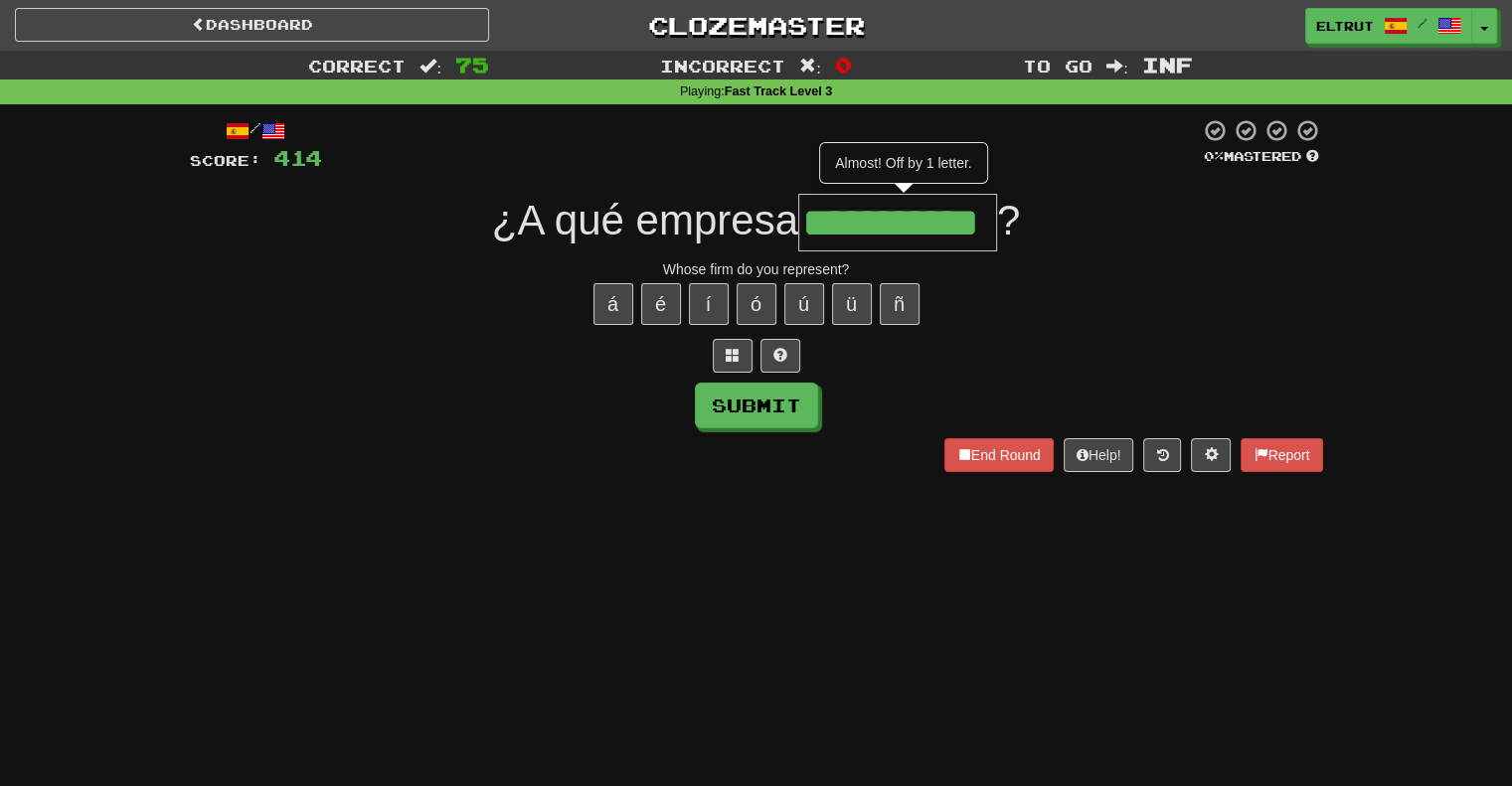 scroll, scrollTop: 0, scrollLeft: 28, axis: horizontal 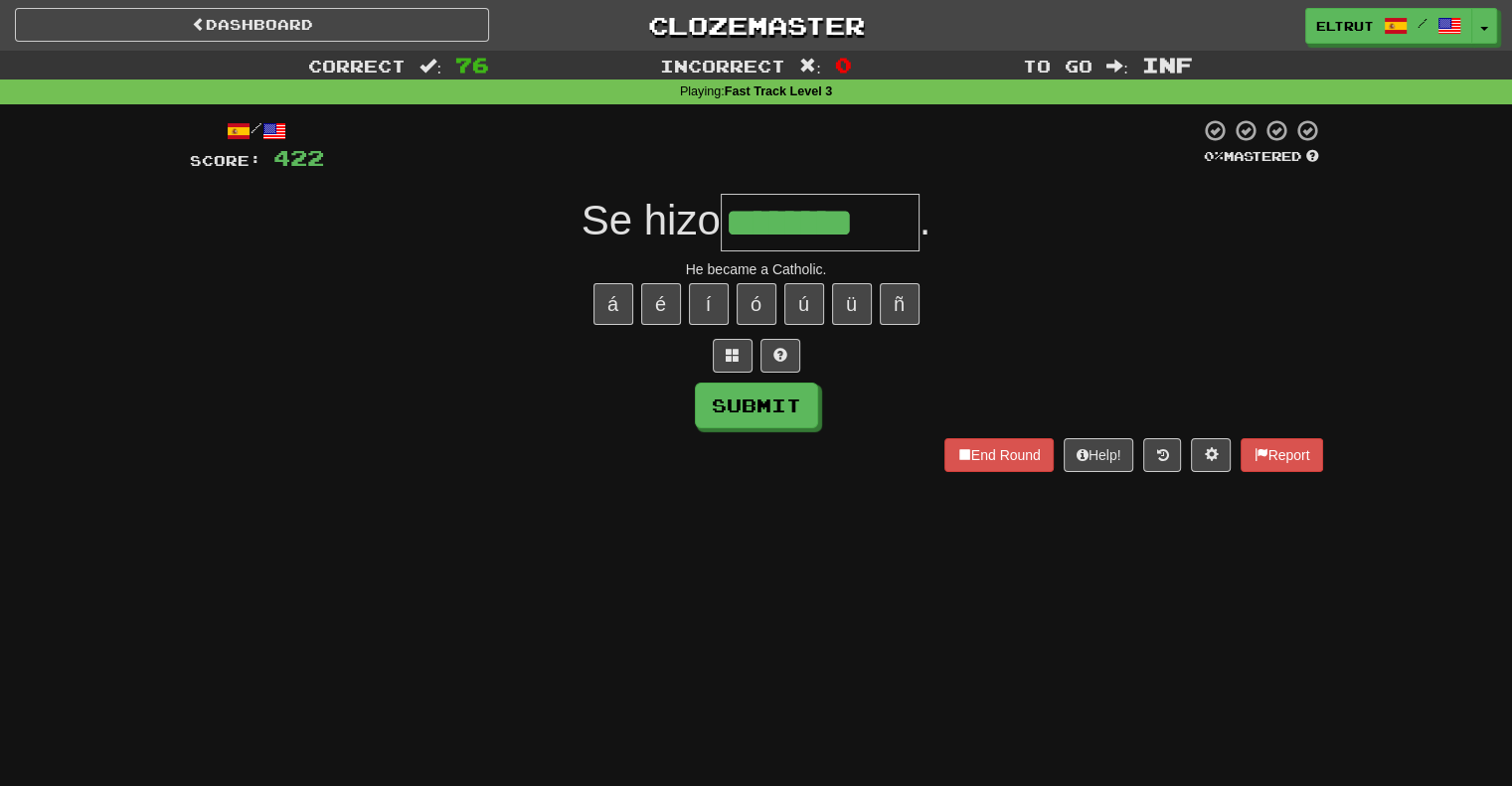 type on "********" 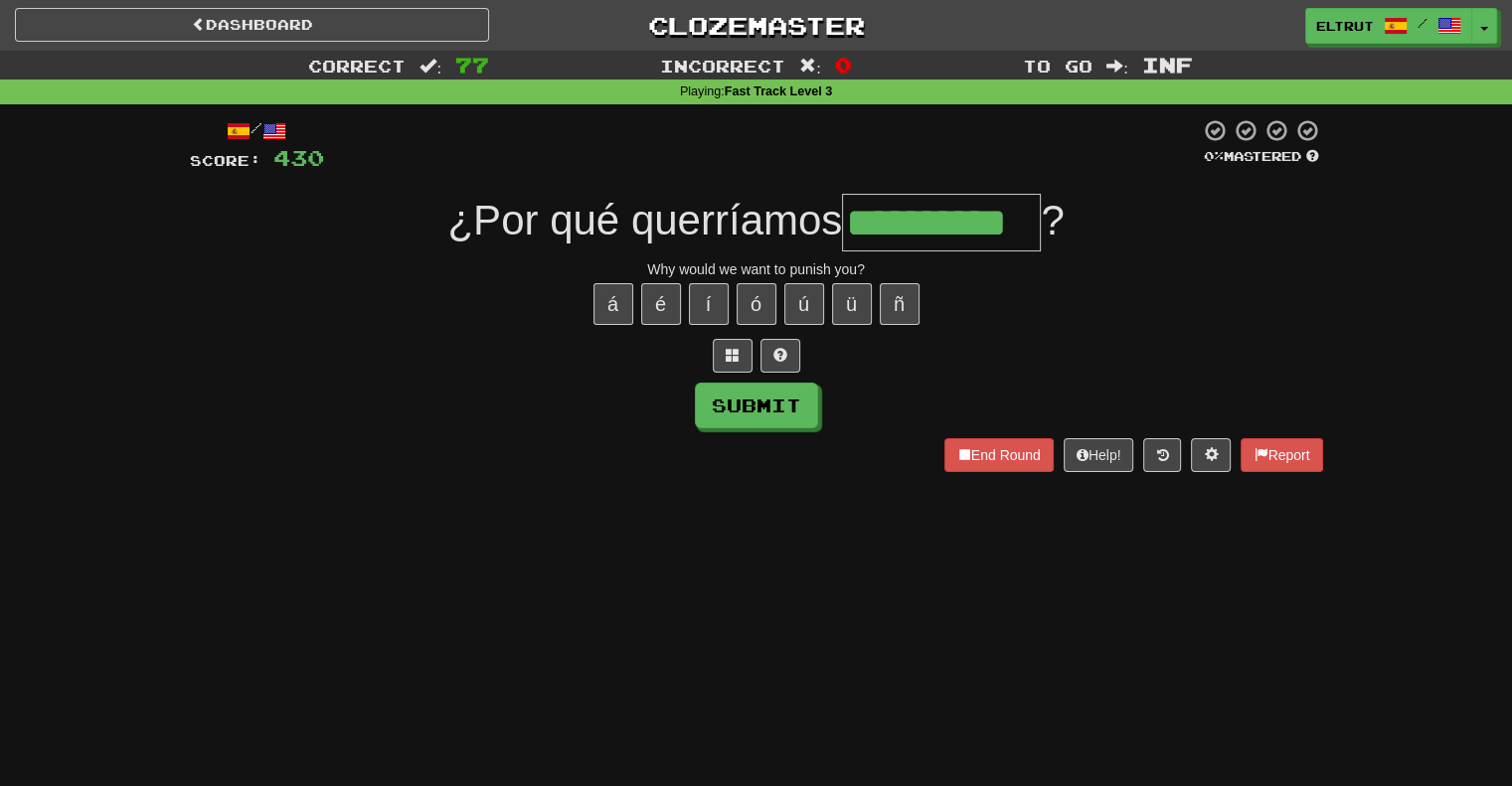 type on "**********" 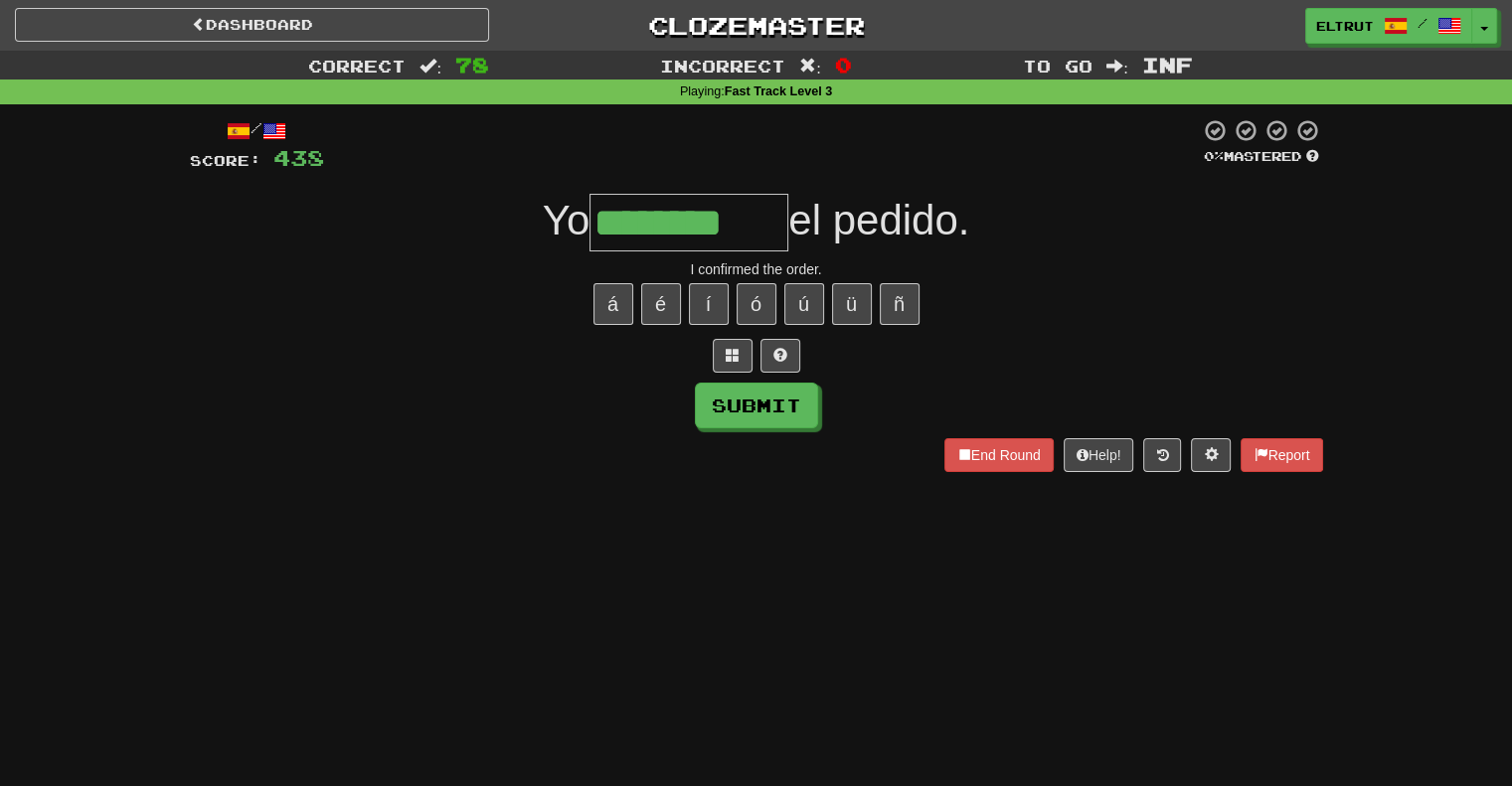 type on "********" 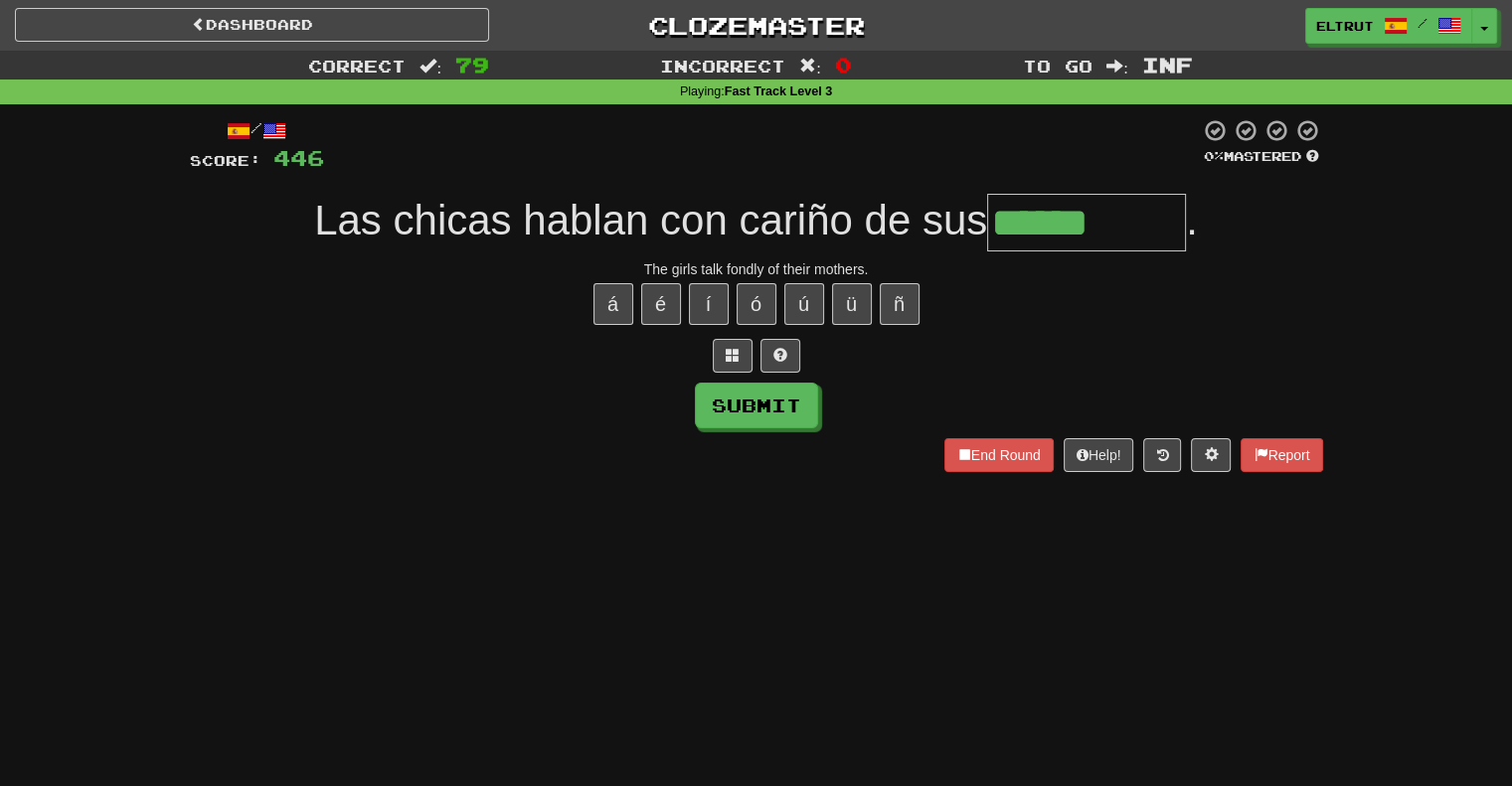 type on "******" 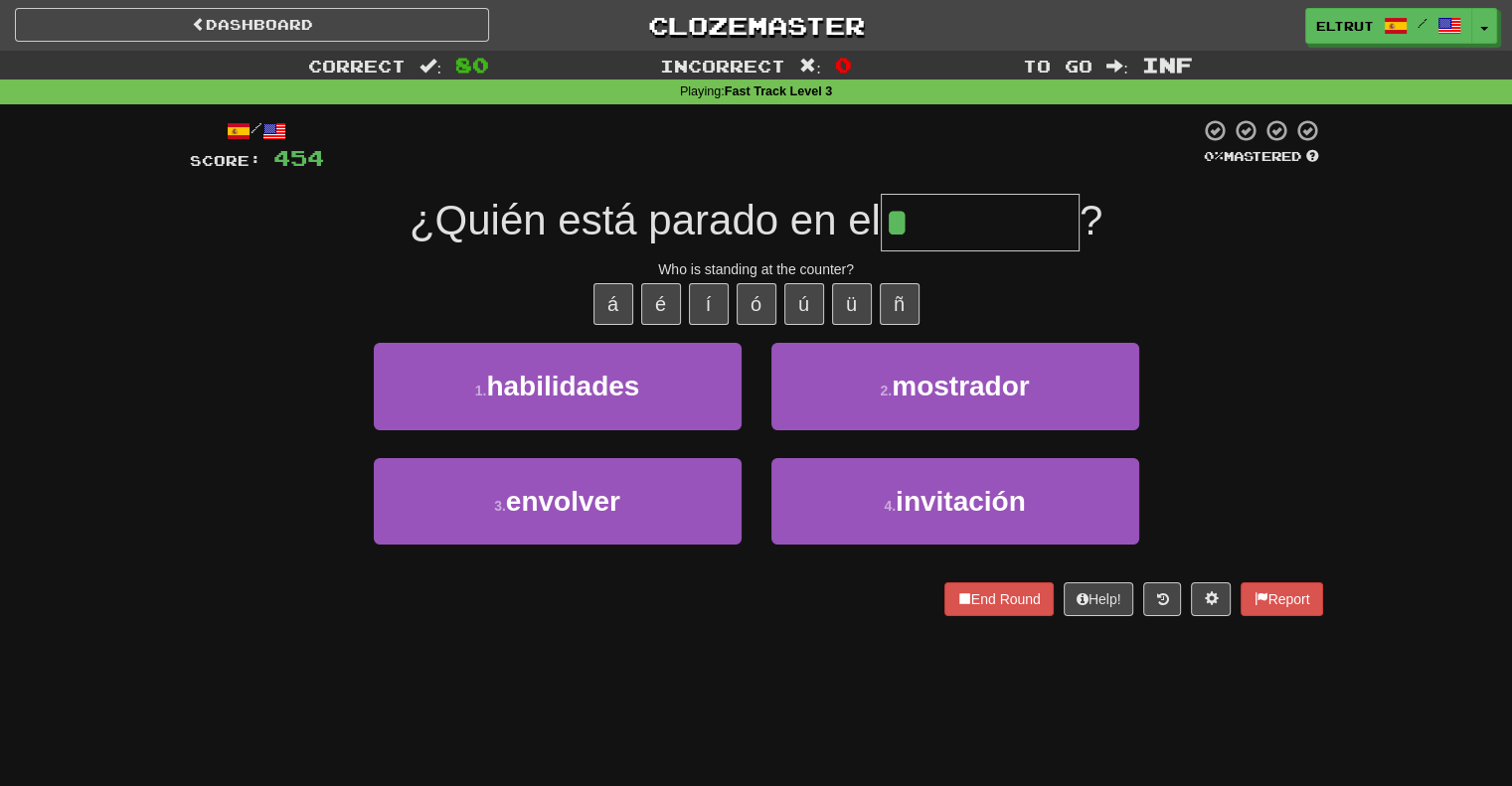 type on "*********" 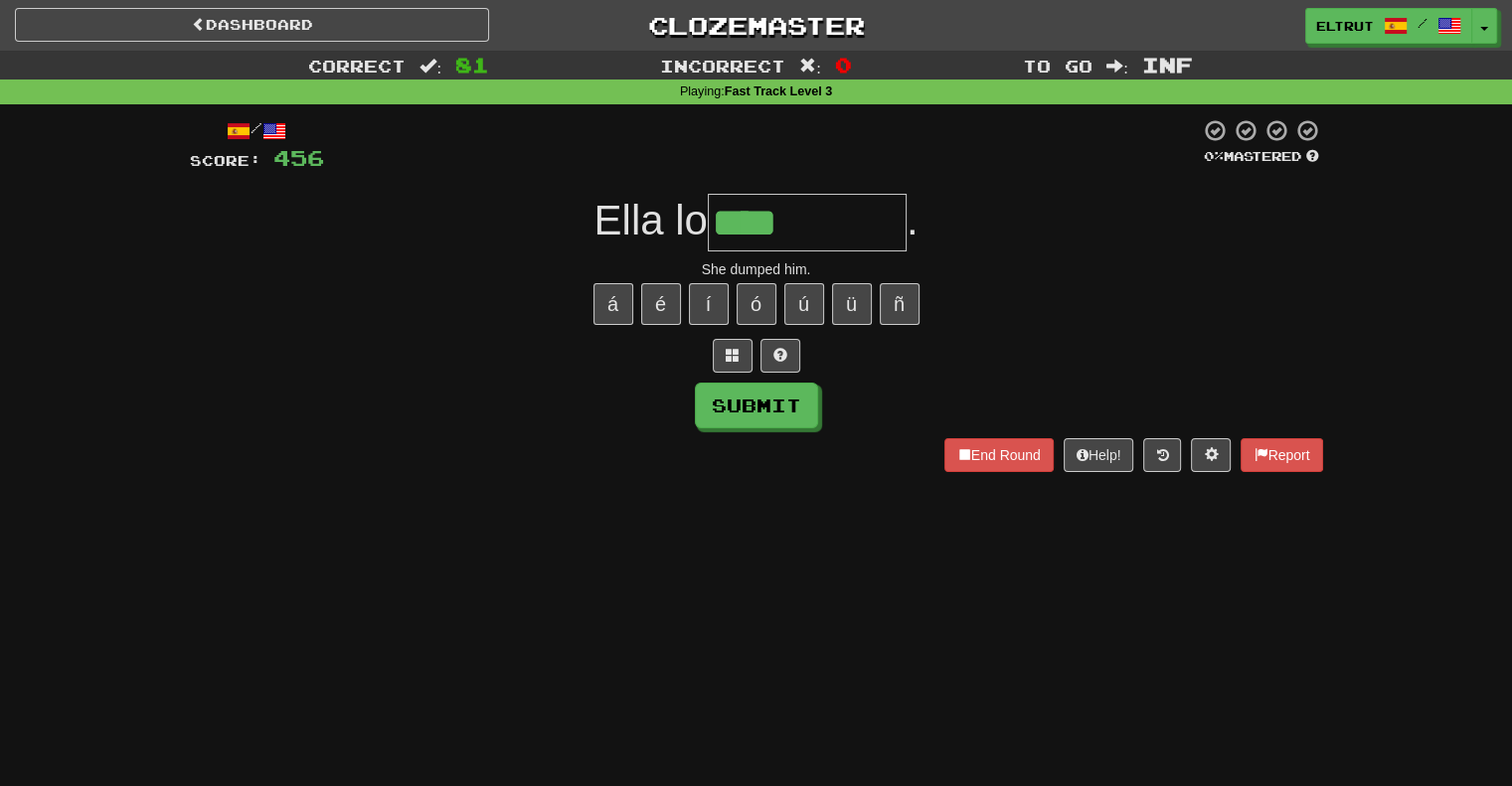 type on "****" 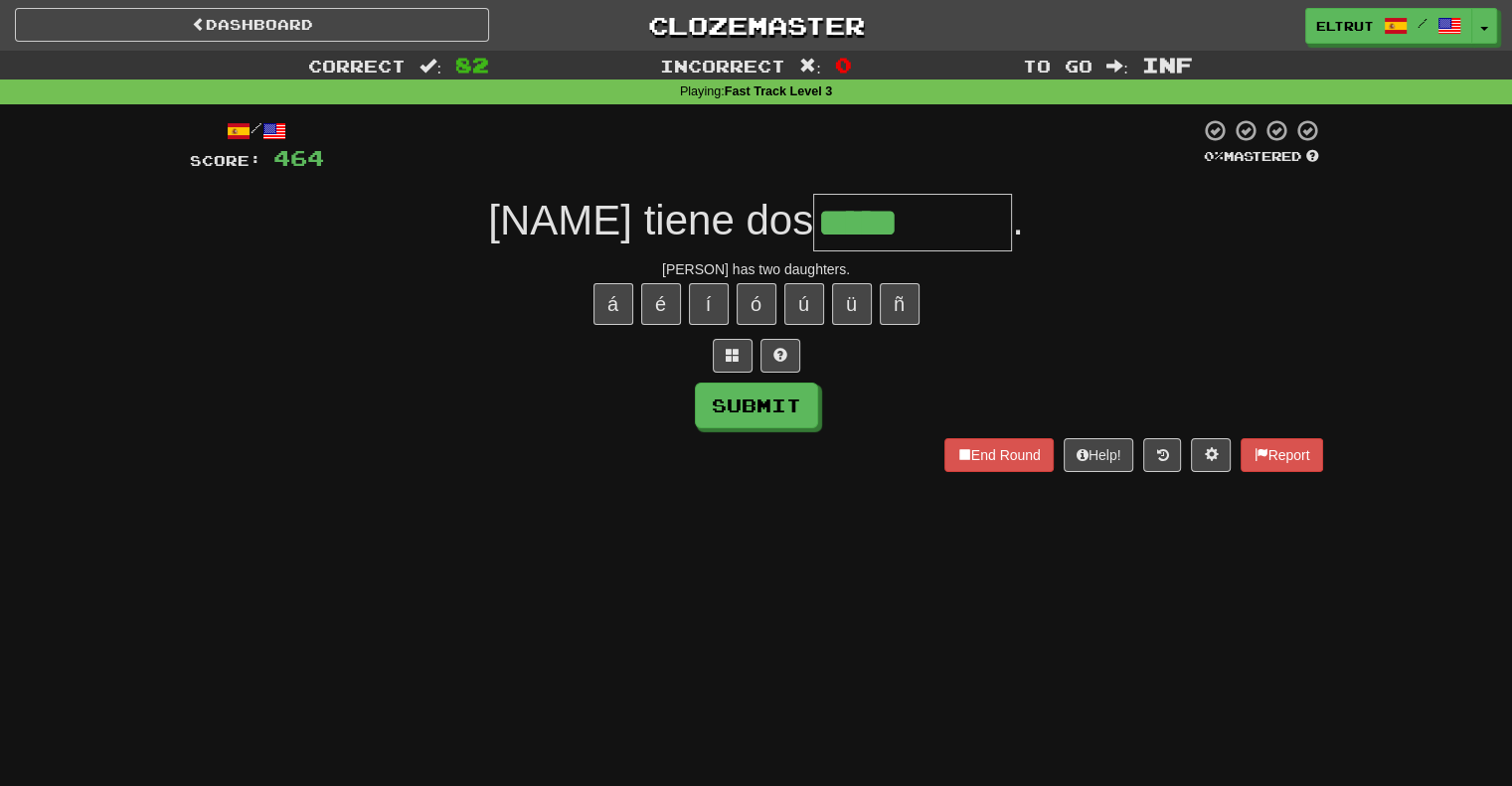 type on "*****" 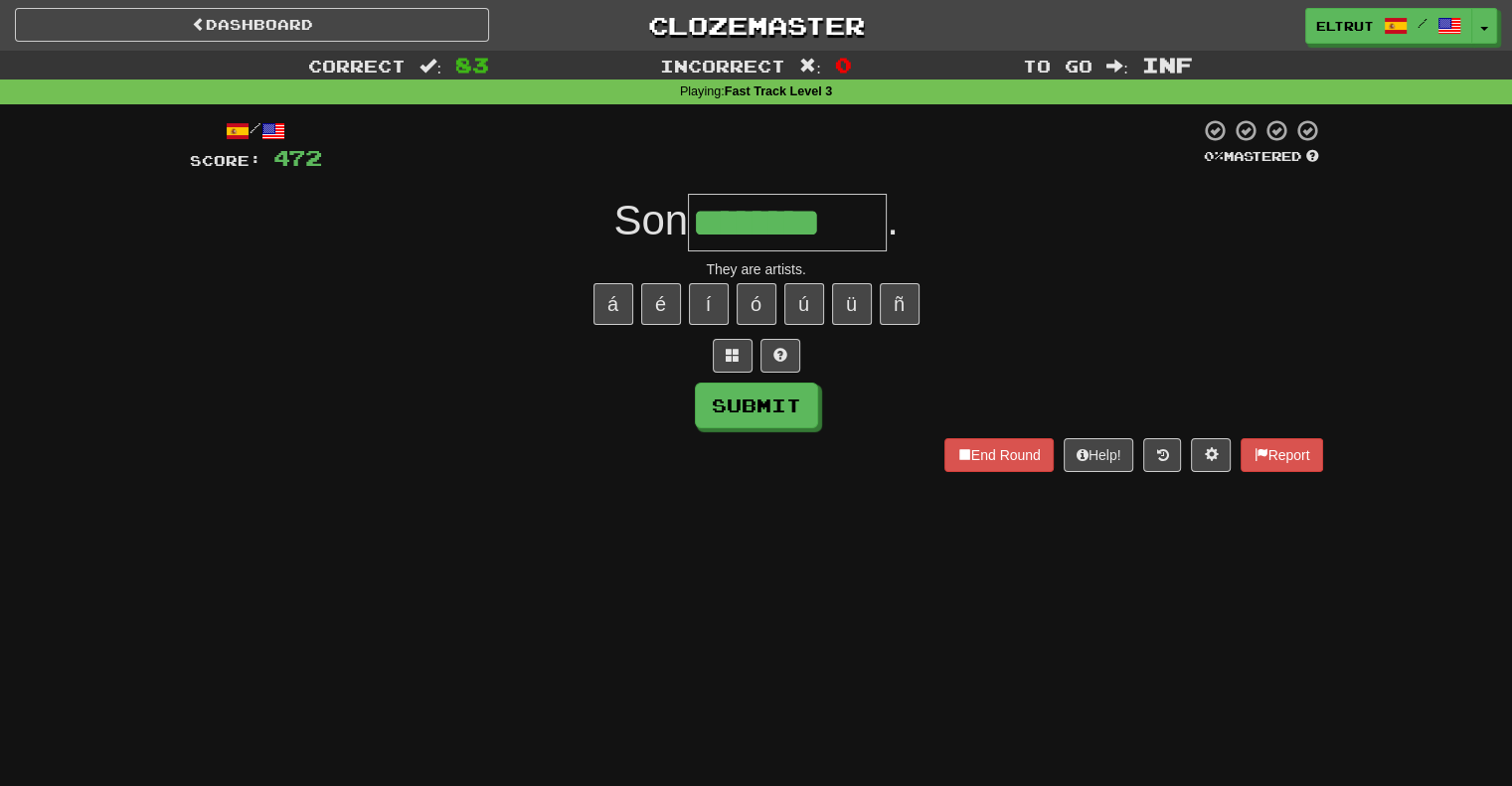 type on "********" 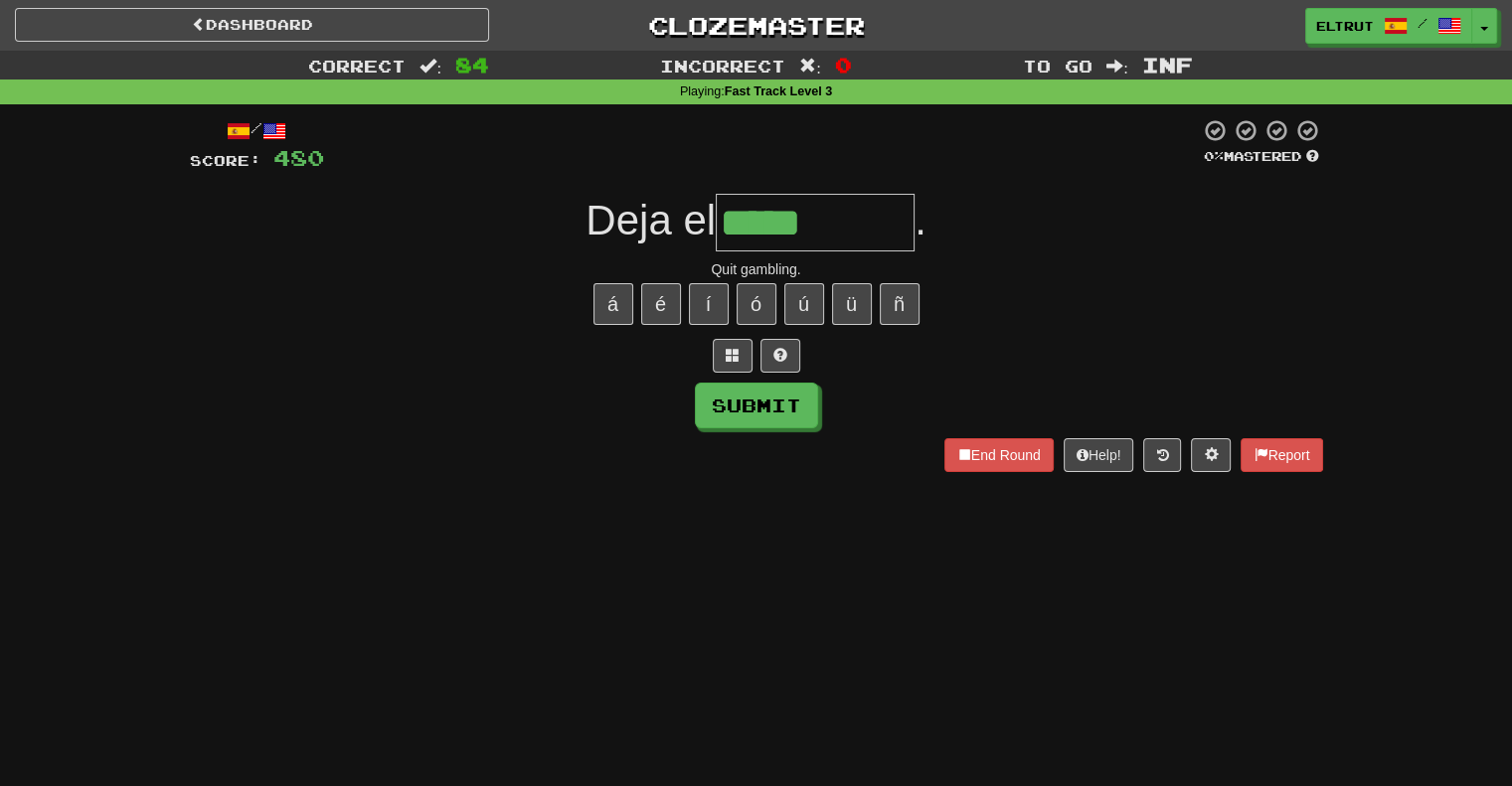 type on "*****" 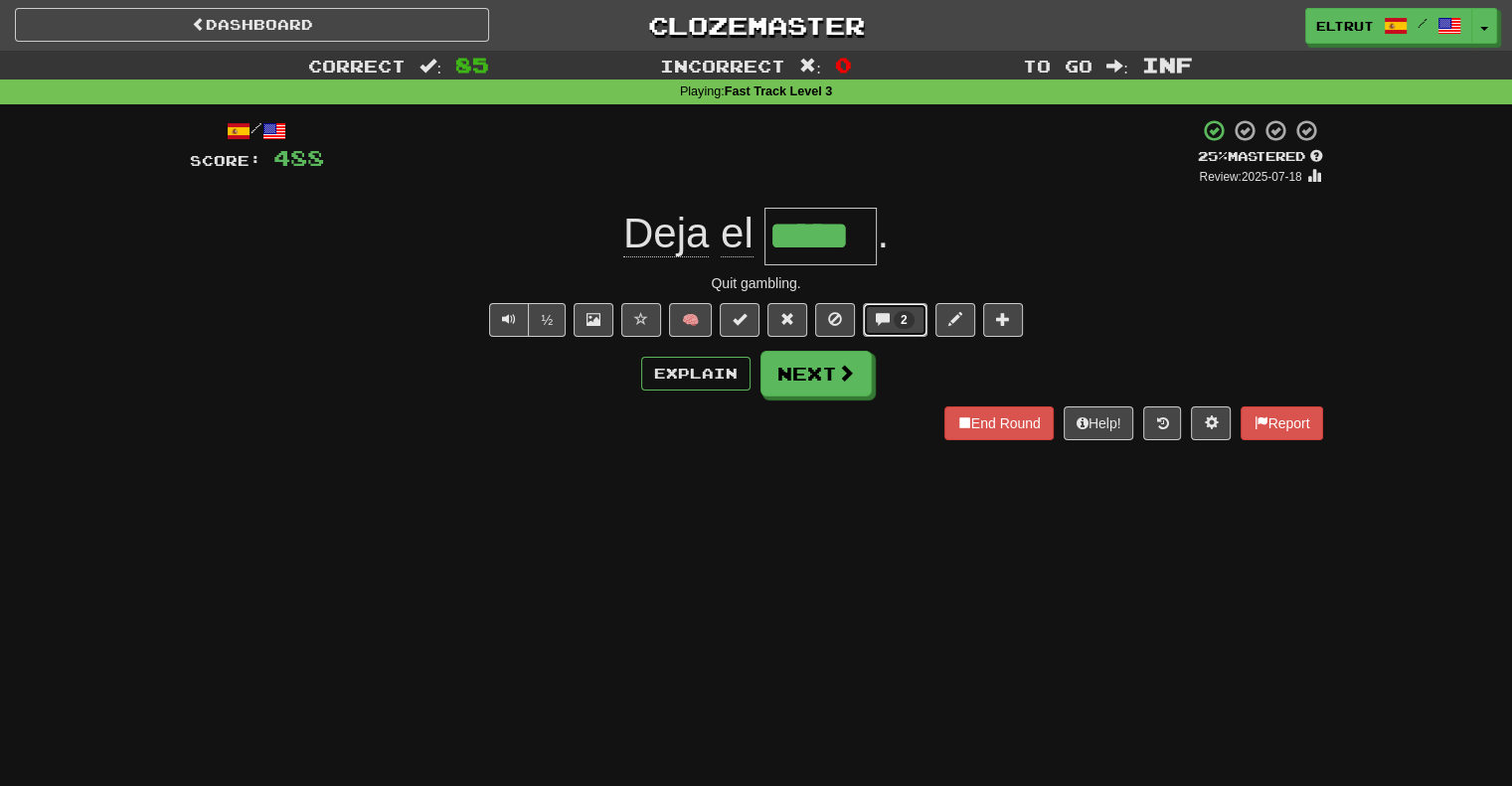 click on "2" at bounding box center (895, 320) 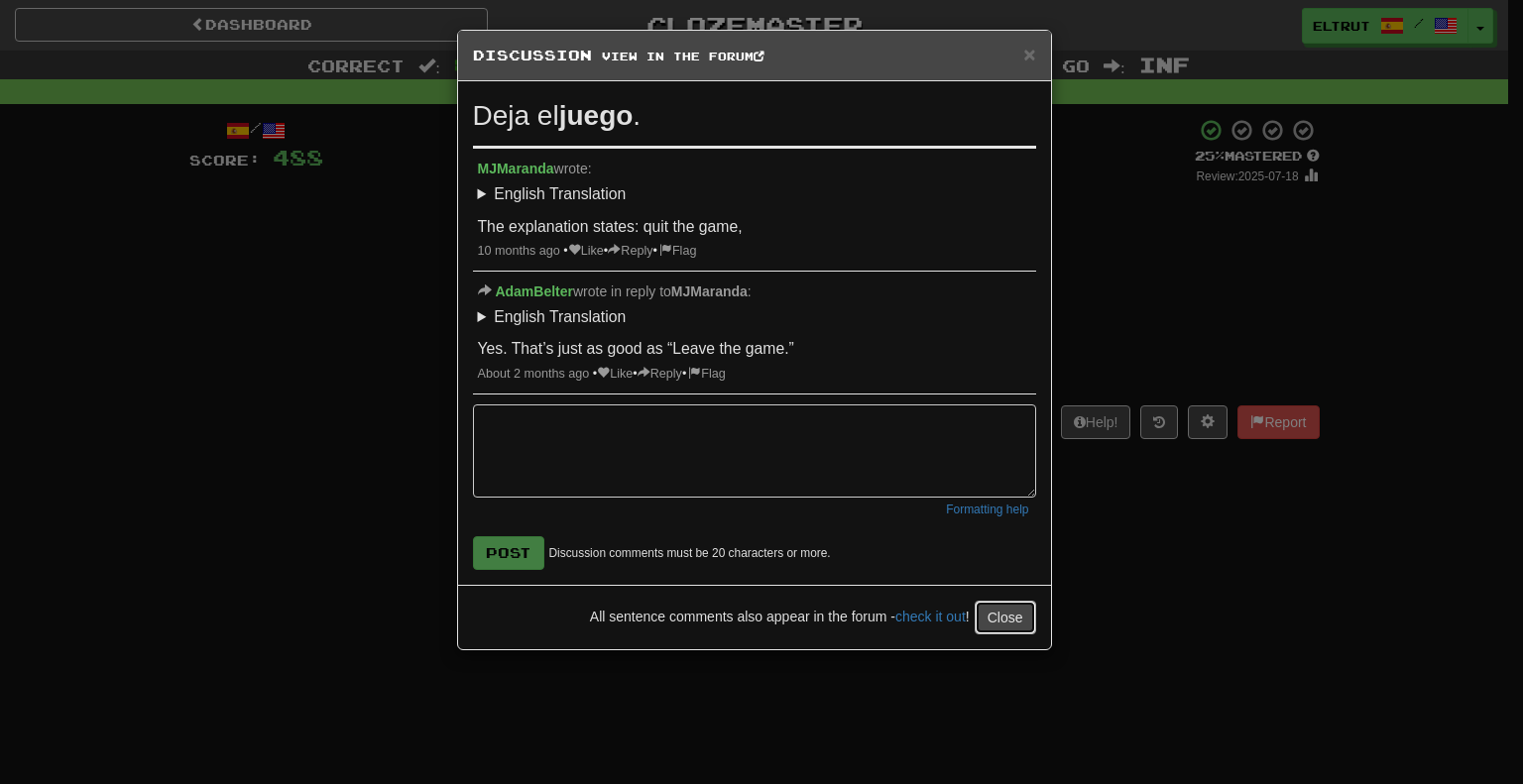 click on "Close" at bounding box center (1005, 617) 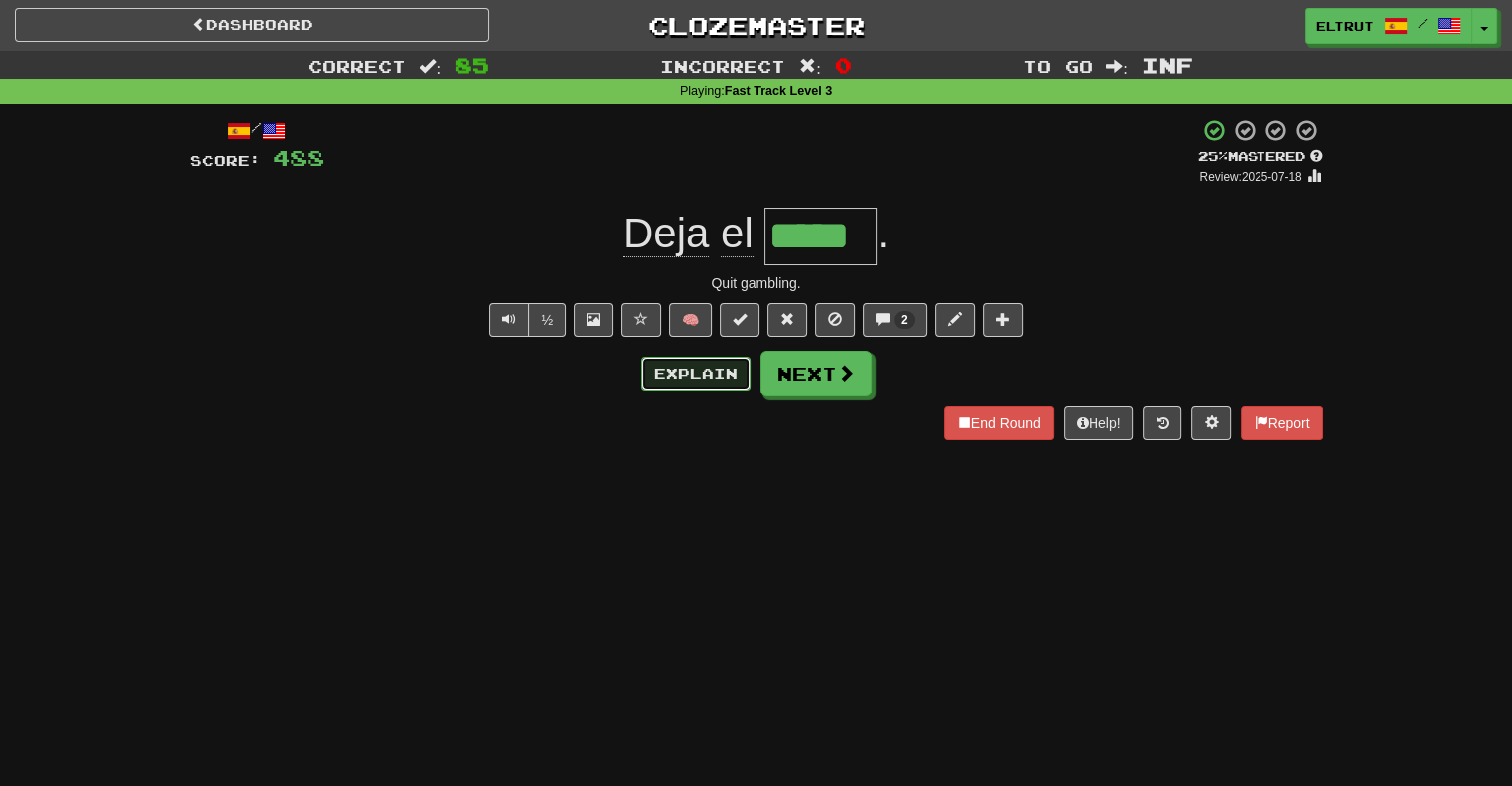 click on "Explain" at bounding box center (696, 374) 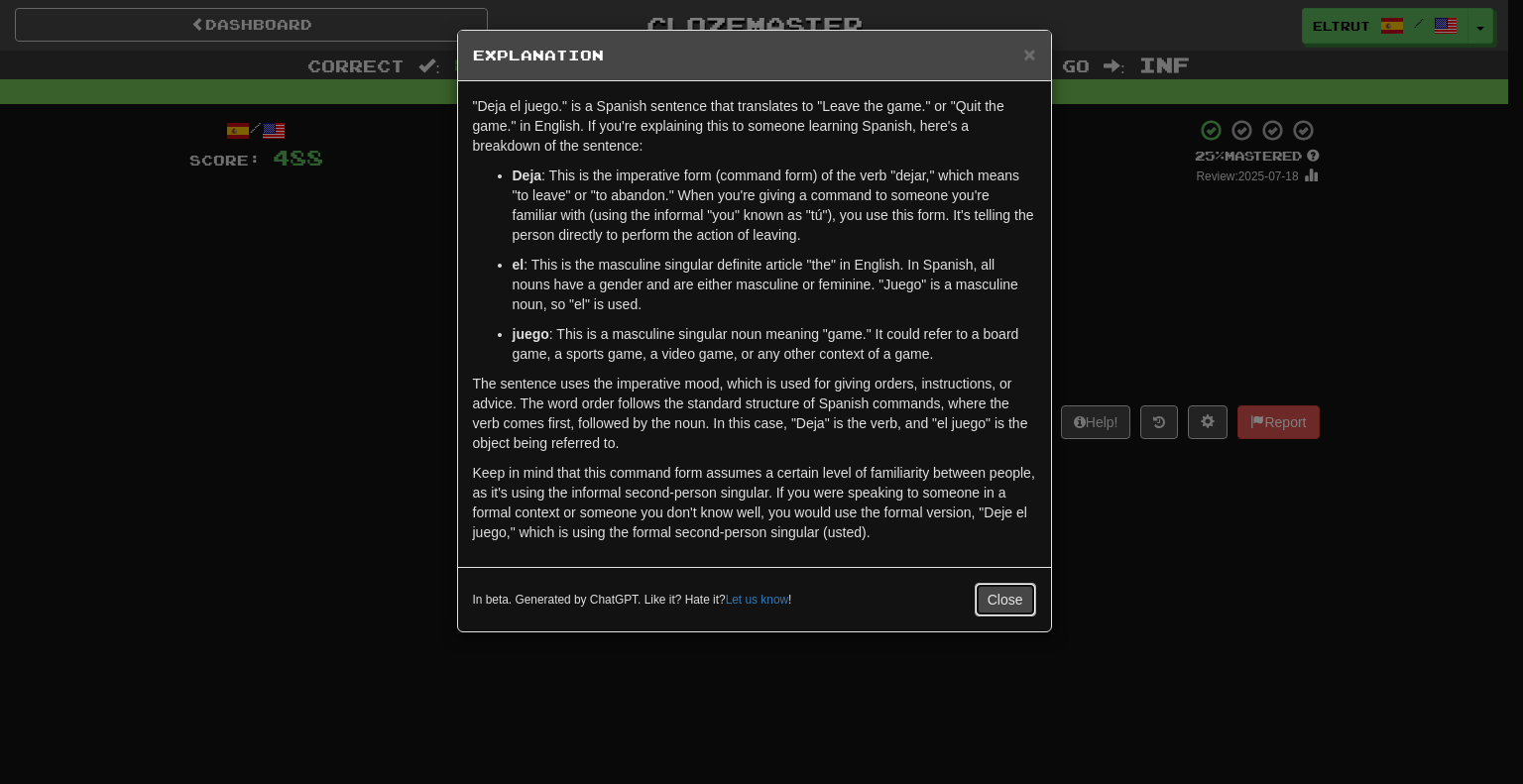 click on "Close" at bounding box center [1005, 600] 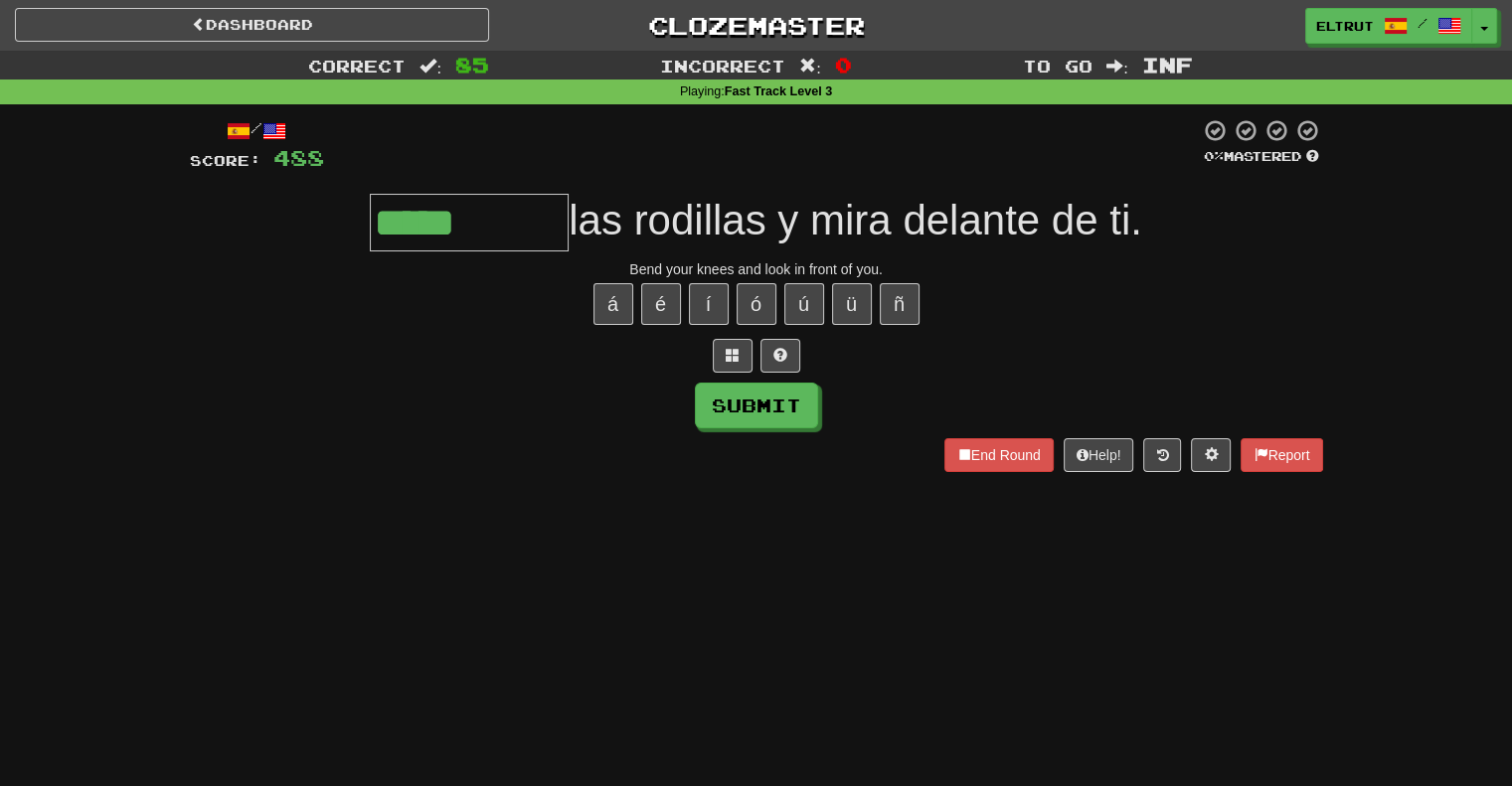 type on "********" 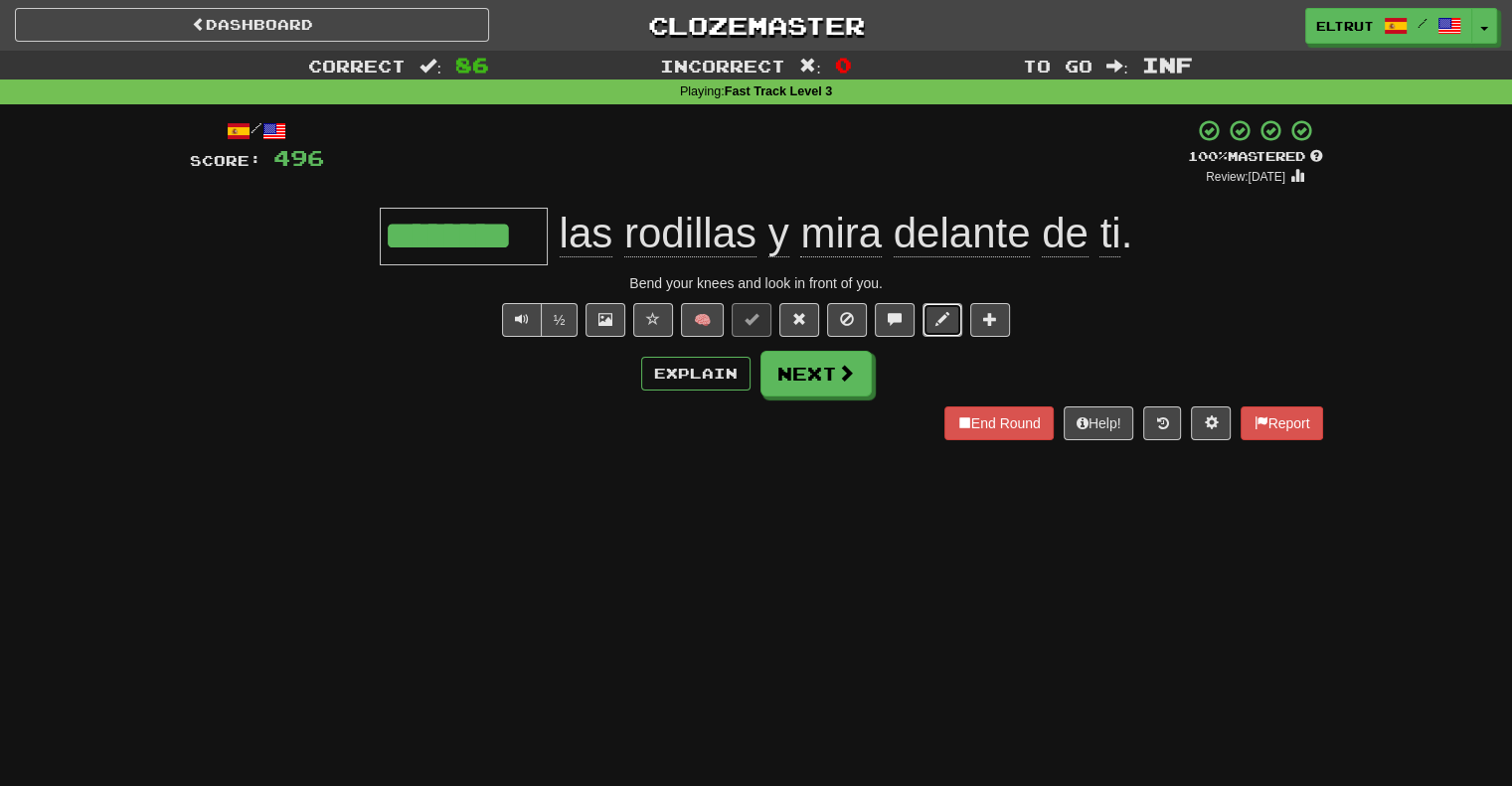 click at bounding box center [942, 320] 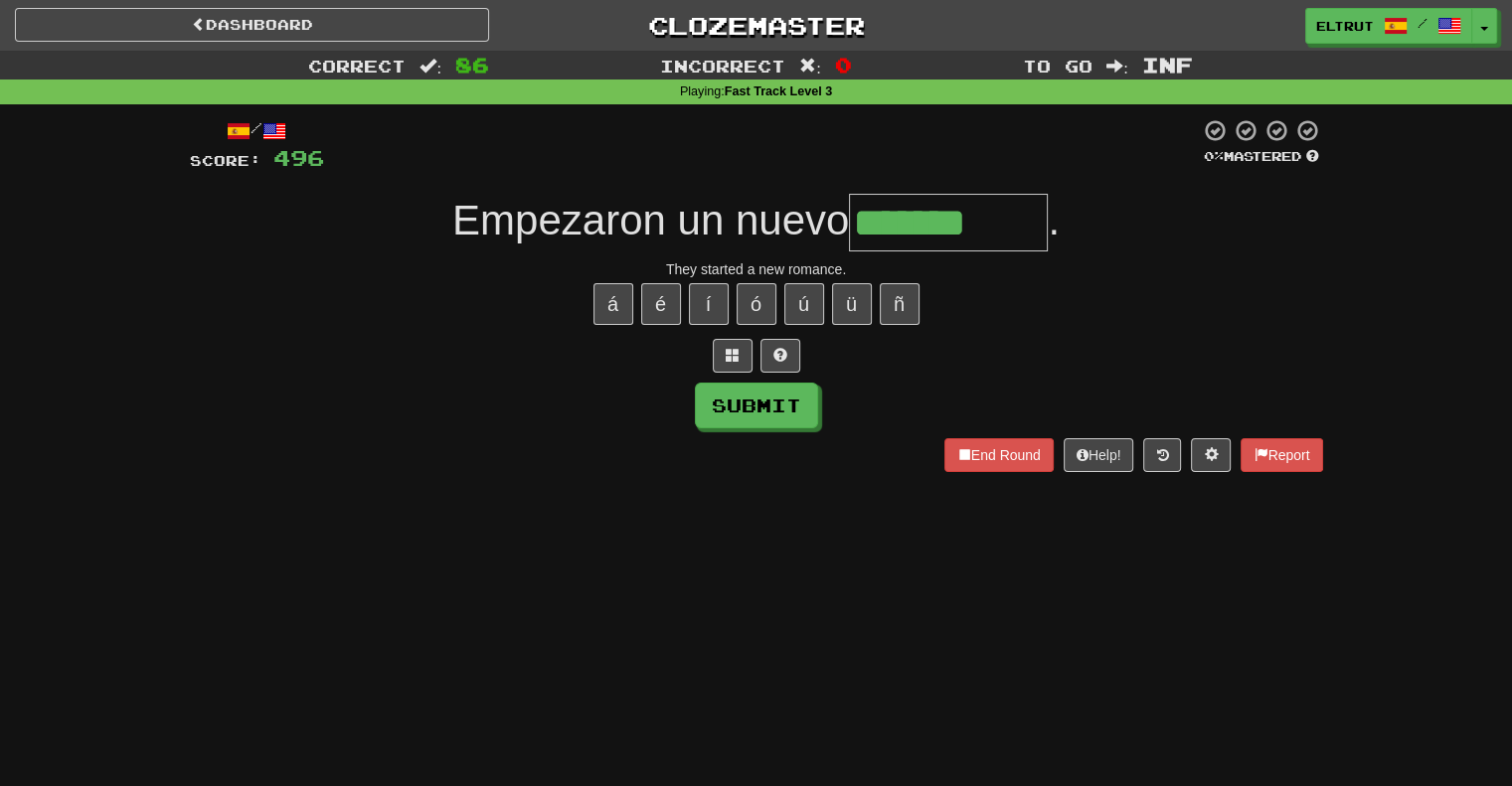 type on "*******" 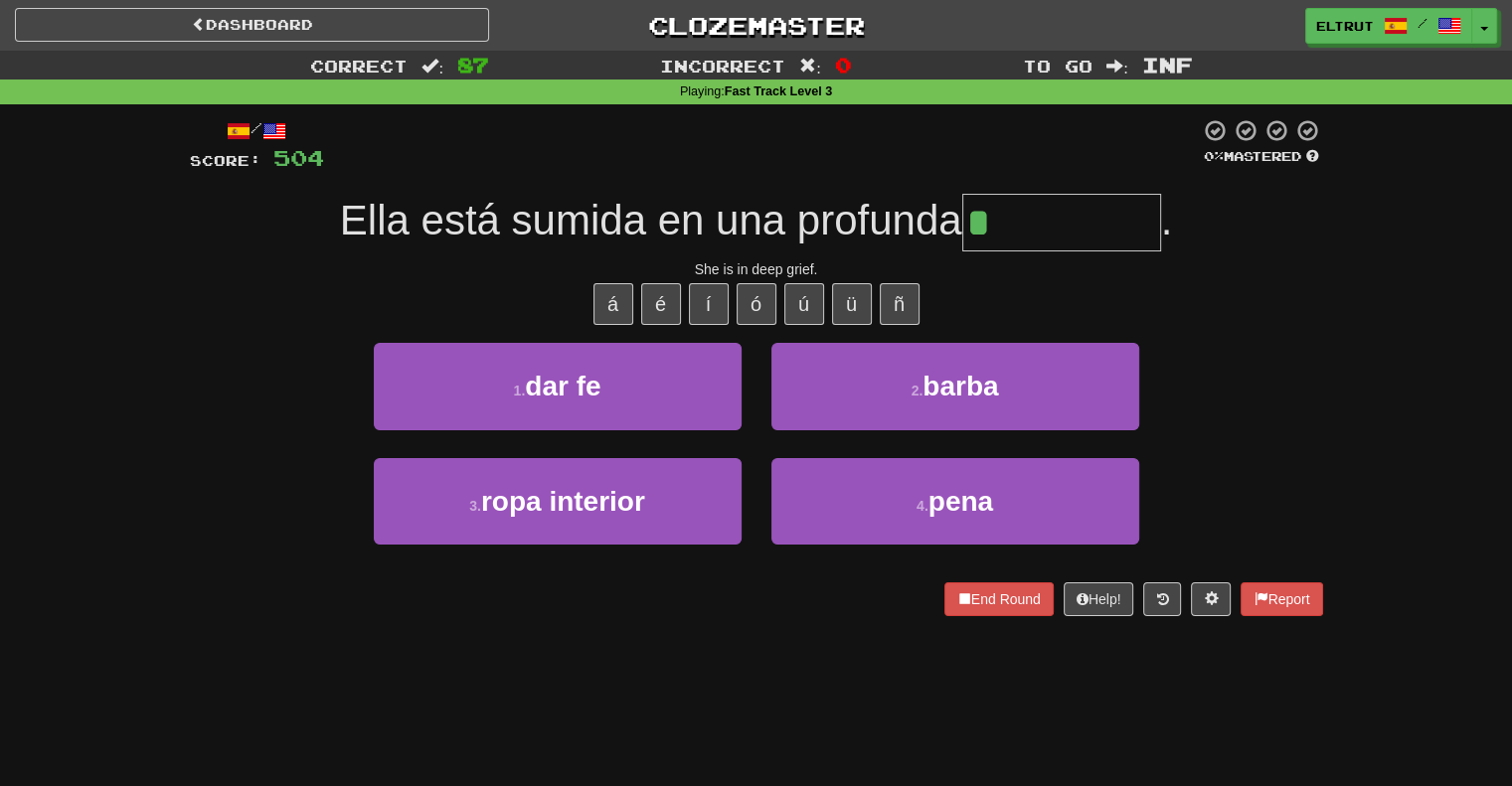 type on "****" 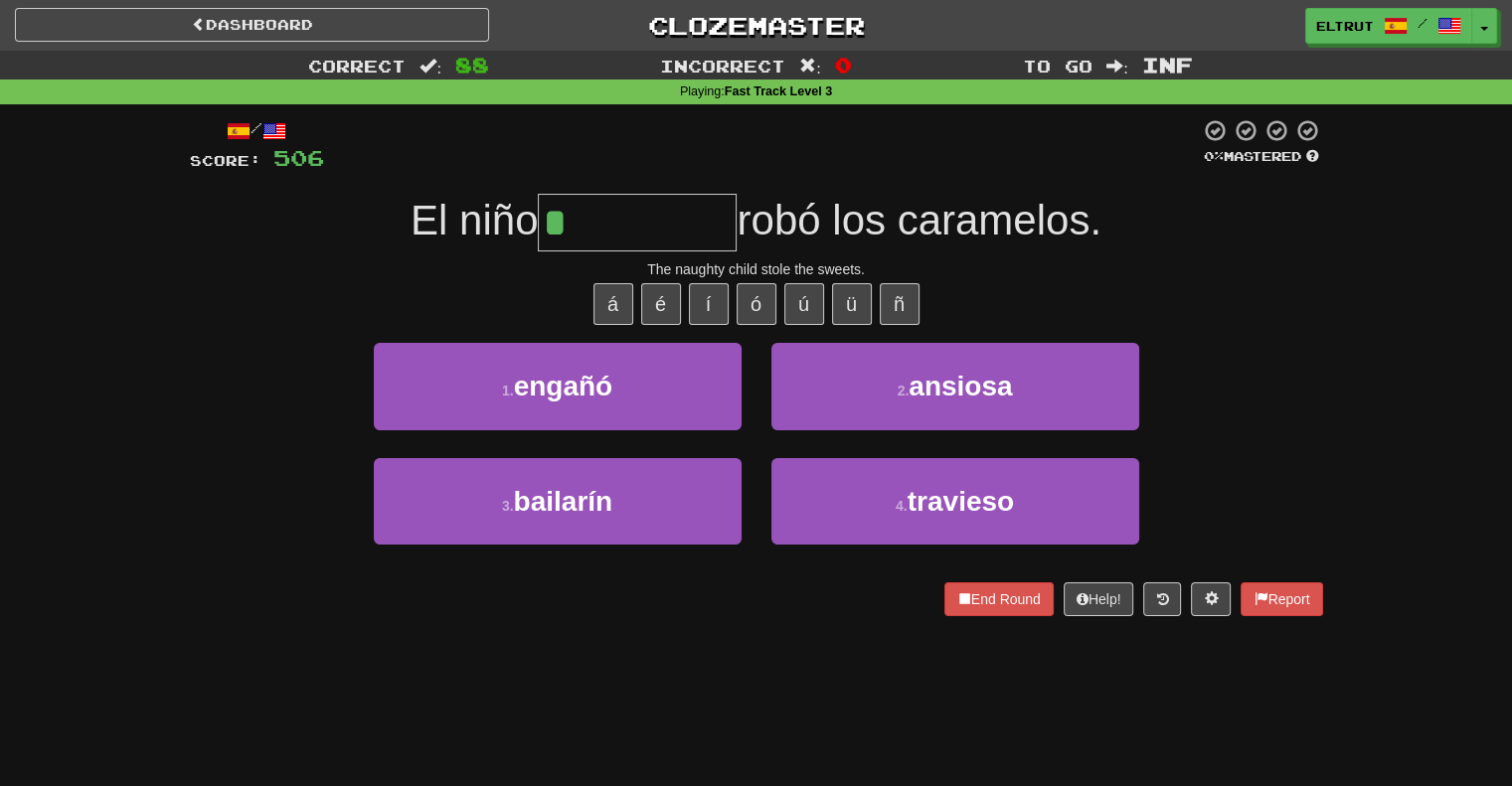 type on "********" 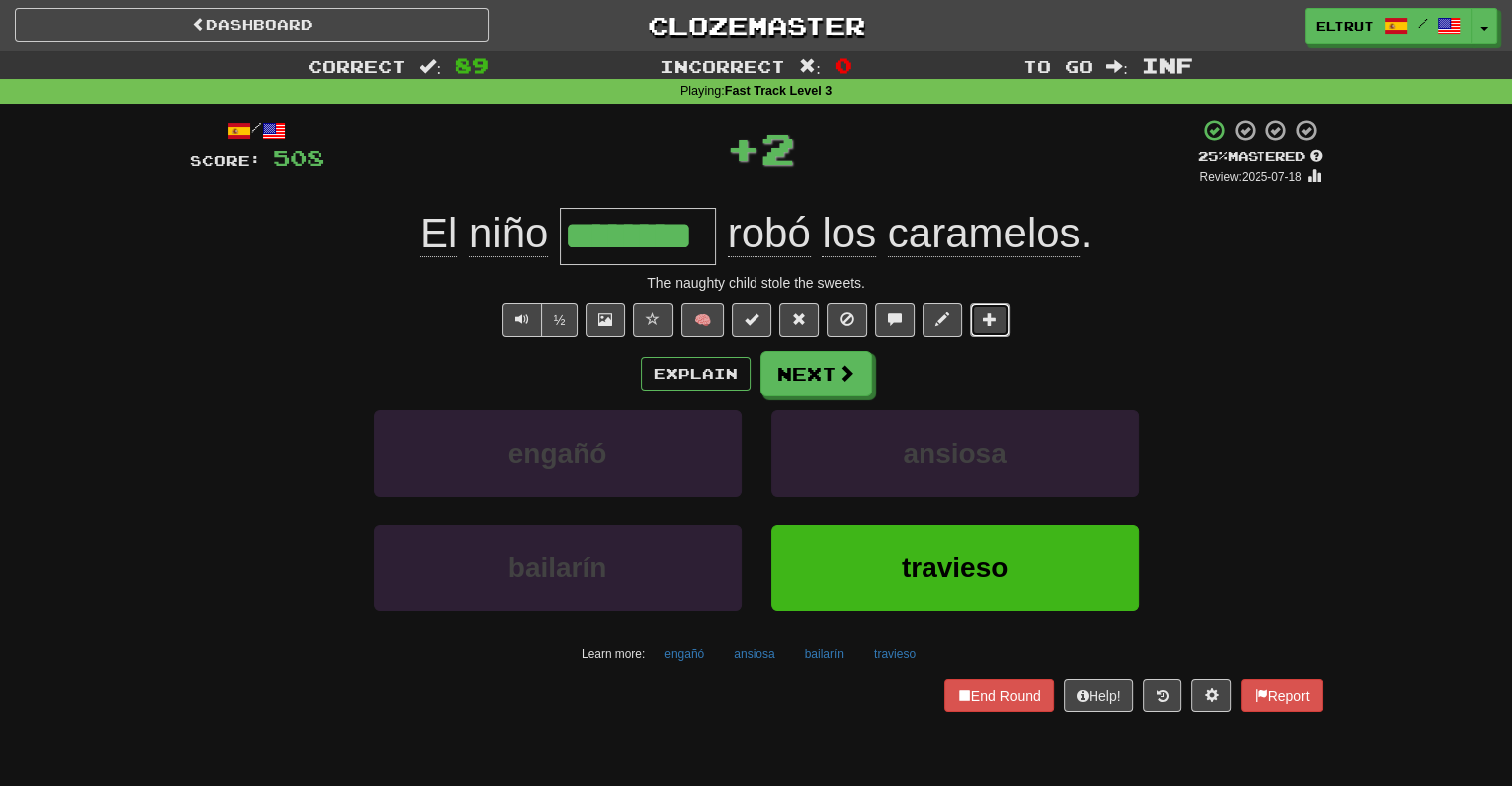 click at bounding box center [990, 319] 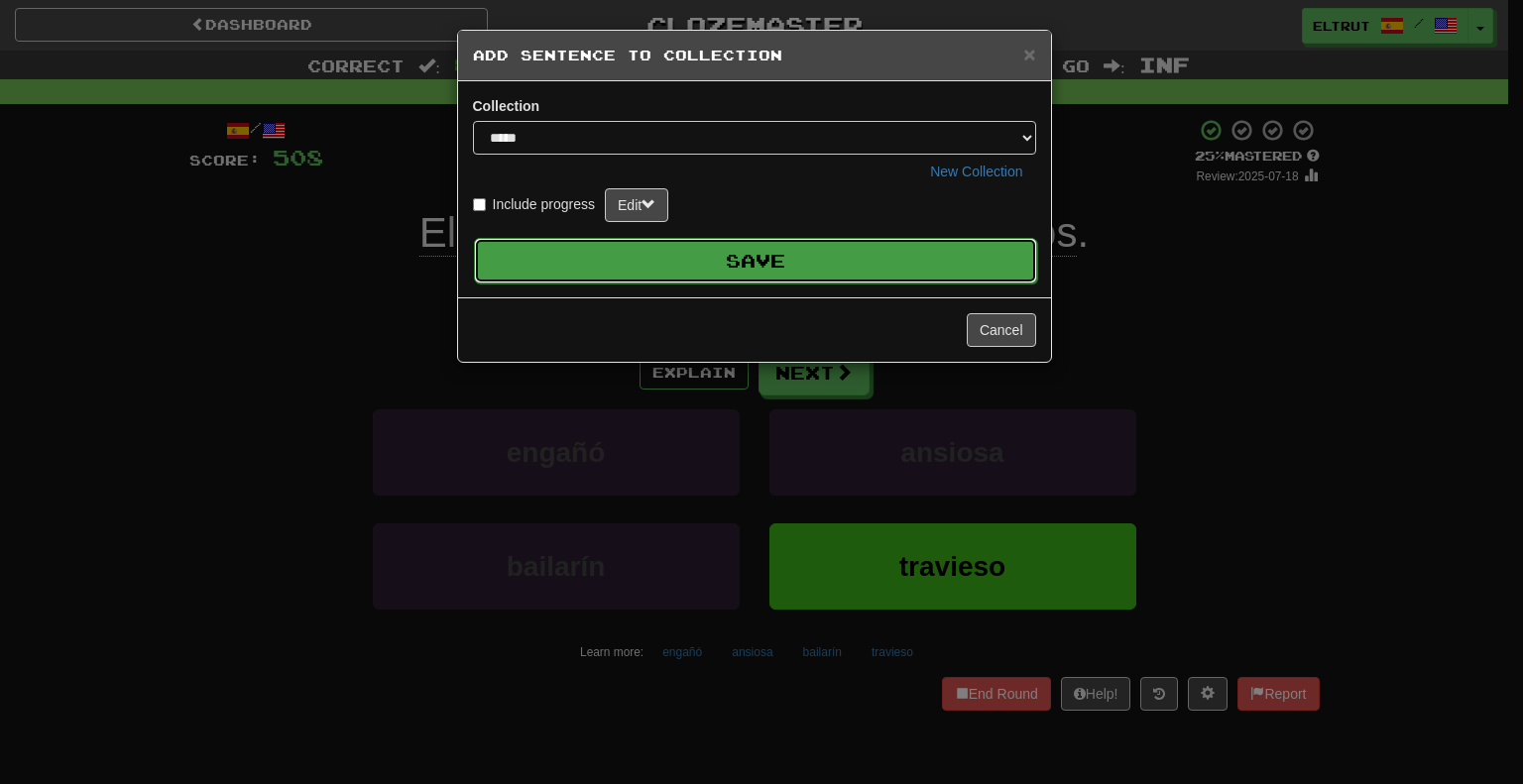 click on "Save" at bounding box center (756, 261) 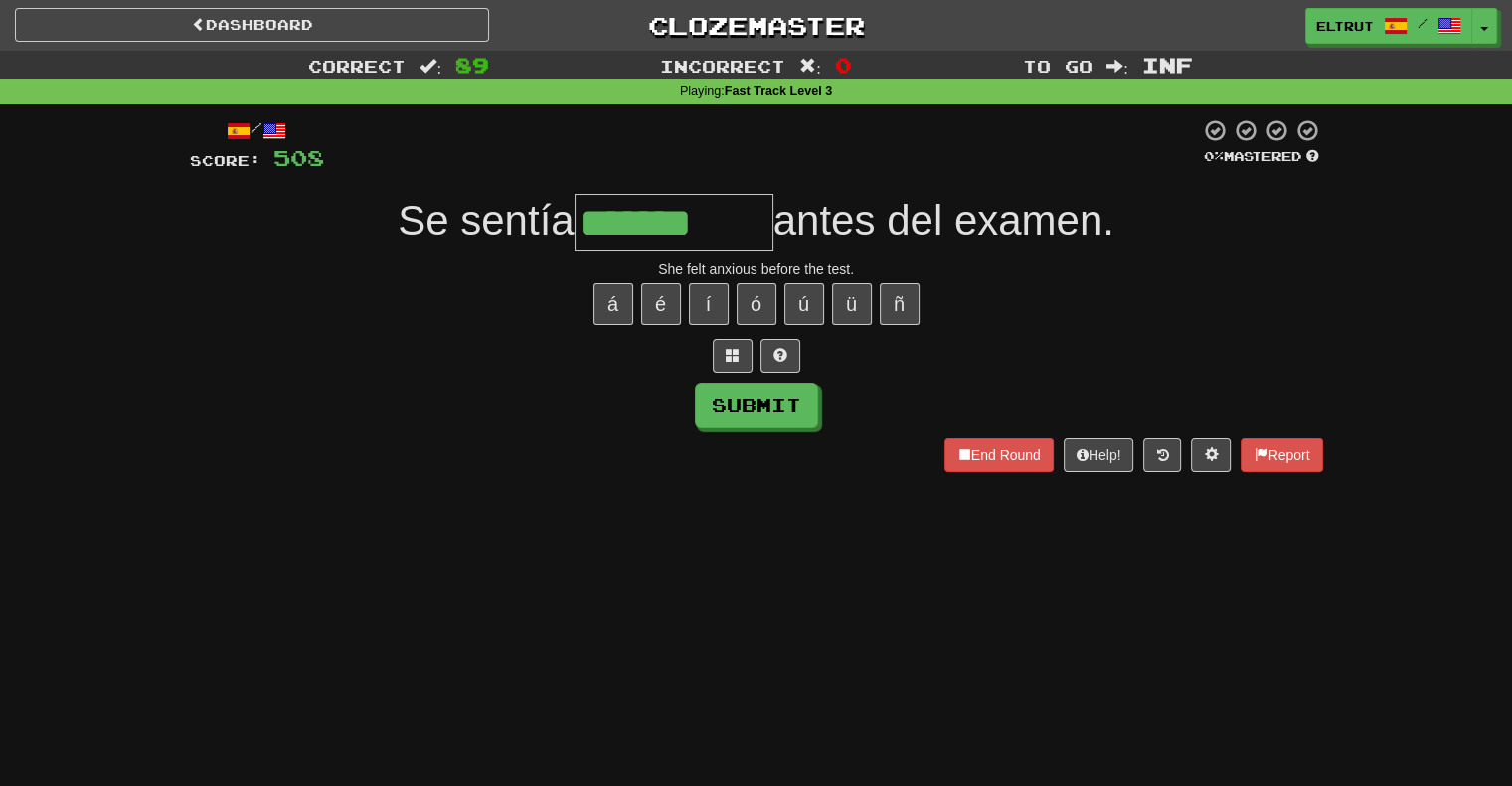 type on "*******" 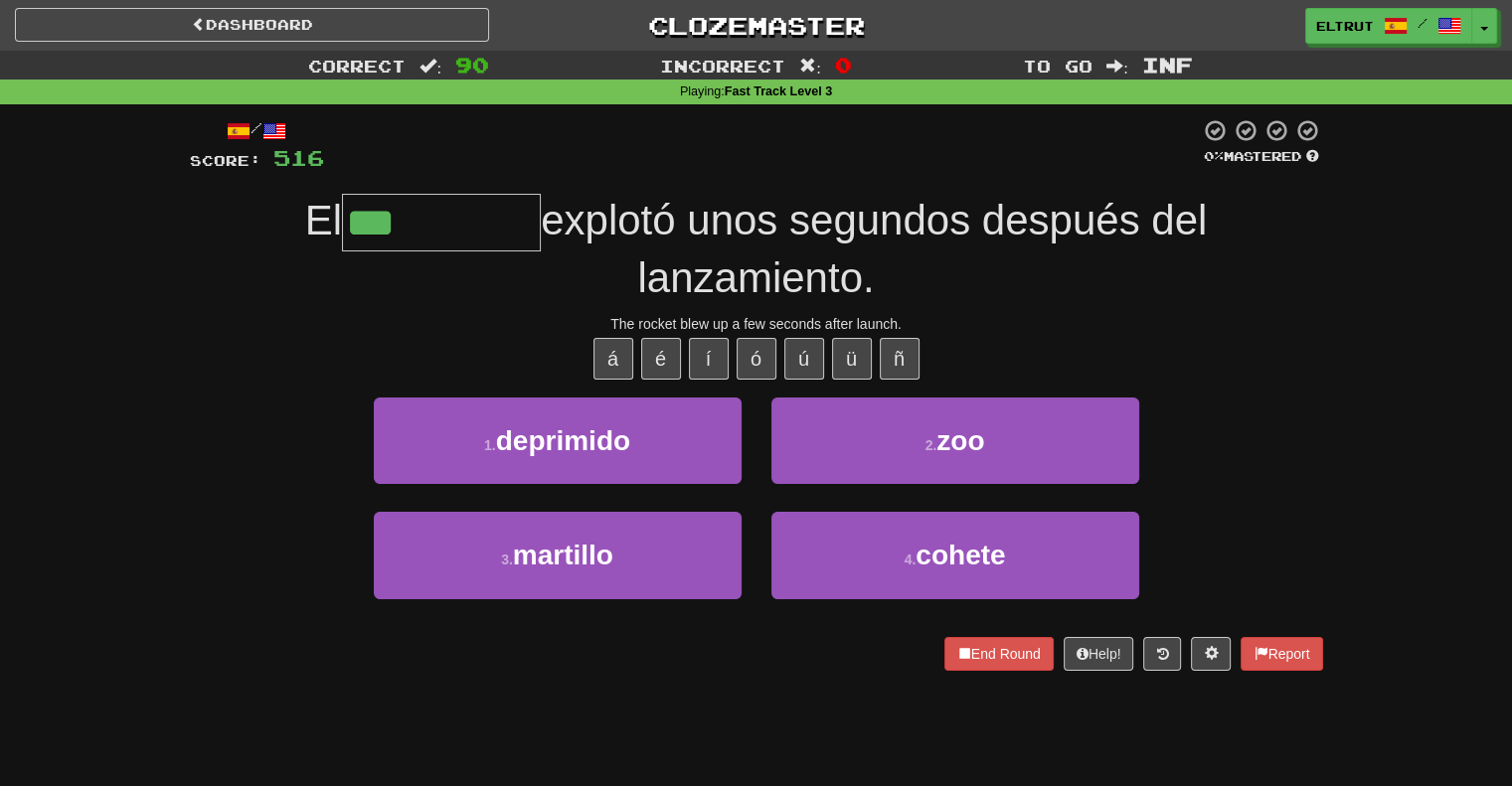type on "******" 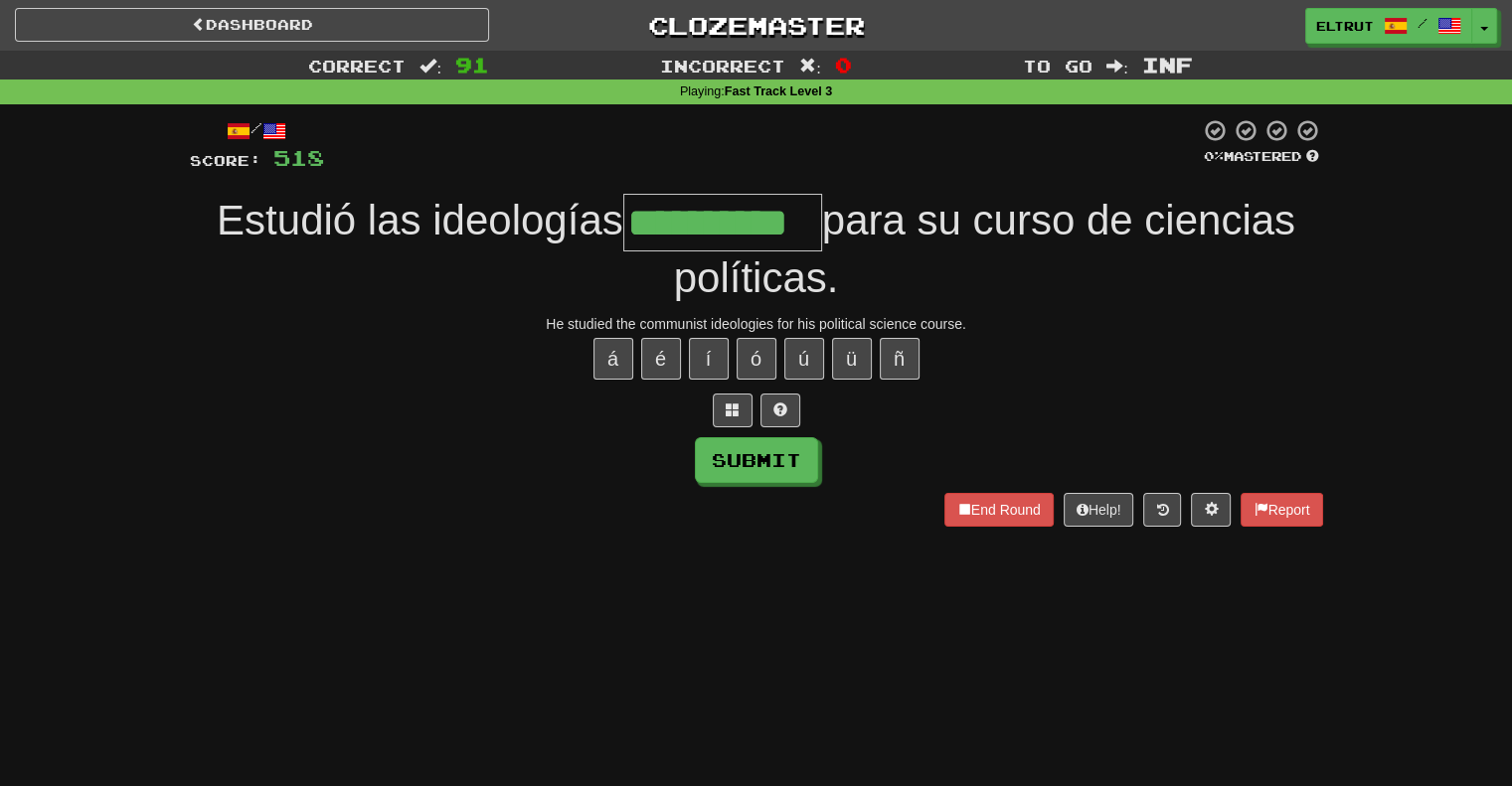 scroll, scrollTop: 0, scrollLeft: 20, axis: horizontal 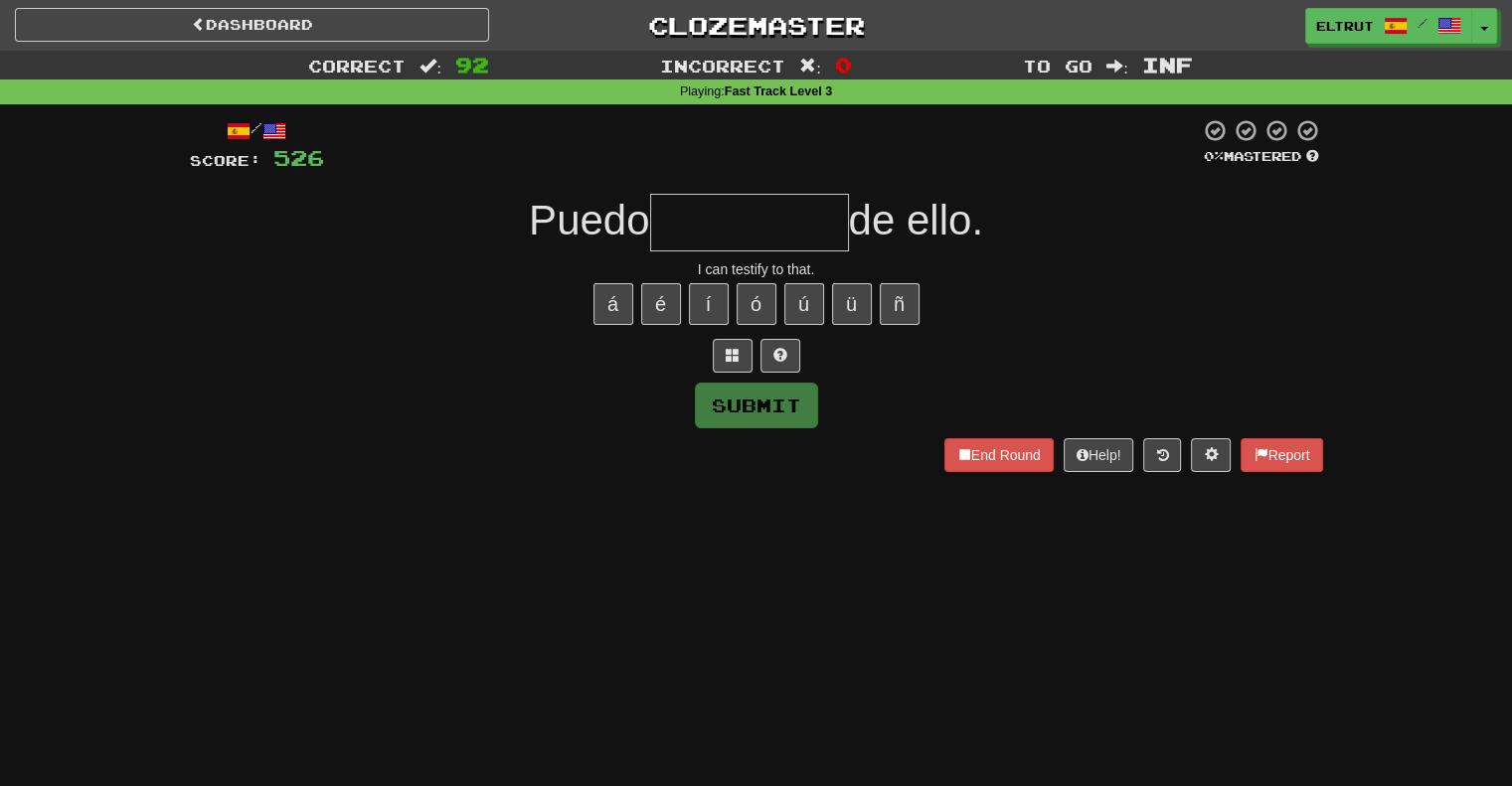 type on "*" 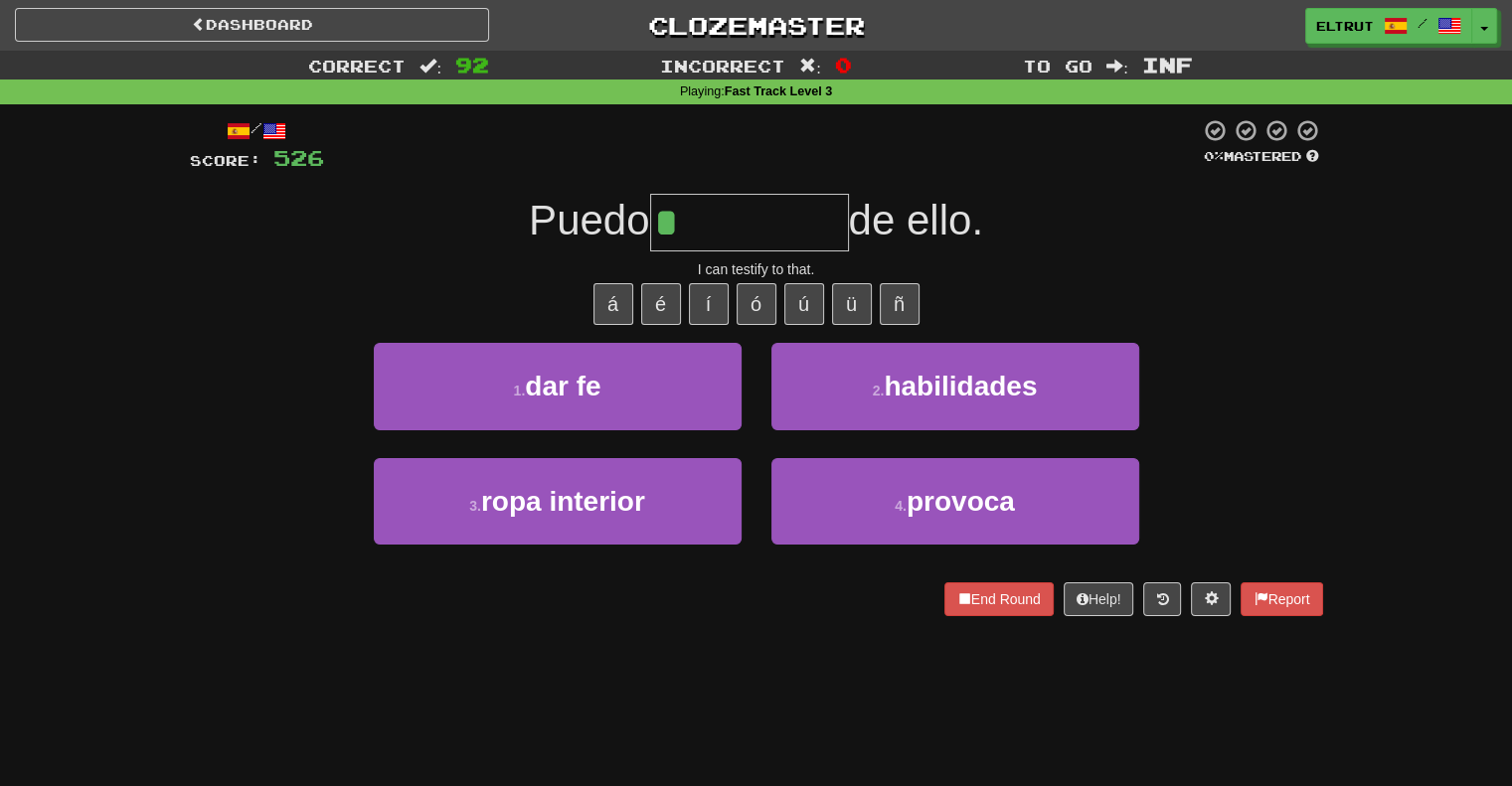 type on "******" 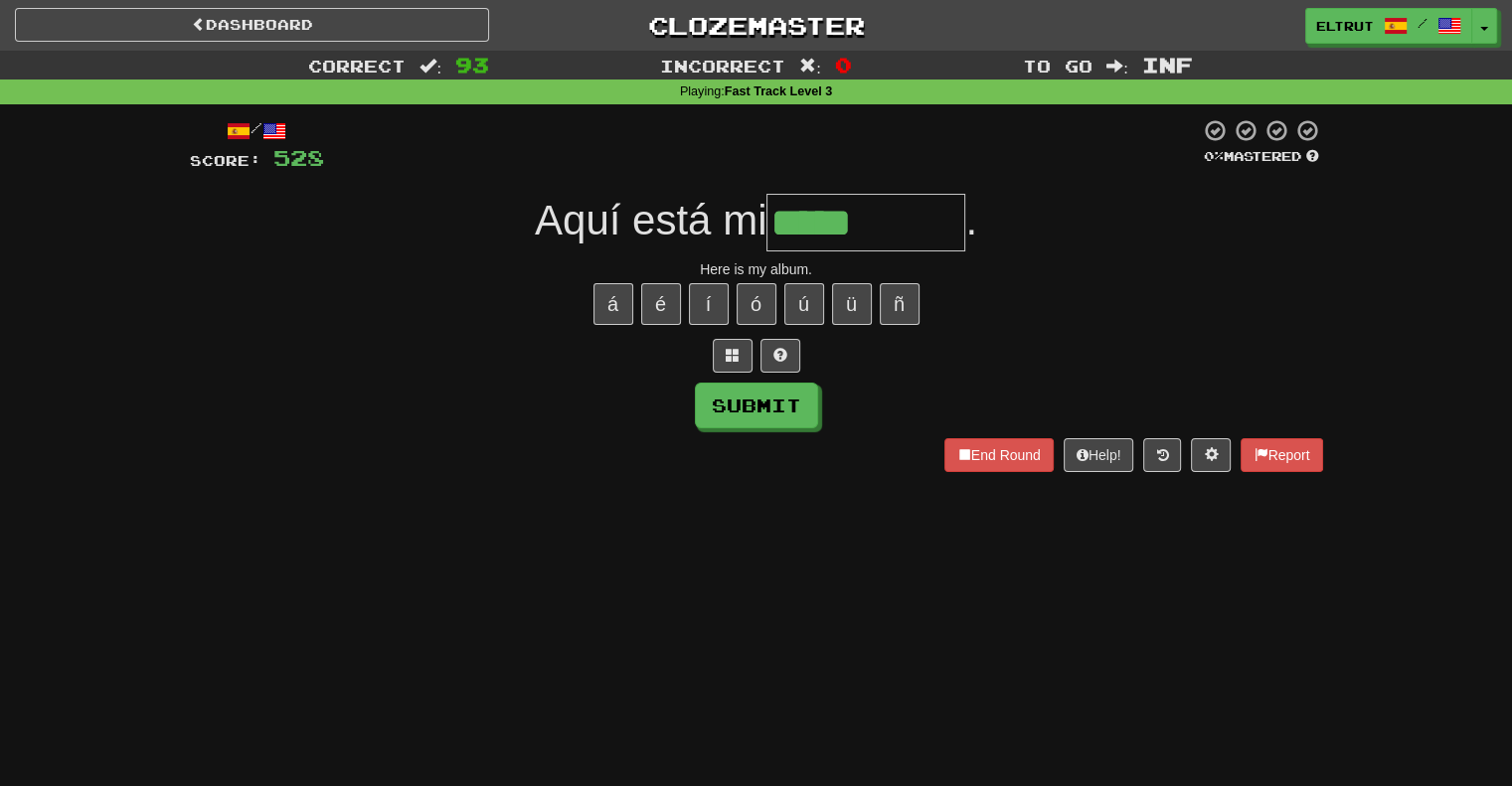 type on "*****" 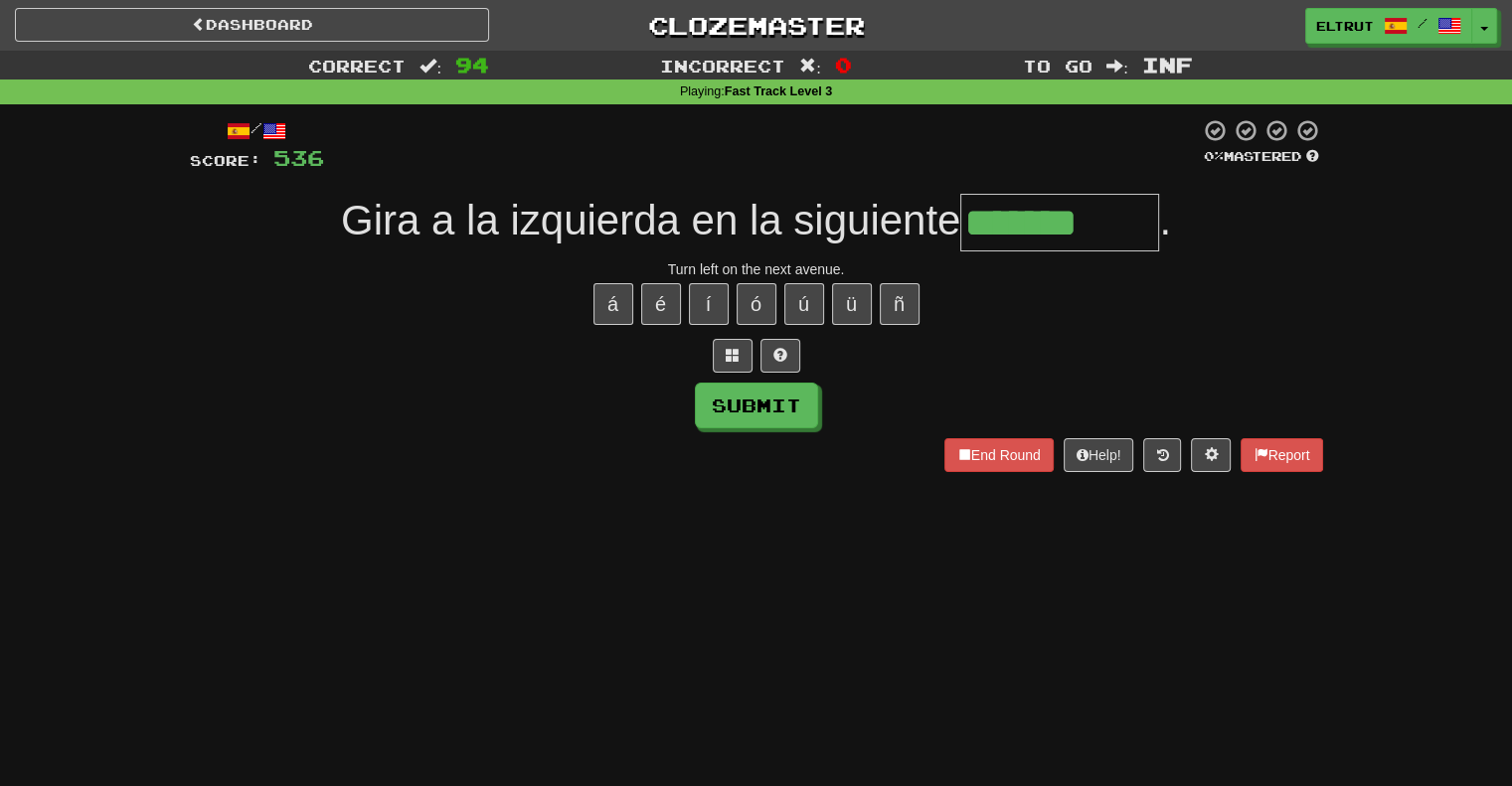 type on "*******" 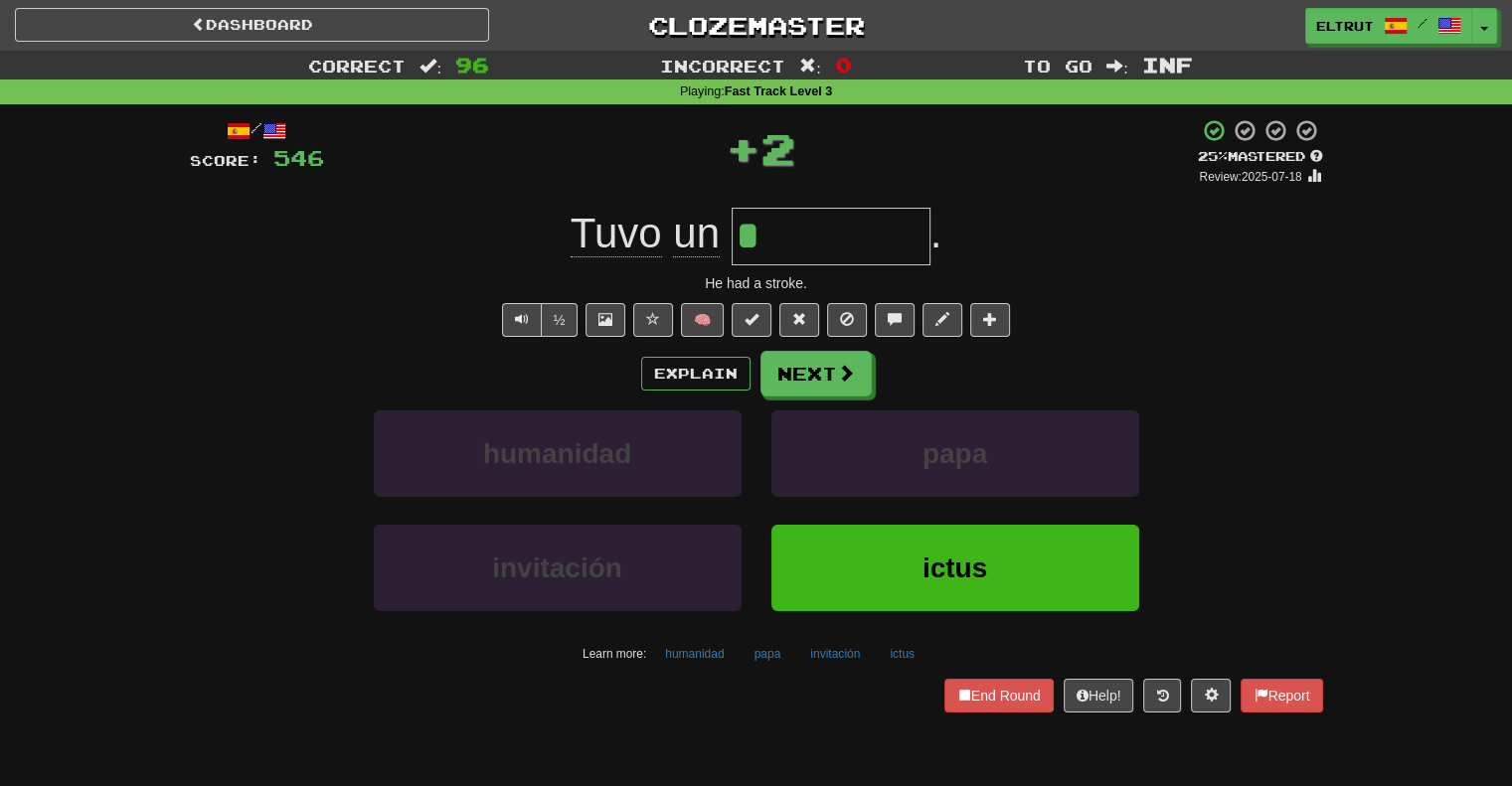 type on "*****" 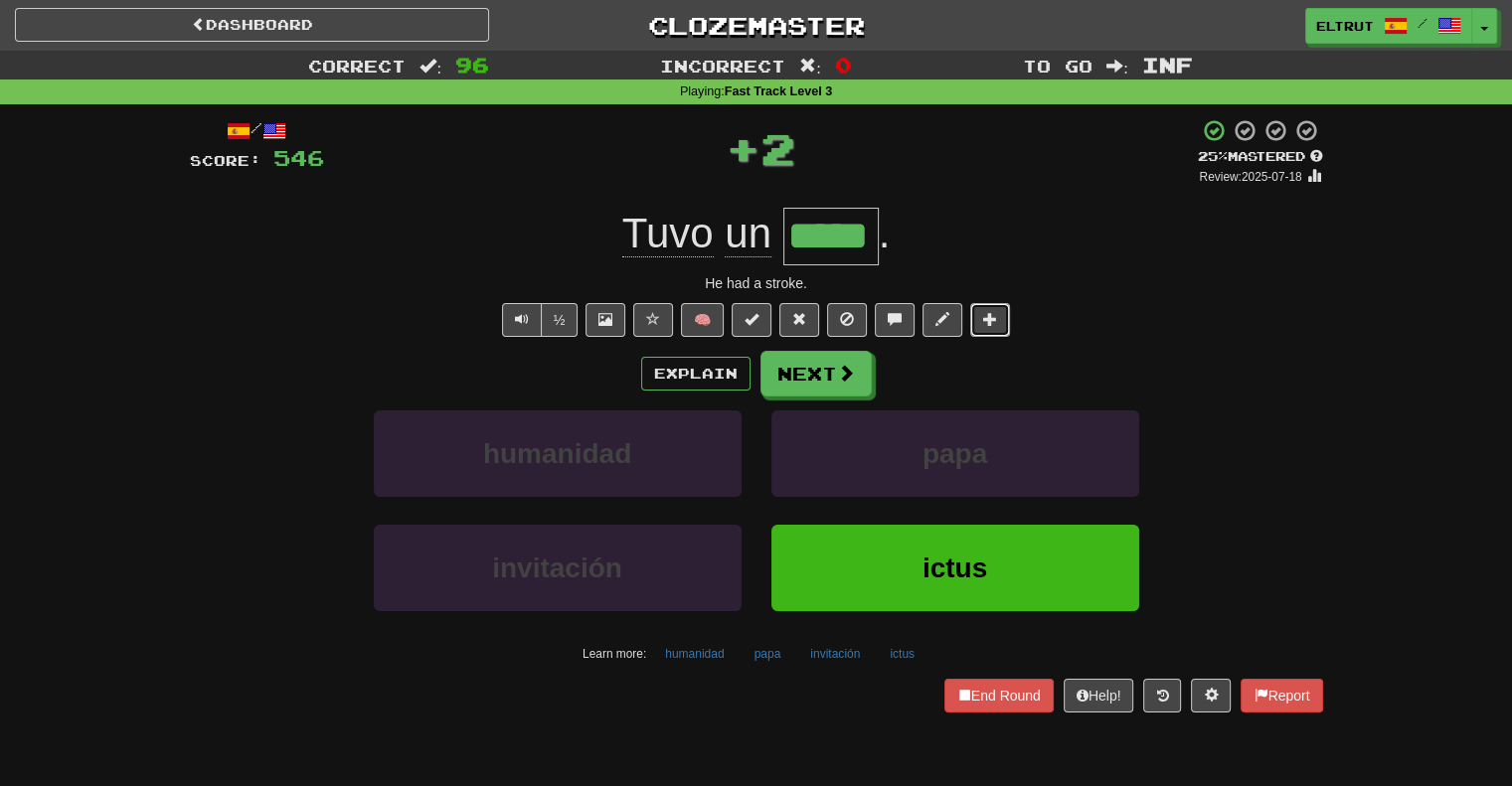 click at bounding box center [990, 319] 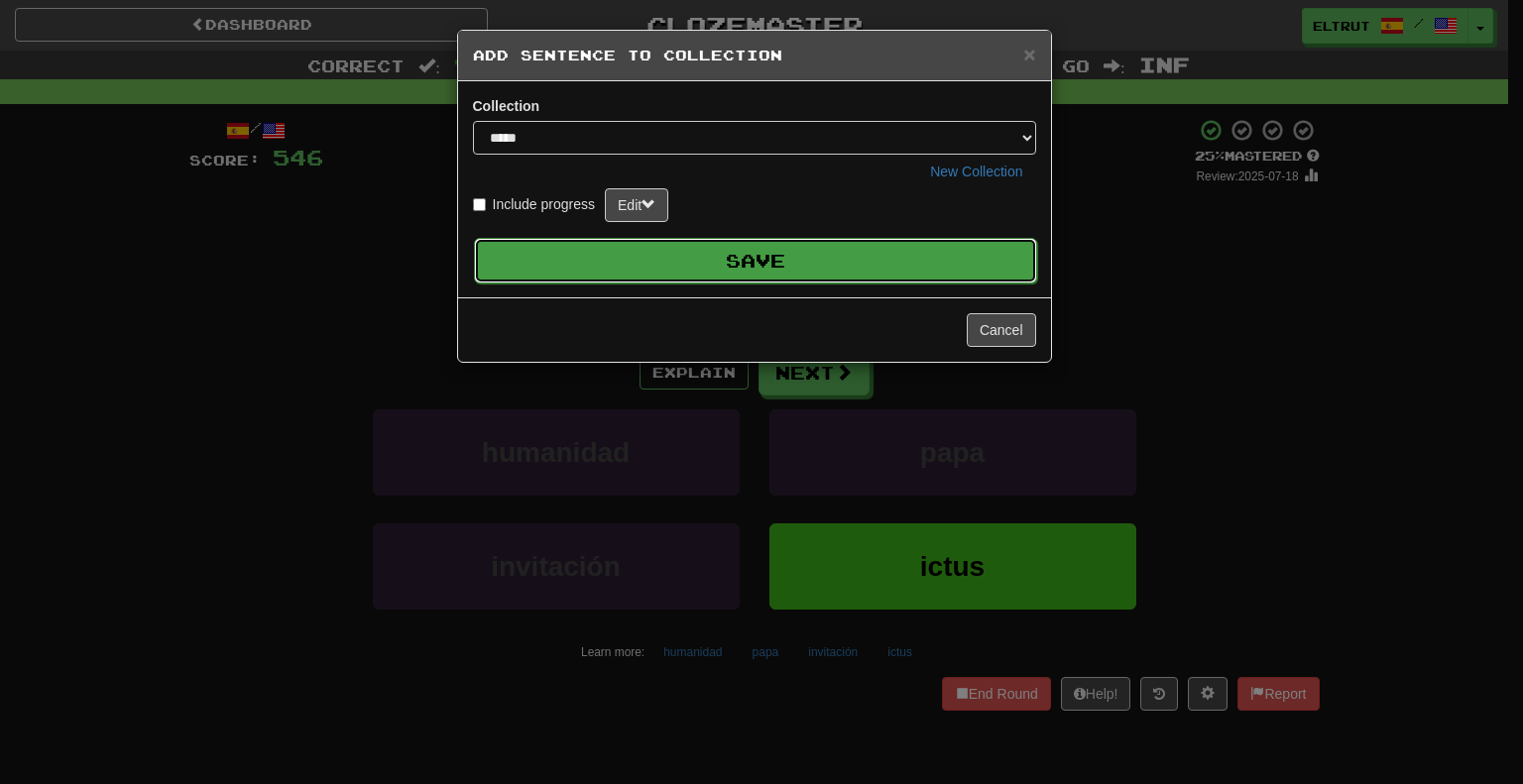 click on "Save" at bounding box center (756, 261) 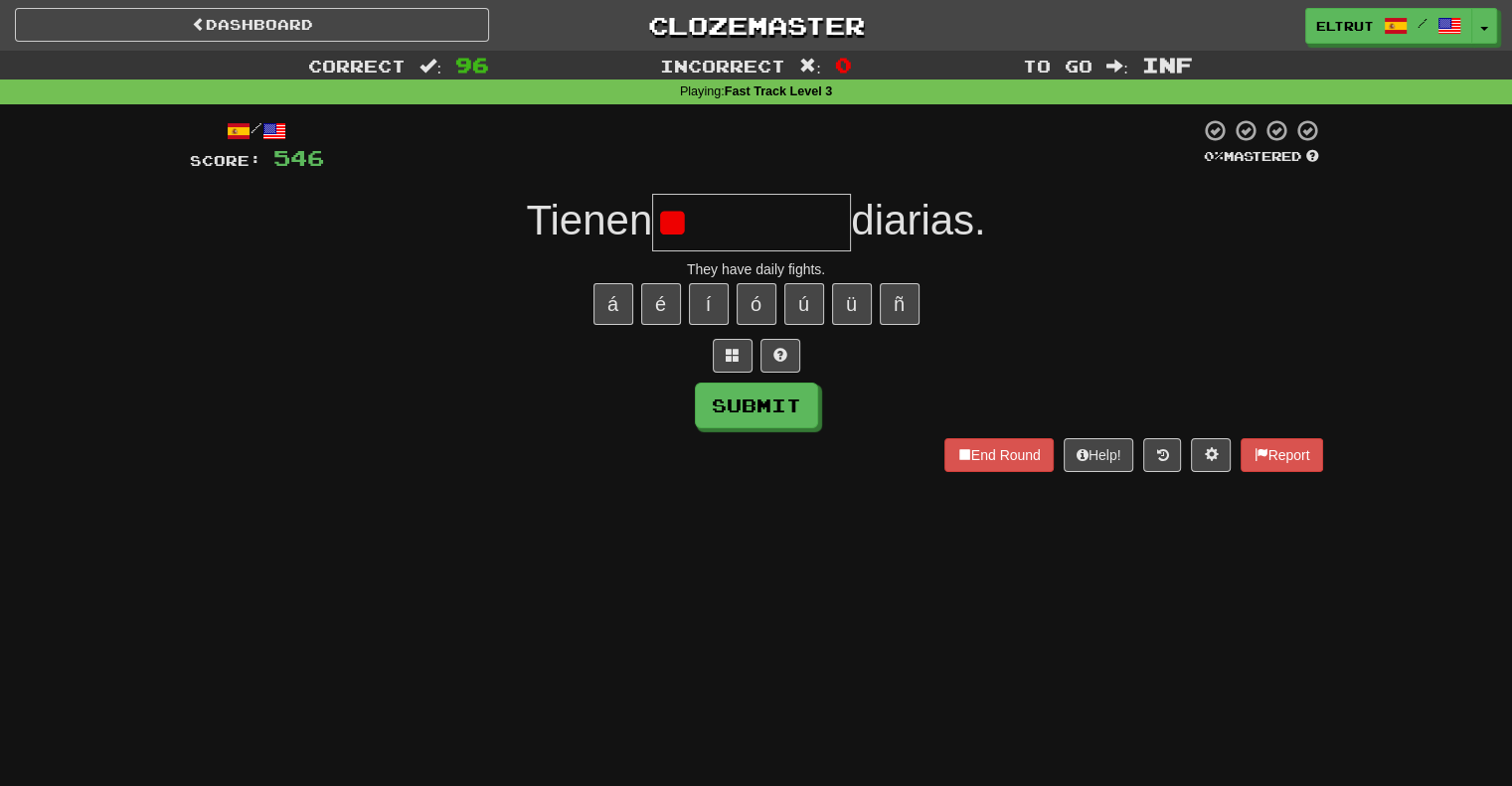 type on "*" 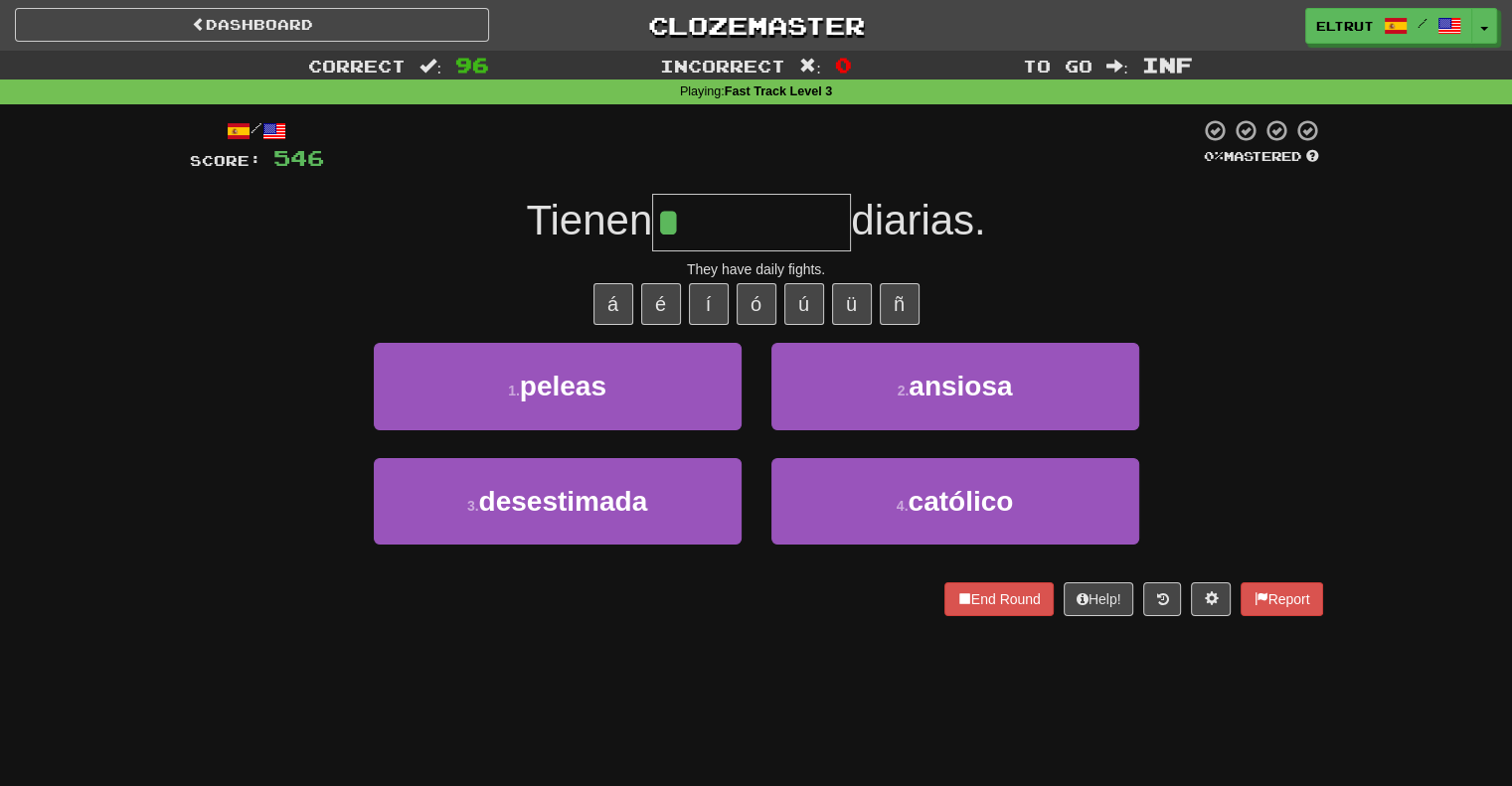 type on "******" 